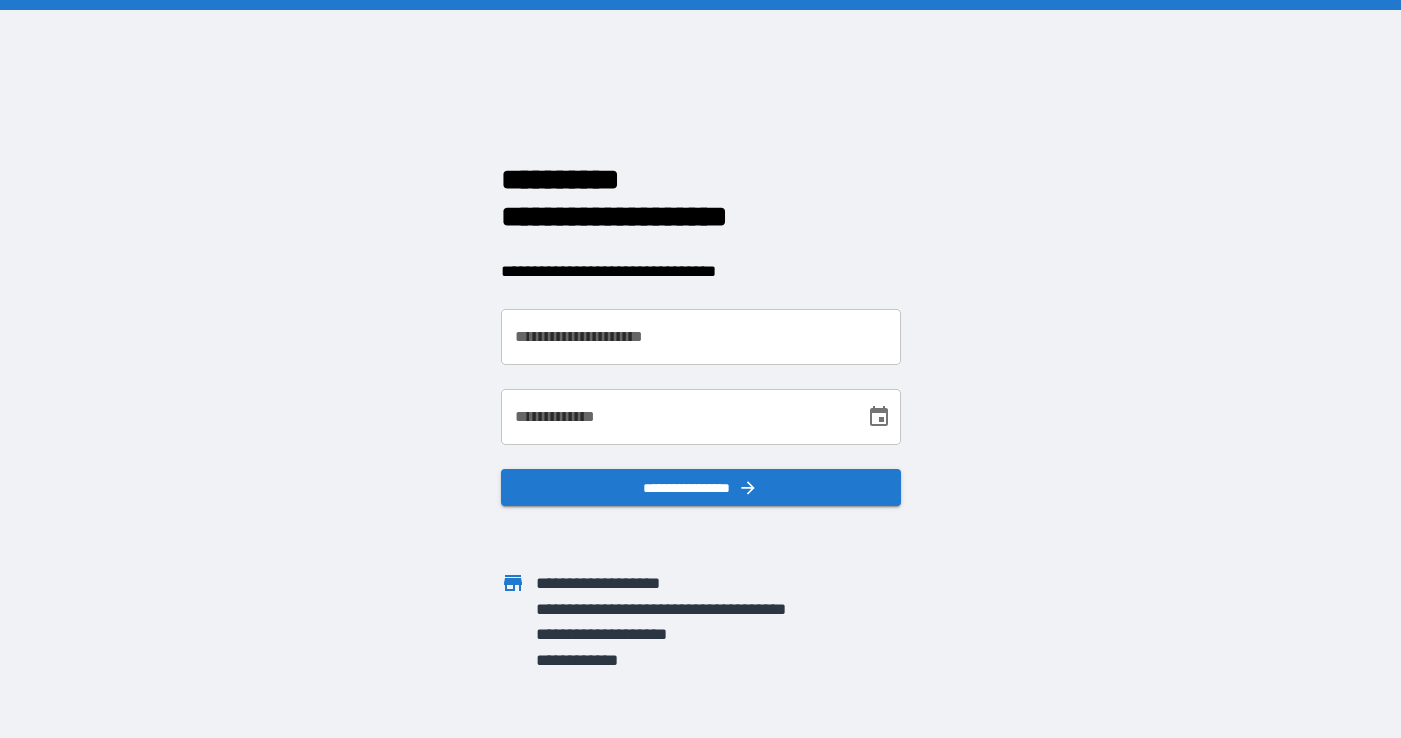 scroll, scrollTop: 0, scrollLeft: 0, axis: both 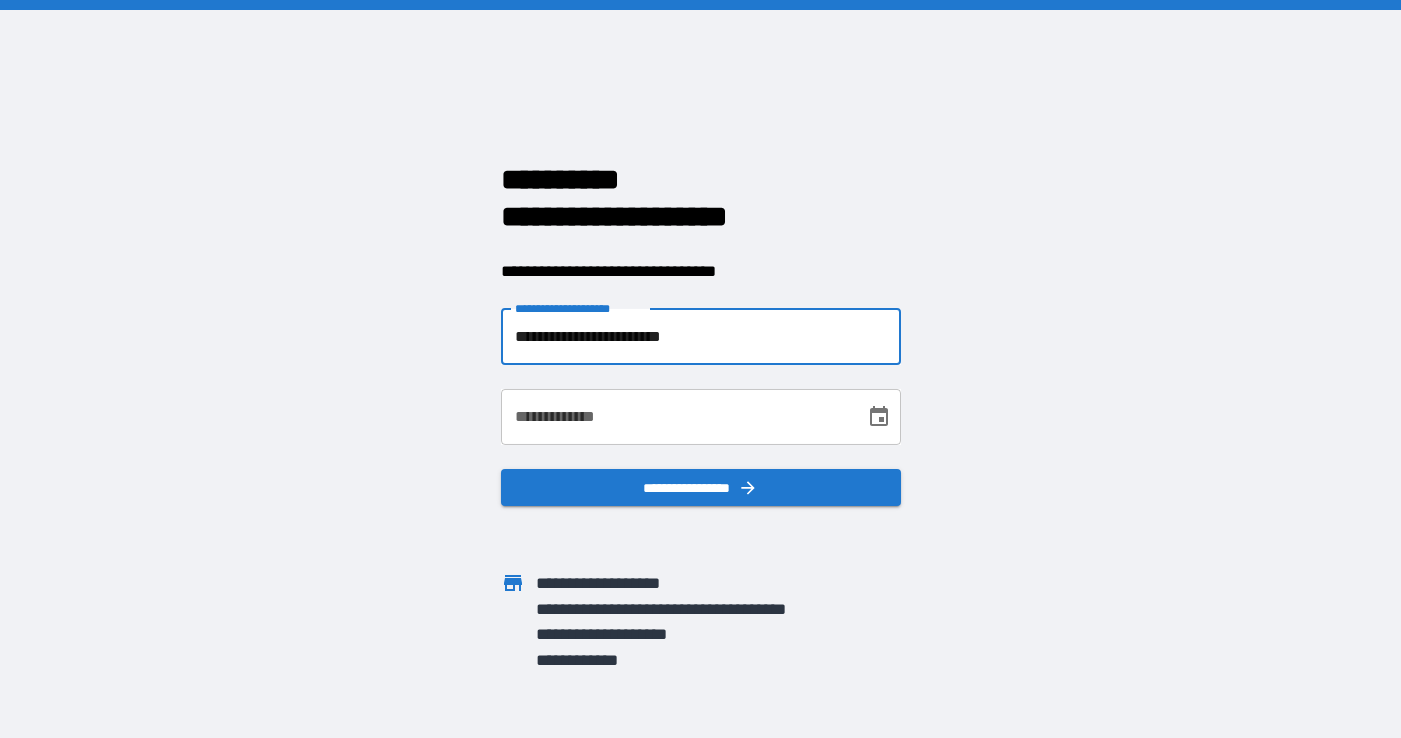 type on "**********" 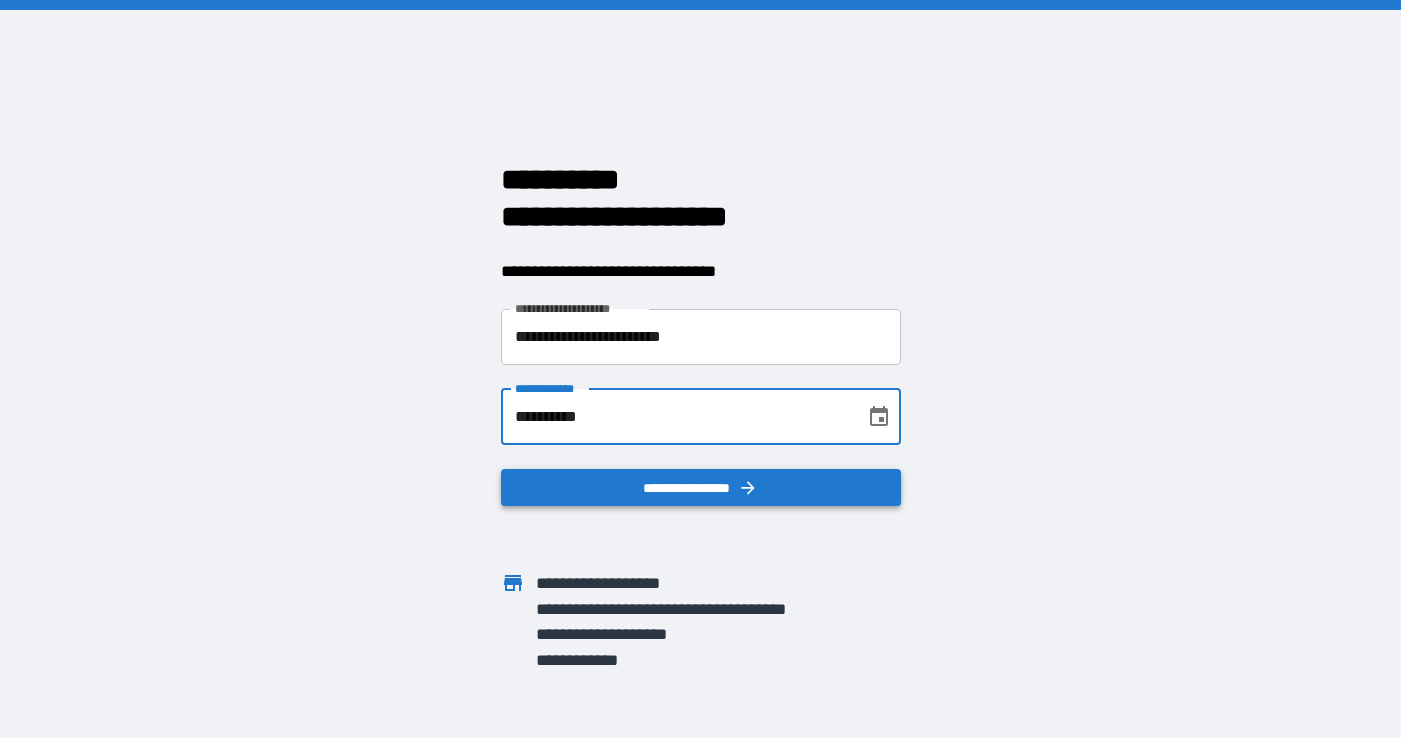 type on "**********" 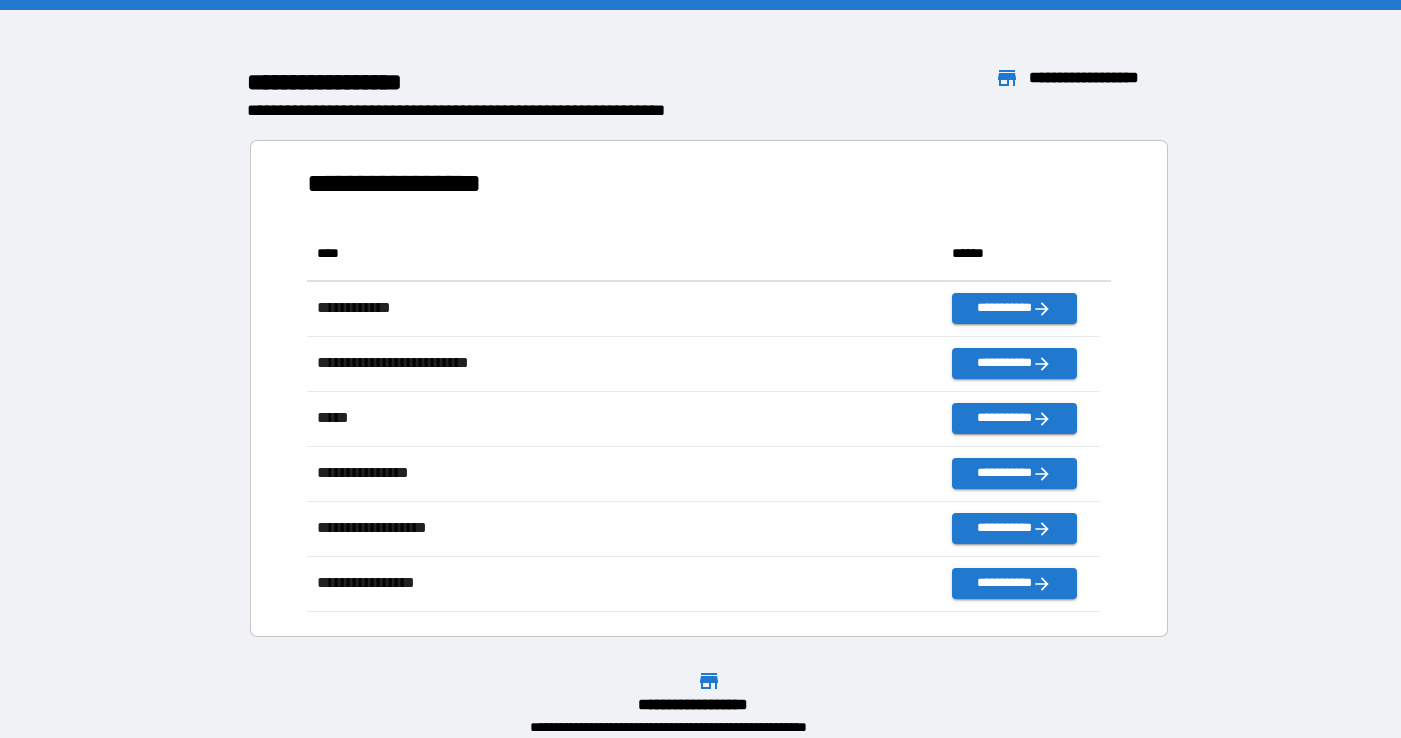 scroll, scrollTop: 16, scrollLeft: 16, axis: both 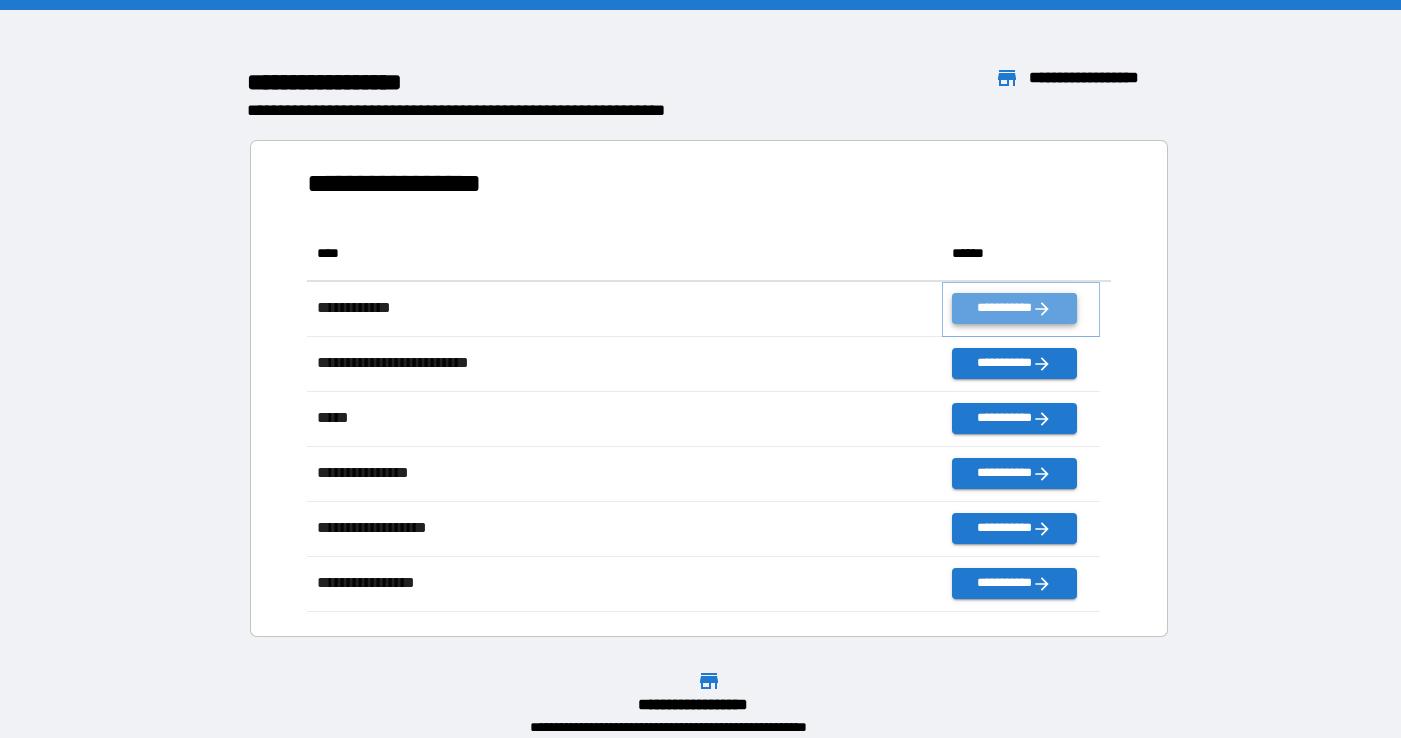 click on "**********" at bounding box center [1014, 308] 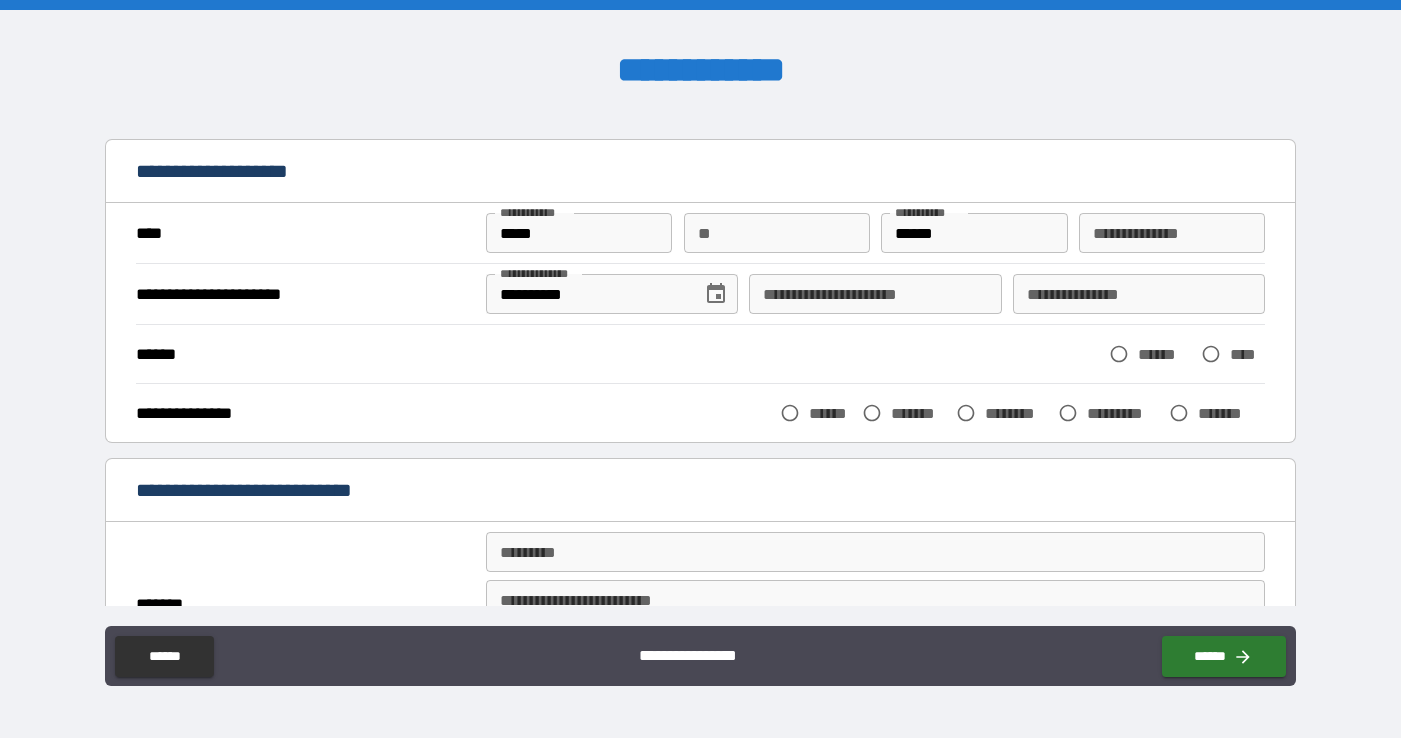 scroll, scrollTop: 53, scrollLeft: 0, axis: vertical 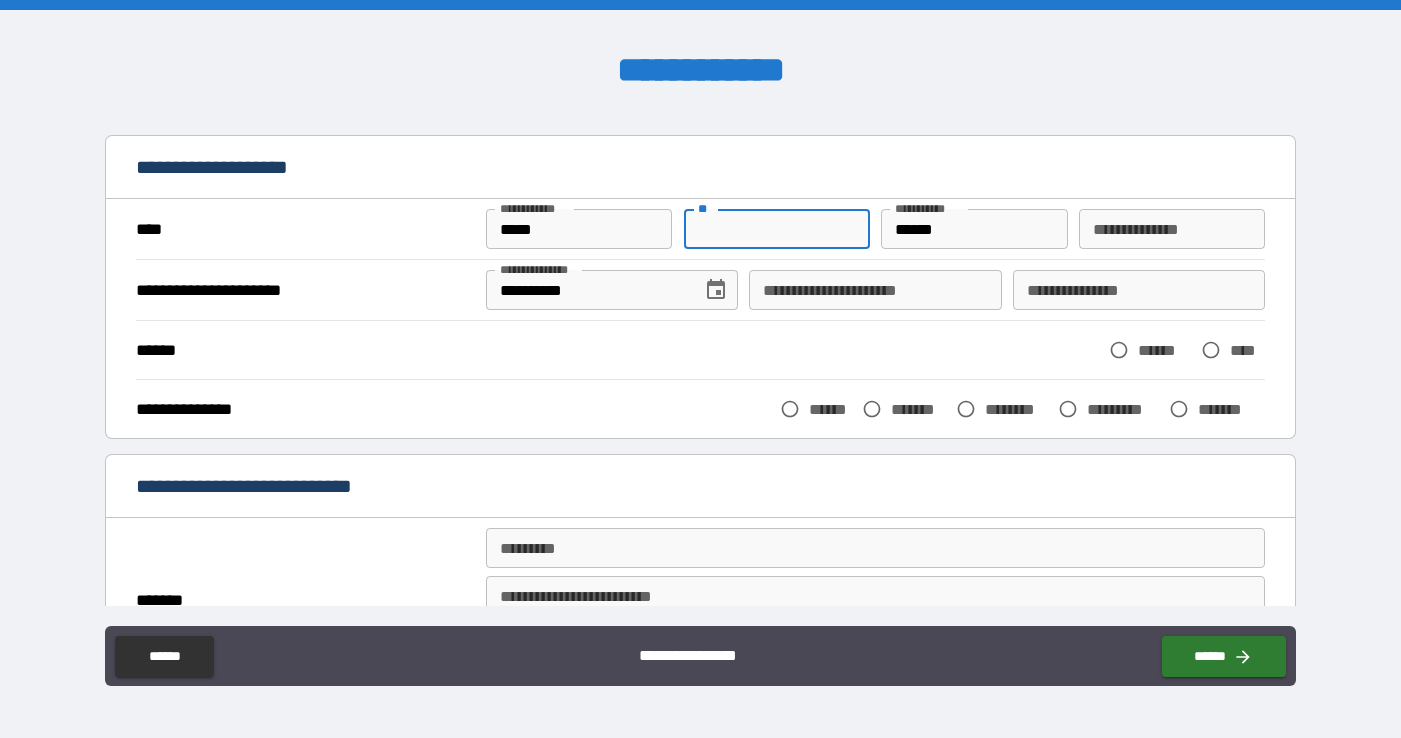 click on "**" at bounding box center [777, 229] 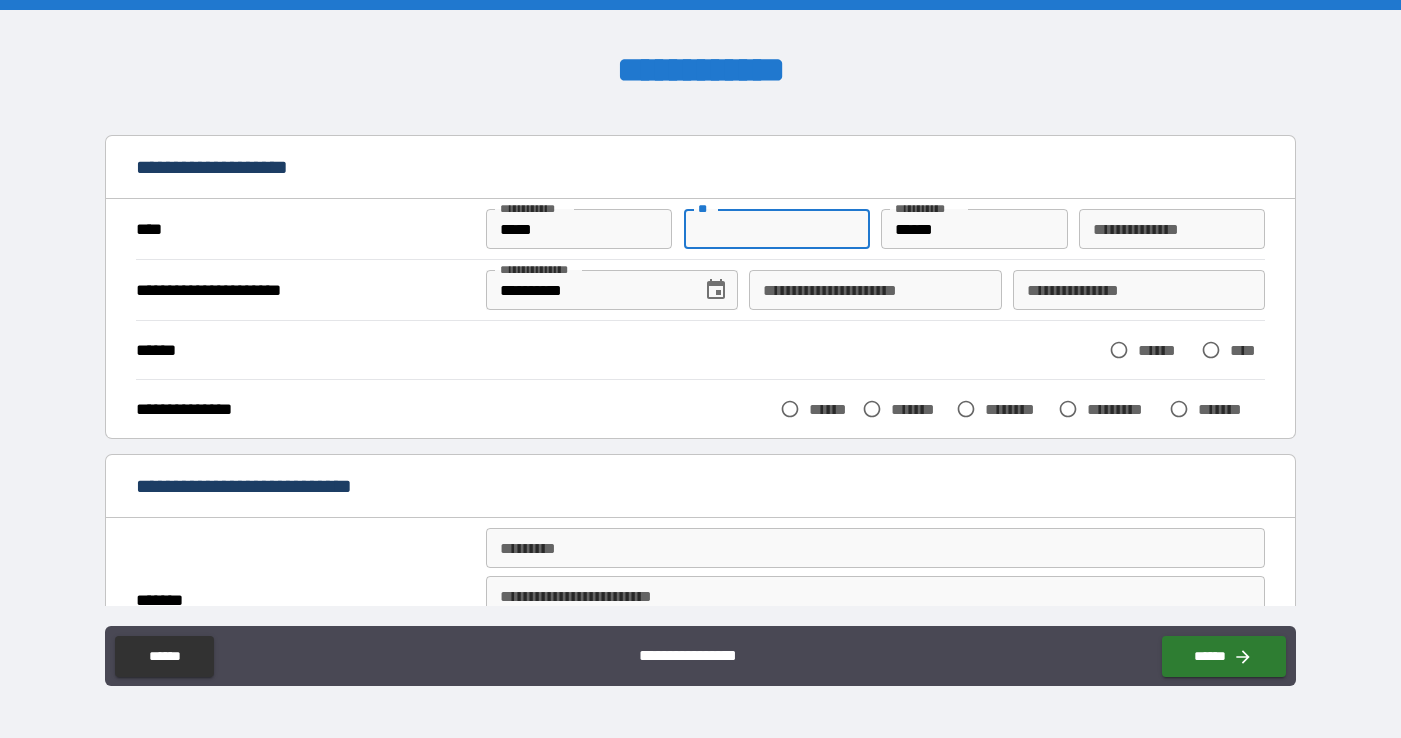 click on "**********" at bounding box center [875, 290] 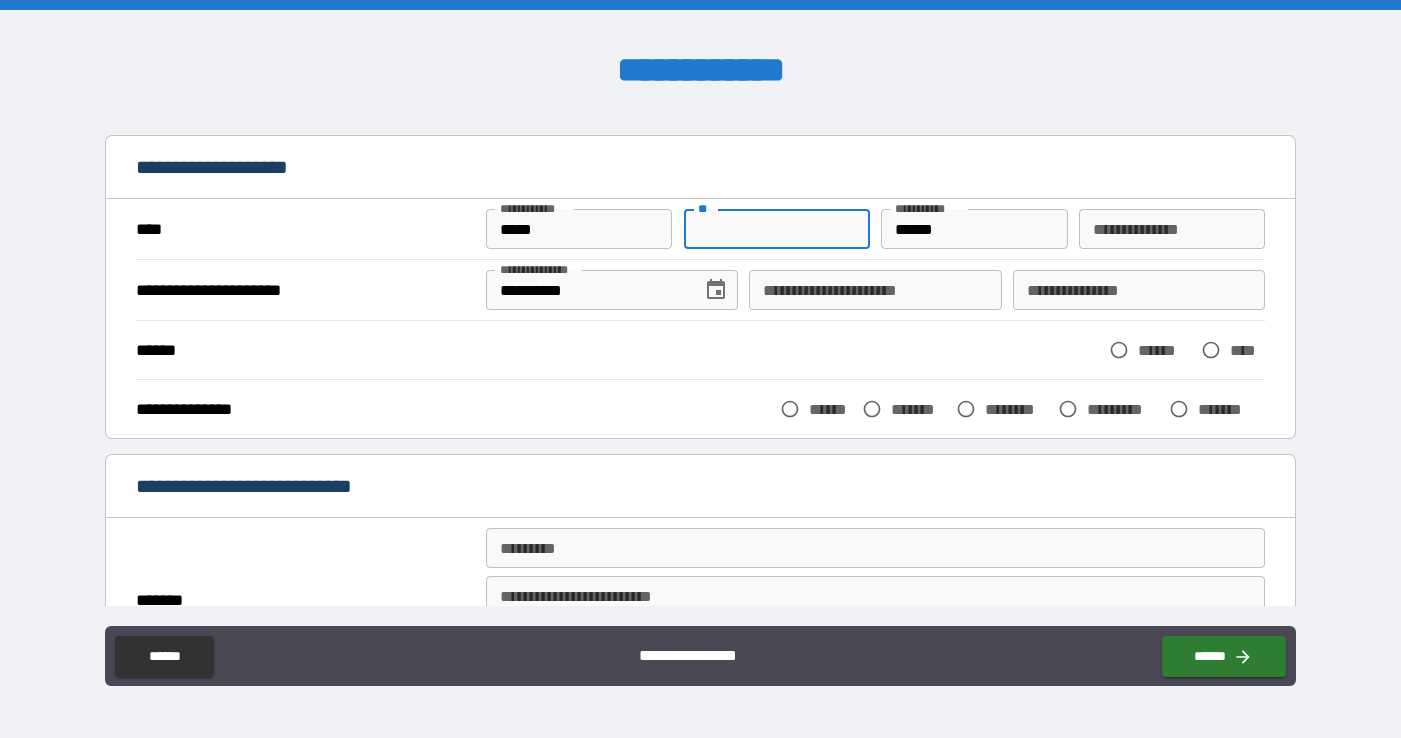 click on "**" at bounding box center [777, 229] 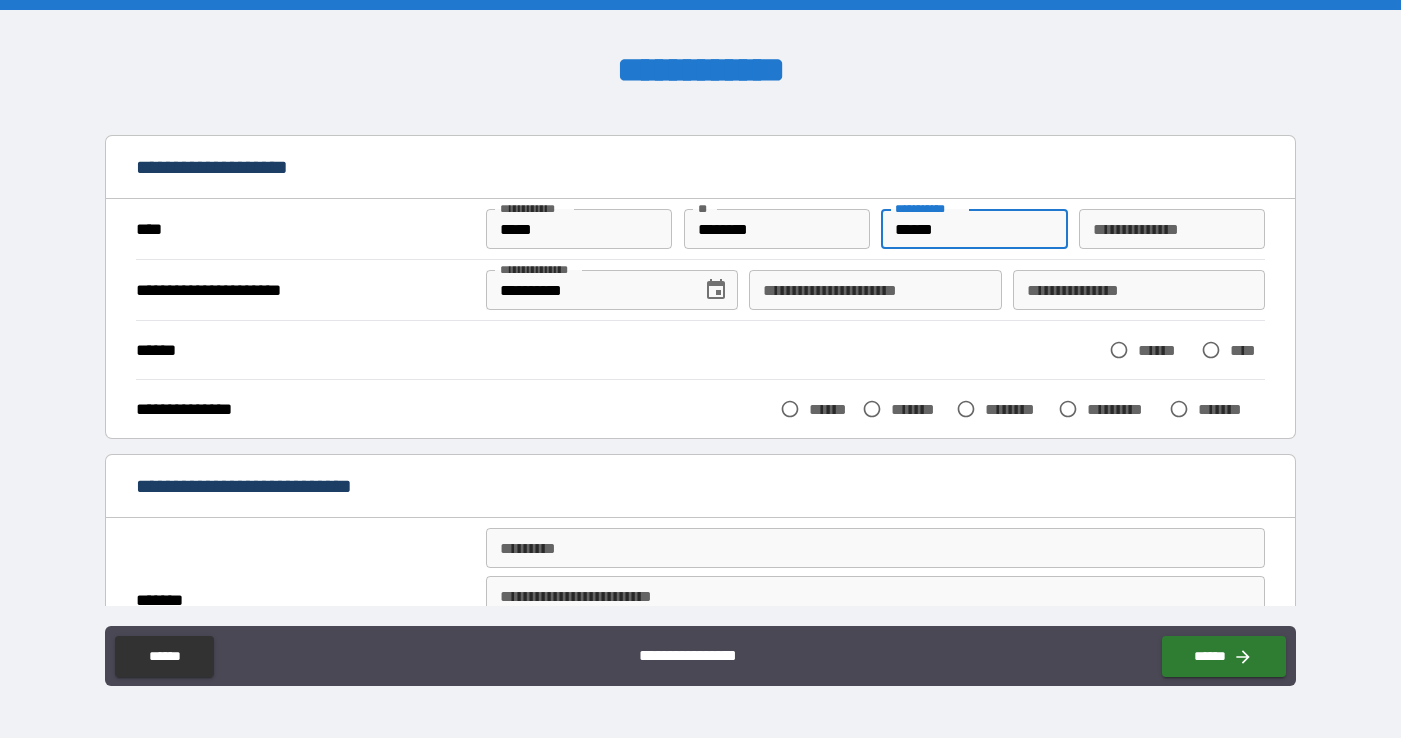 click on "********" at bounding box center (777, 229) 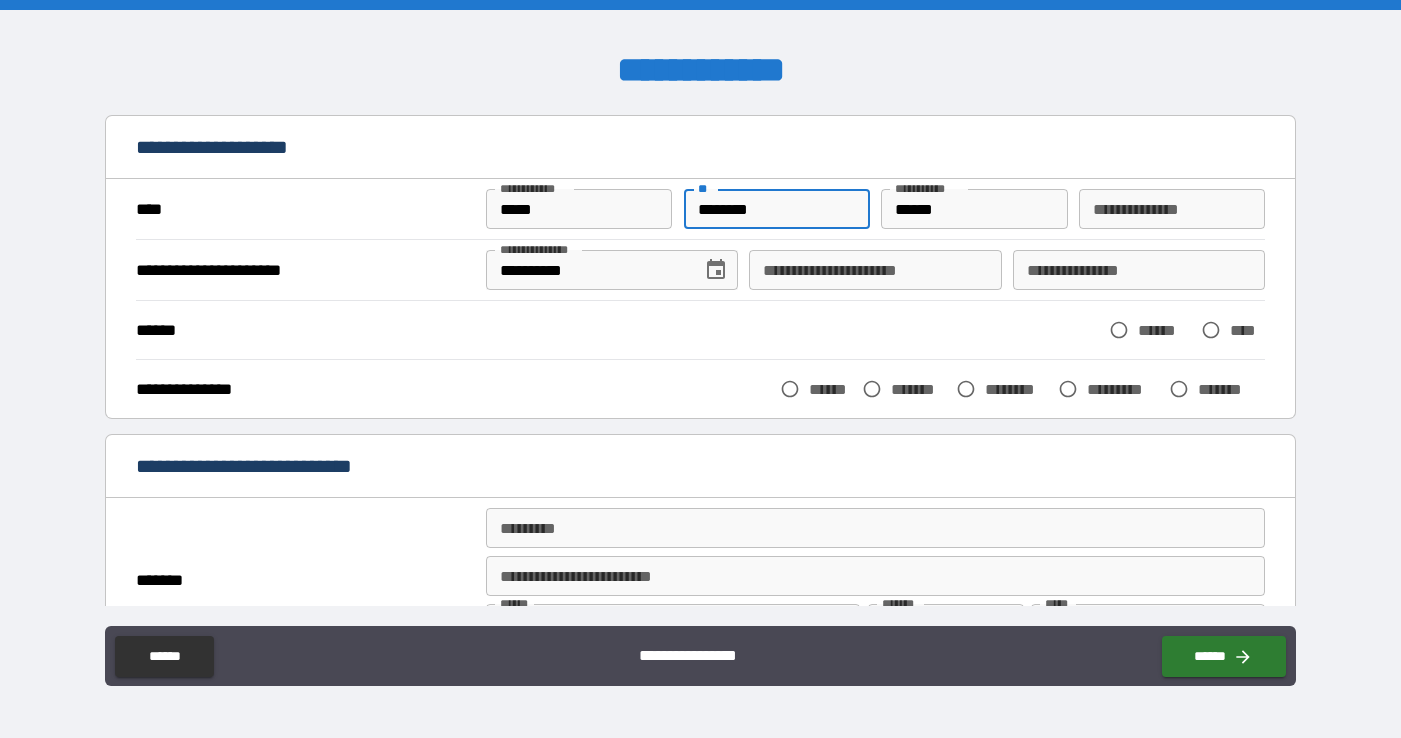 scroll, scrollTop: 80, scrollLeft: 0, axis: vertical 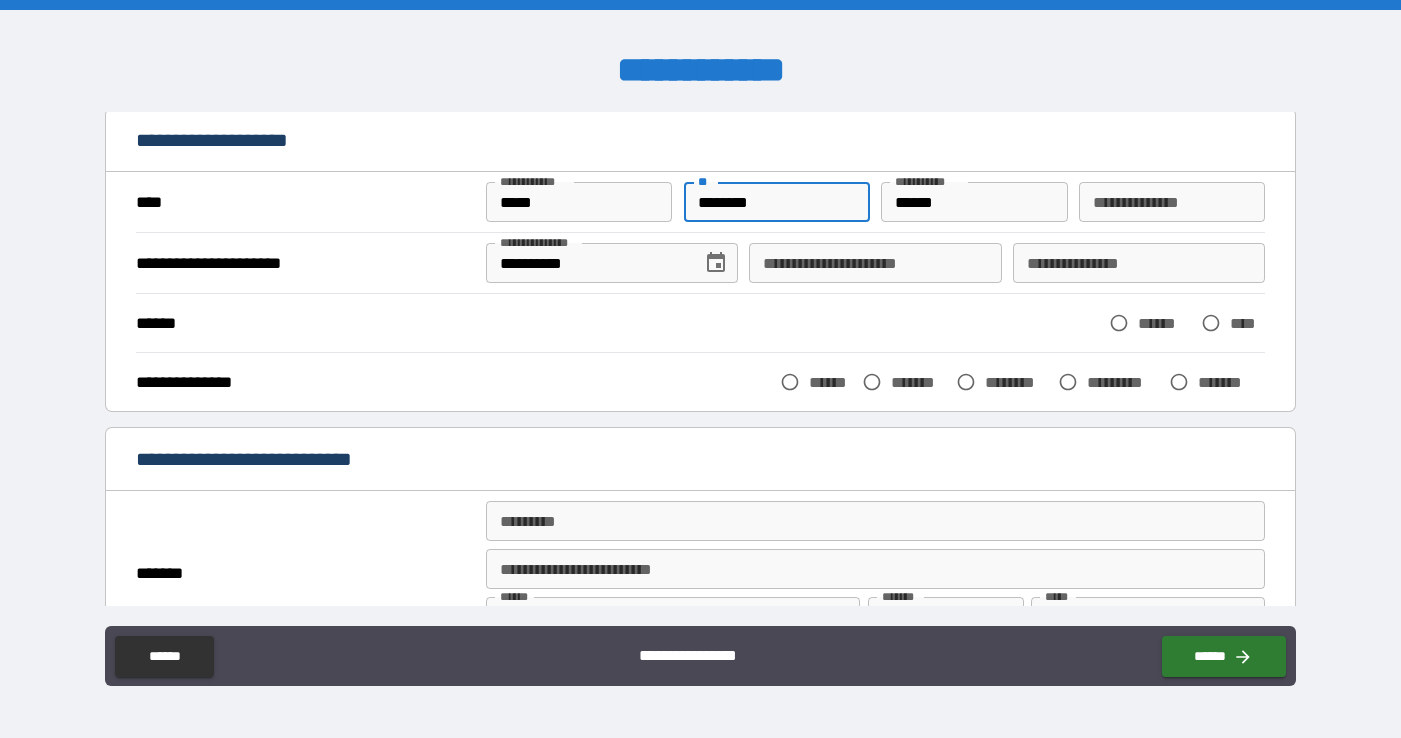 type on "********" 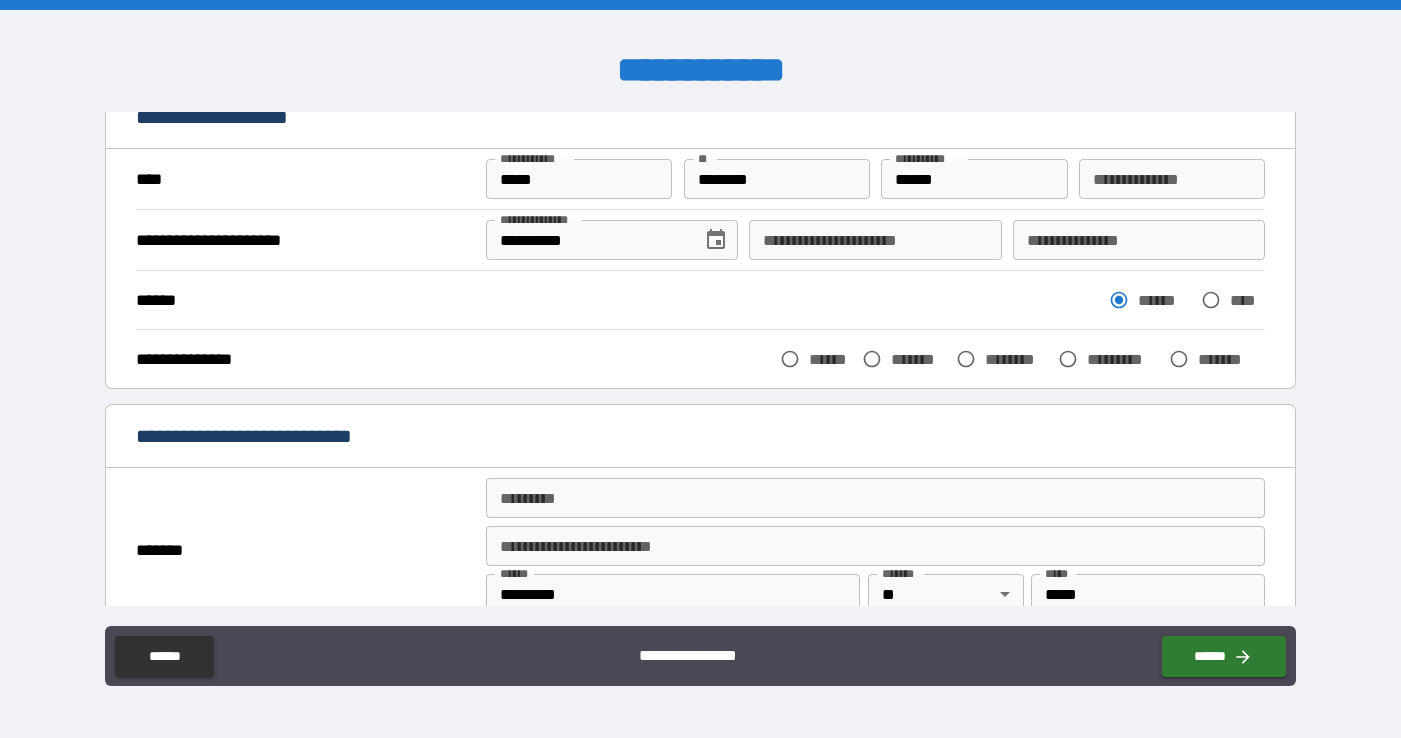 scroll, scrollTop: 110, scrollLeft: 0, axis: vertical 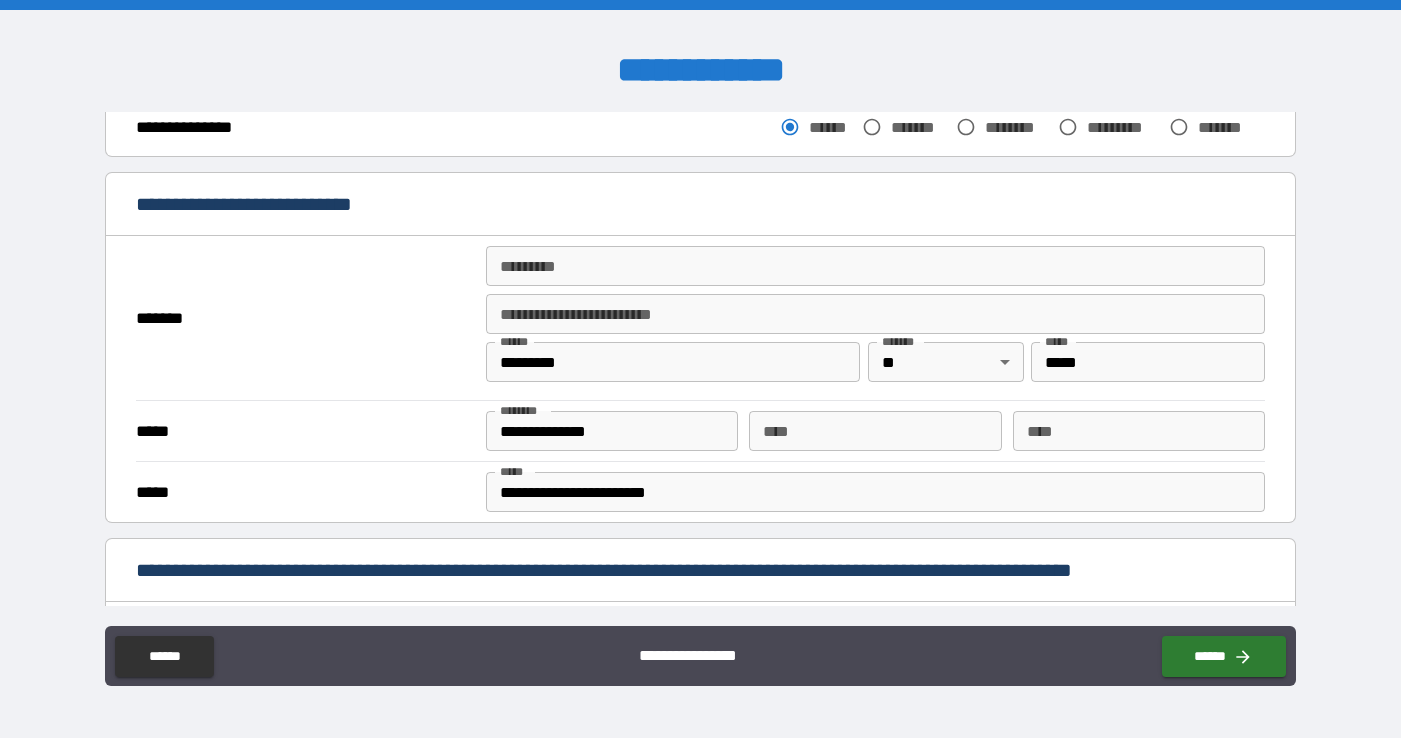 click on "*******   *" at bounding box center (875, 266) 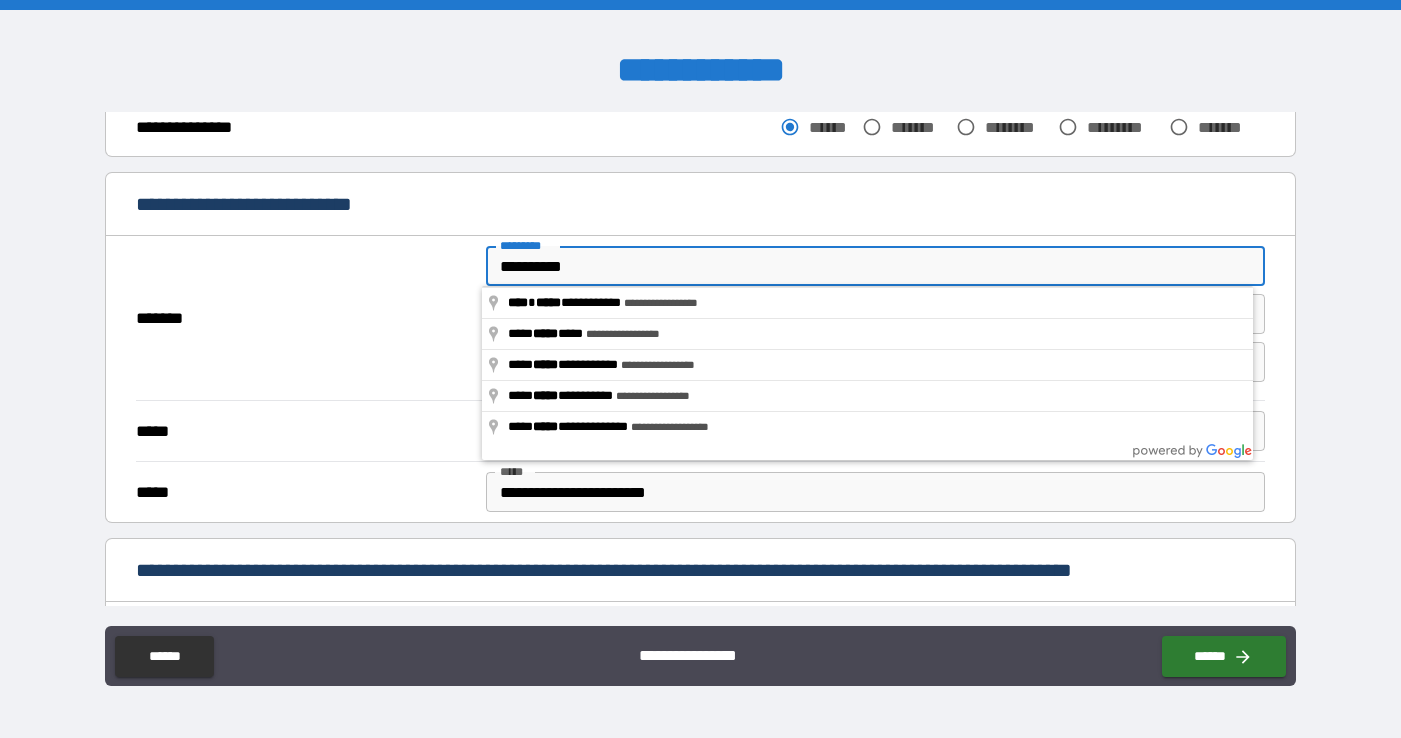 type on "**********" 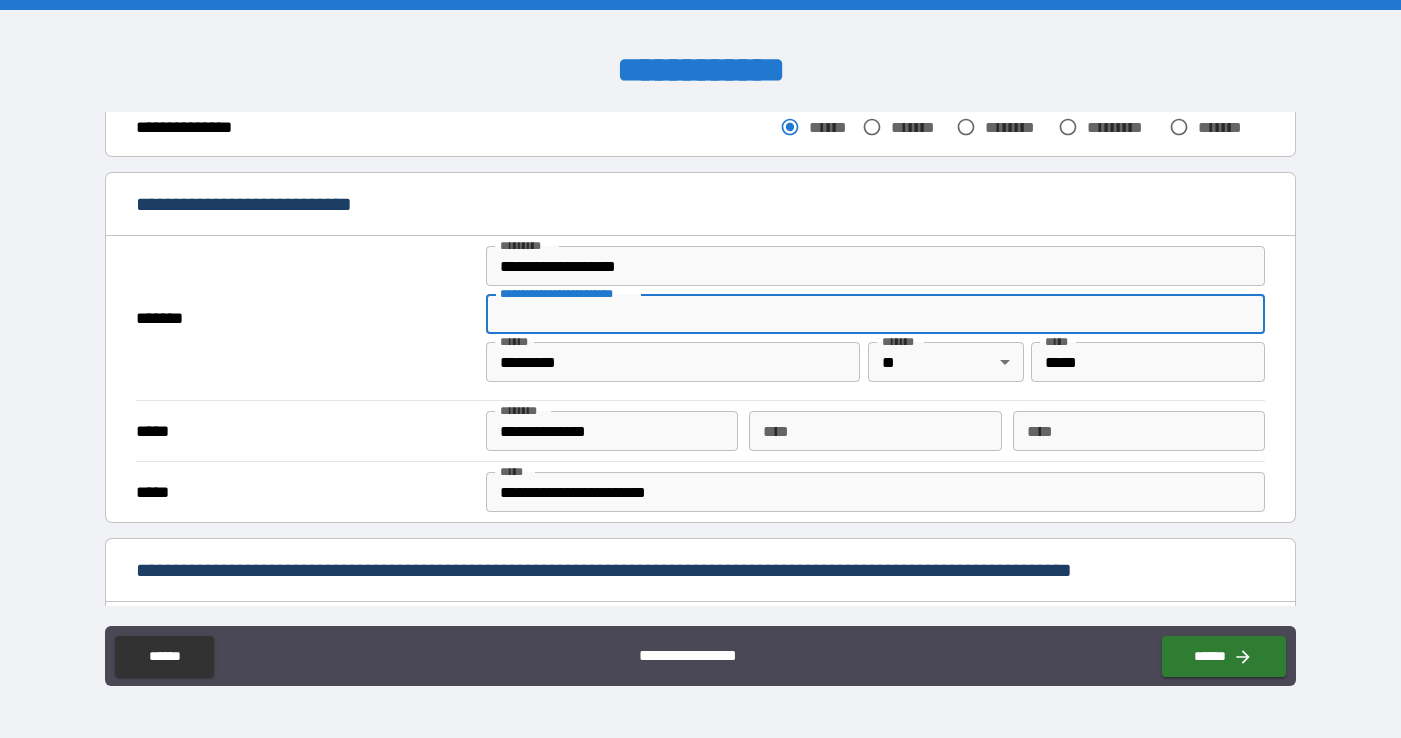 click on "**********" at bounding box center (875, 314) 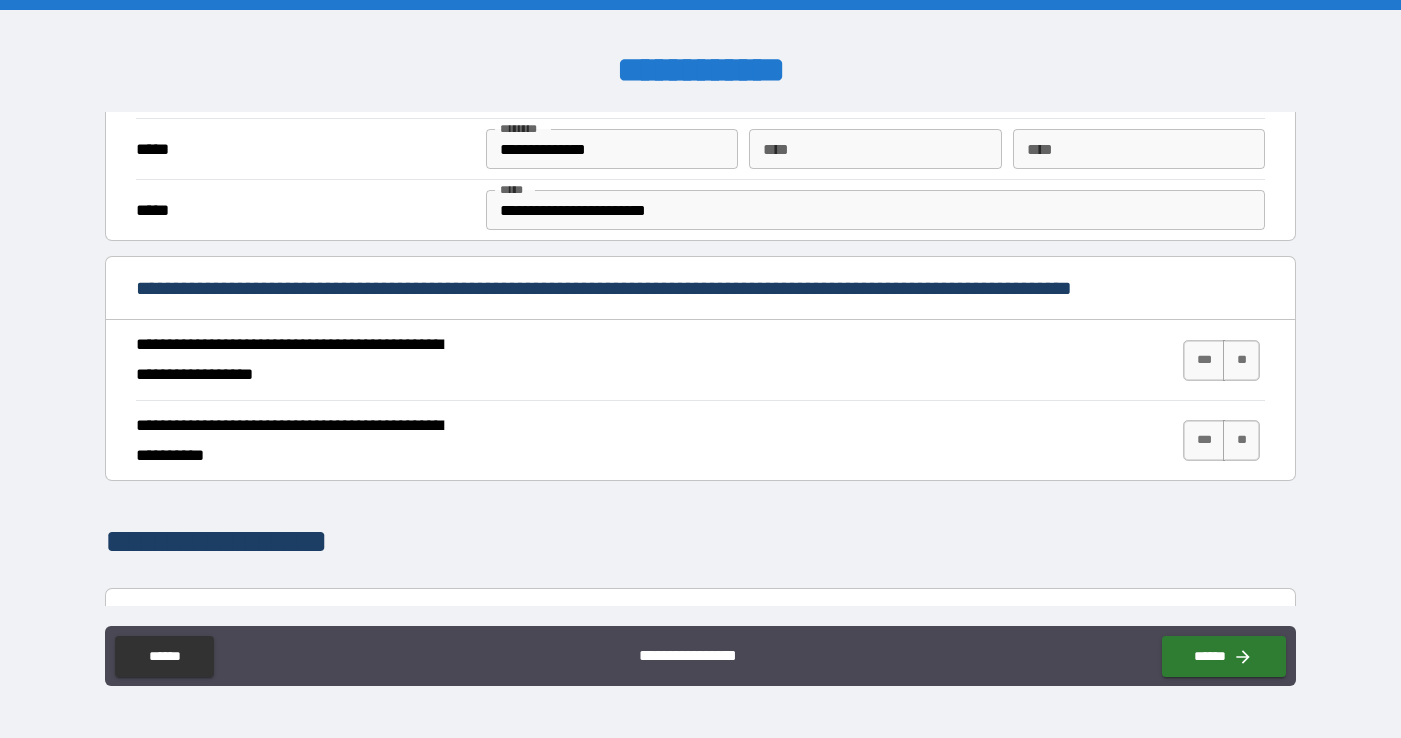 scroll, scrollTop: 625, scrollLeft: 0, axis: vertical 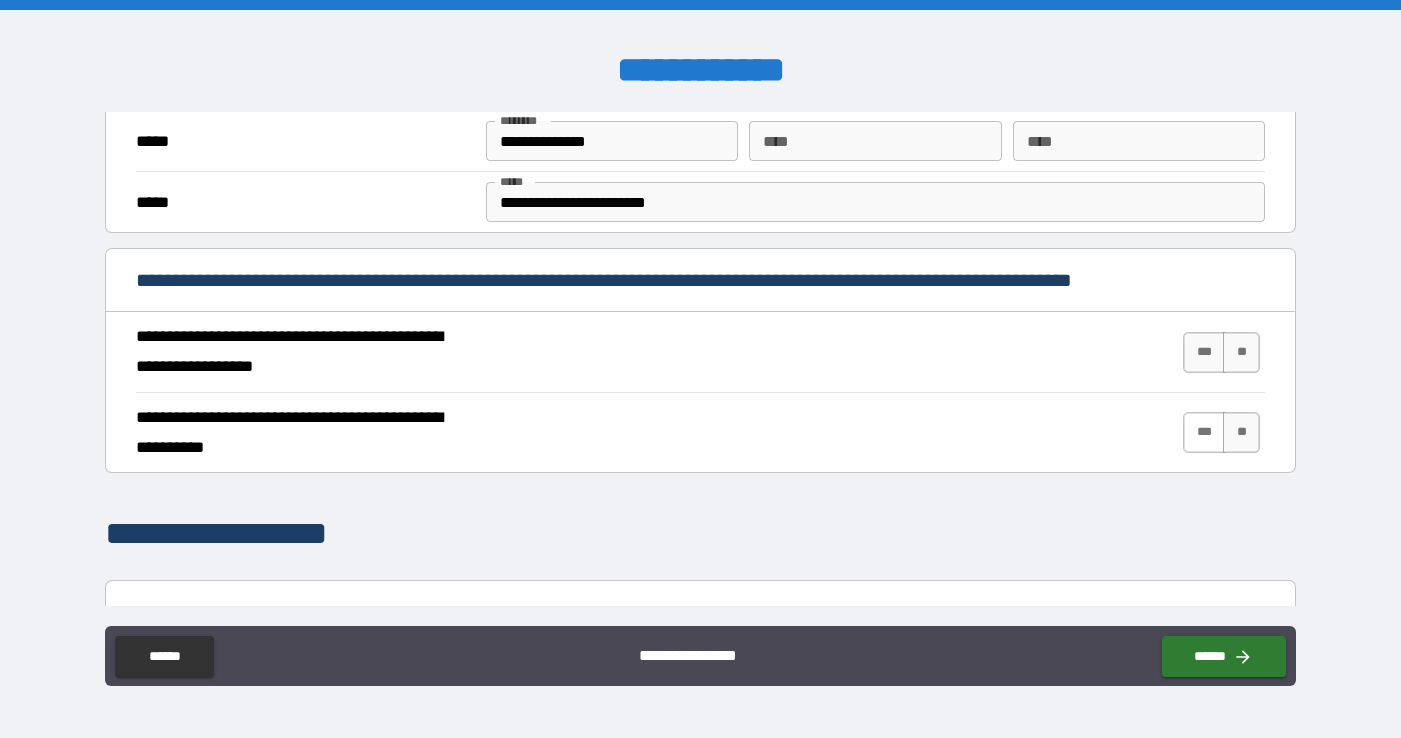 type on "*****" 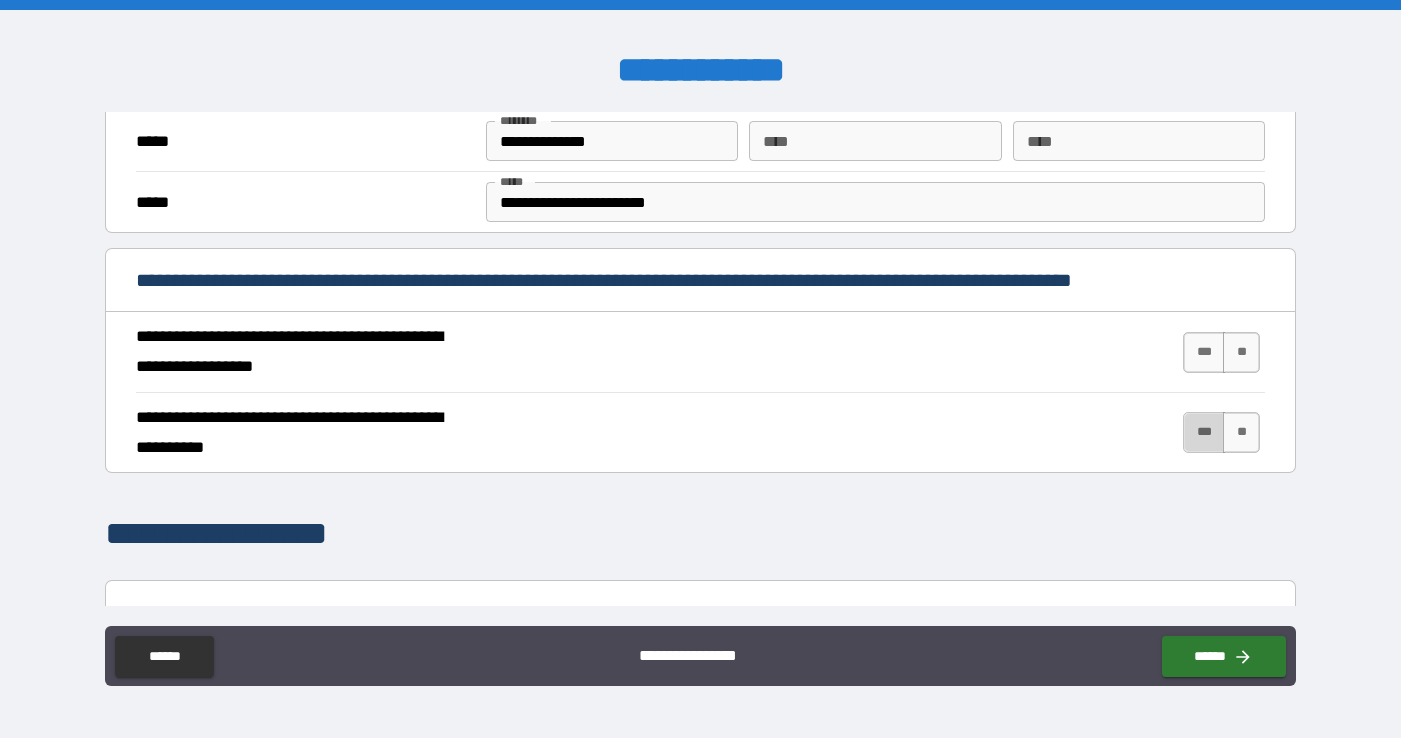 click on "***" at bounding box center (1204, 432) 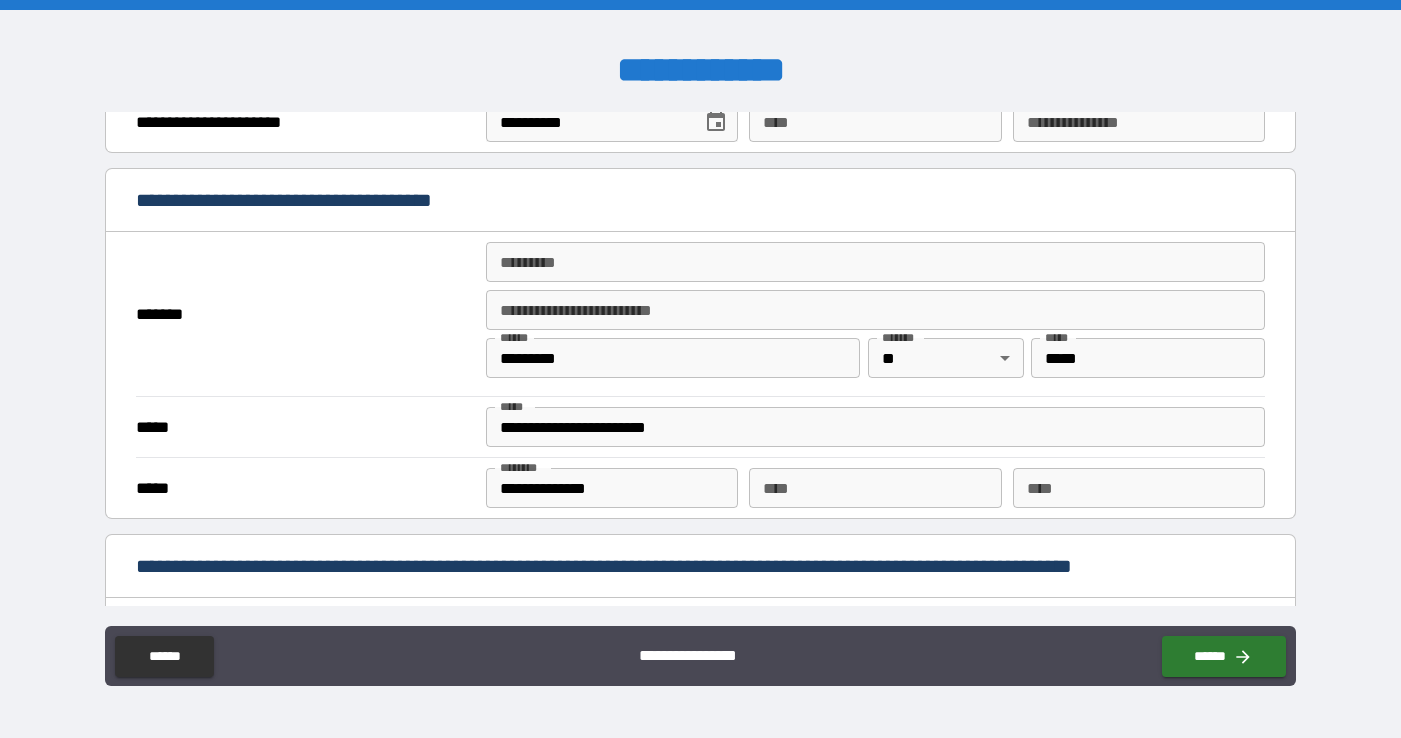 scroll, scrollTop: 1353, scrollLeft: 0, axis: vertical 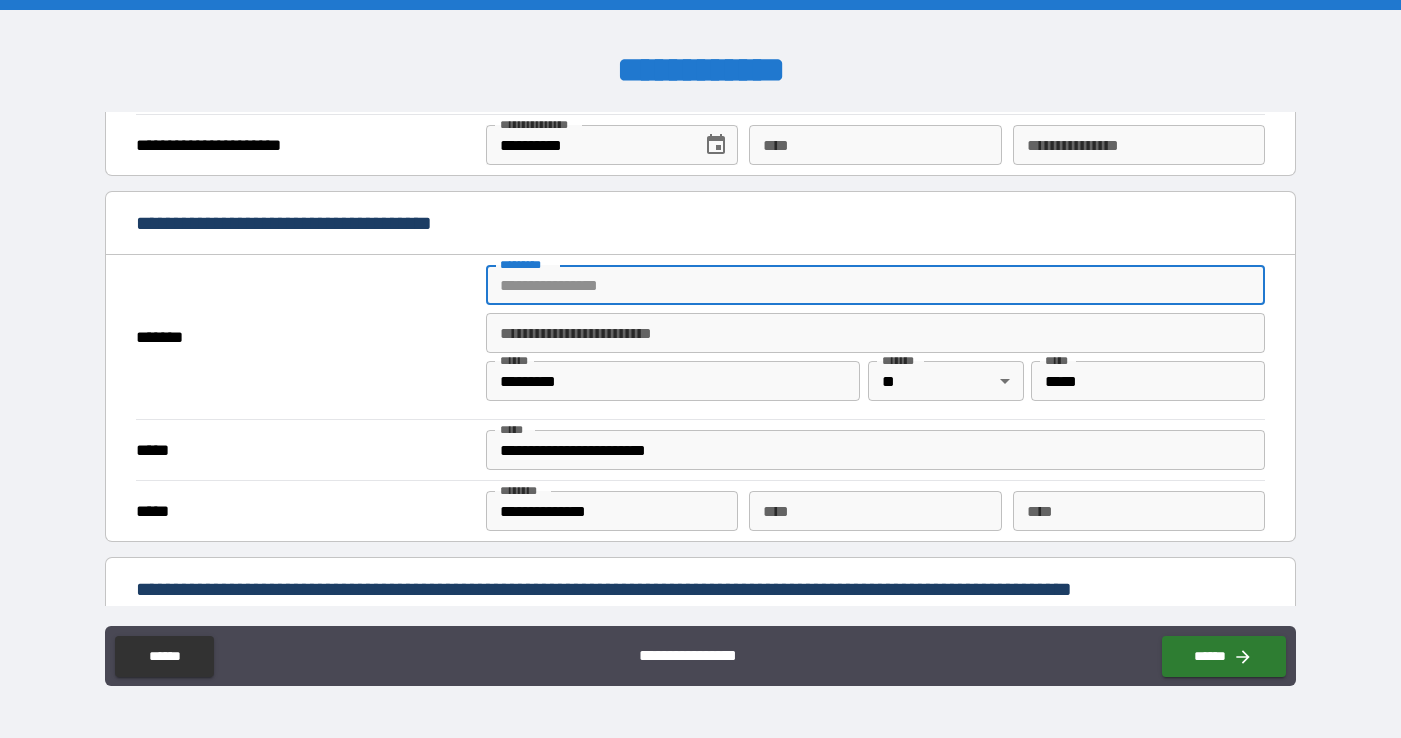 click on "*******   *" at bounding box center [875, 285] 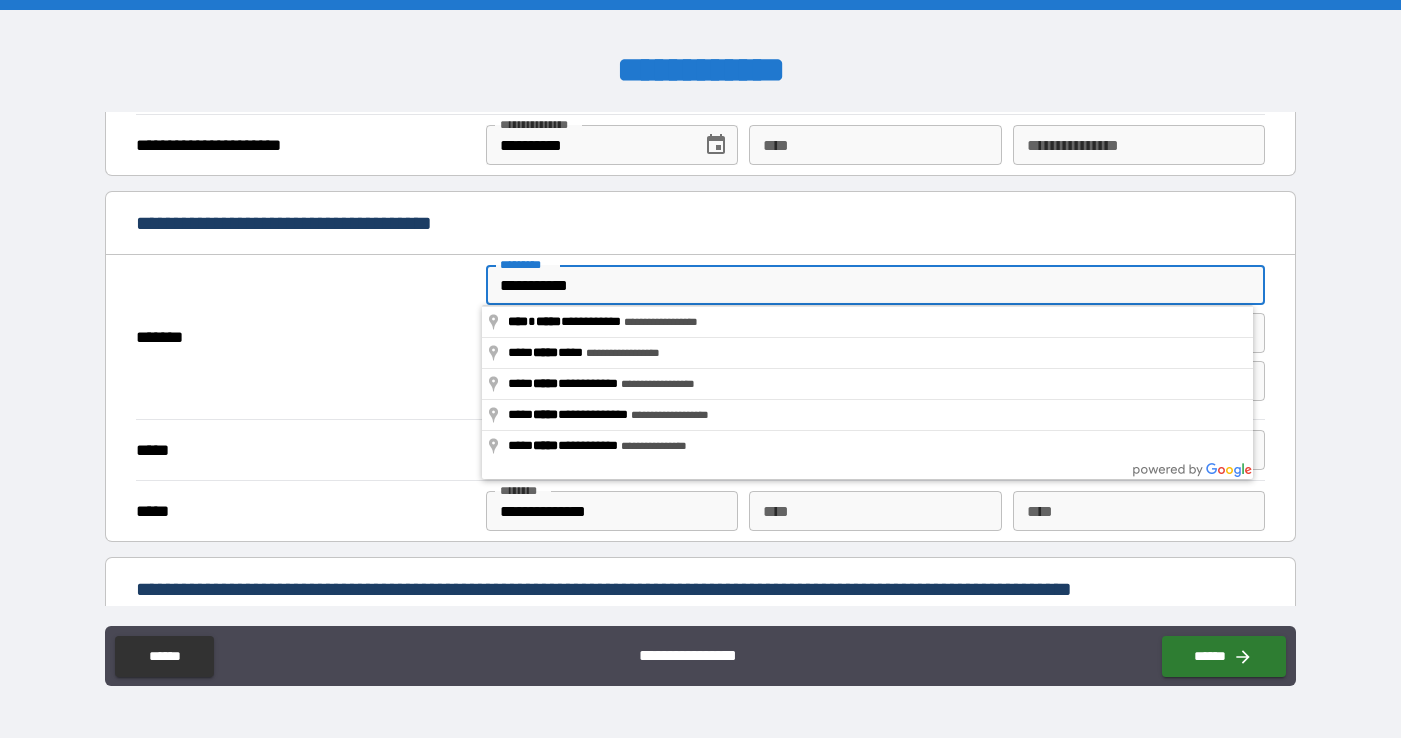 type on "**********" 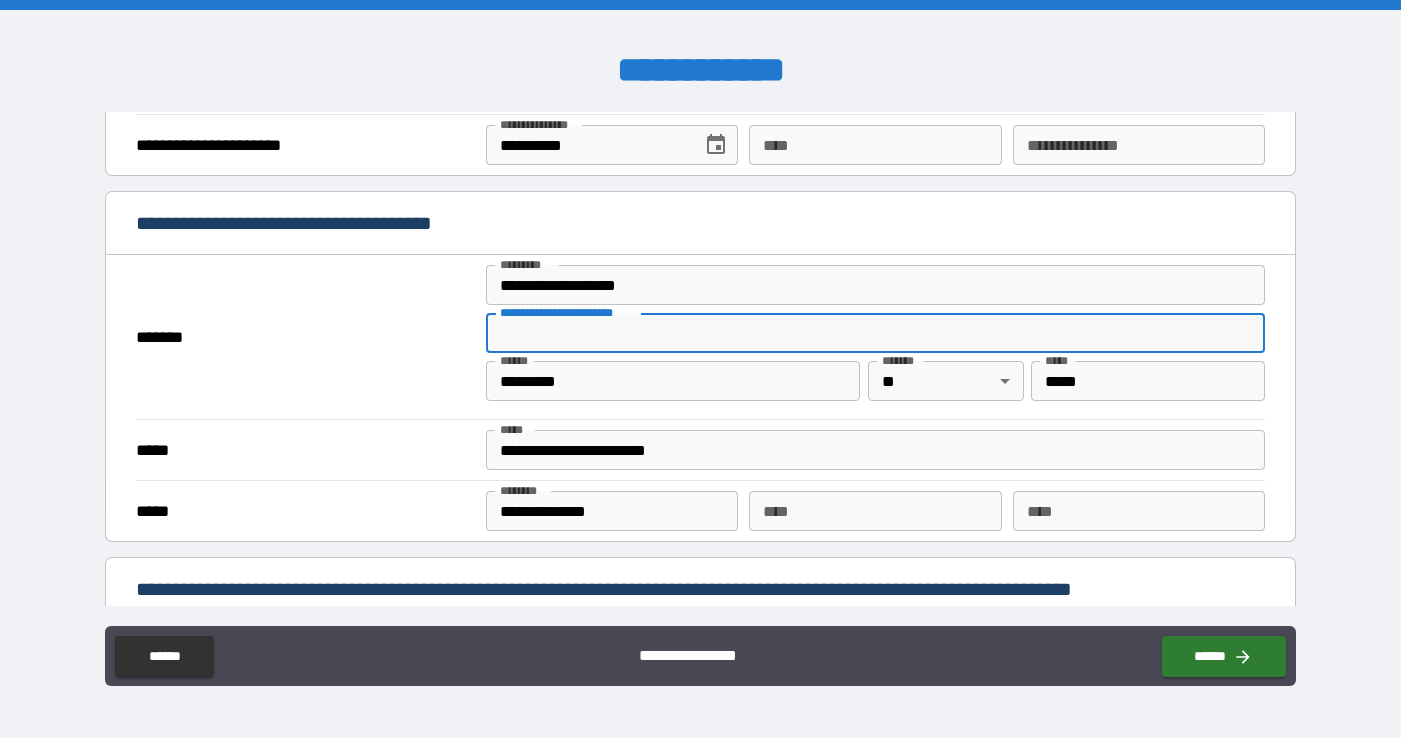 click on "**********" at bounding box center [875, 333] 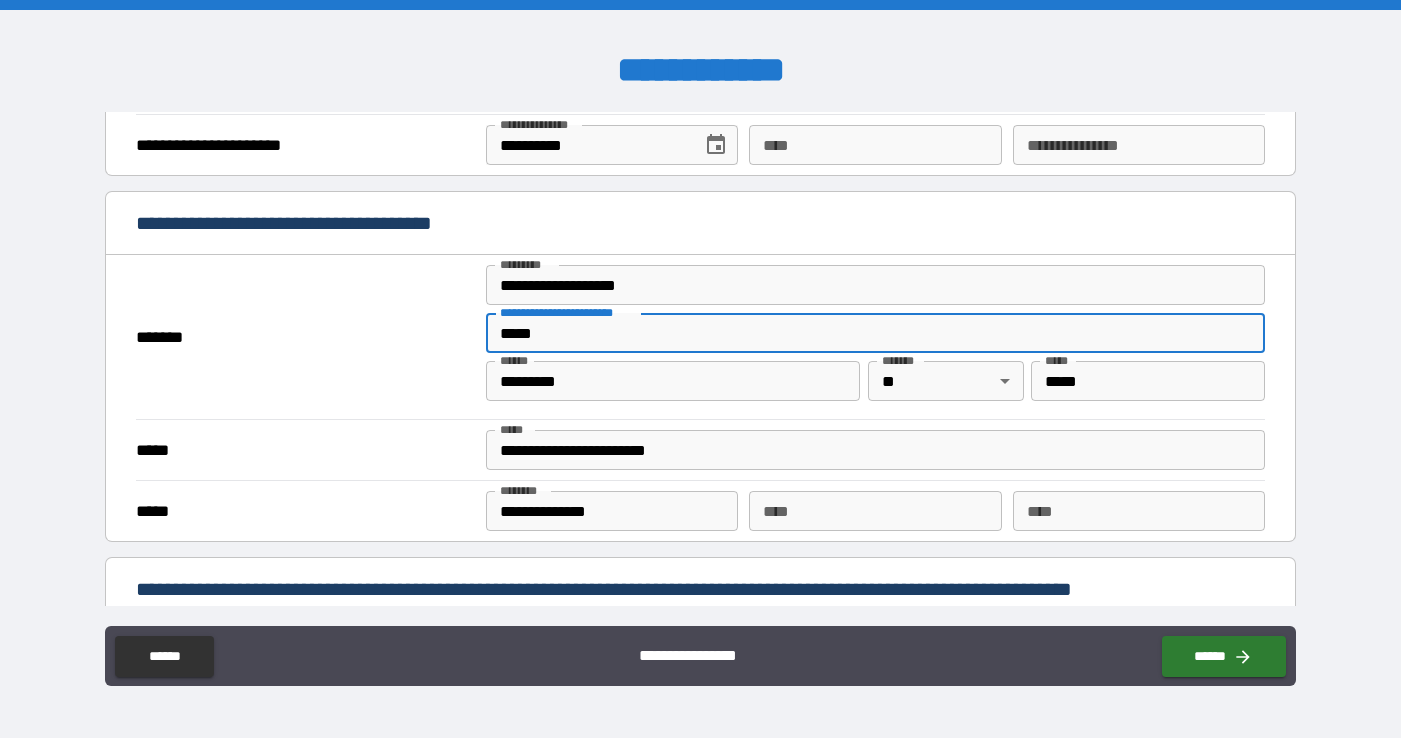 type on "*****" 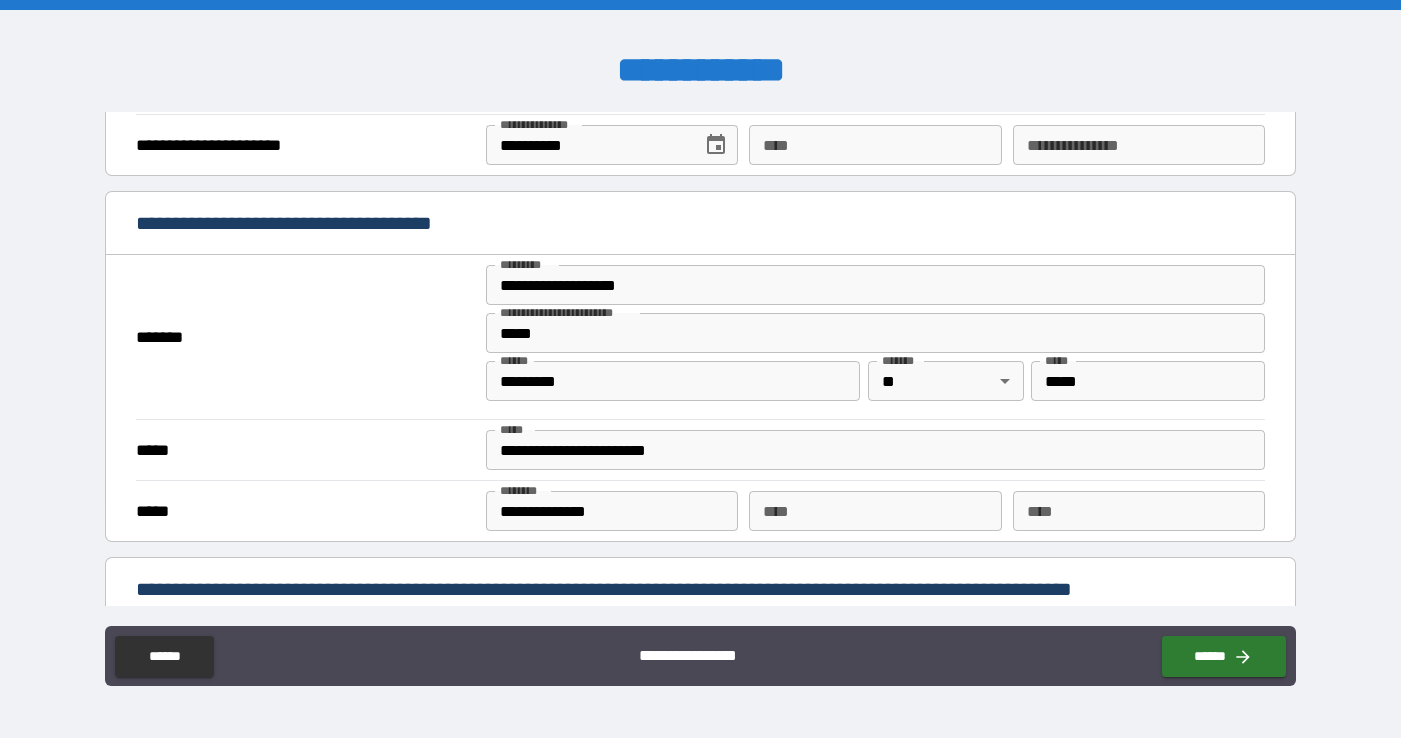 click on "**********" at bounding box center (700, 337) 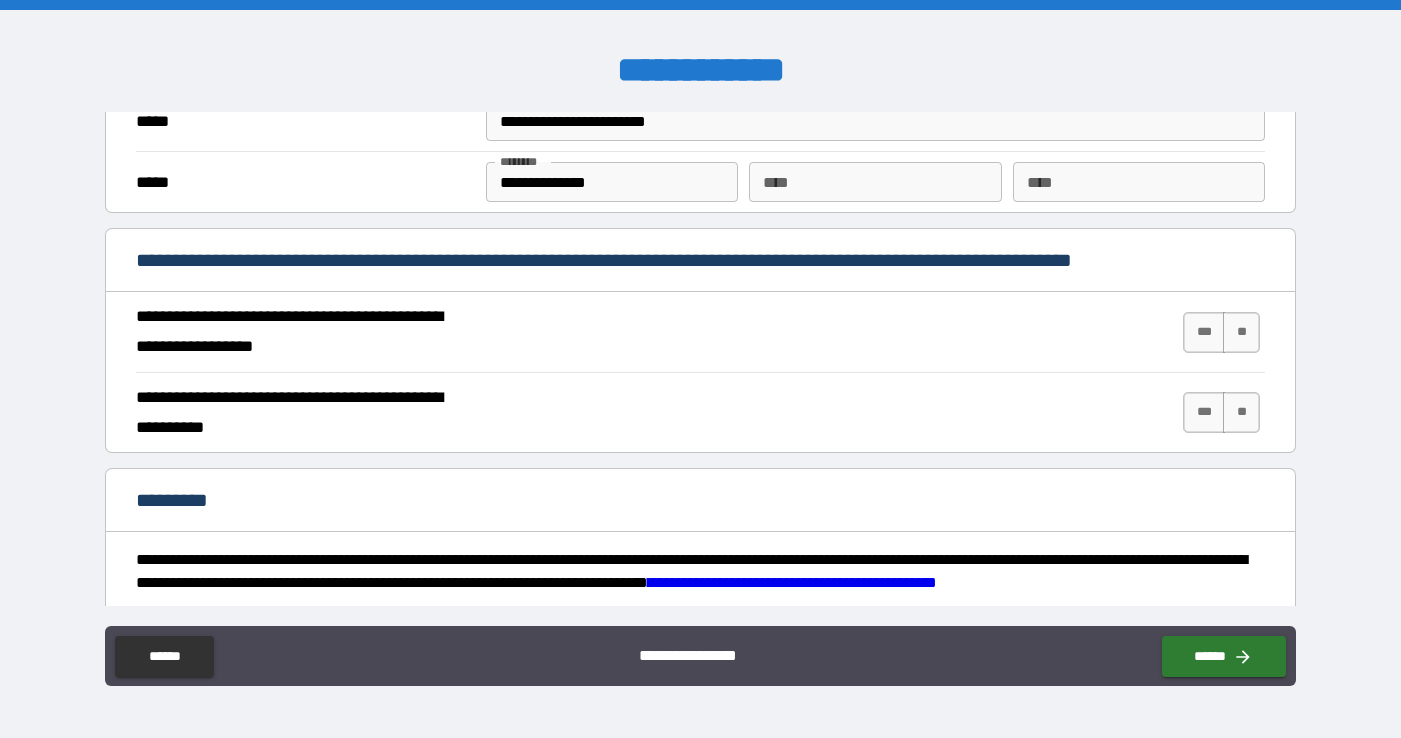 scroll, scrollTop: 1686, scrollLeft: 0, axis: vertical 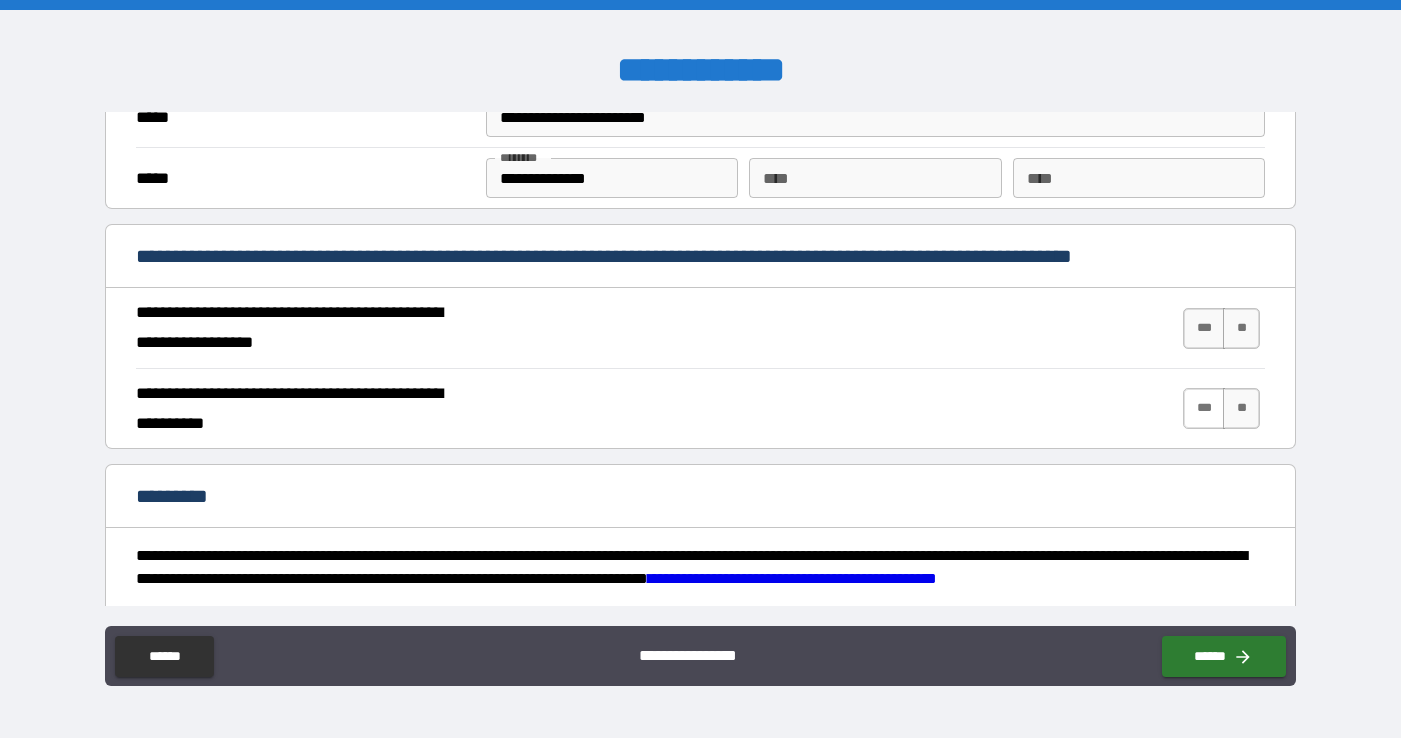 click on "***" at bounding box center [1204, 408] 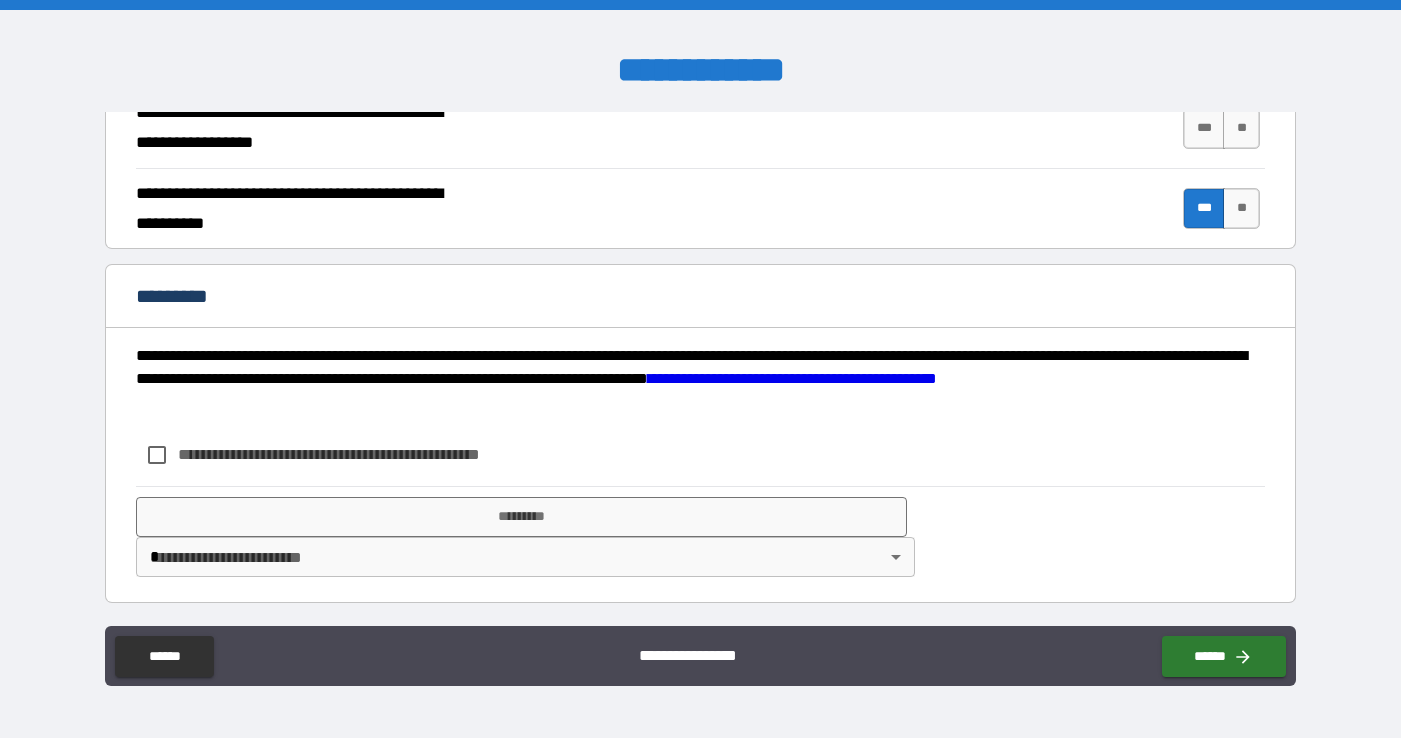 scroll, scrollTop: 1887, scrollLeft: 0, axis: vertical 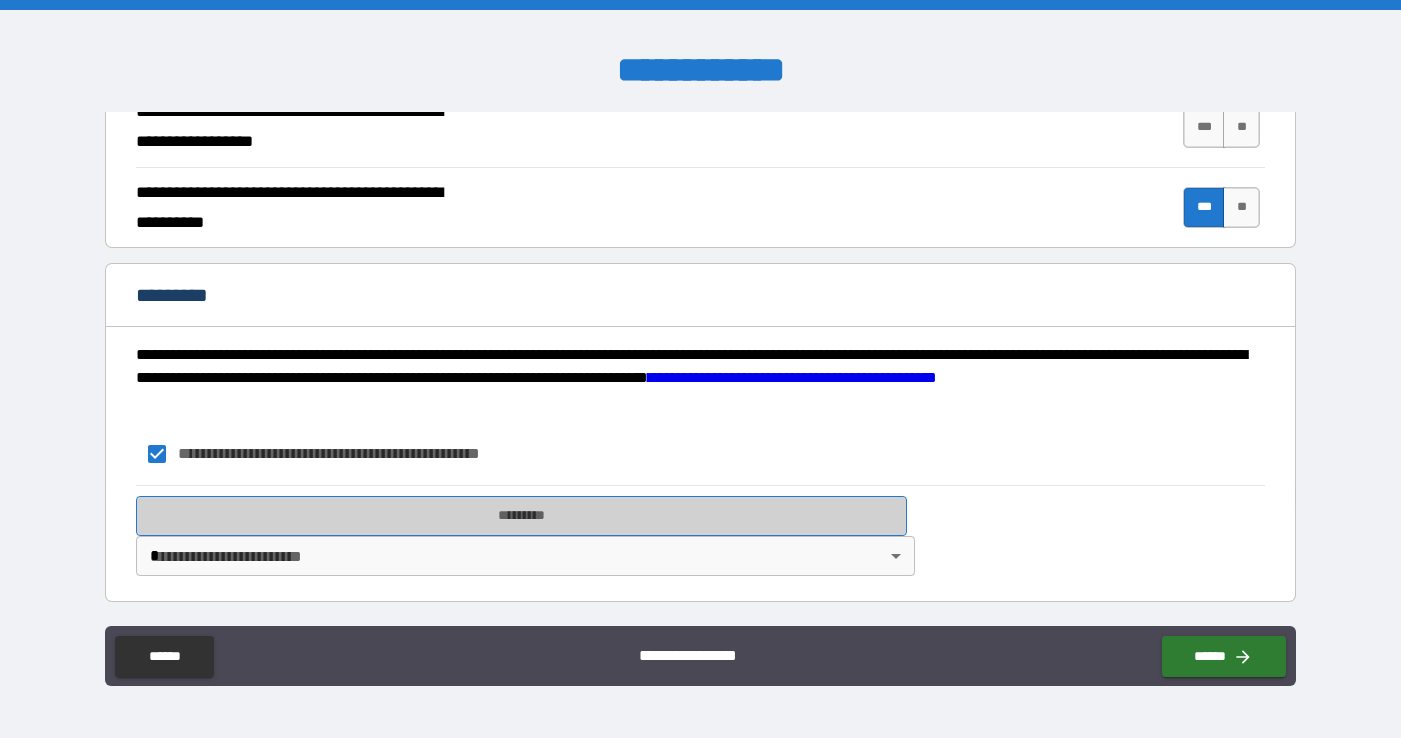 click on "*********" at bounding box center [521, 516] 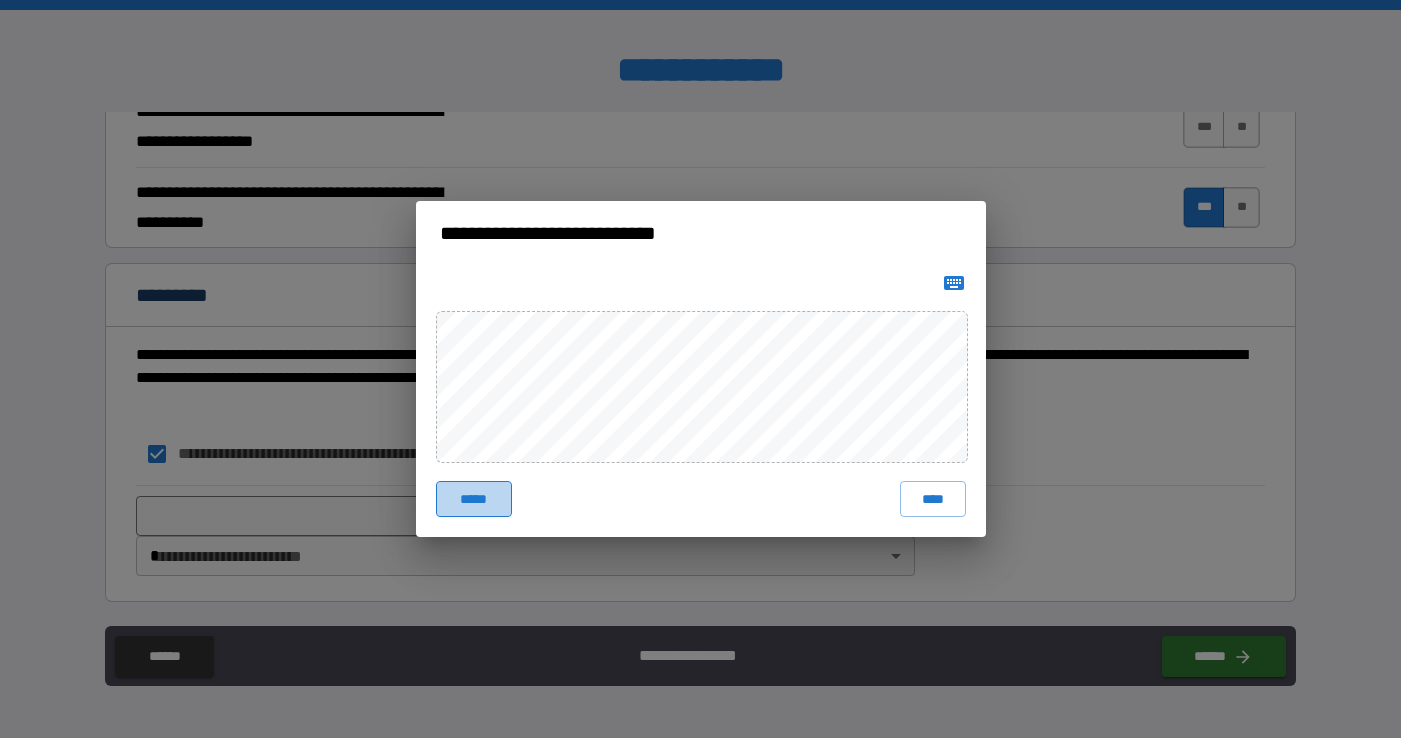click on "*****" at bounding box center (474, 499) 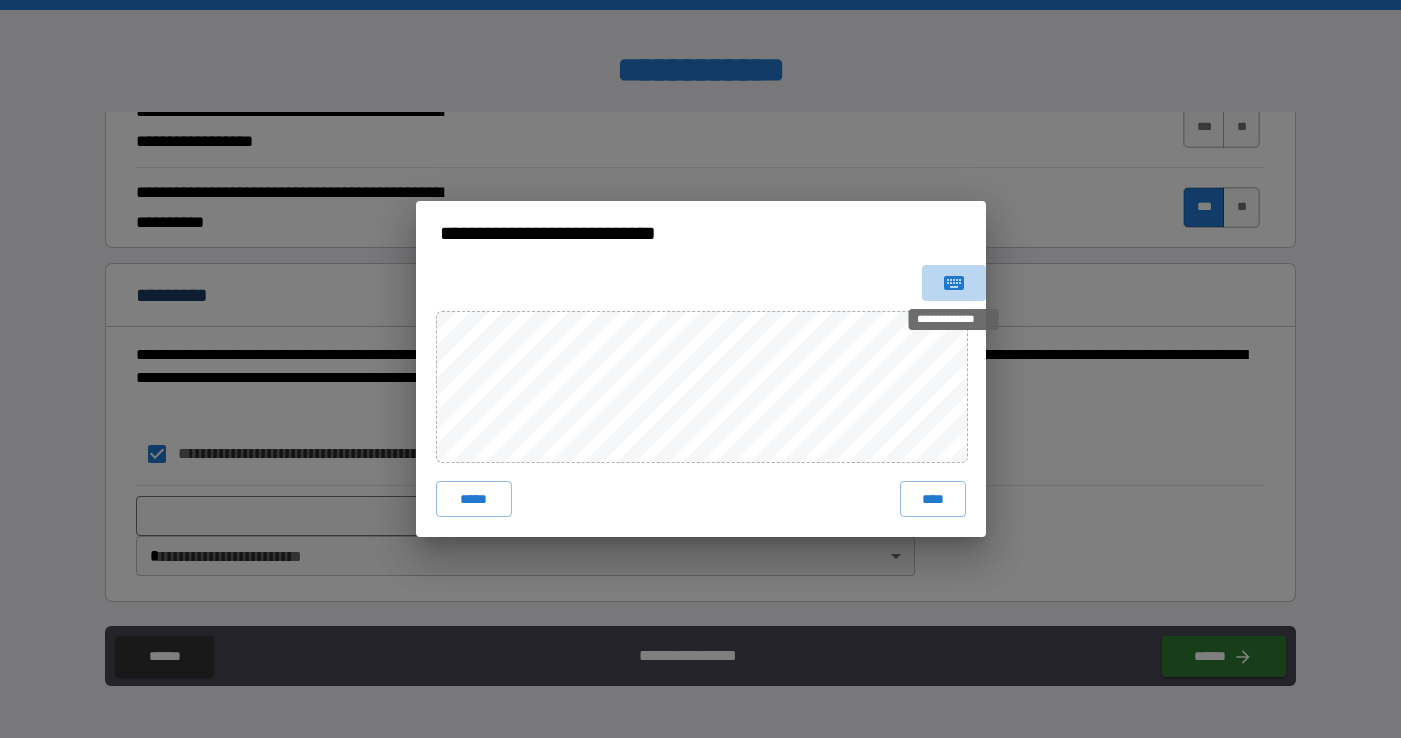 click 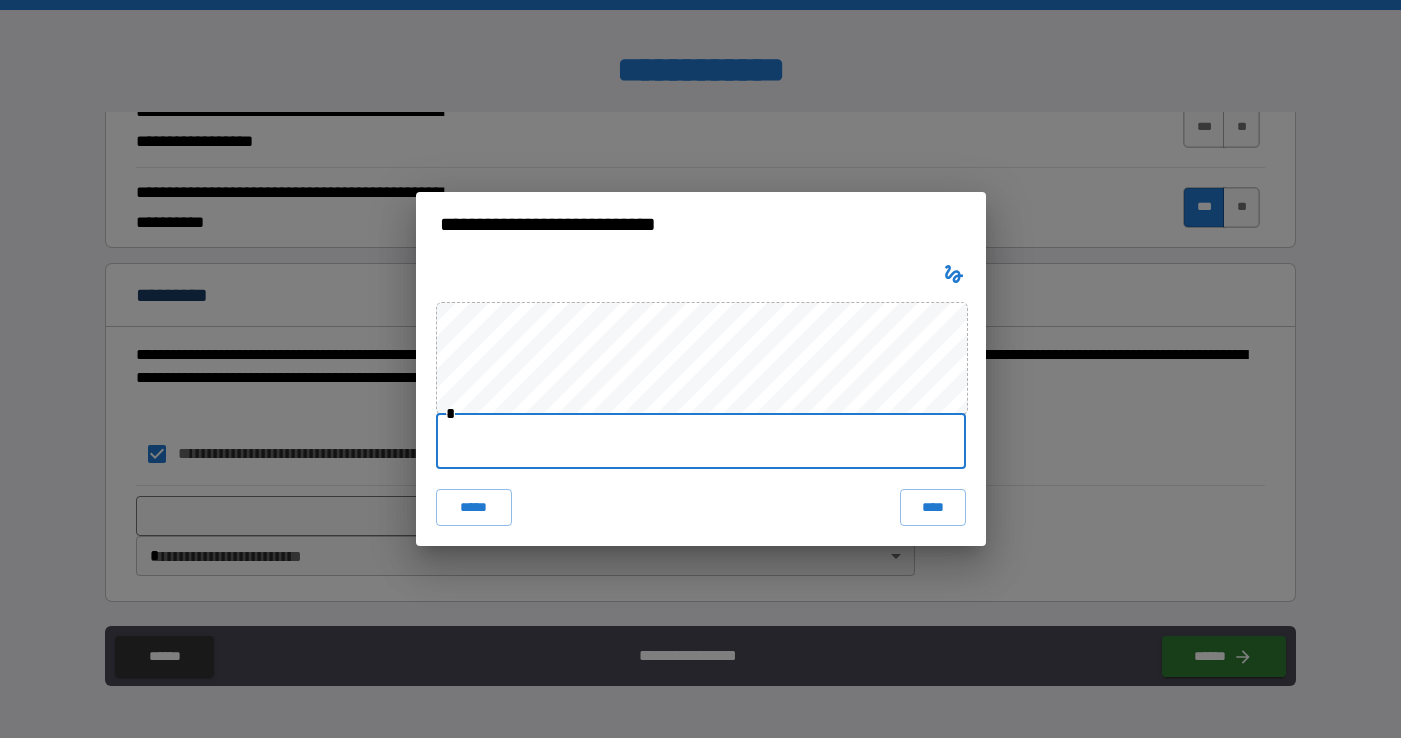 click at bounding box center [701, 441] 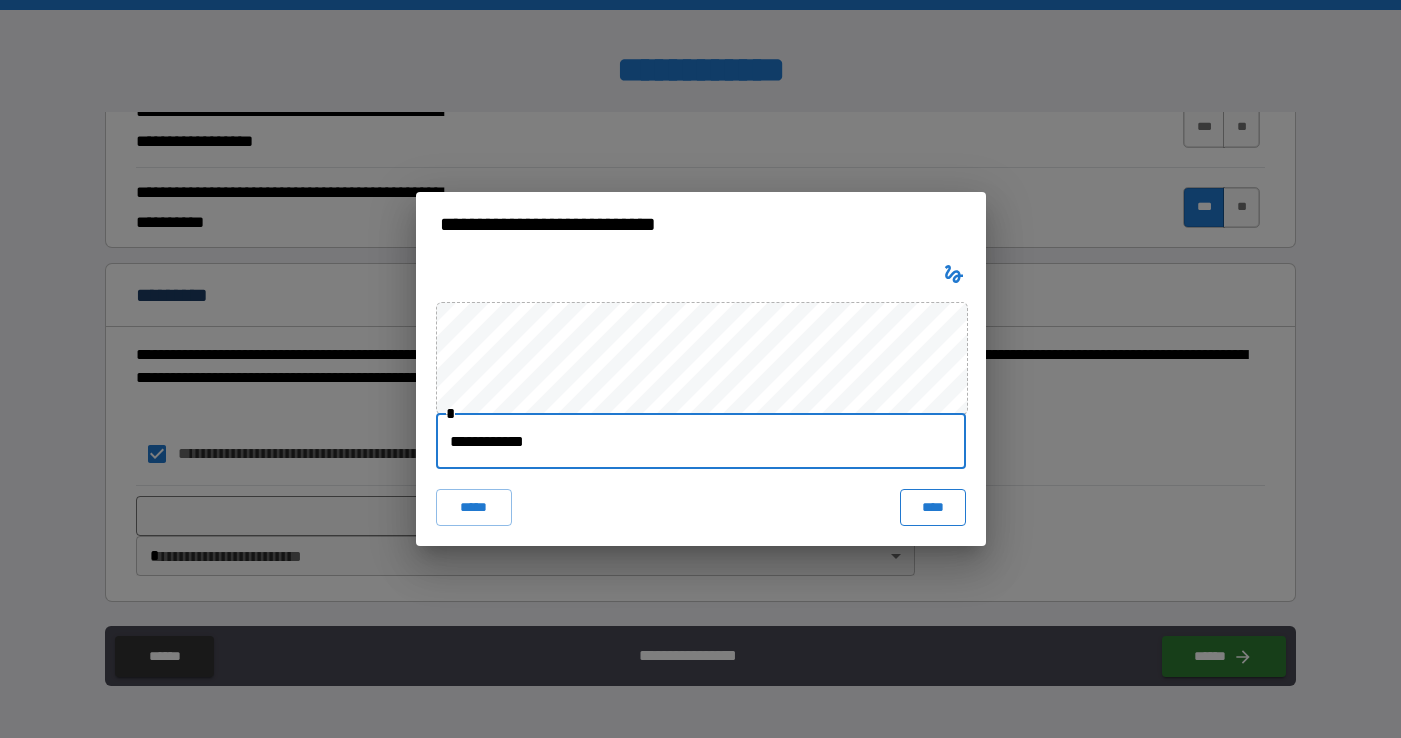 type on "**********" 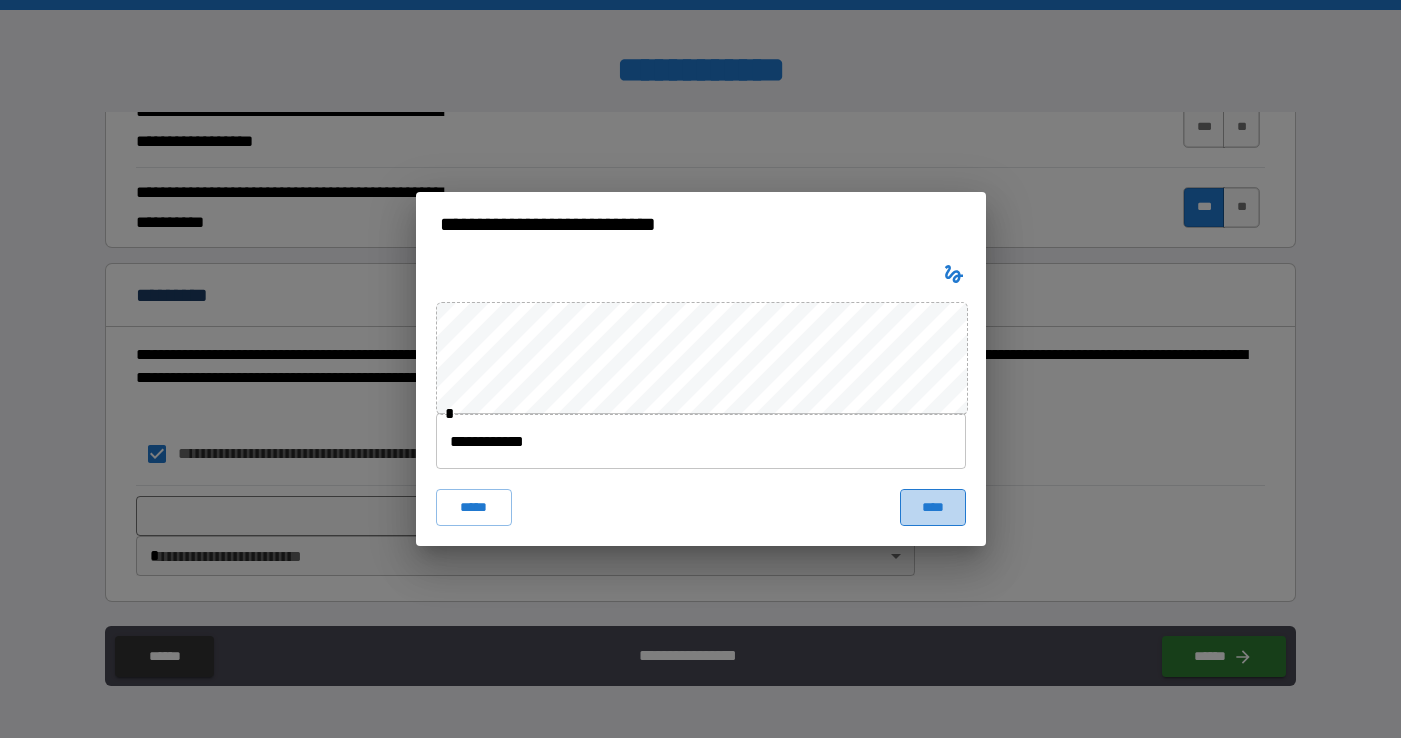click on "****" at bounding box center (933, 507) 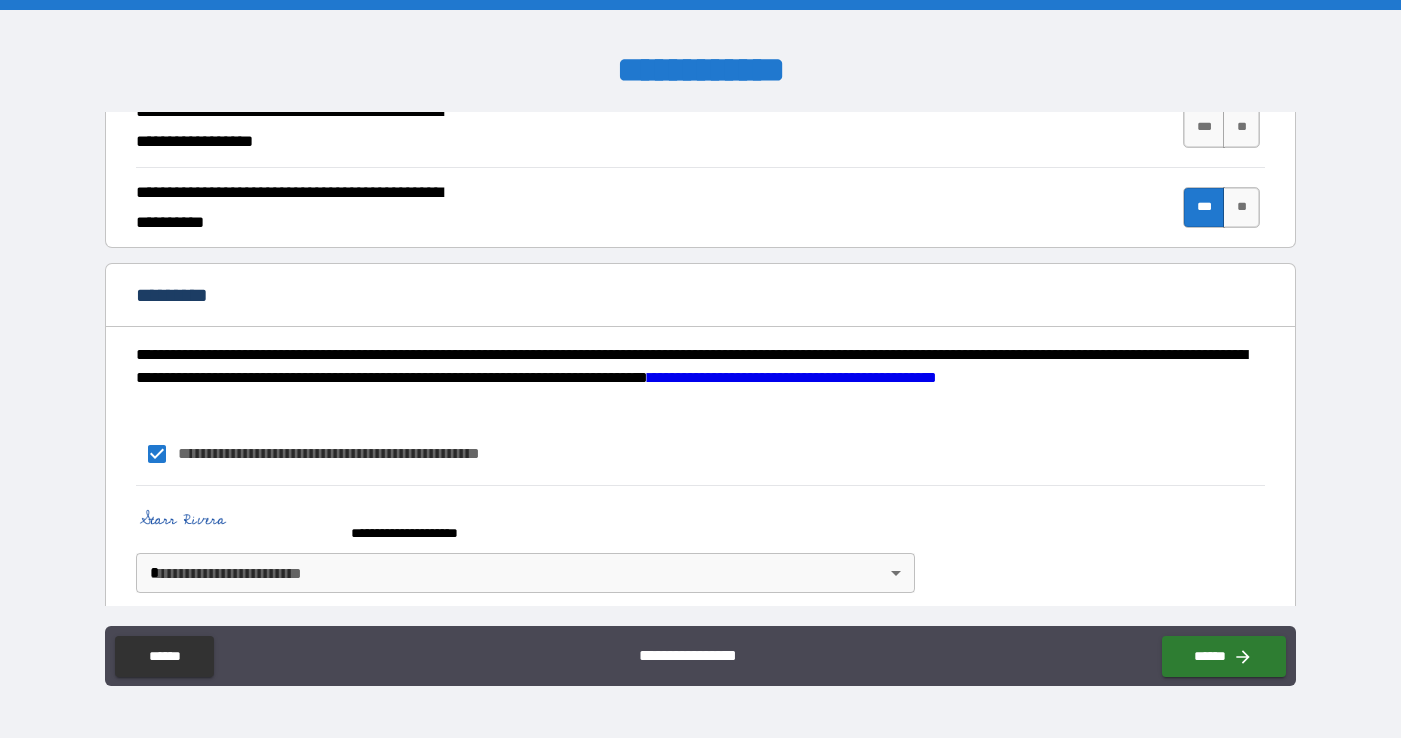 click on "**********" at bounding box center (700, 369) 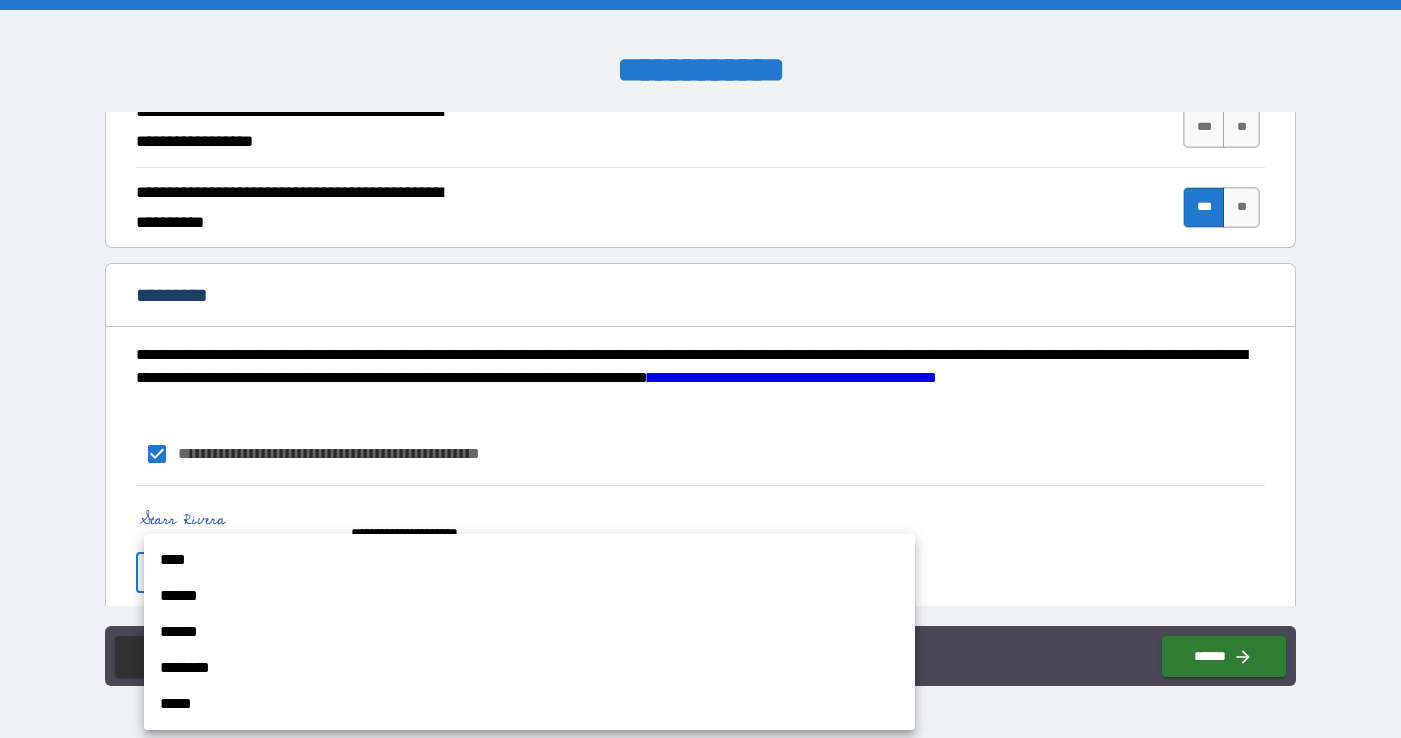 click on "****" at bounding box center (529, 560) 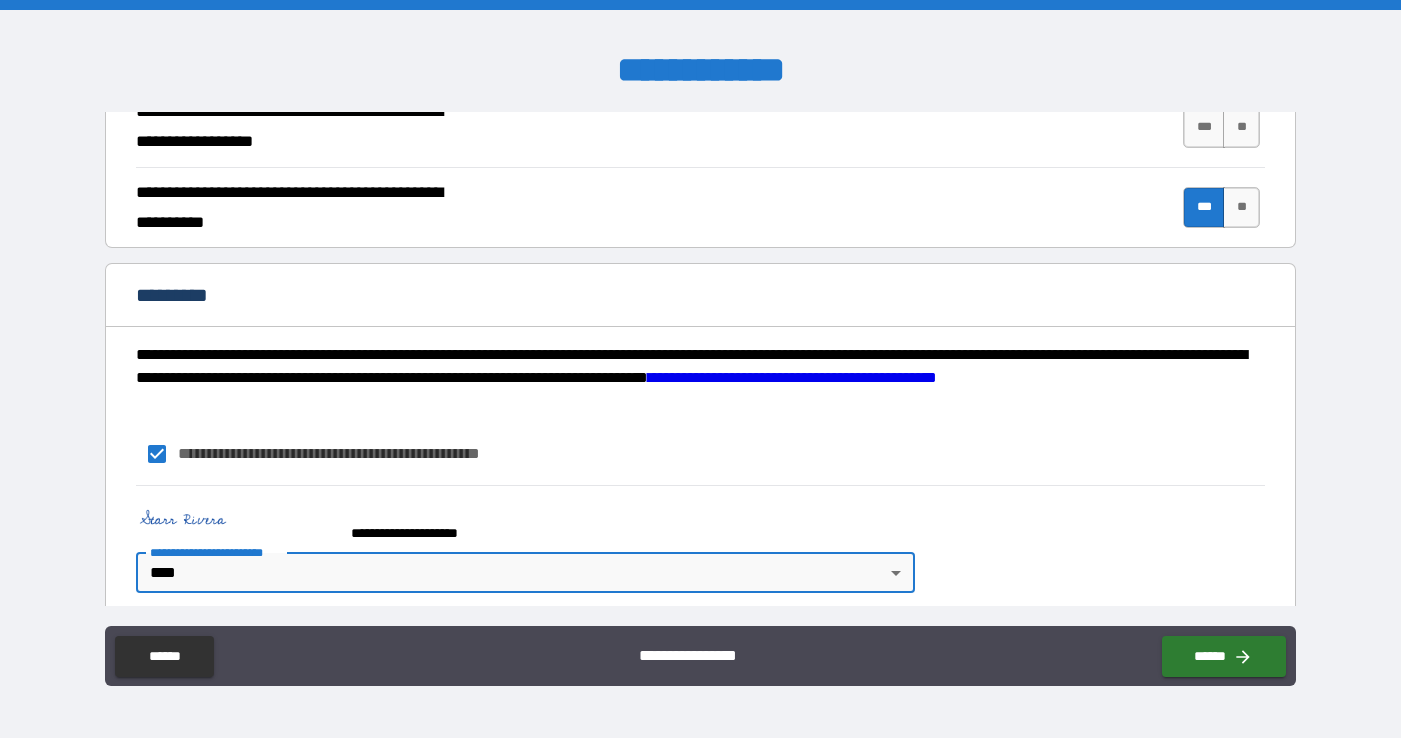 click on "**********" at bounding box center [700, 454] 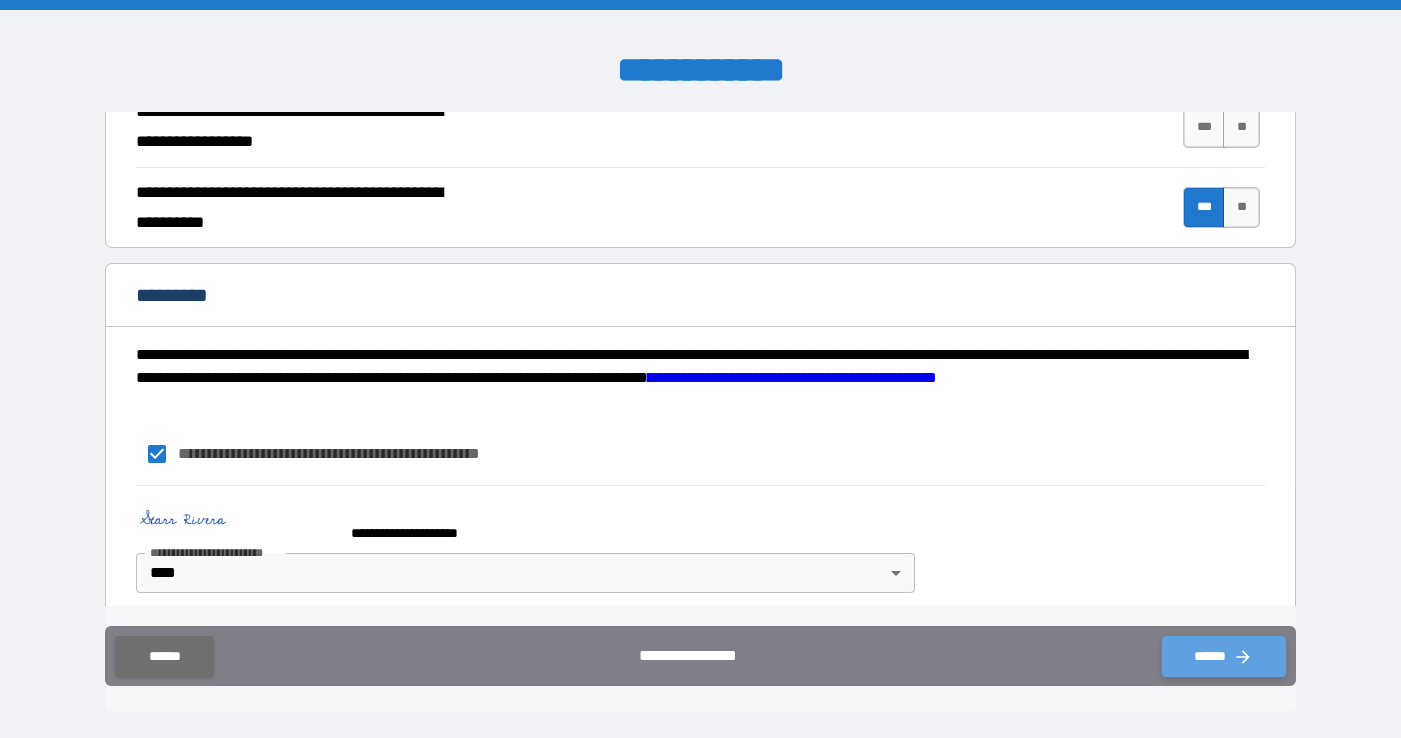 click on "******" at bounding box center (1224, 656) 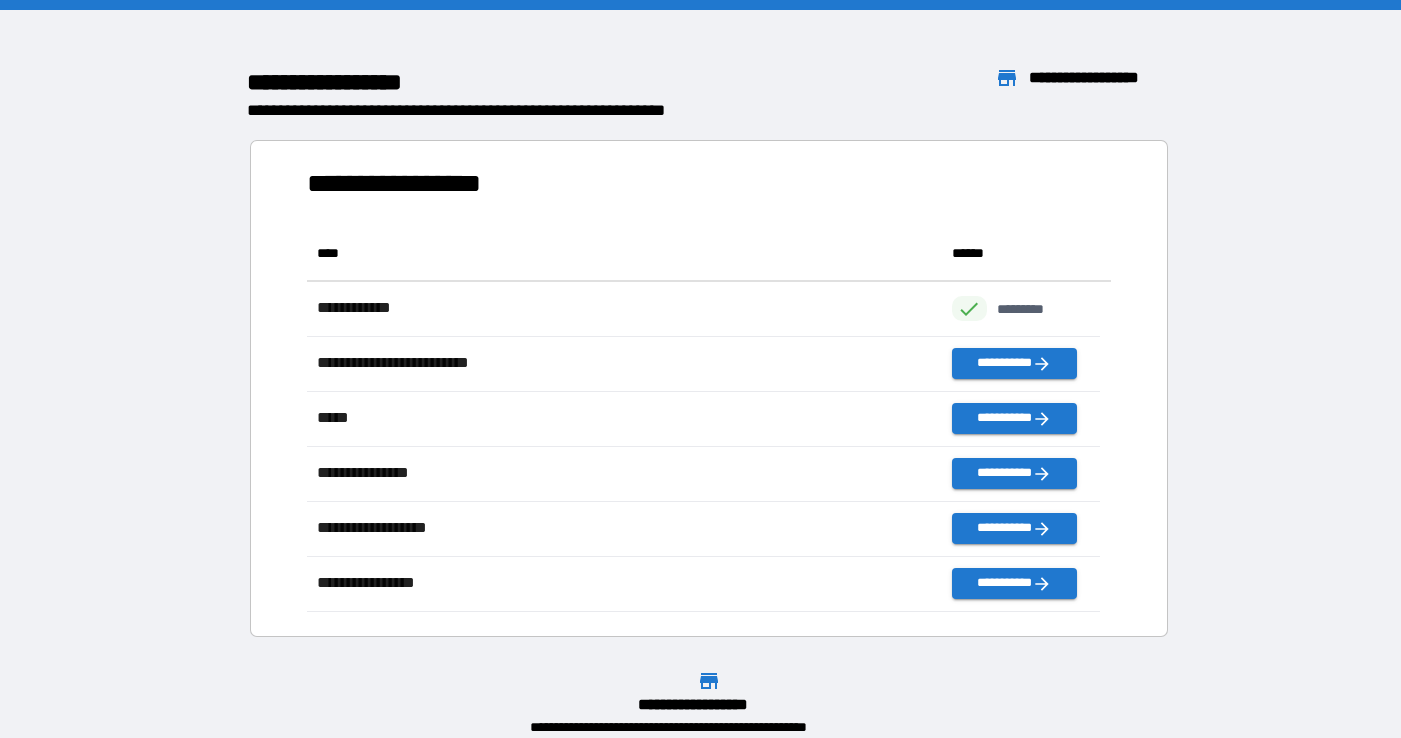 scroll, scrollTop: 16, scrollLeft: 16, axis: both 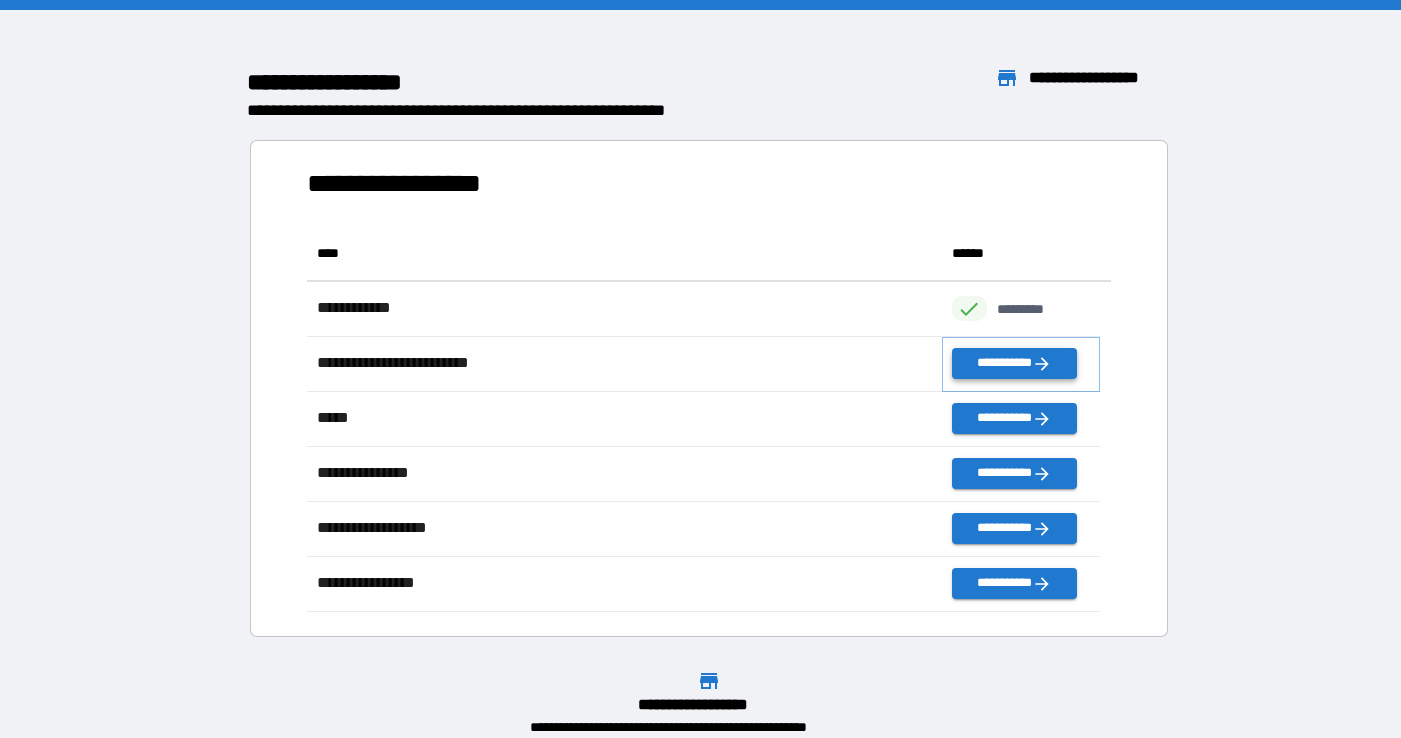 click on "**********" at bounding box center (1014, 363) 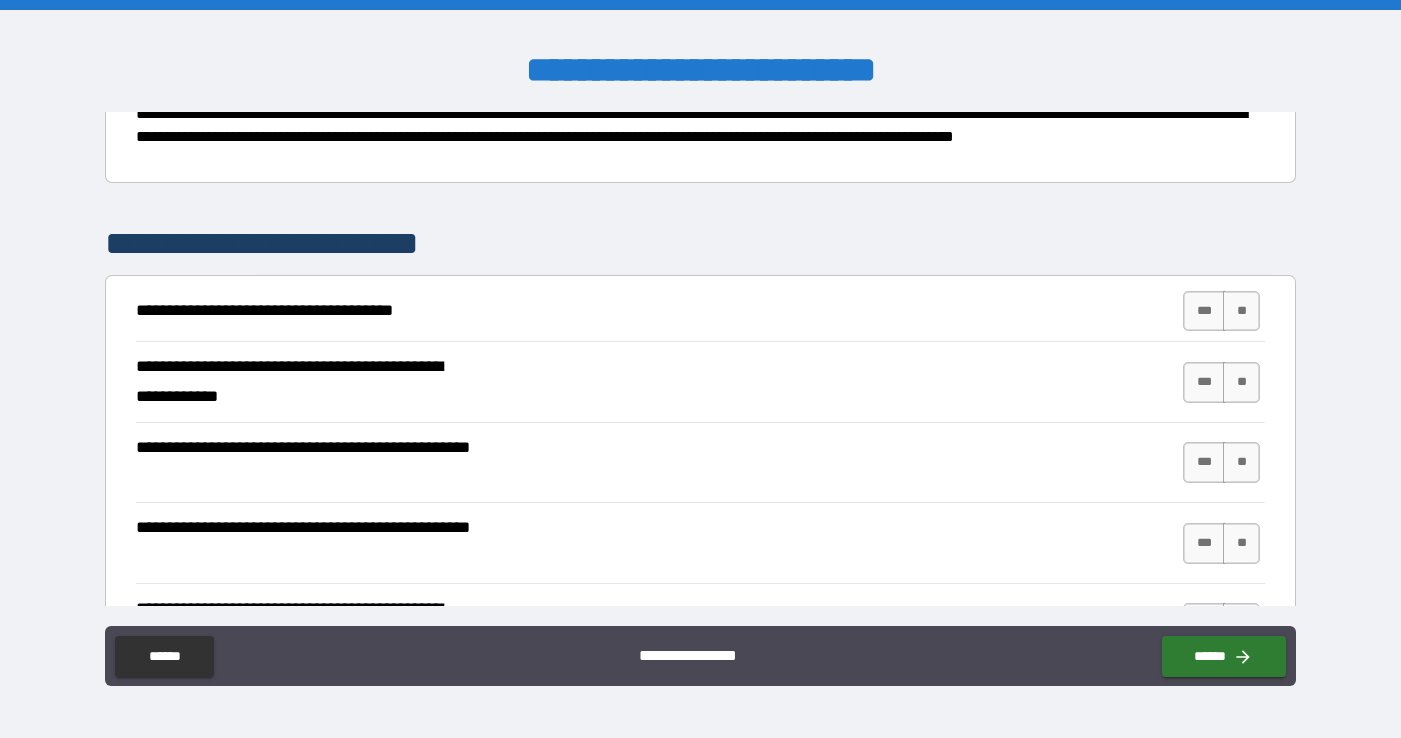 scroll, scrollTop: 250, scrollLeft: 0, axis: vertical 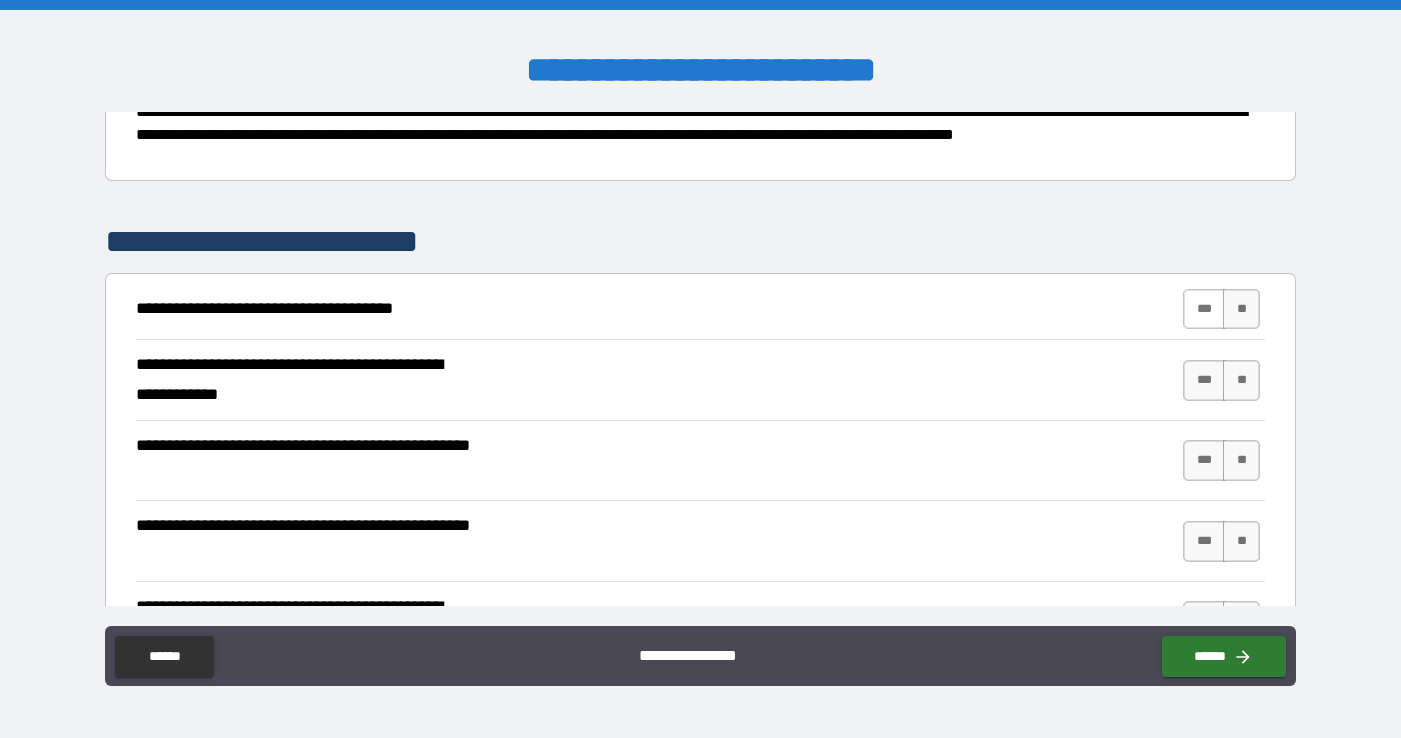 click on "***" at bounding box center [1204, 309] 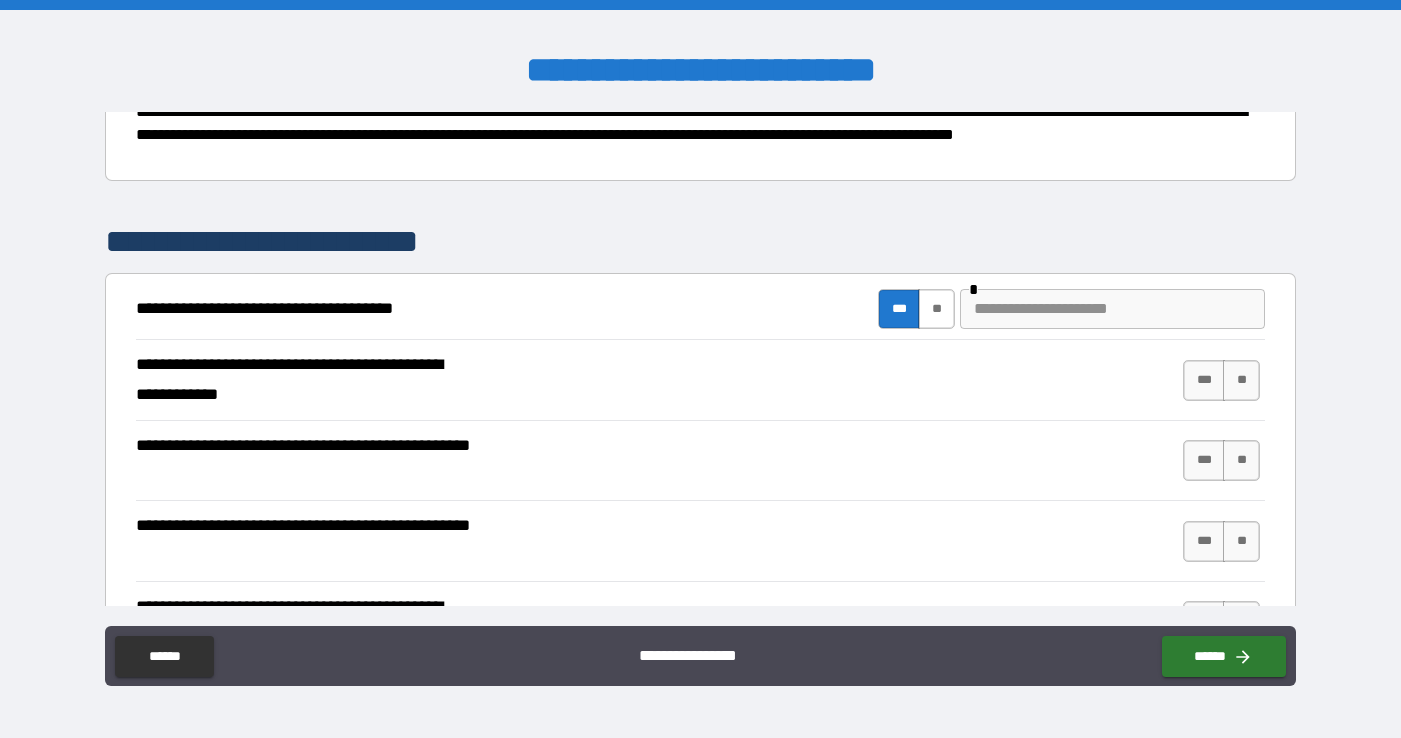 click on "**" at bounding box center [936, 309] 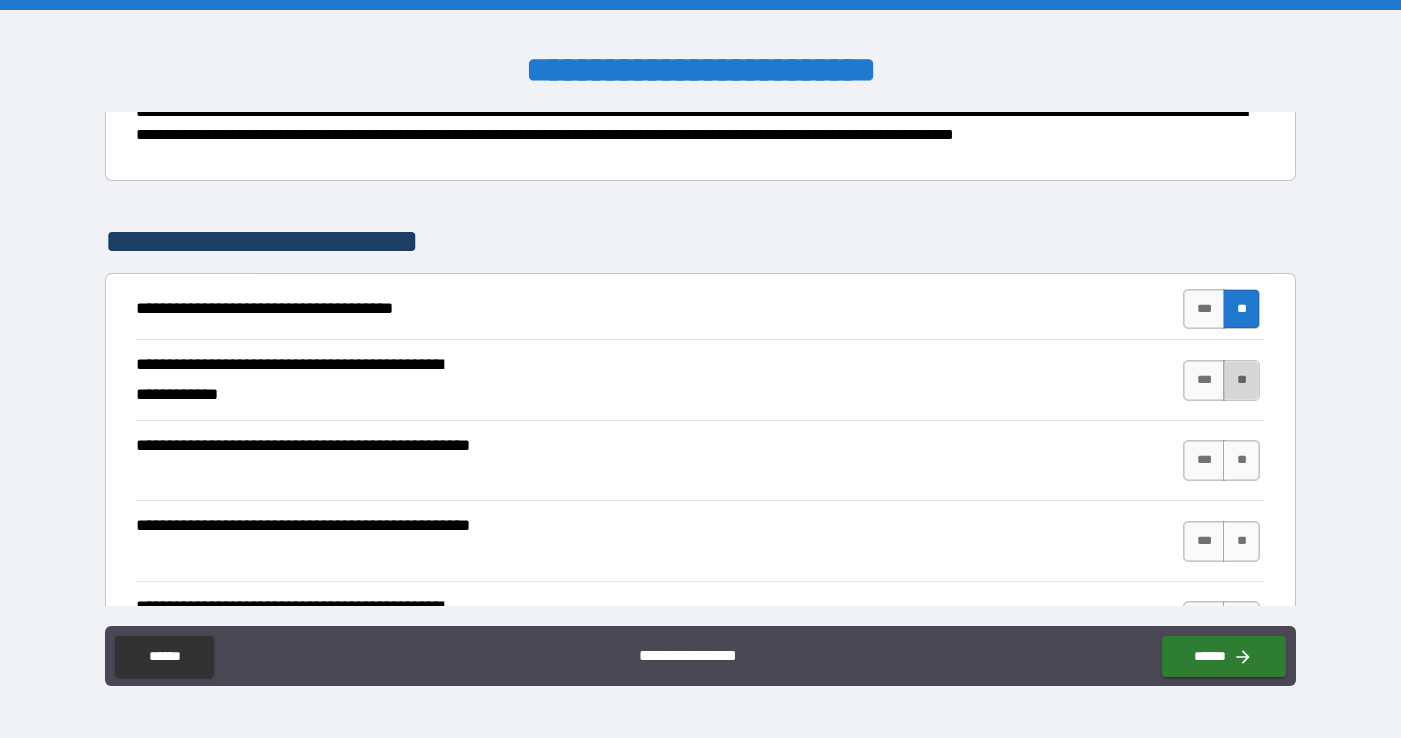 click on "**" at bounding box center [1241, 380] 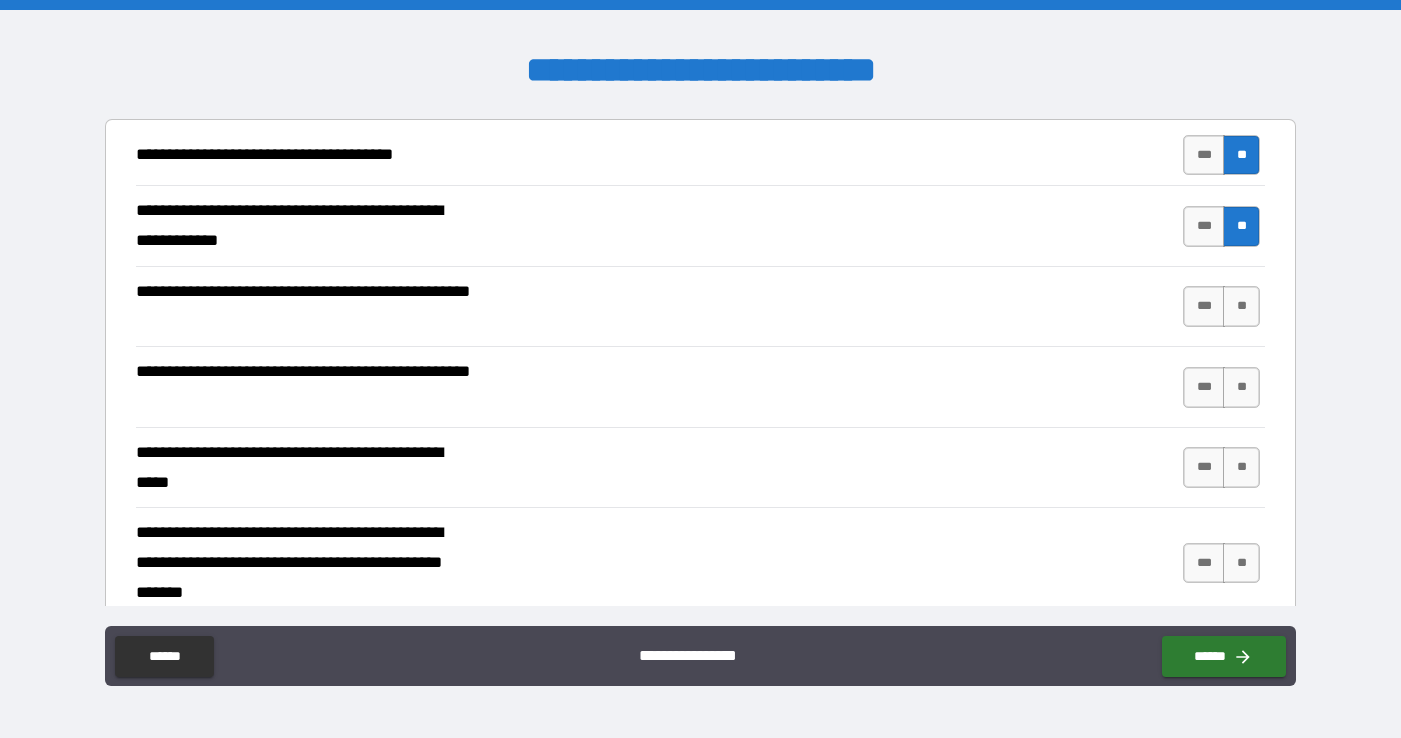 scroll, scrollTop: 405, scrollLeft: 0, axis: vertical 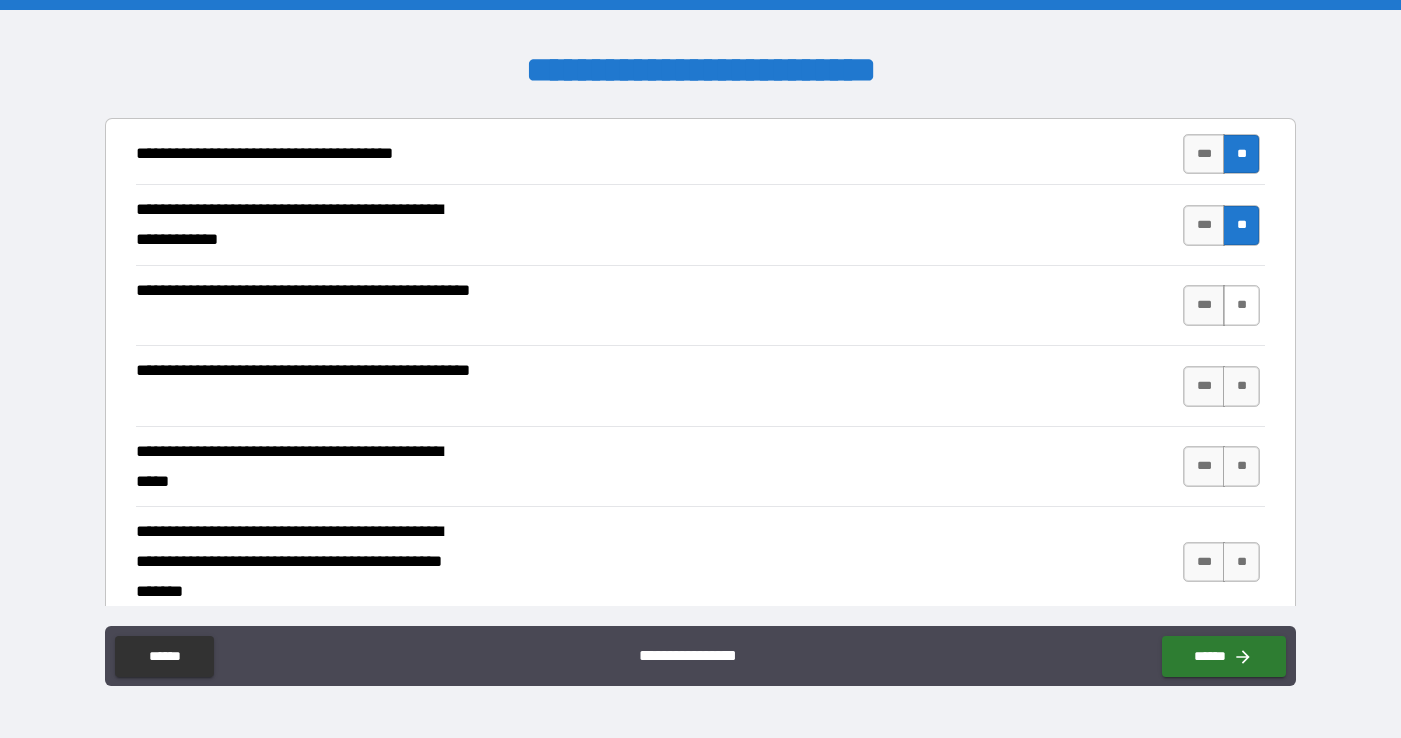 click on "**" at bounding box center (1241, 305) 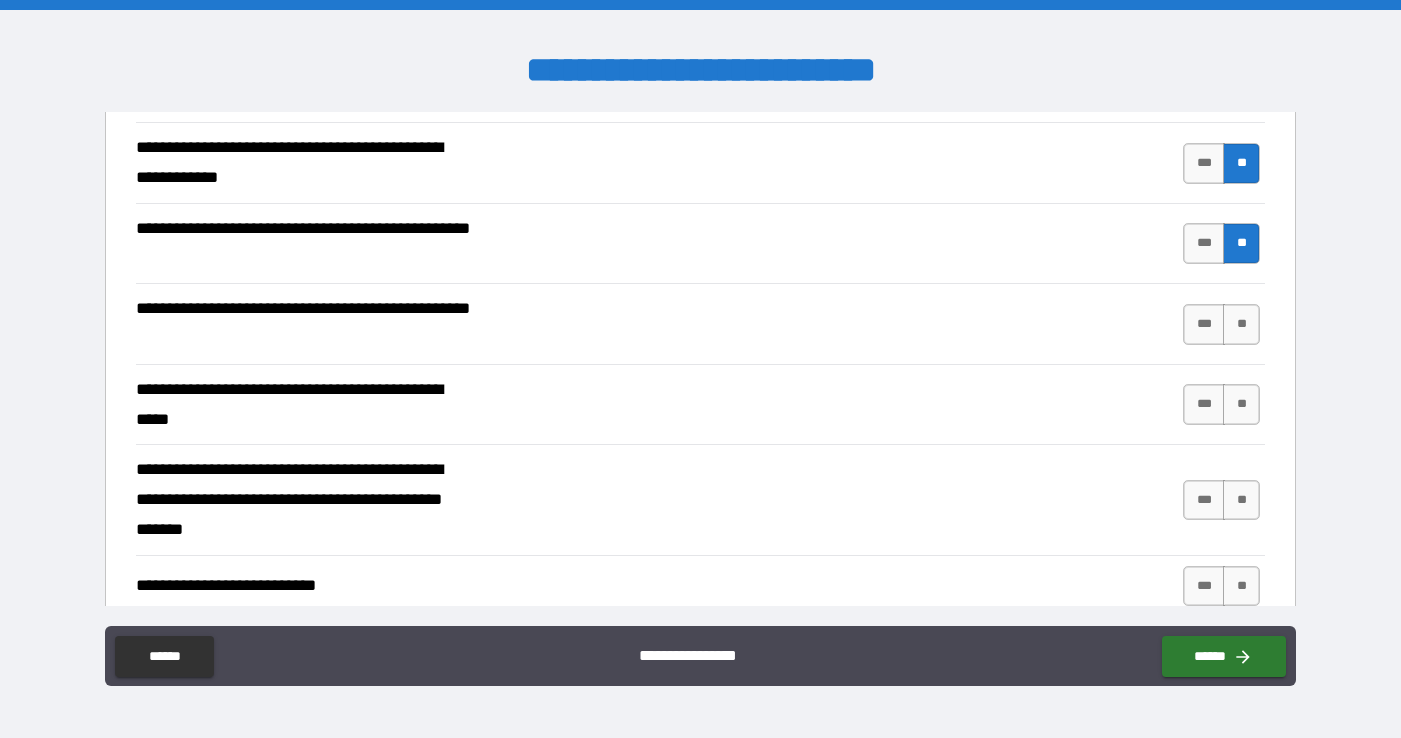 scroll, scrollTop: 494, scrollLeft: 0, axis: vertical 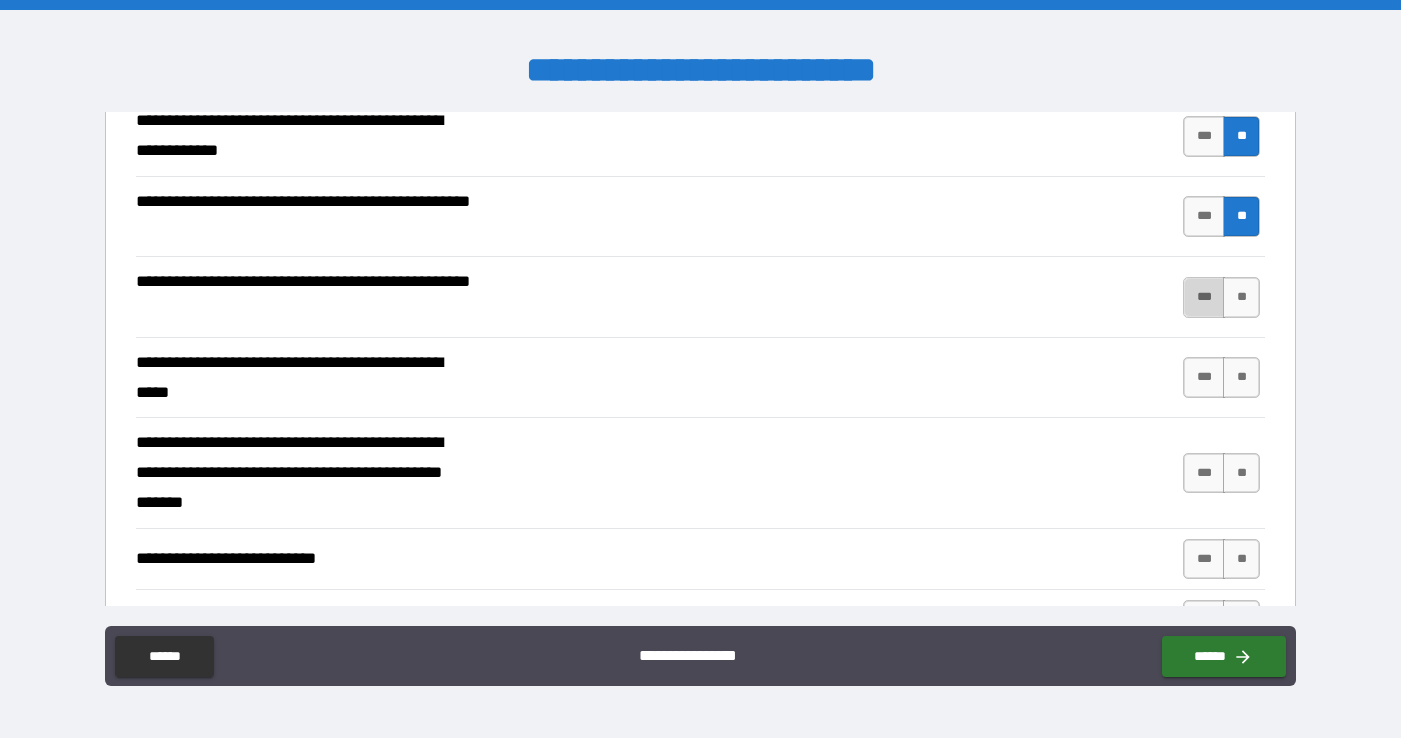 click on "***" at bounding box center [1204, 297] 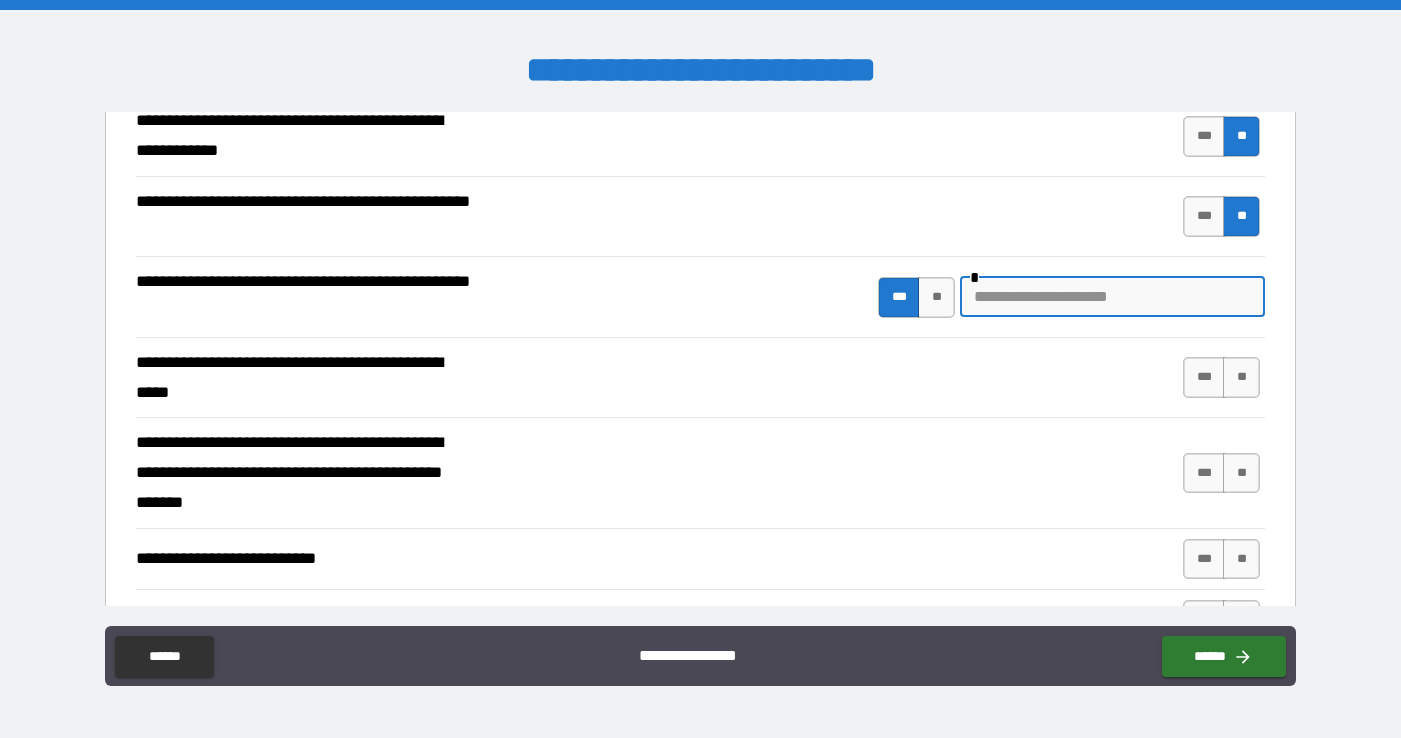 click at bounding box center (1112, 297) 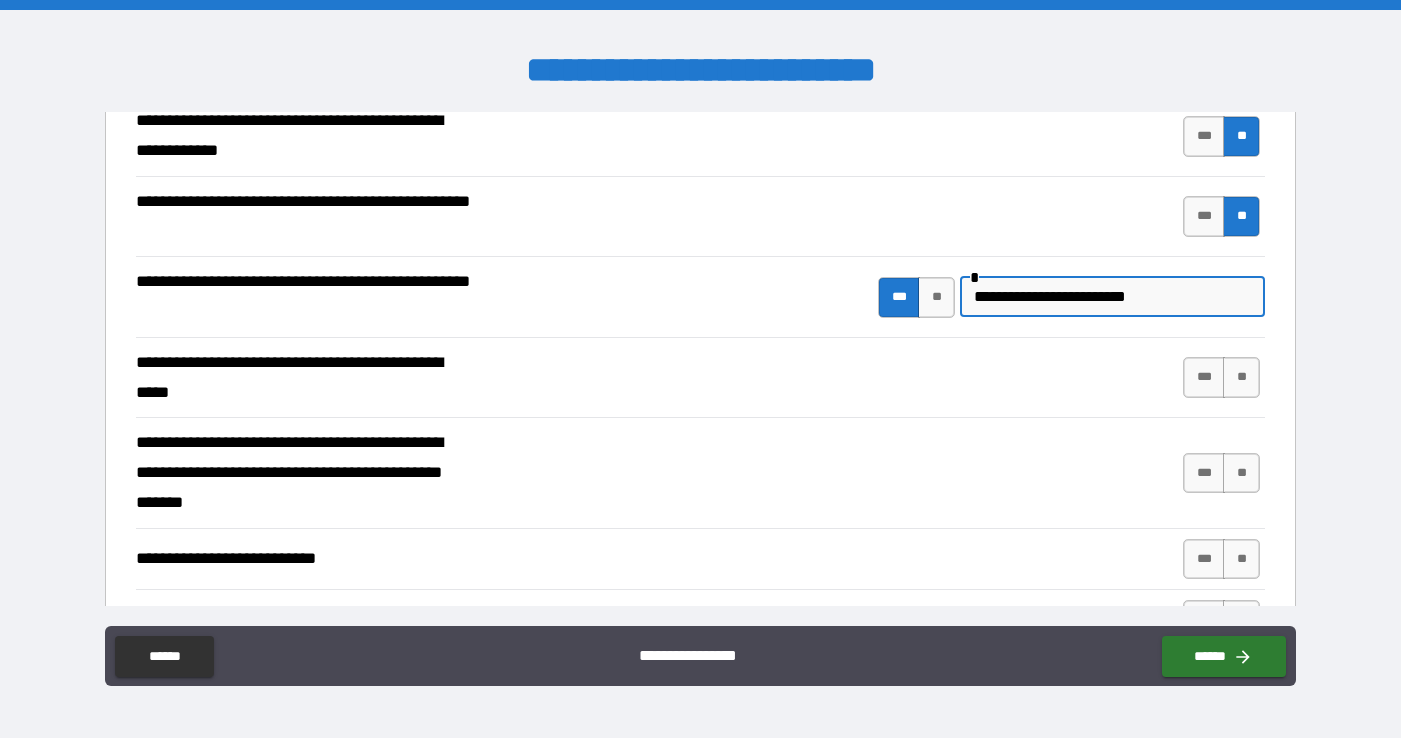 click on "**********" at bounding box center (1112, 297) 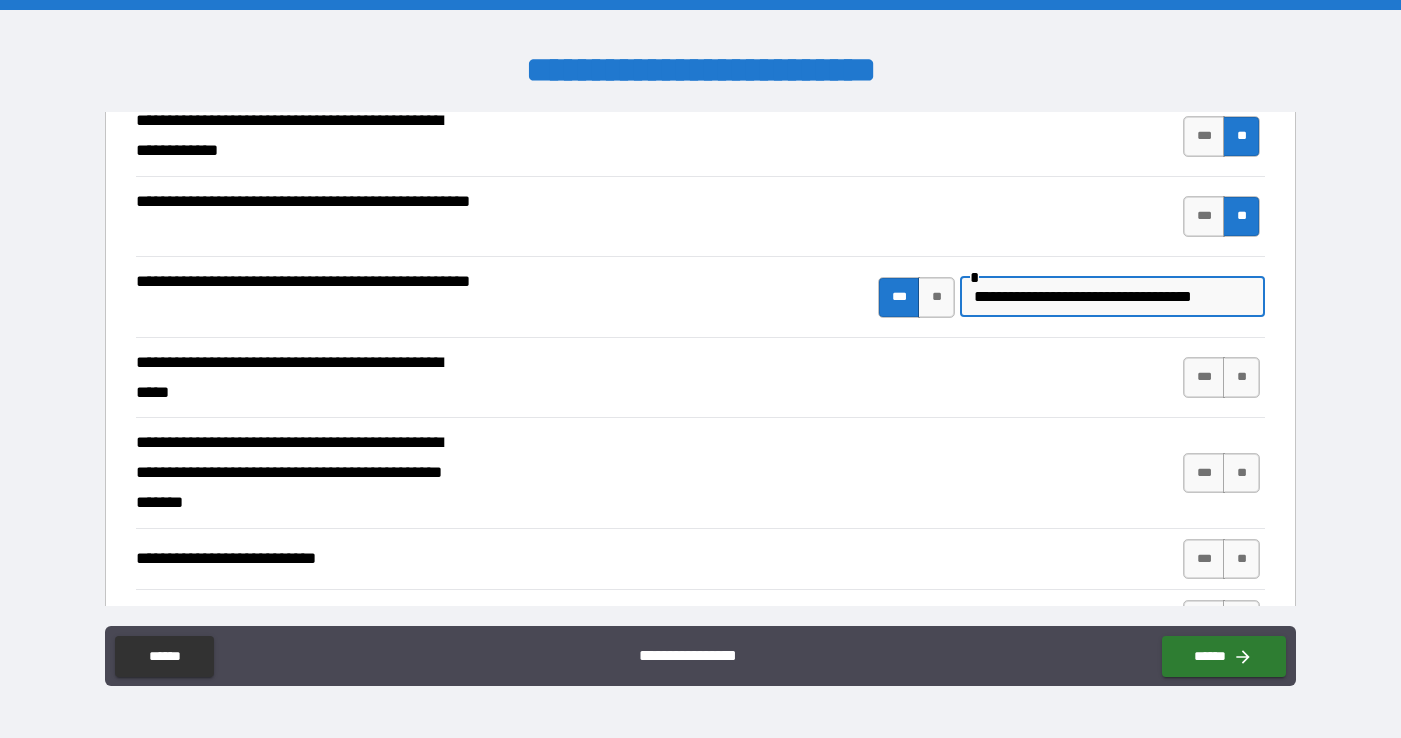 type on "**********" 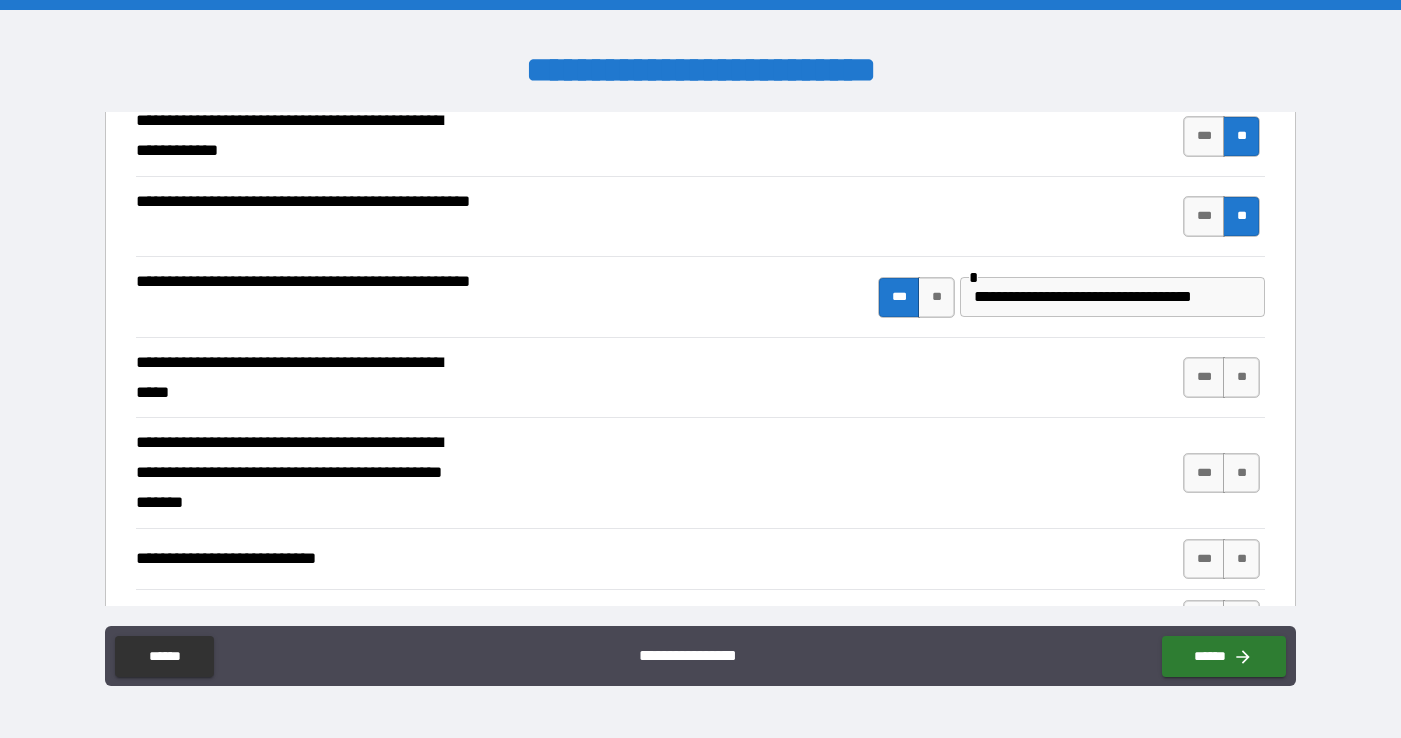click on "**********" at bounding box center (700, 378) 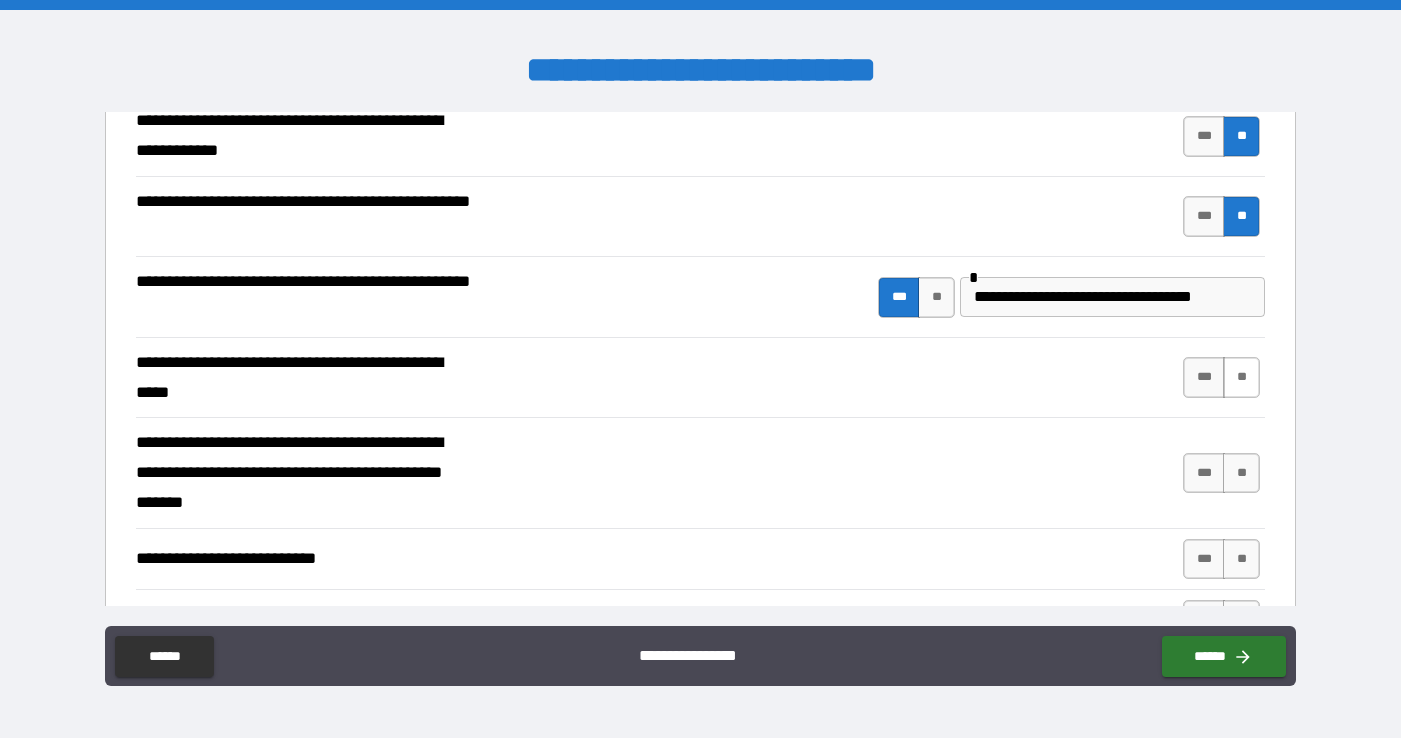 click on "**" at bounding box center [1241, 377] 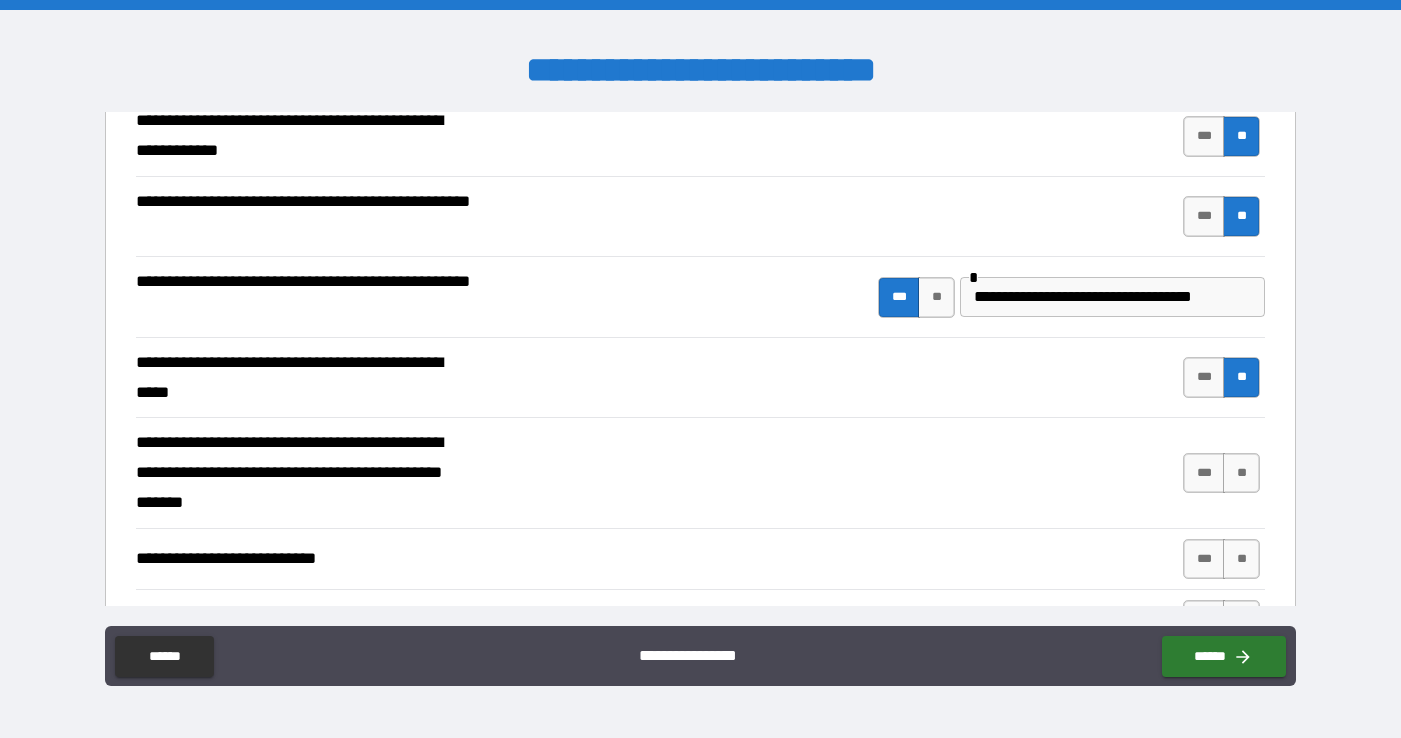 scroll, scrollTop: 688, scrollLeft: 0, axis: vertical 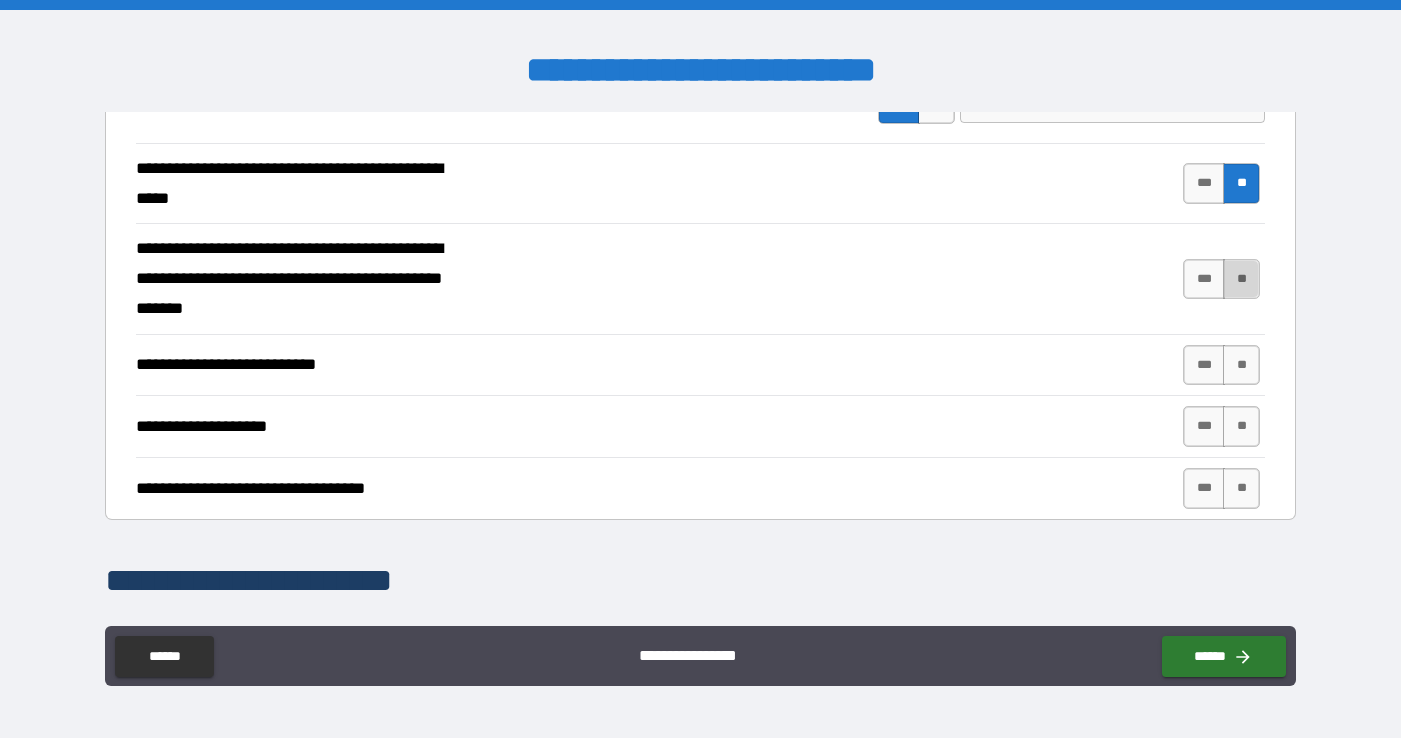 click on "**" at bounding box center (1241, 279) 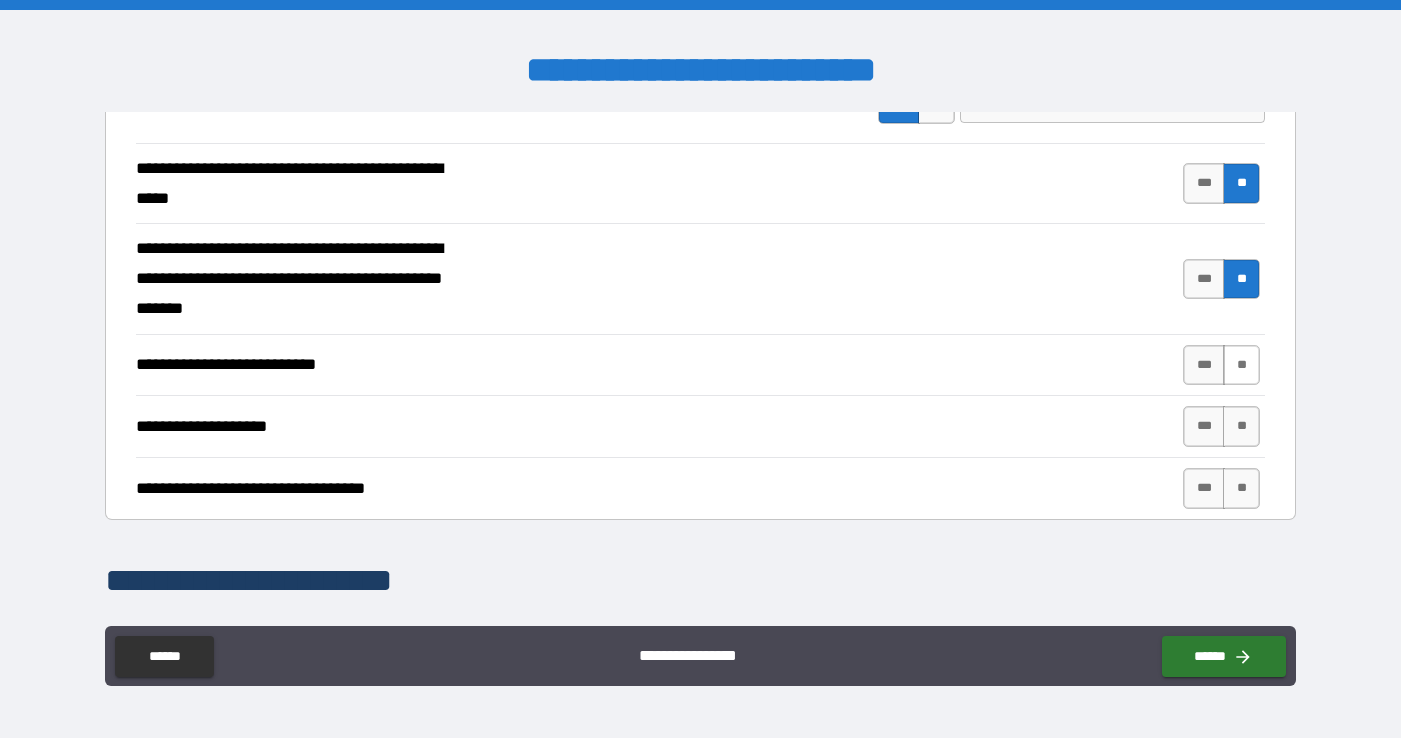 click on "**" at bounding box center [1241, 365] 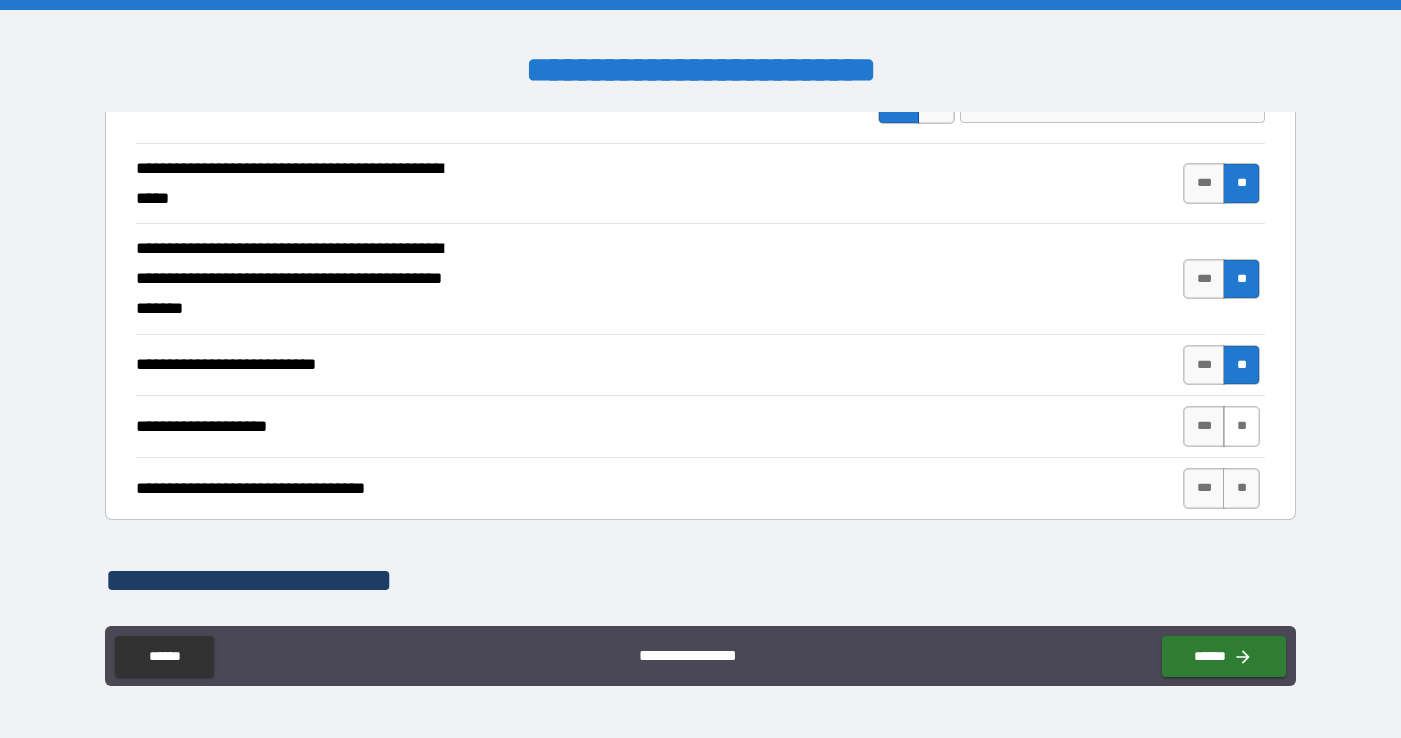 click on "**" at bounding box center [1241, 426] 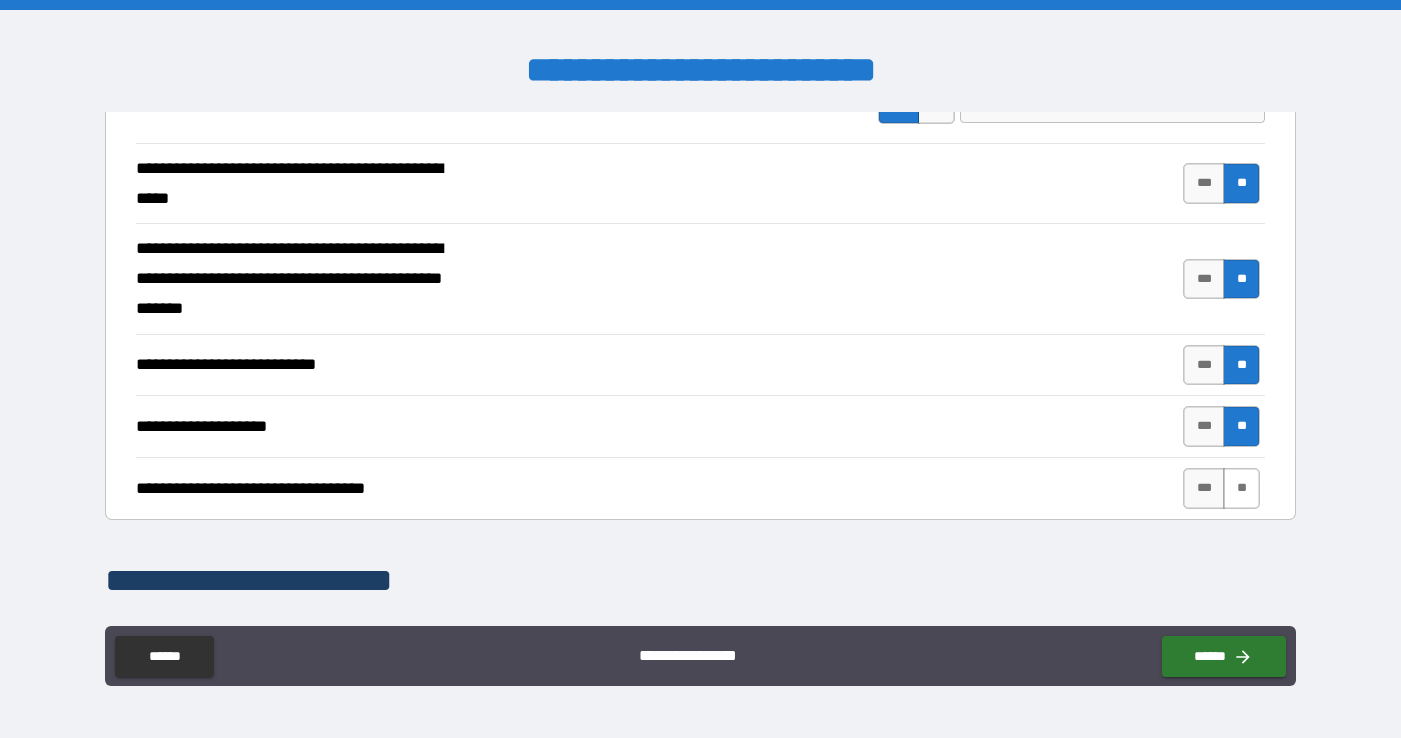 click on "**" at bounding box center (1241, 488) 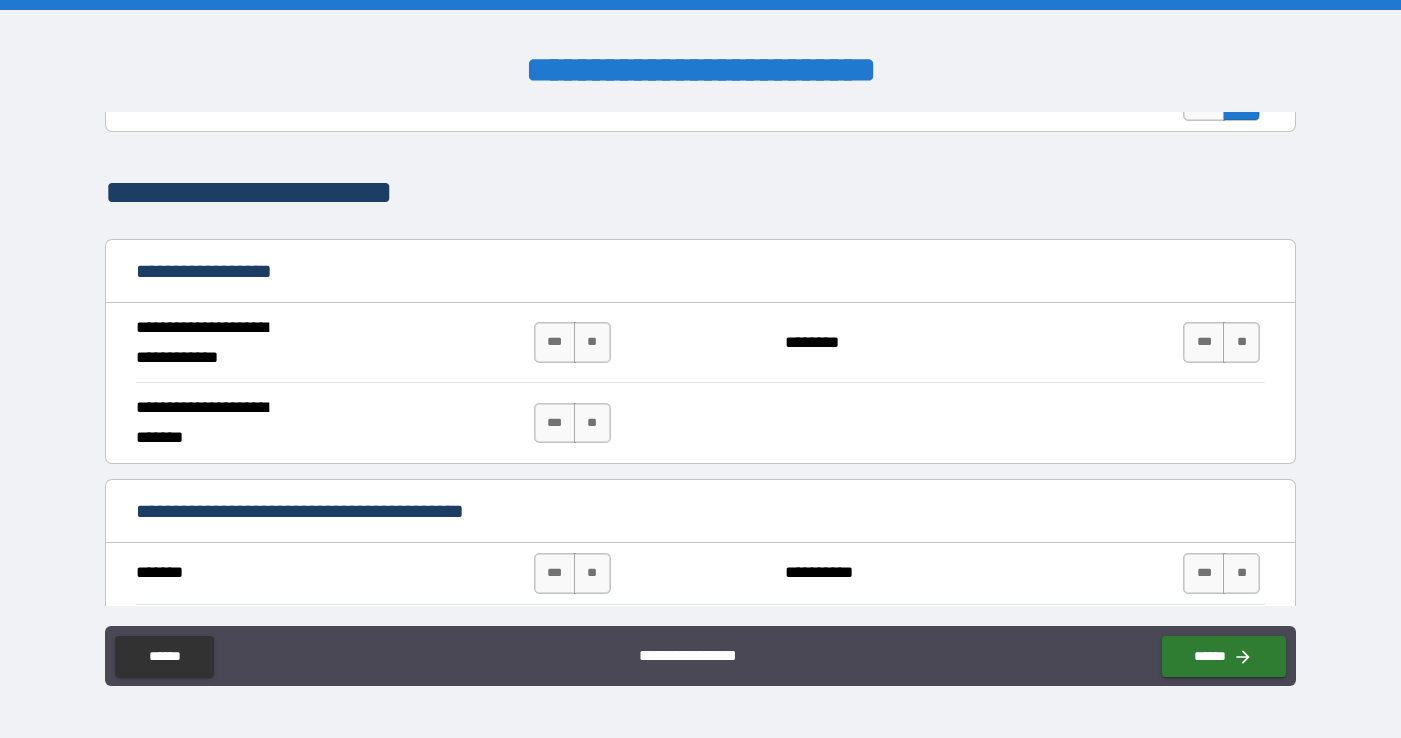 scroll, scrollTop: 1078, scrollLeft: 0, axis: vertical 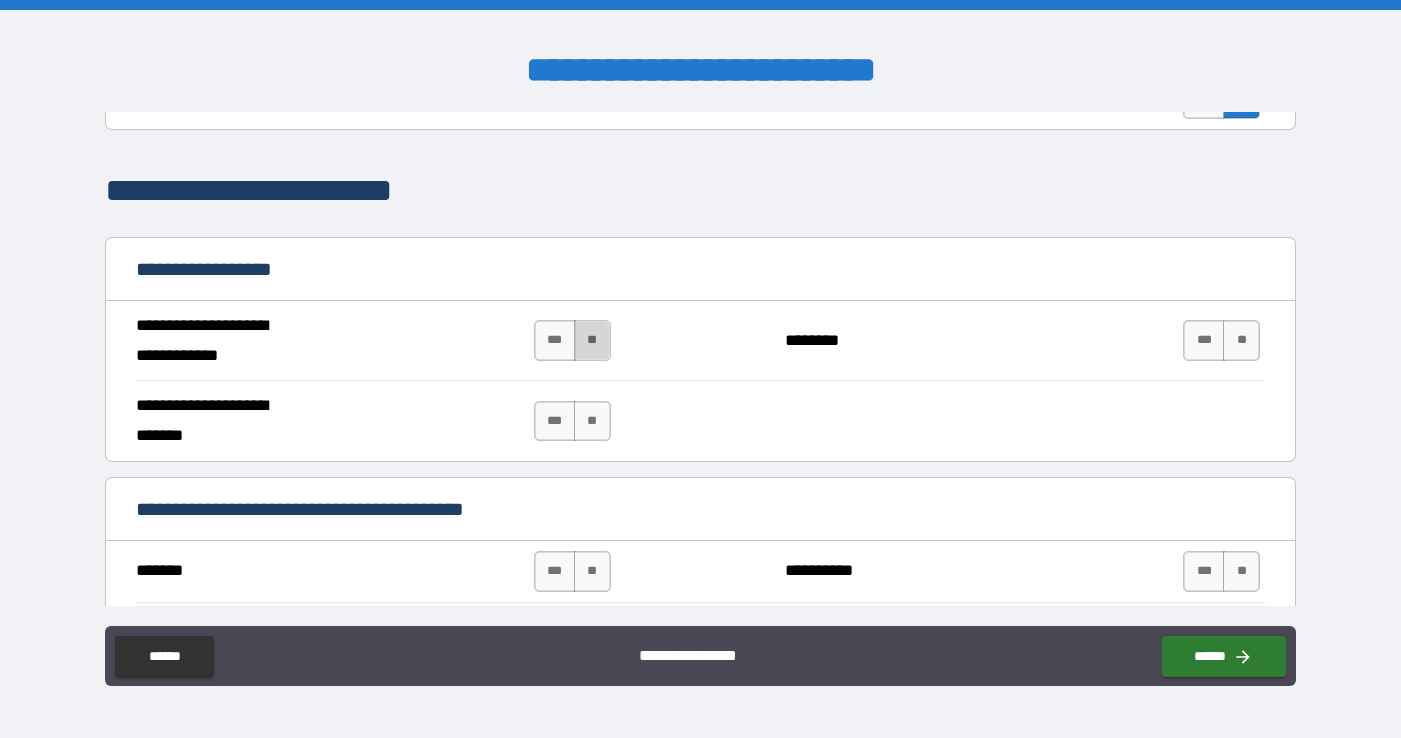 click on "**" at bounding box center (592, 340) 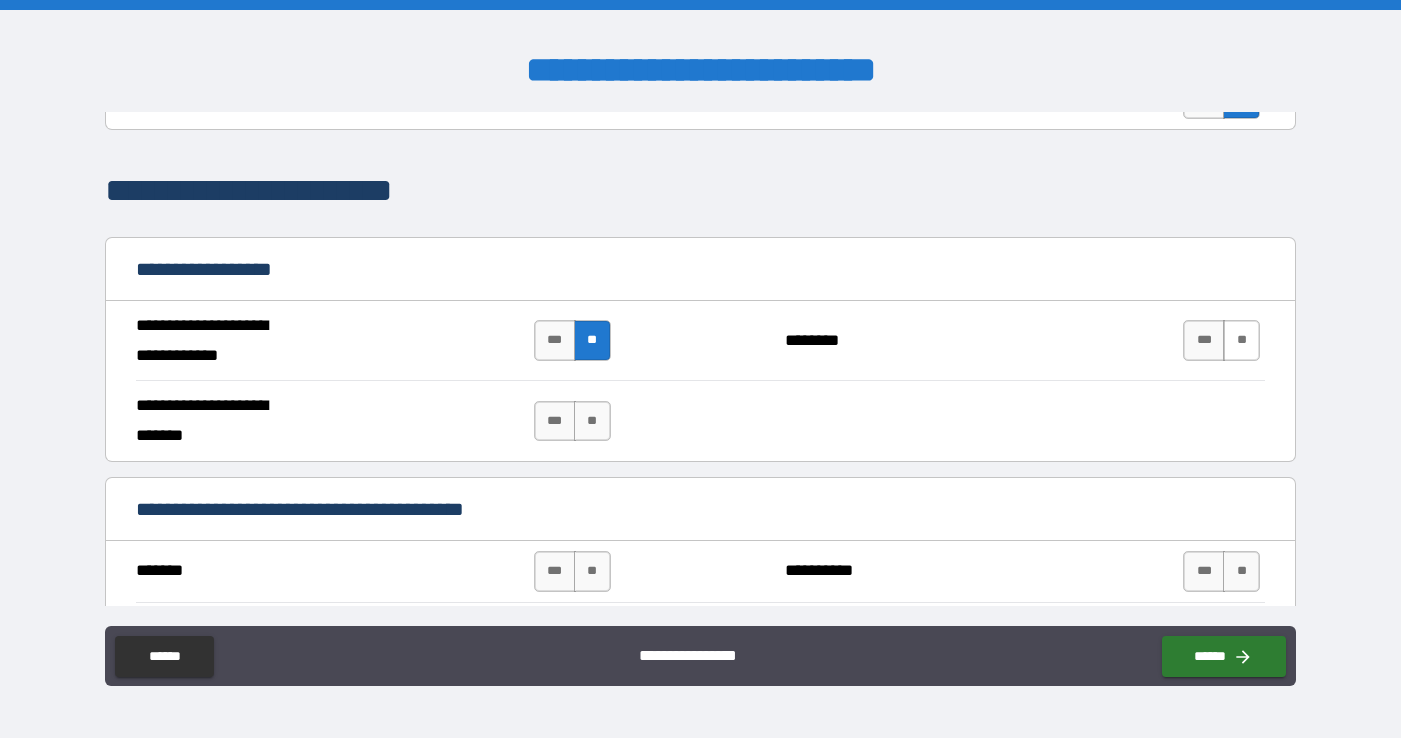 click on "**" at bounding box center (1241, 340) 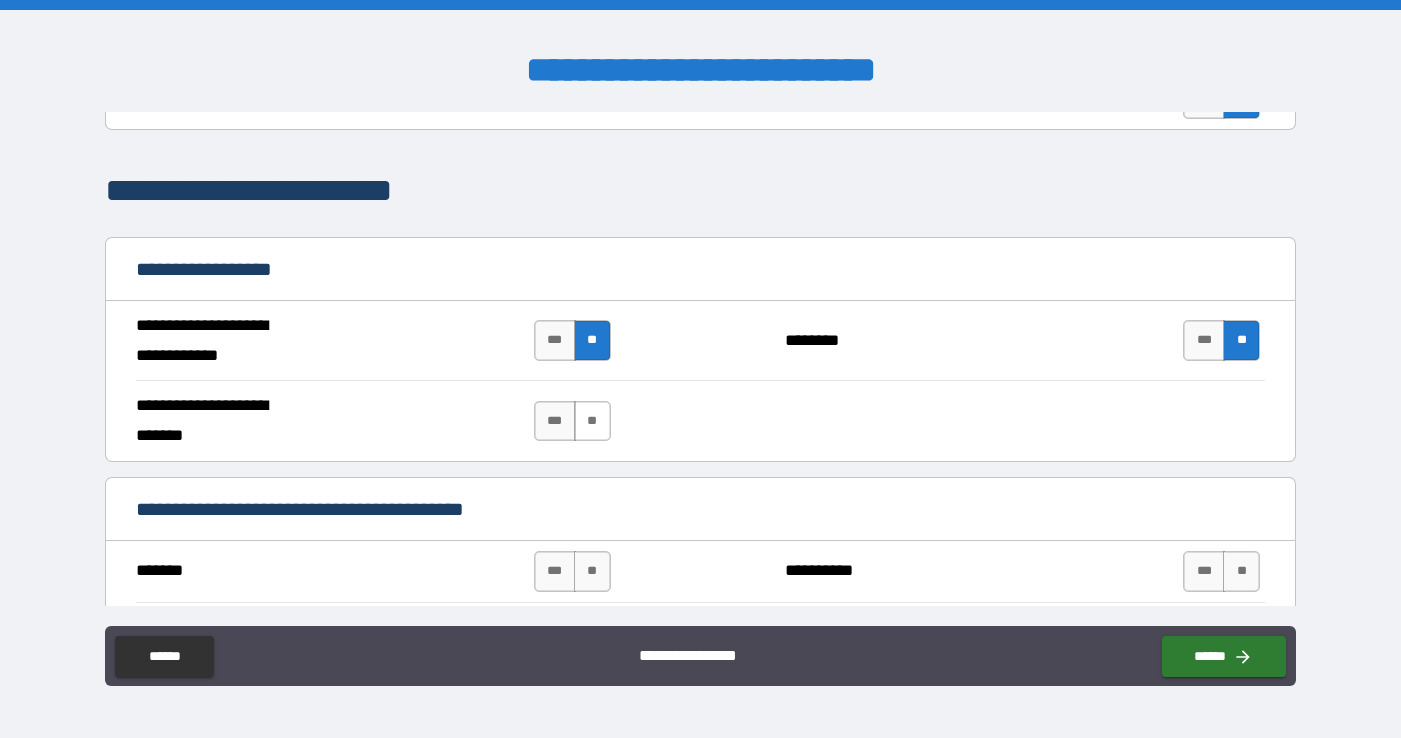 click on "**" at bounding box center (592, 421) 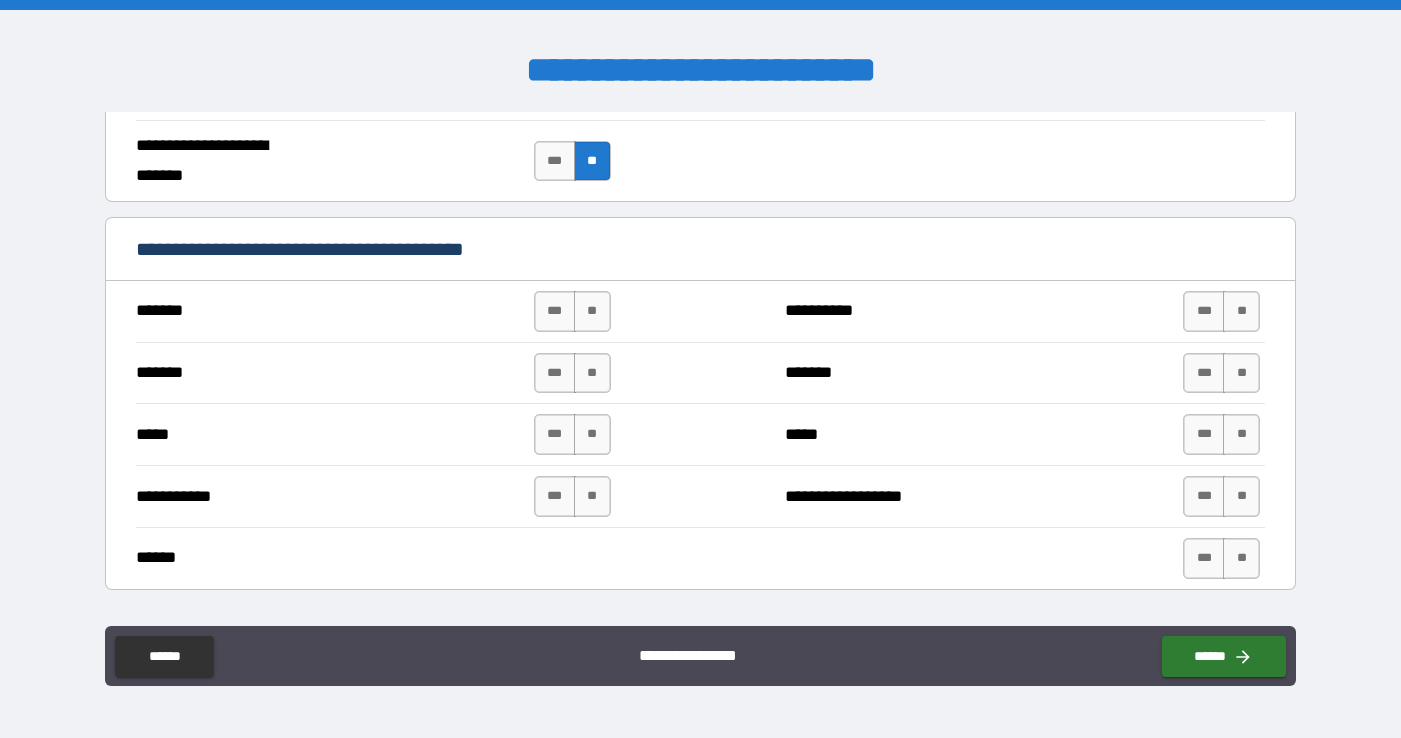 scroll, scrollTop: 1342, scrollLeft: 0, axis: vertical 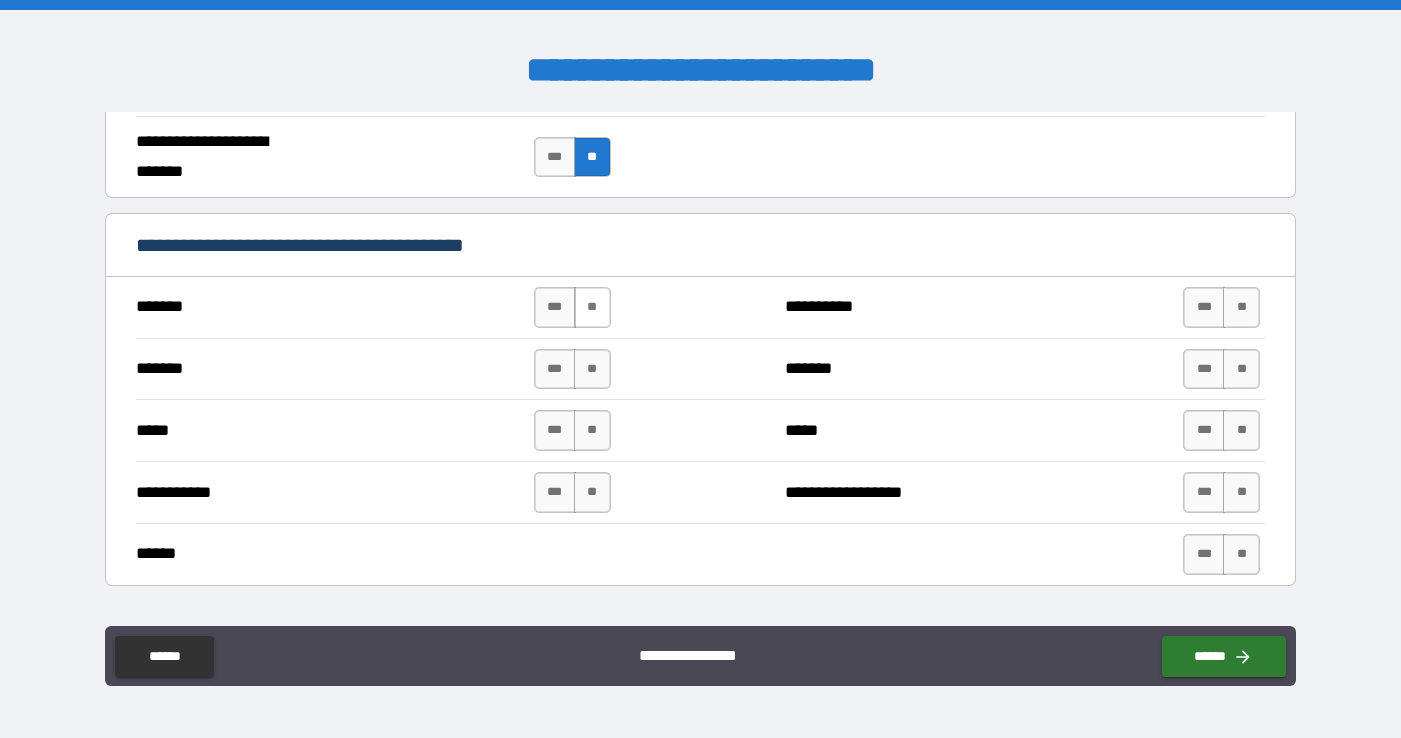 click on "**" at bounding box center (592, 307) 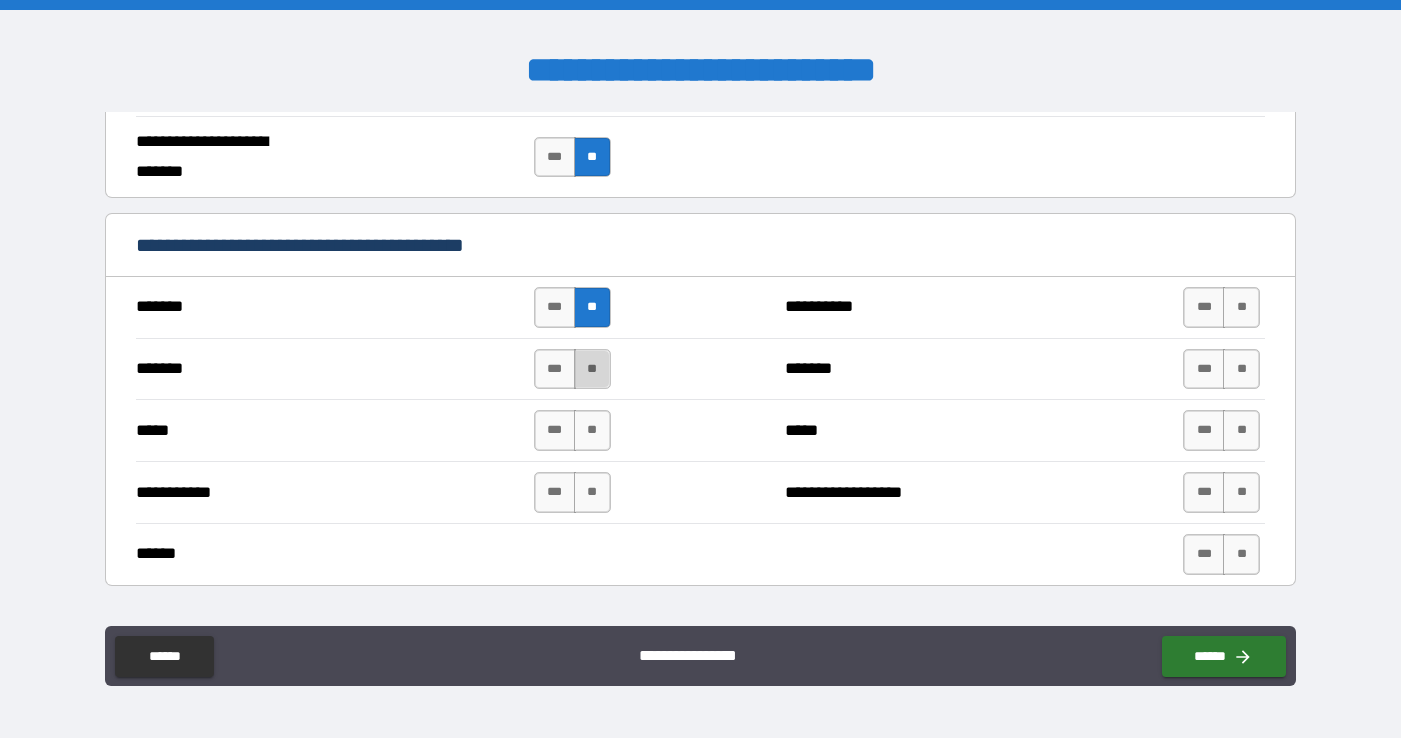 click on "**" at bounding box center (592, 369) 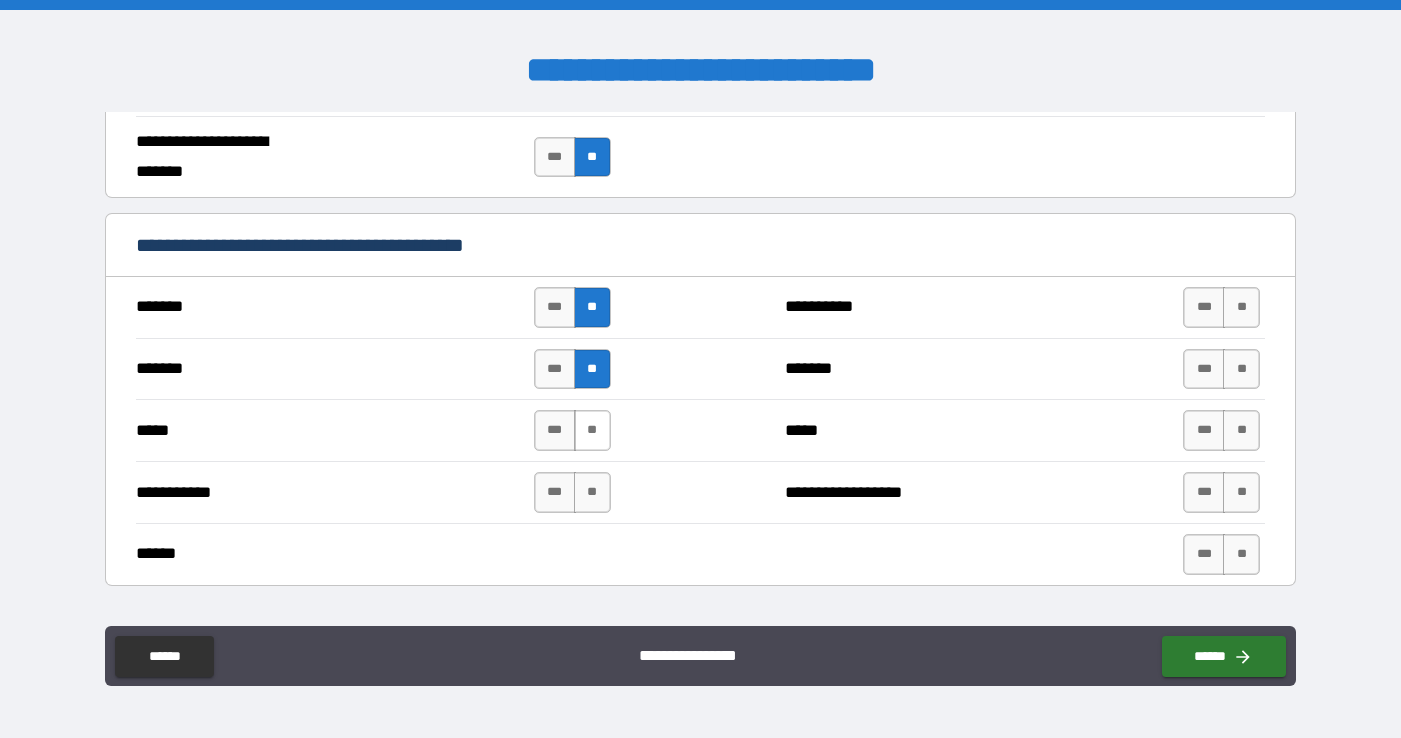 click on "**" at bounding box center (592, 430) 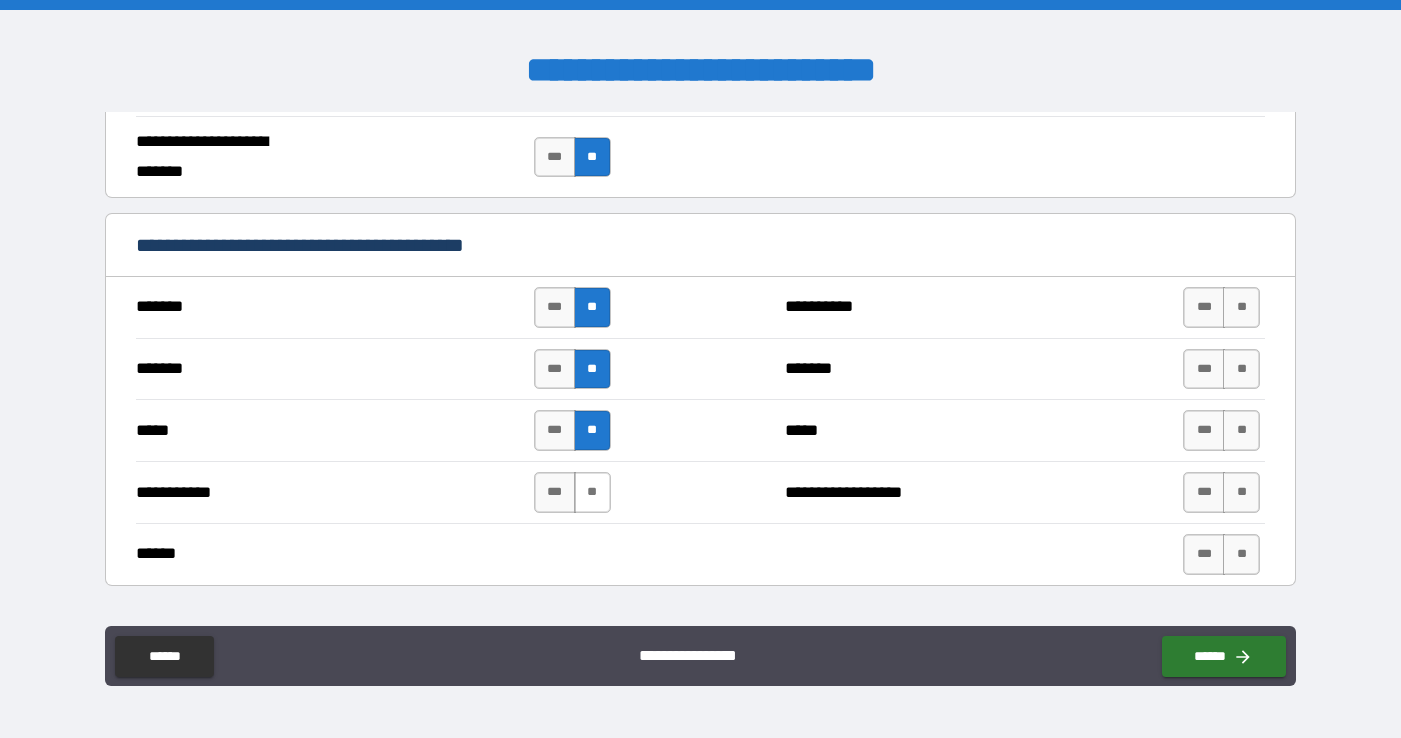 click on "**" at bounding box center (592, 492) 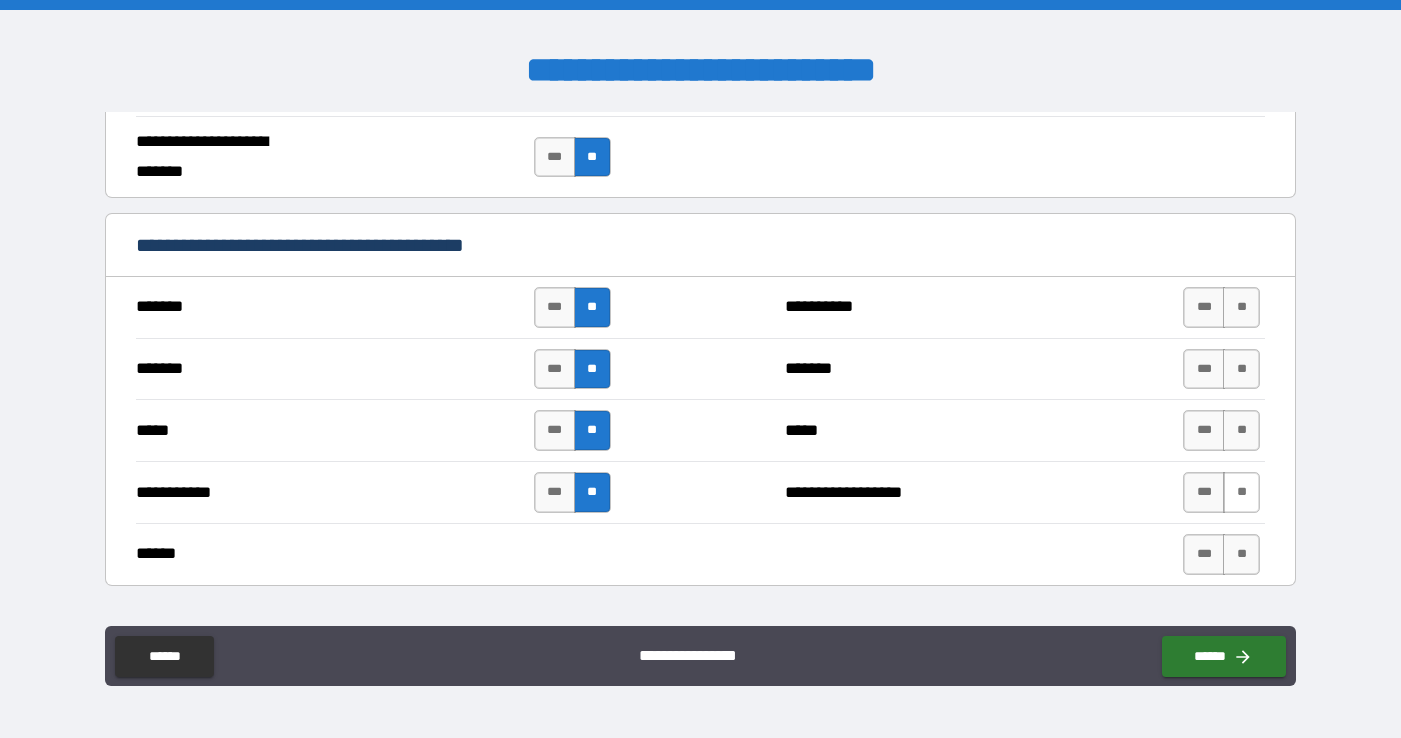 click on "**" at bounding box center [1241, 492] 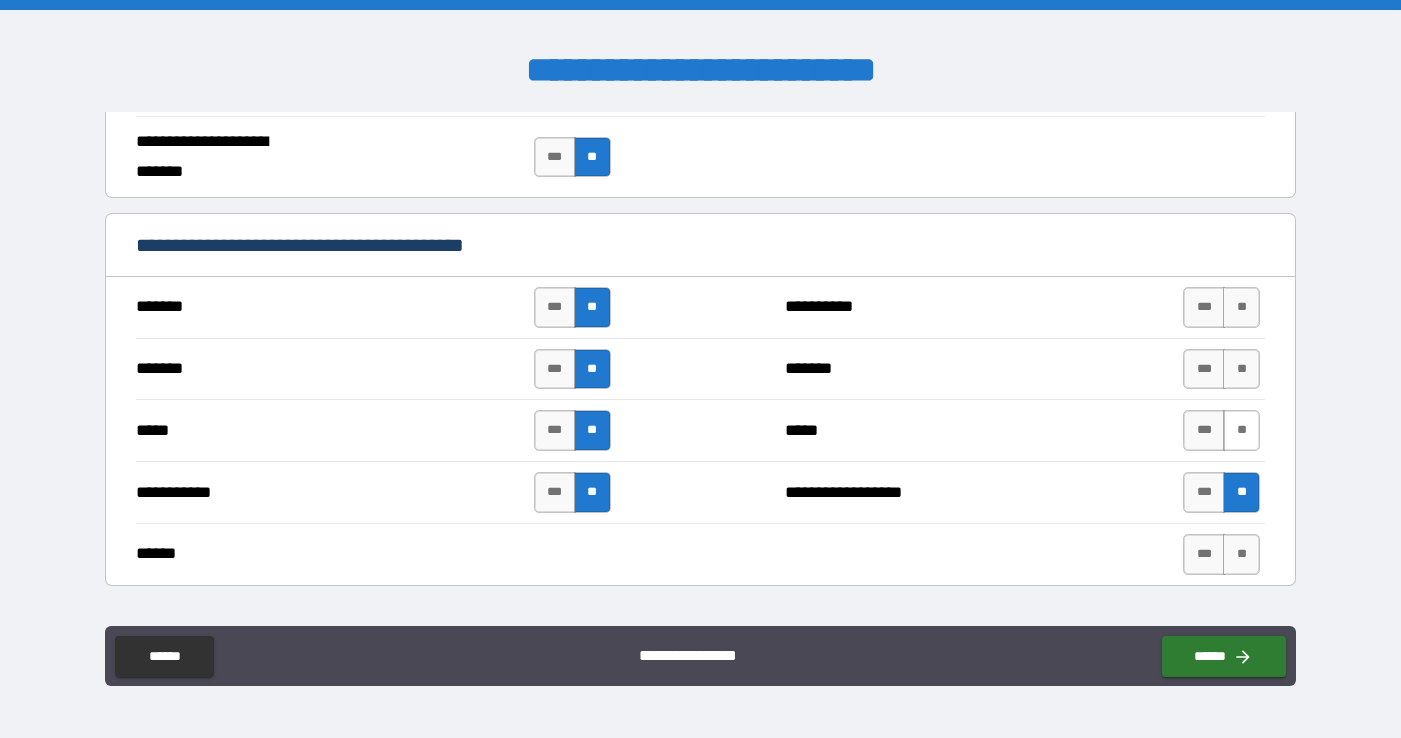 click on "**" at bounding box center (1241, 430) 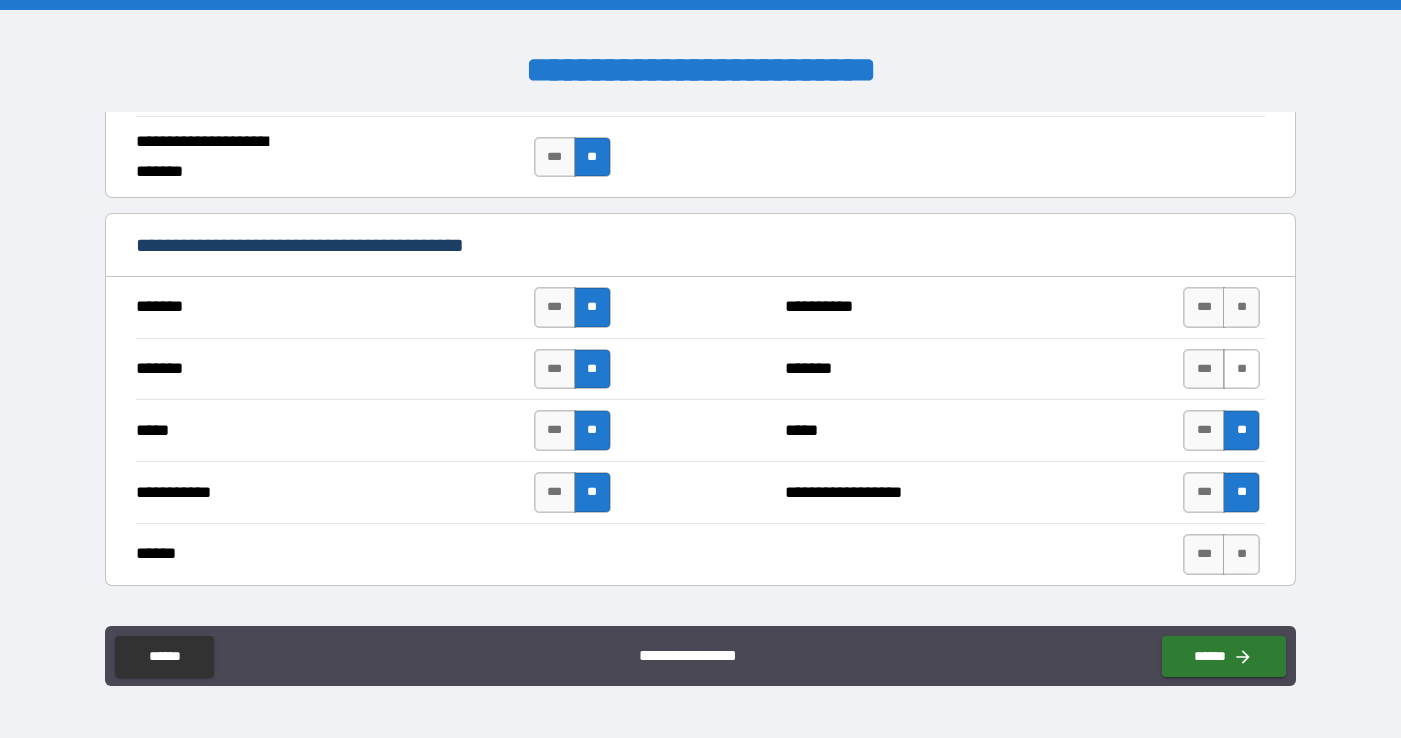 click on "**" at bounding box center (1241, 369) 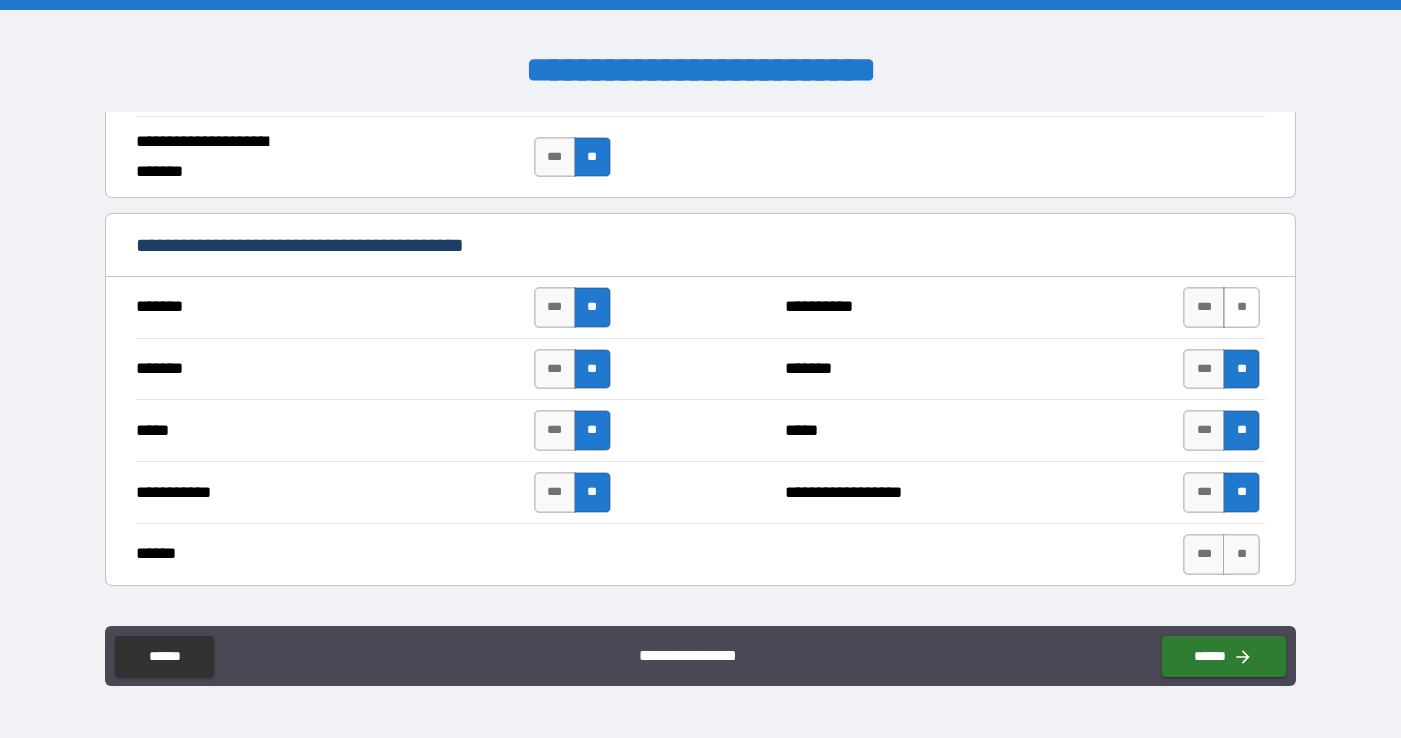 click on "**" at bounding box center (1241, 307) 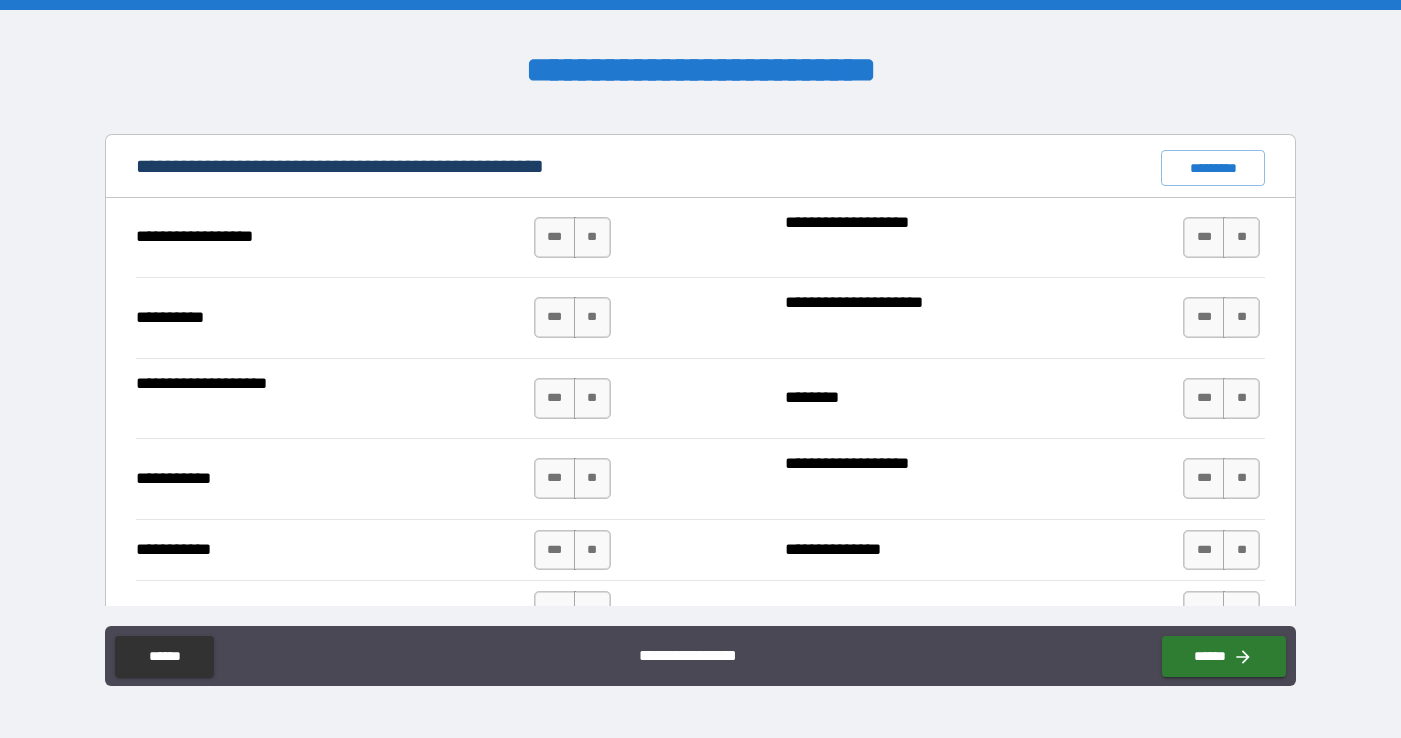 scroll, scrollTop: 1902, scrollLeft: 0, axis: vertical 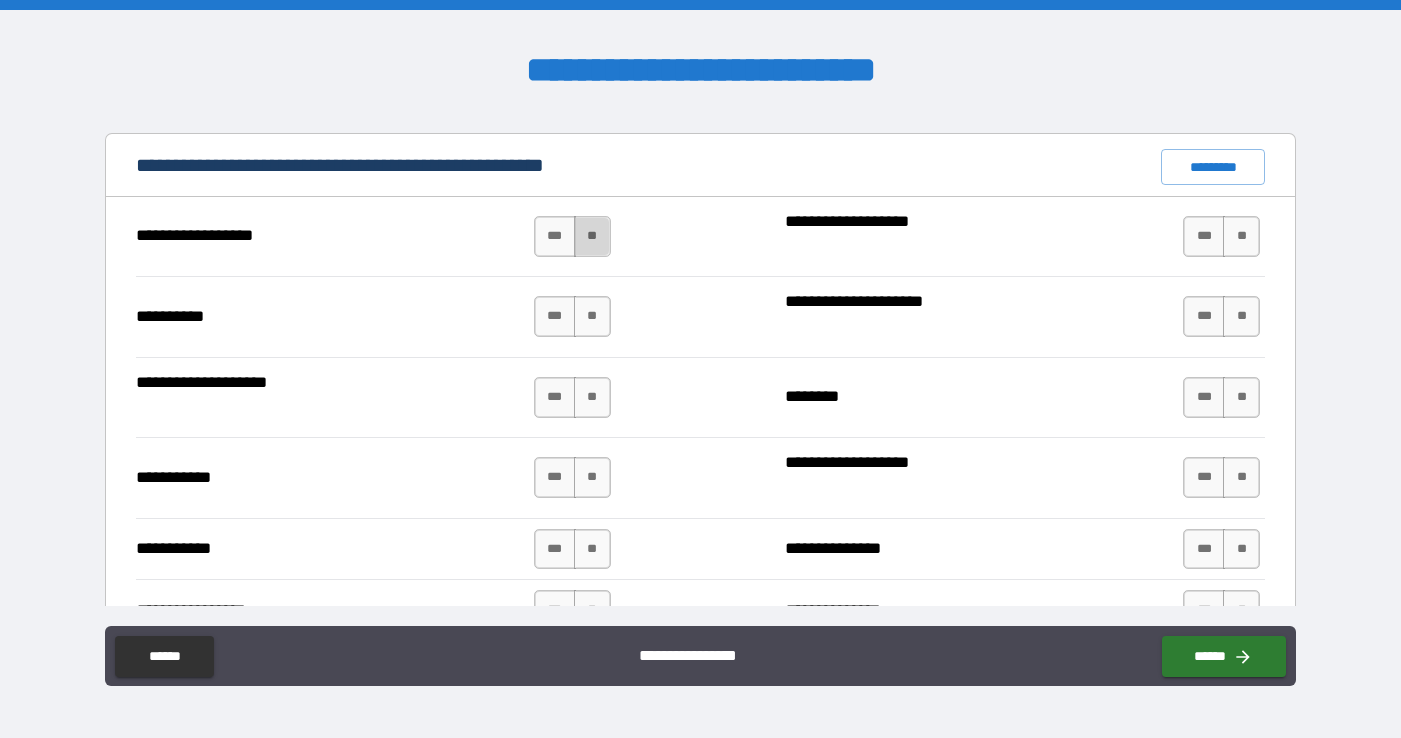 click on "**" at bounding box center (592, 236) 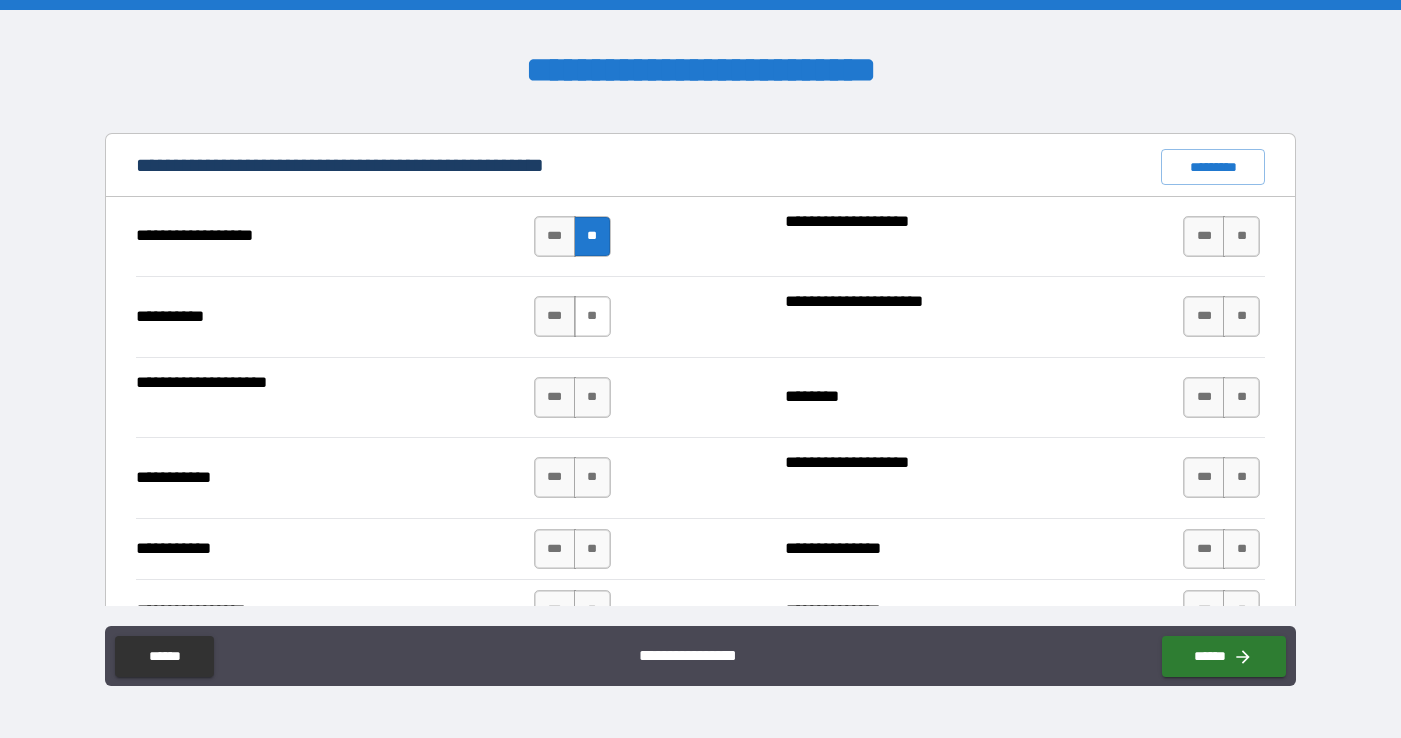 click on "**" at bounding box center [592, 316] 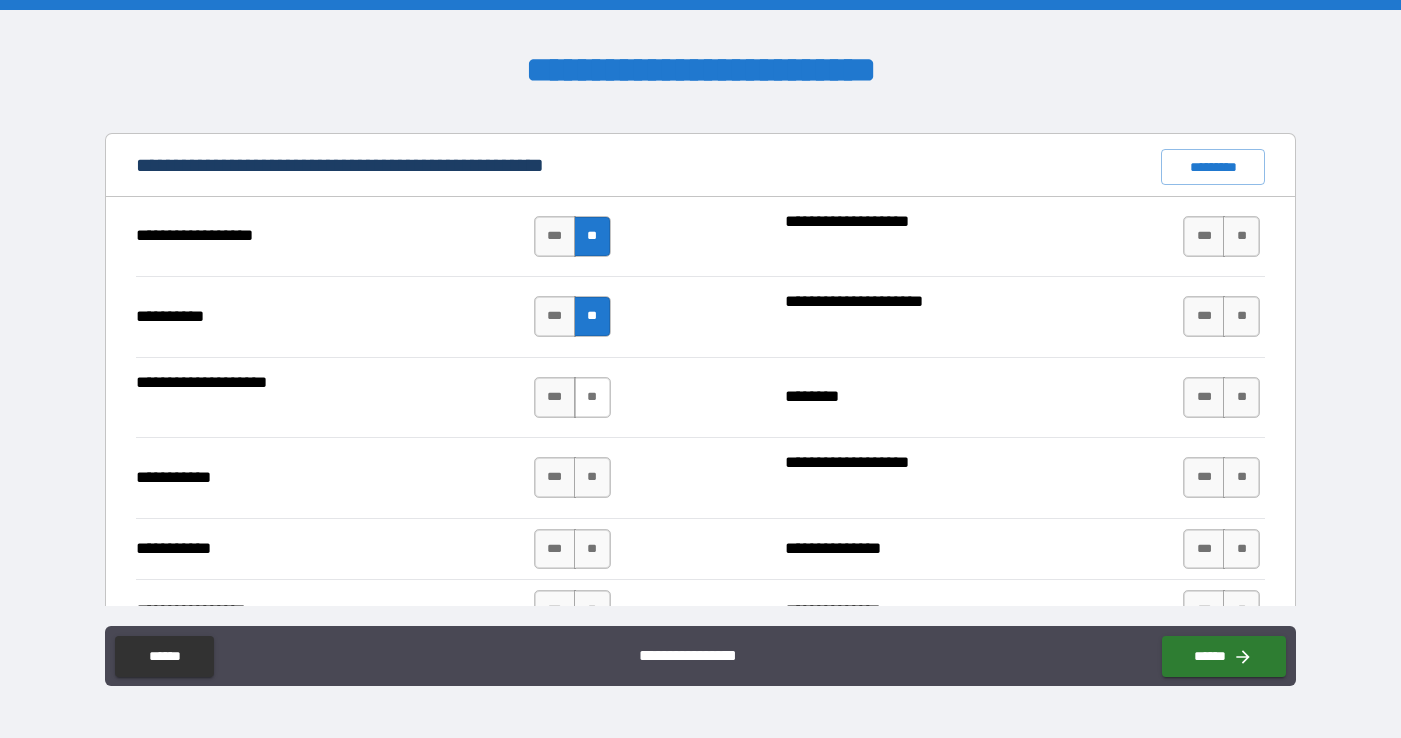 click on "**" at bounding box center (592, 397) 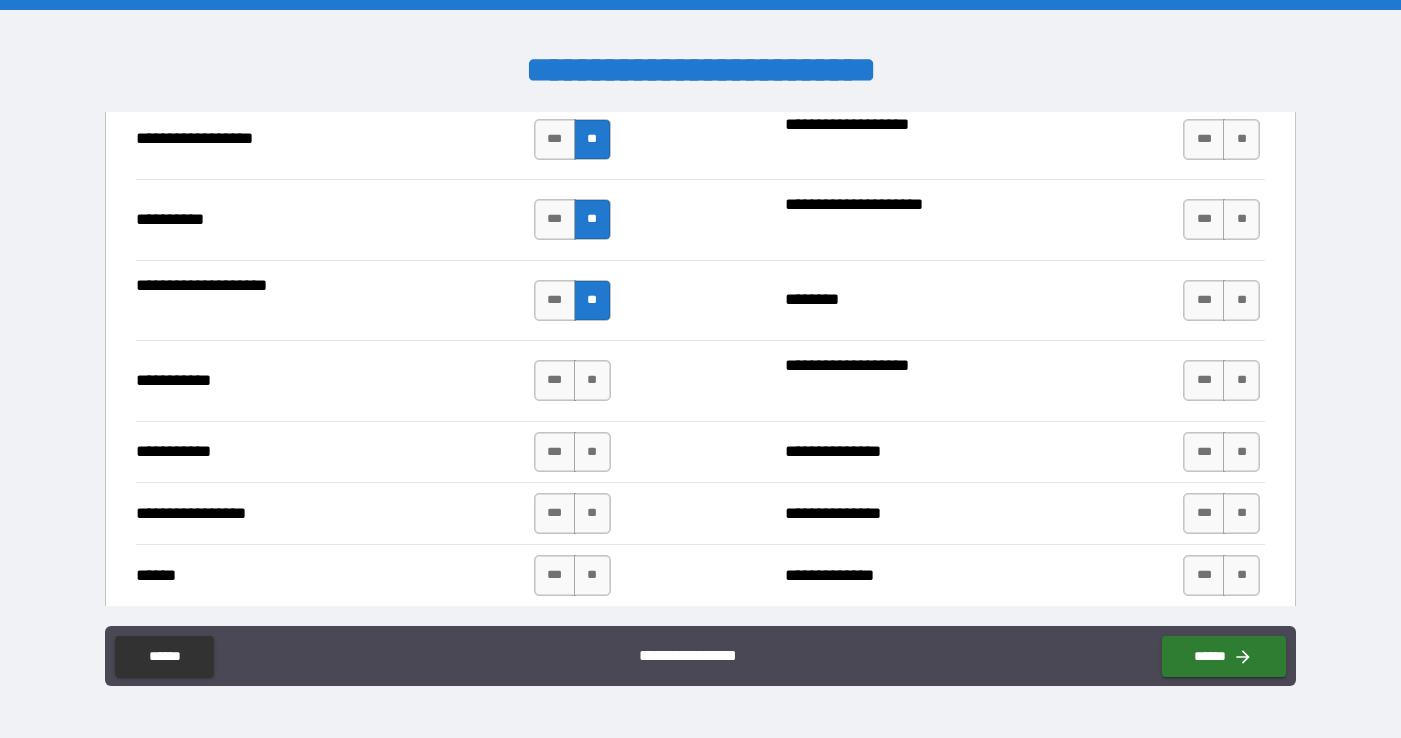 scroll, scrollTop: 2046, scrollLeft: 0, axis: vertical 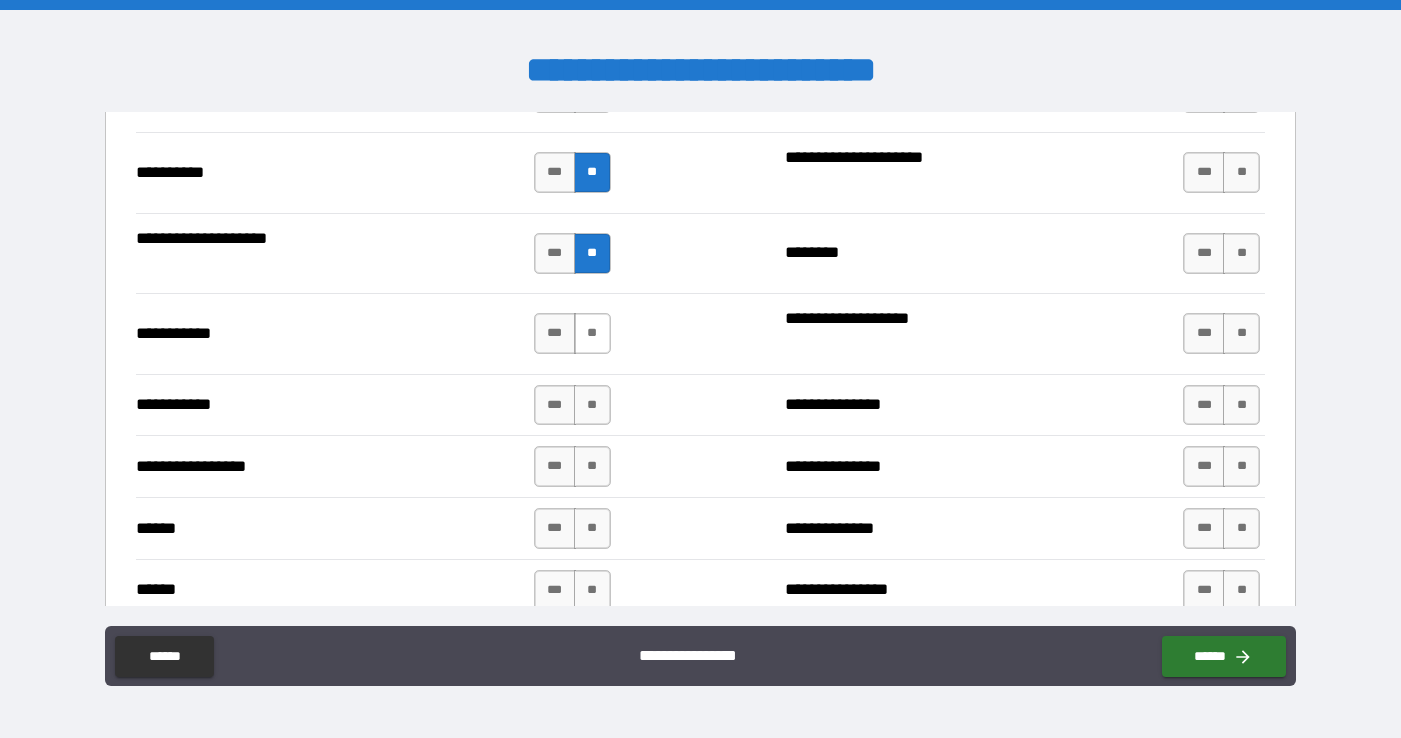click on "**" at bounding box center [592, 333] 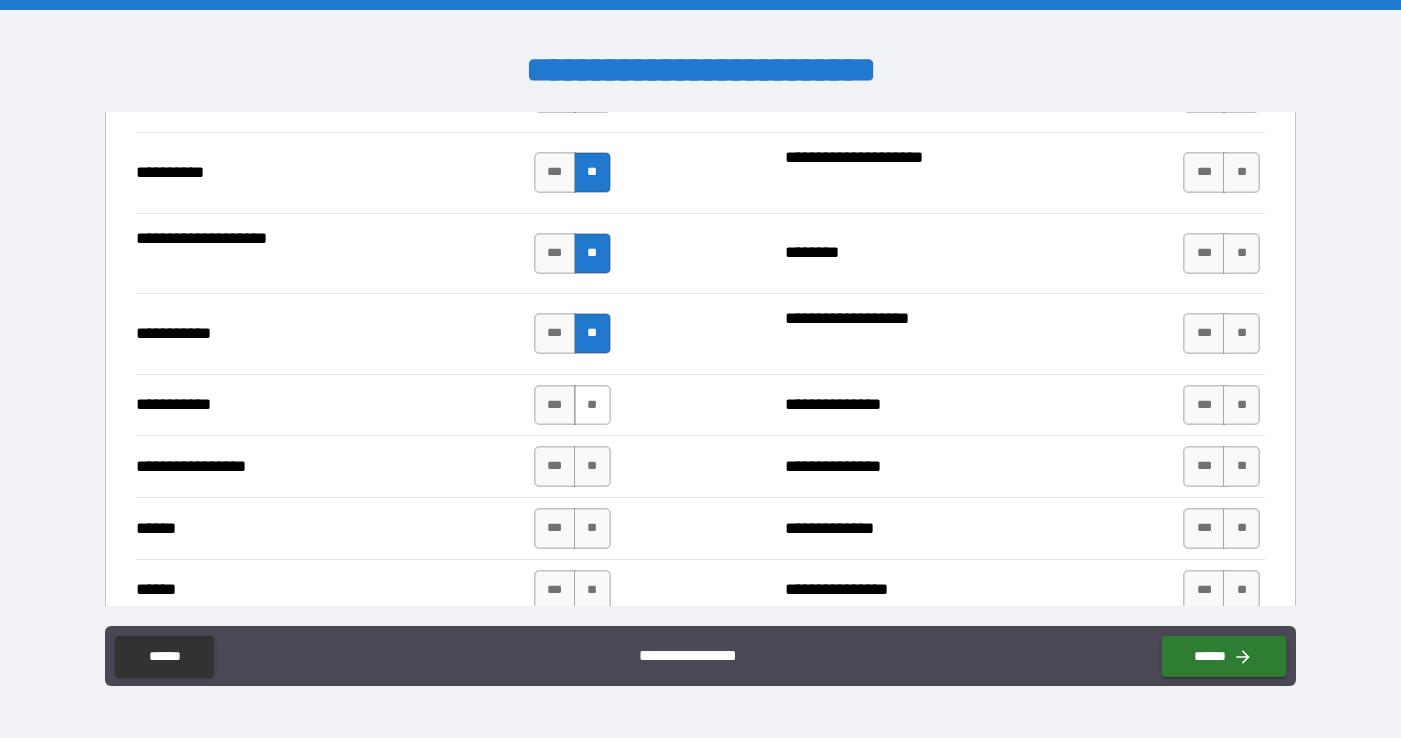 click on "**" at bounding box center (592, 405) 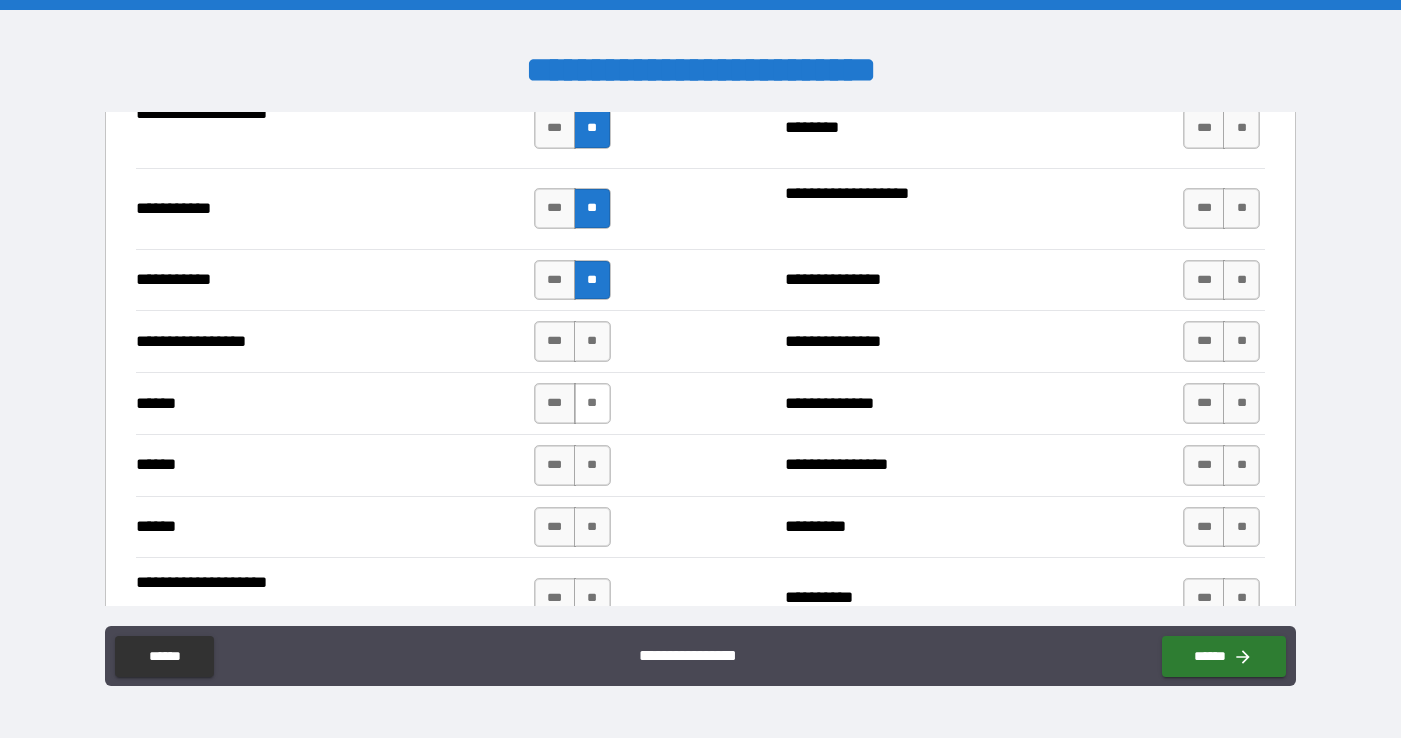 scroll, scrollTop: 2173, scrollLeft: 0, axis: vertical 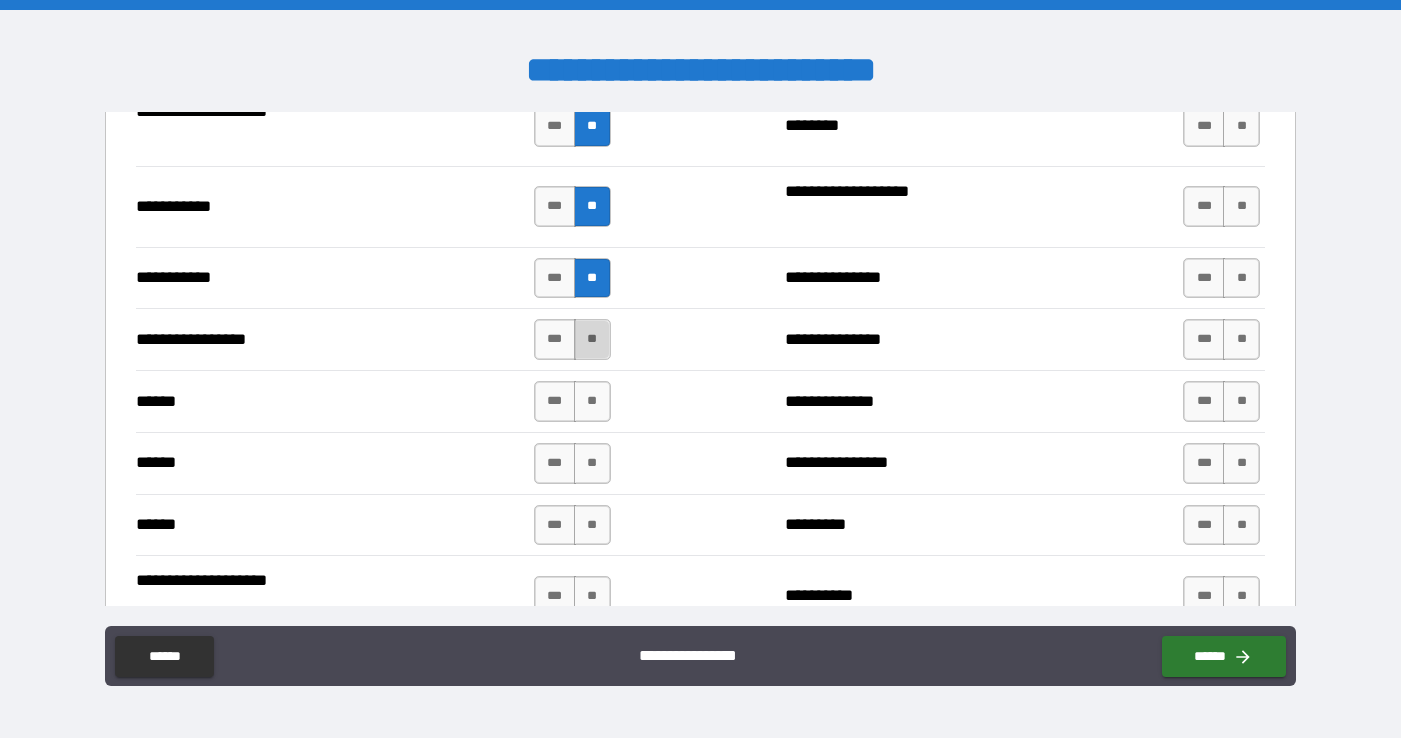click on "**" at bounding box center (592, 339) 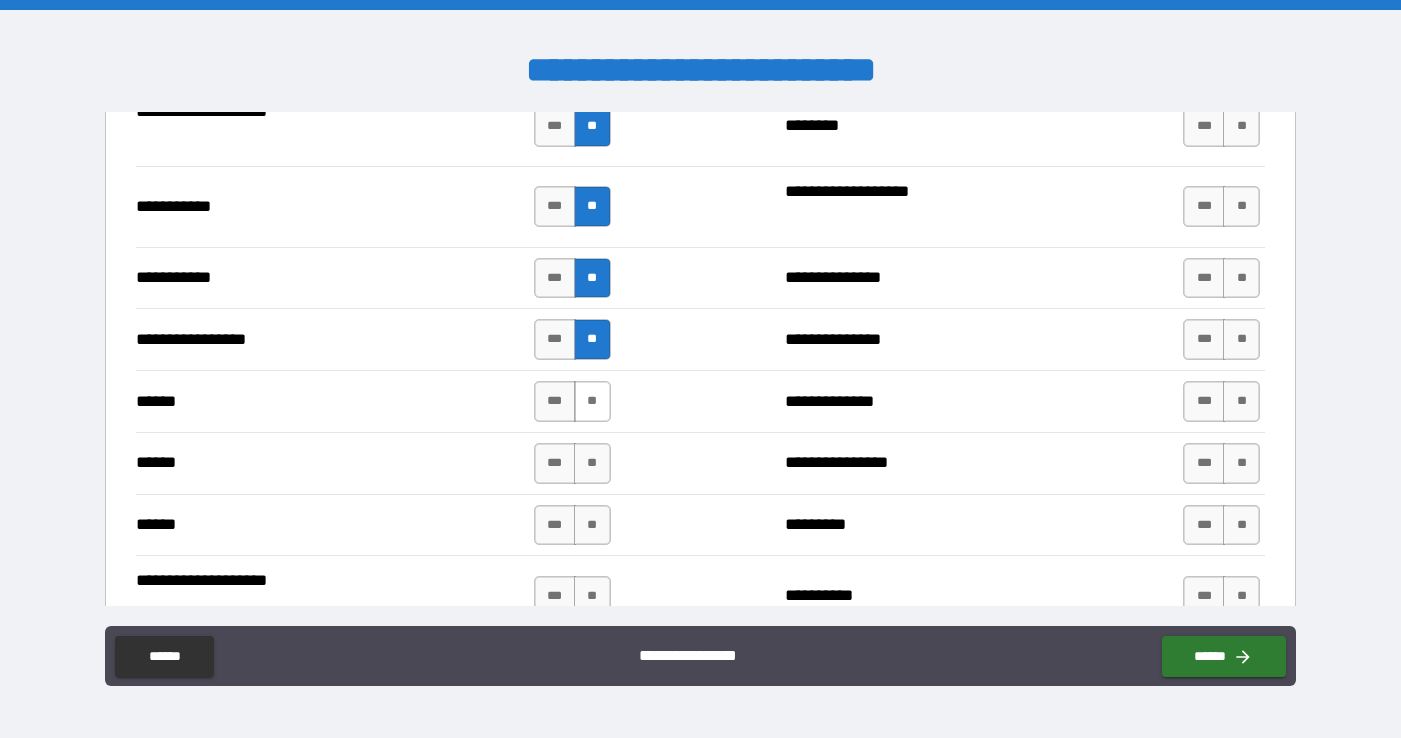 click on "**" at bounding box center (592, 401) 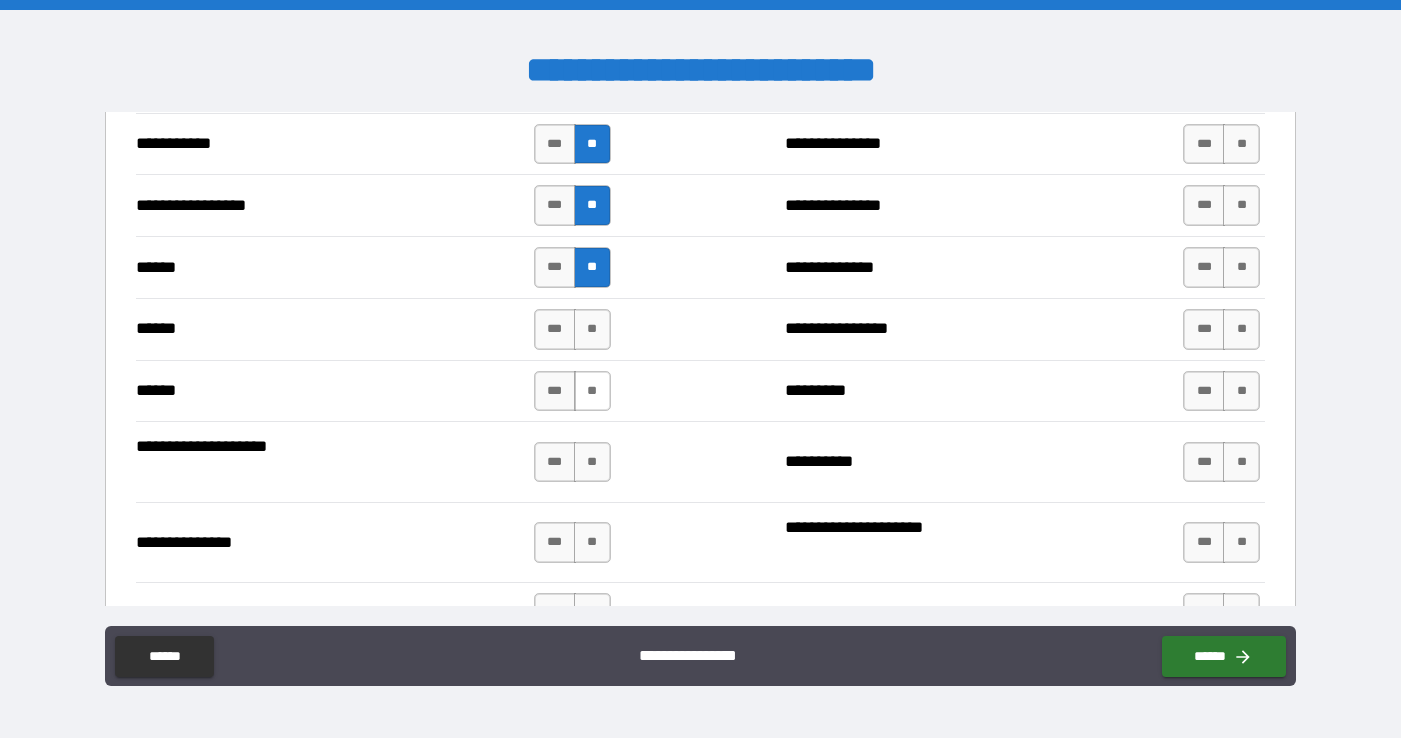 scroll, scrollTop: 2308, scrollLeft: 0, axis: vertical 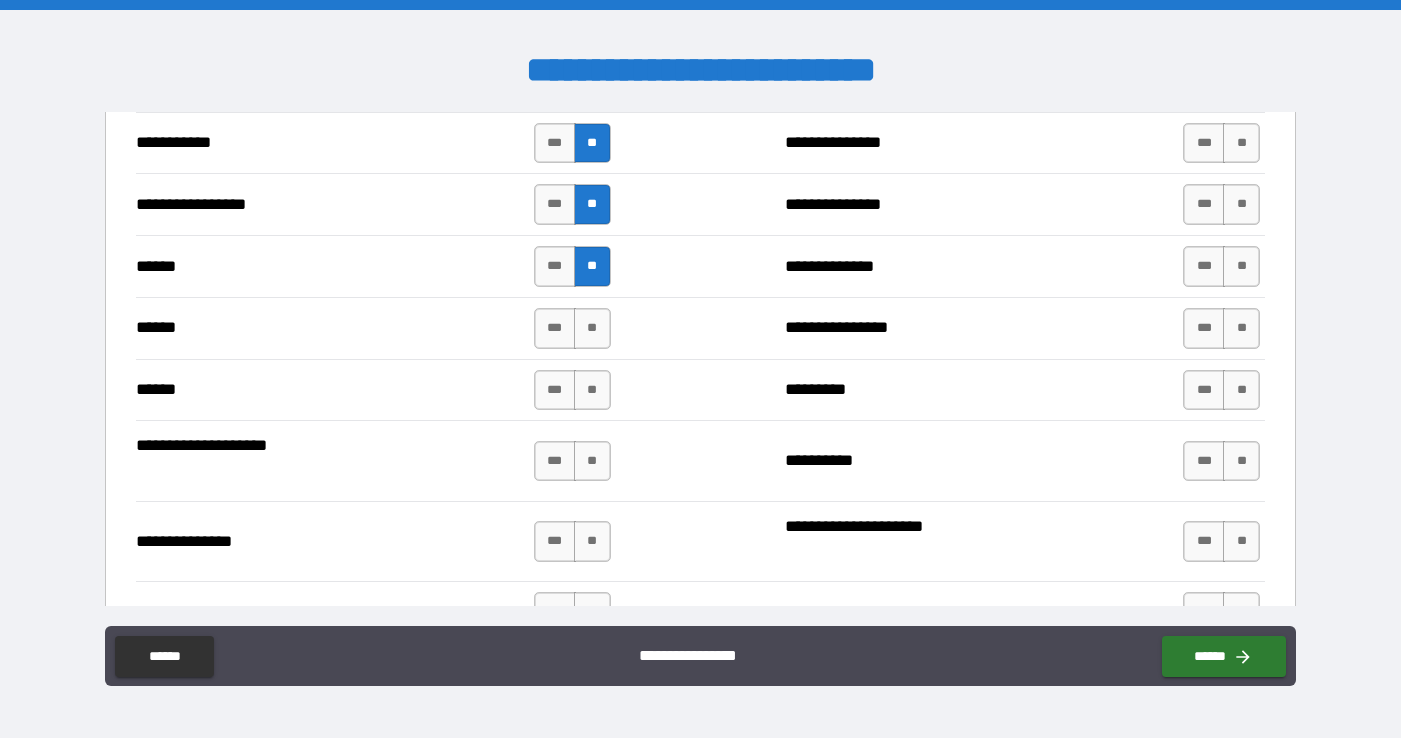 click on "**********" at bounding box center [700, 328] 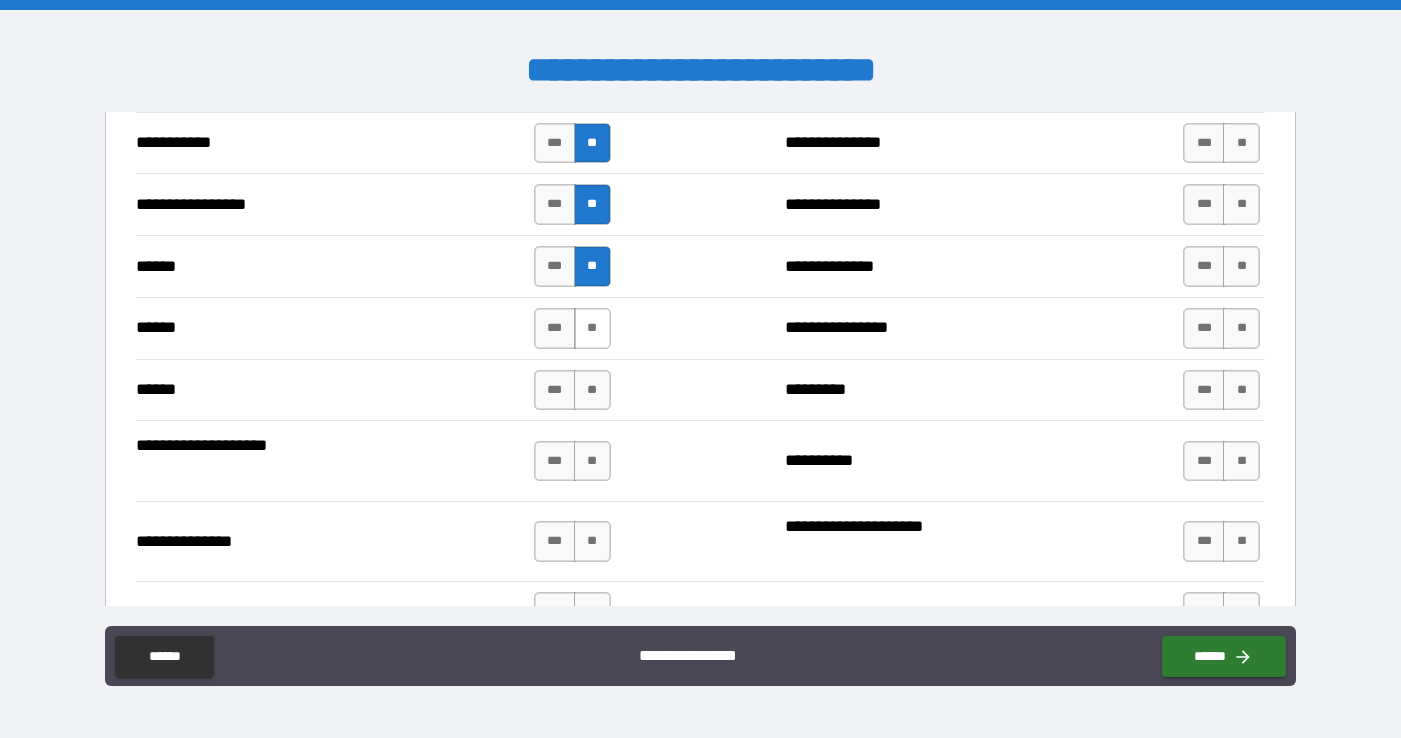 click on "**" at bounding box center [592, 328] 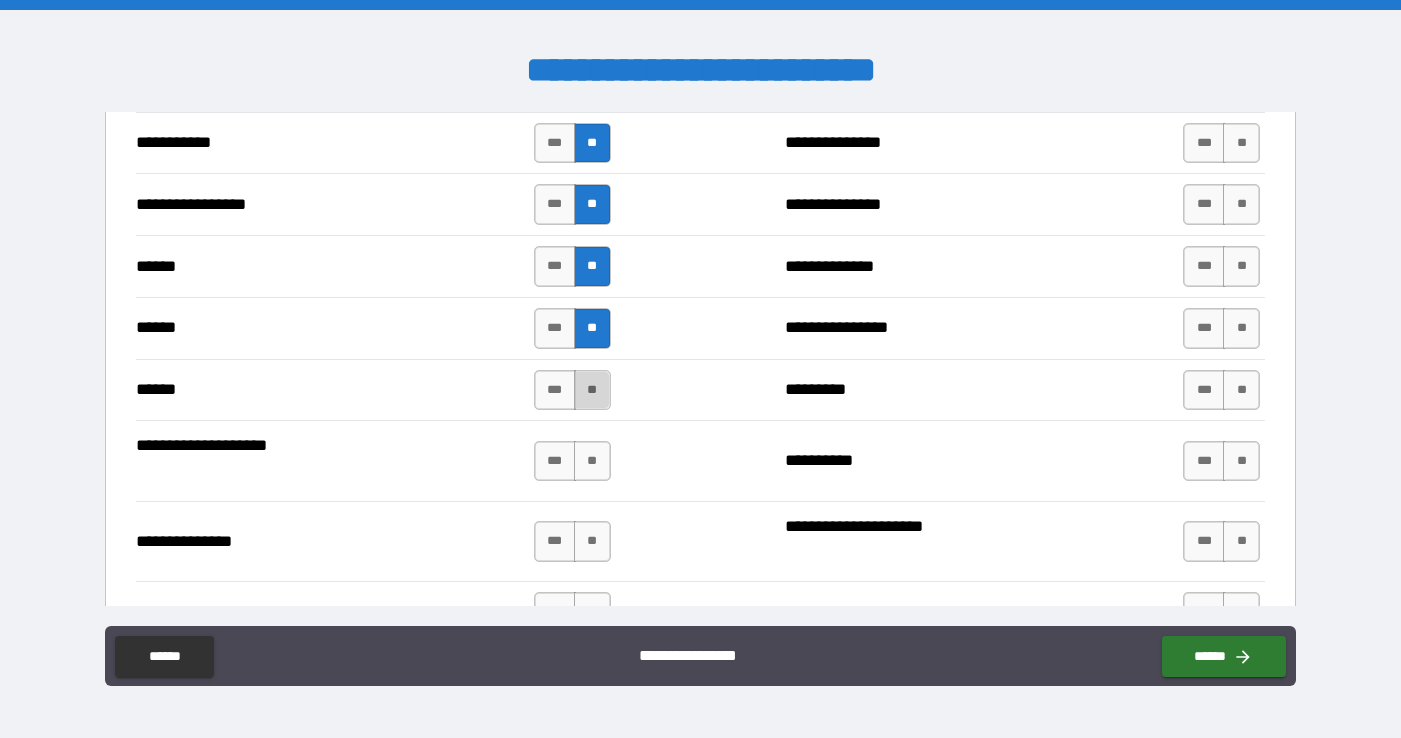 click on "**" at bounding box center (592, 390) 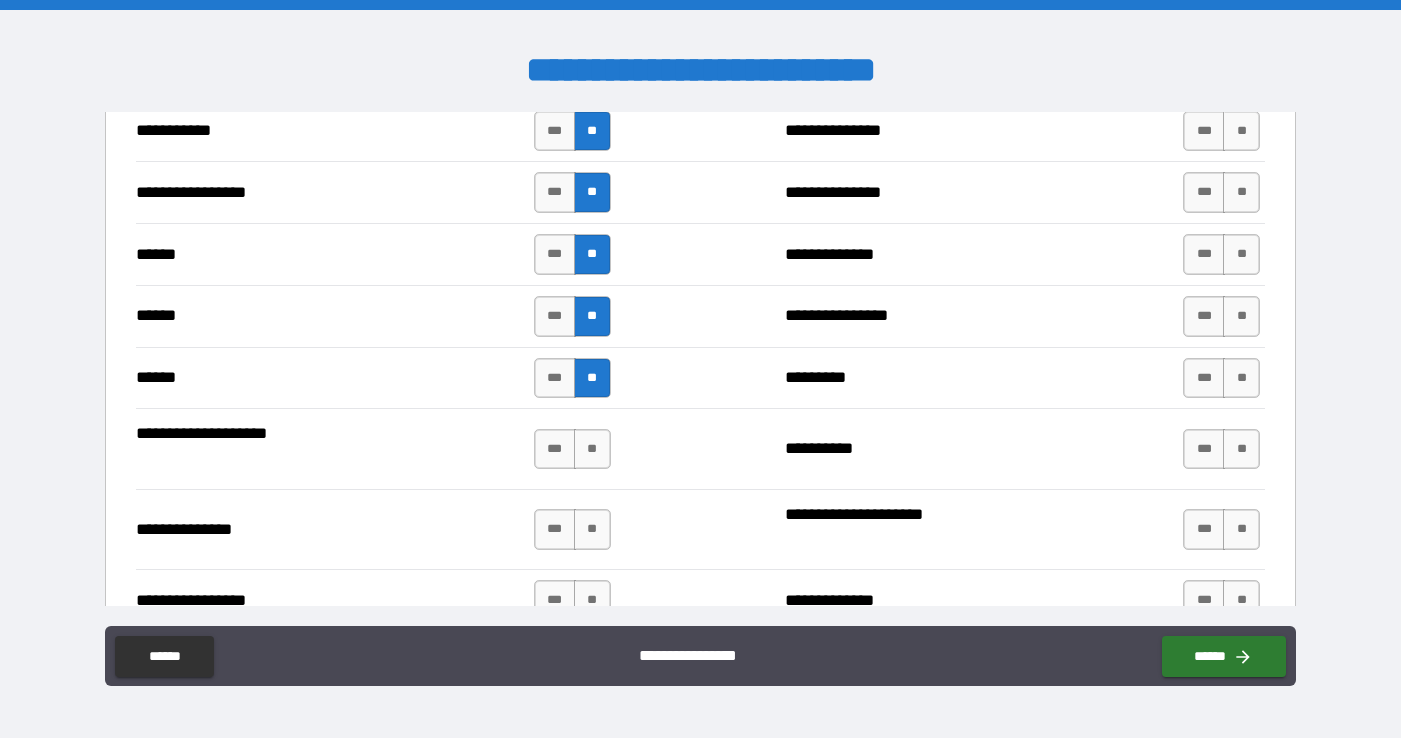 scroll, scrollTop: 2443, scrollLeft: 0, axis: vertical 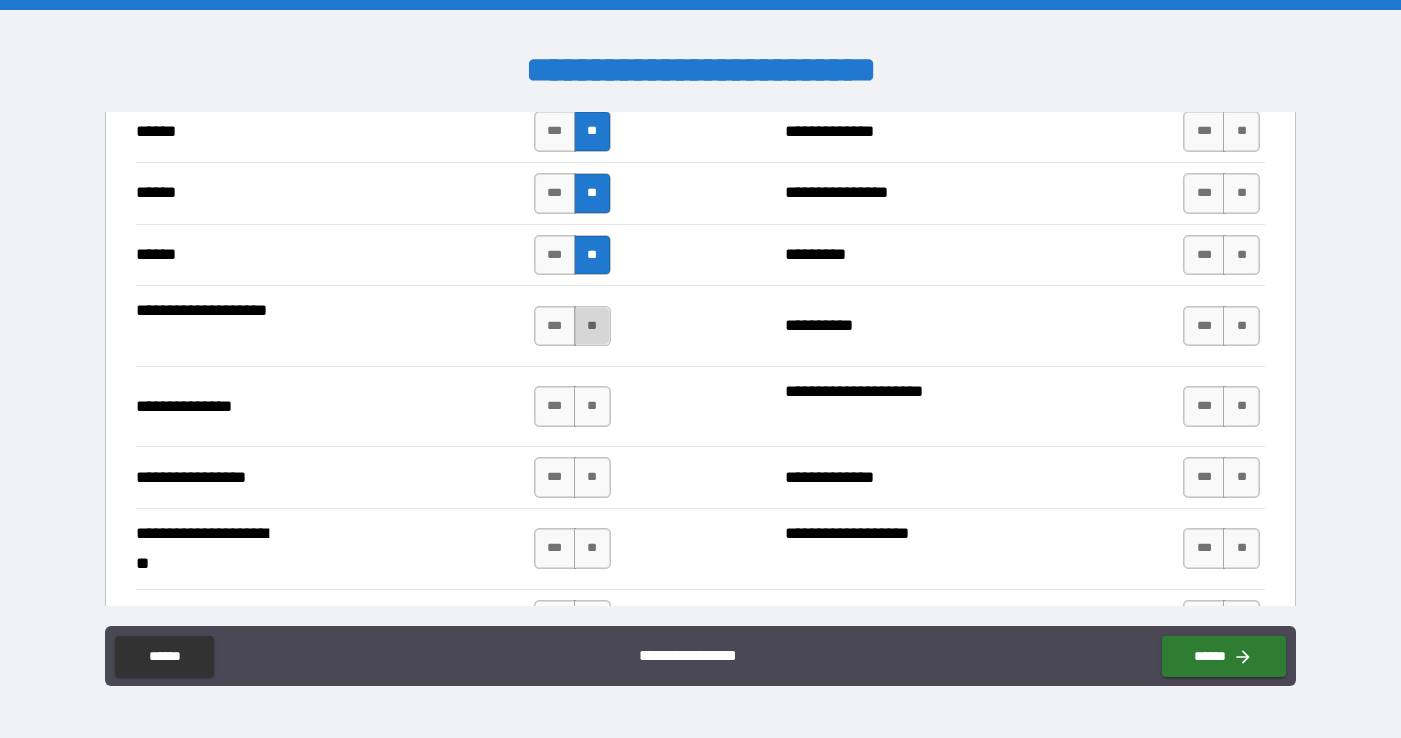click on "**" at bounding box center (592, 326) 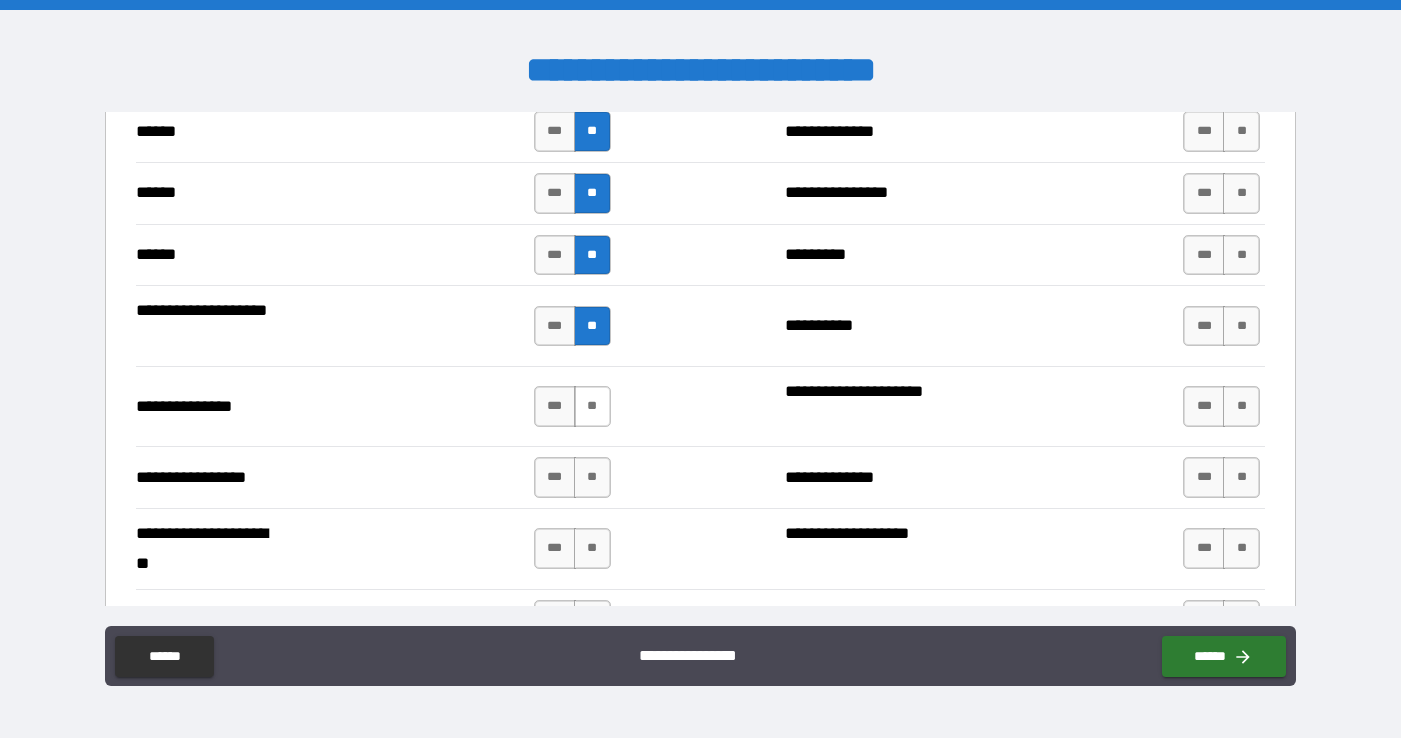 click on "**" at bounding box center [592, 406] 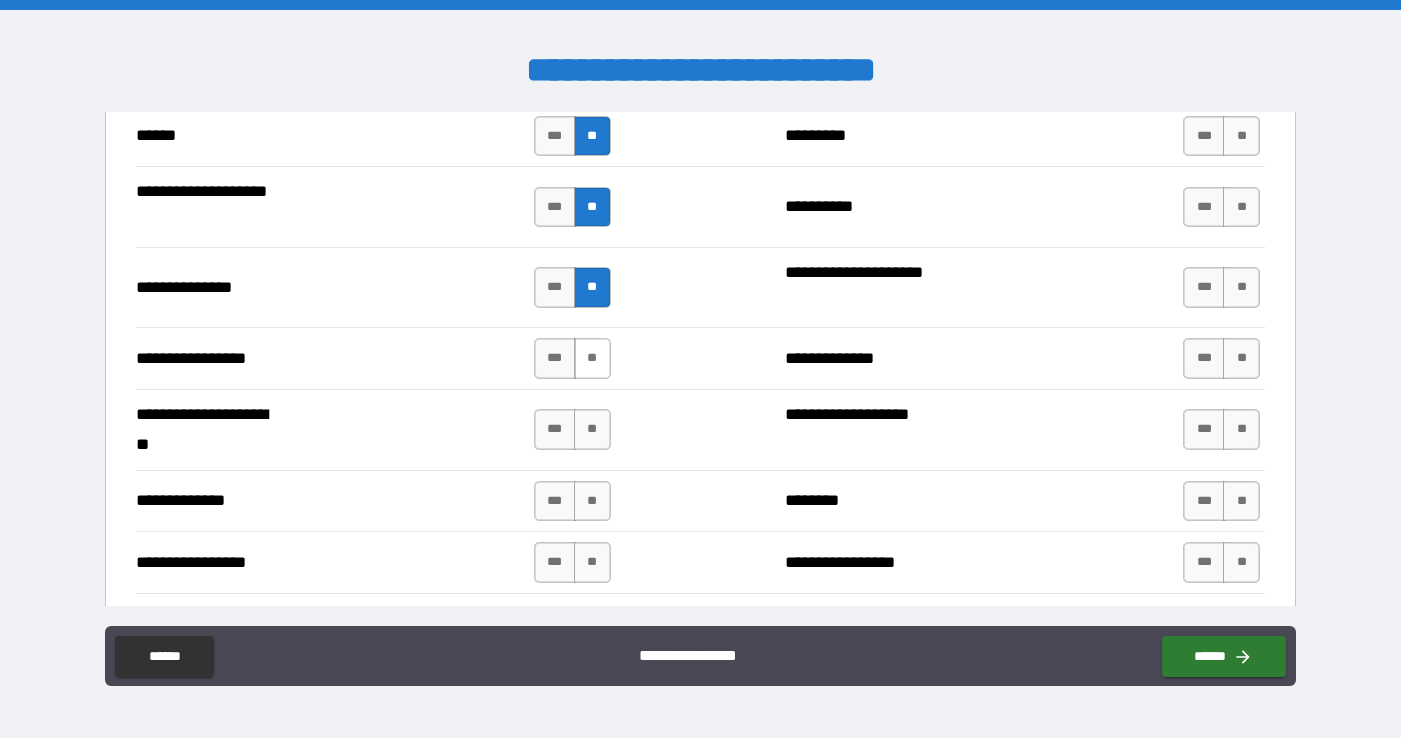 click on "**" at bounding box center [592, 358] 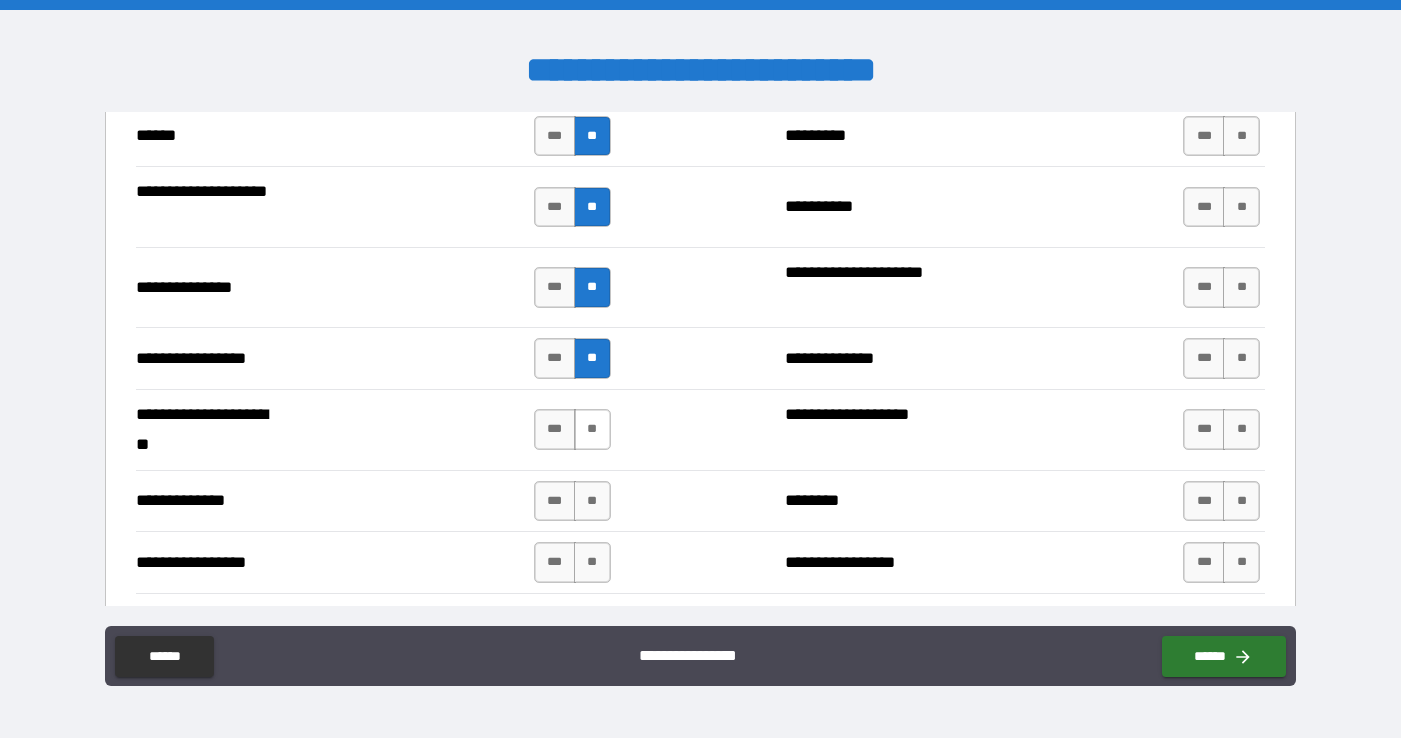 click on "**" at bounding box center (592, 429) 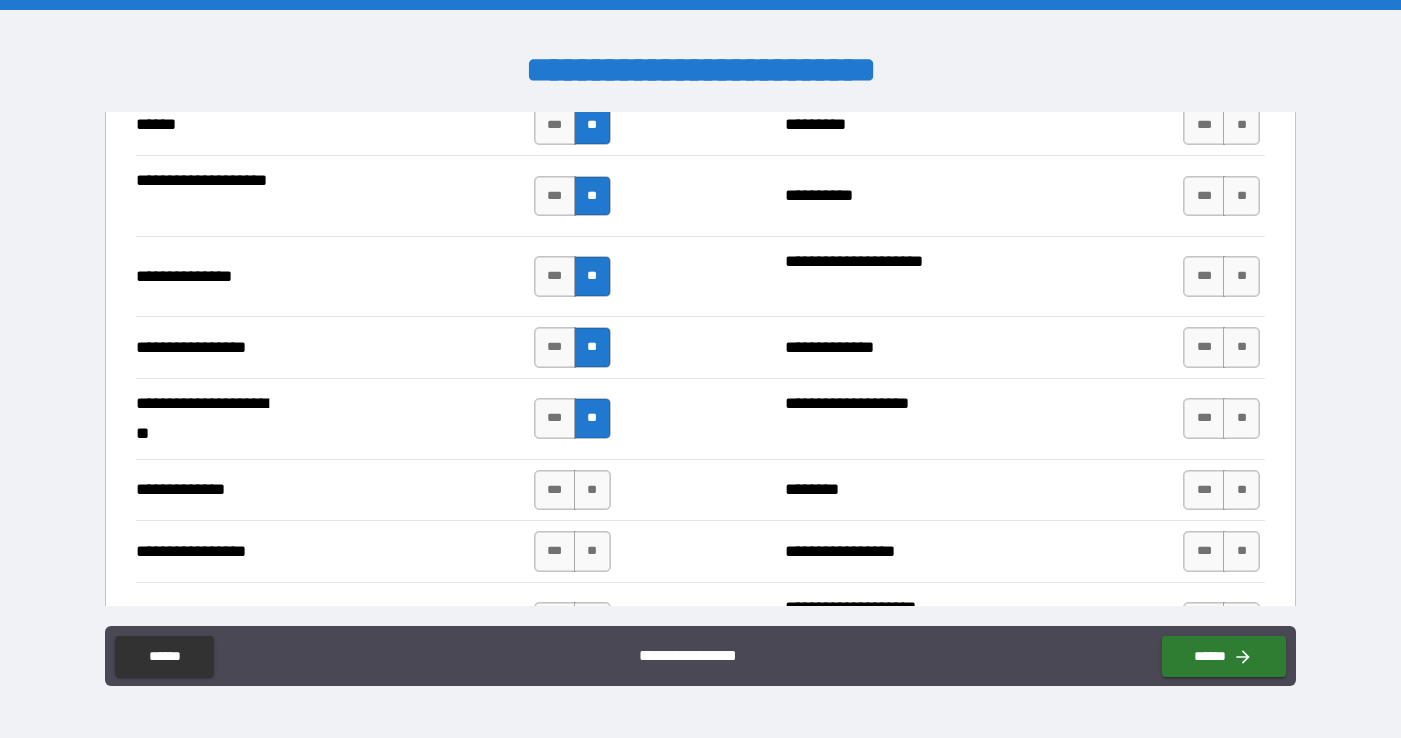 scroll, scrollTop: 2696, scrollLeft: 0, axis: vertical 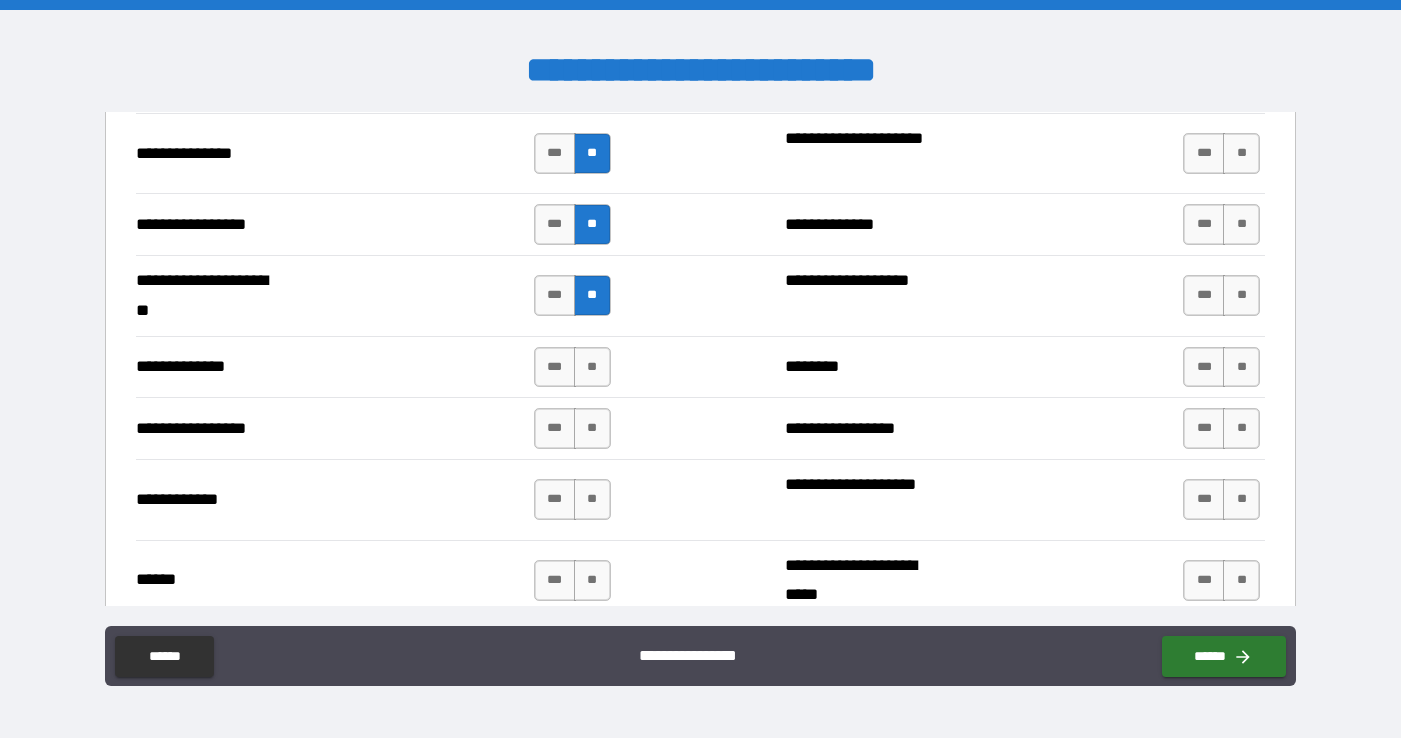 click on "*** **" at bounding box center (572, 367) 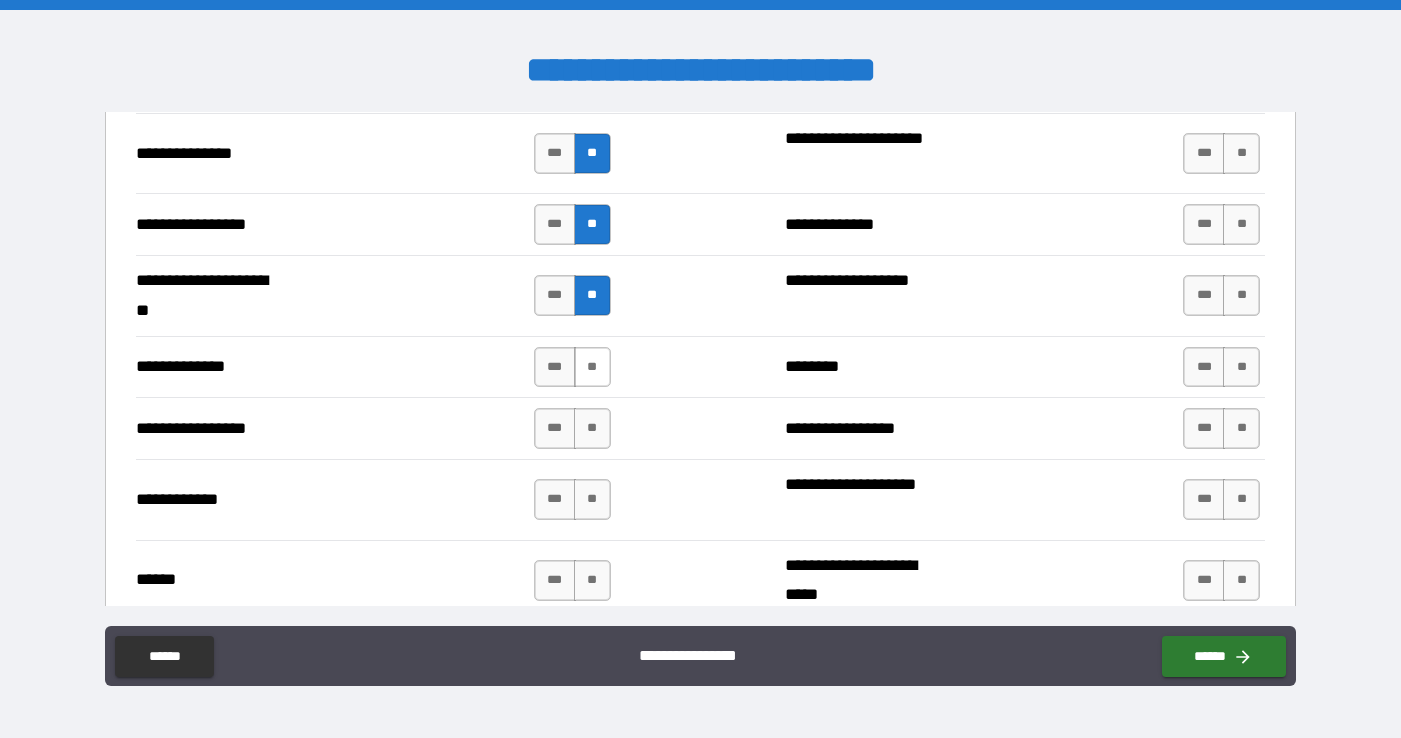 click on "**" at bounding box center (592, 367) 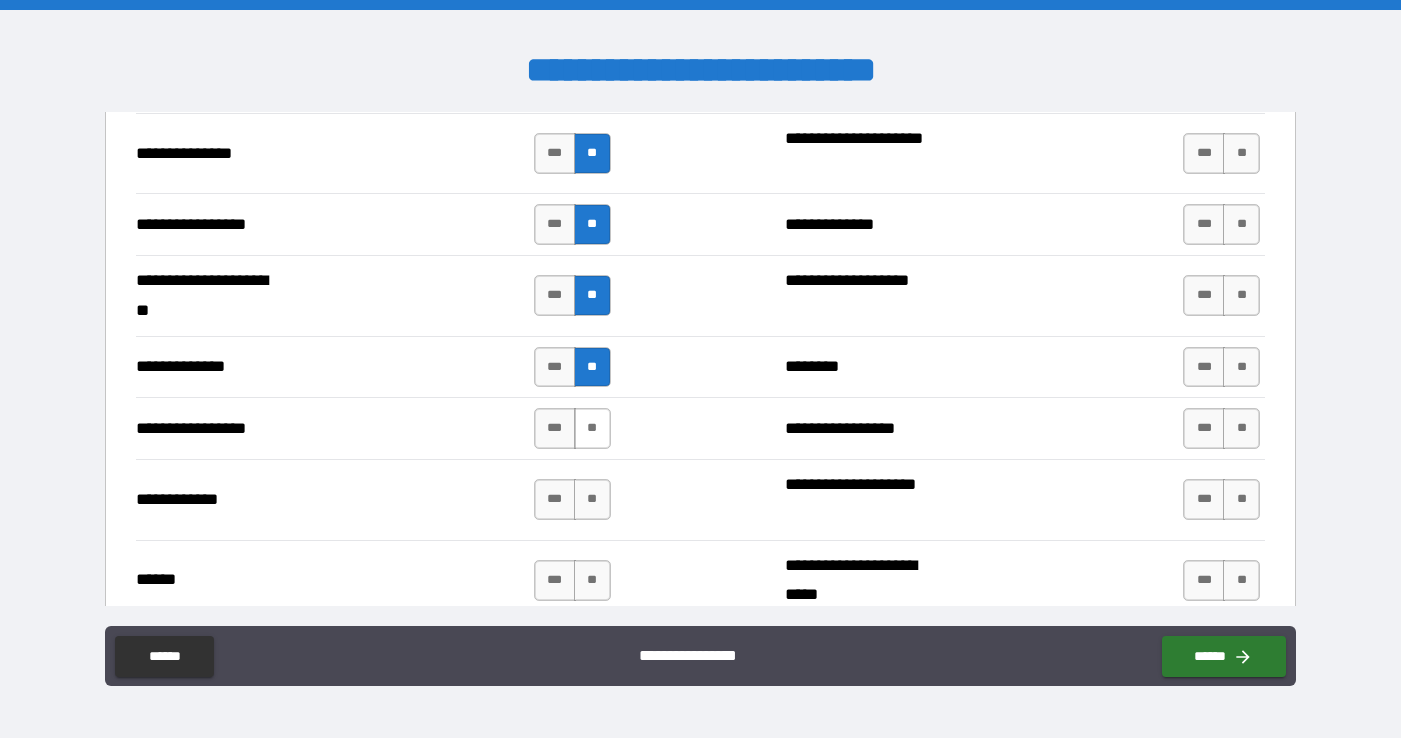 click on "**" at bounding box center [592, 428] 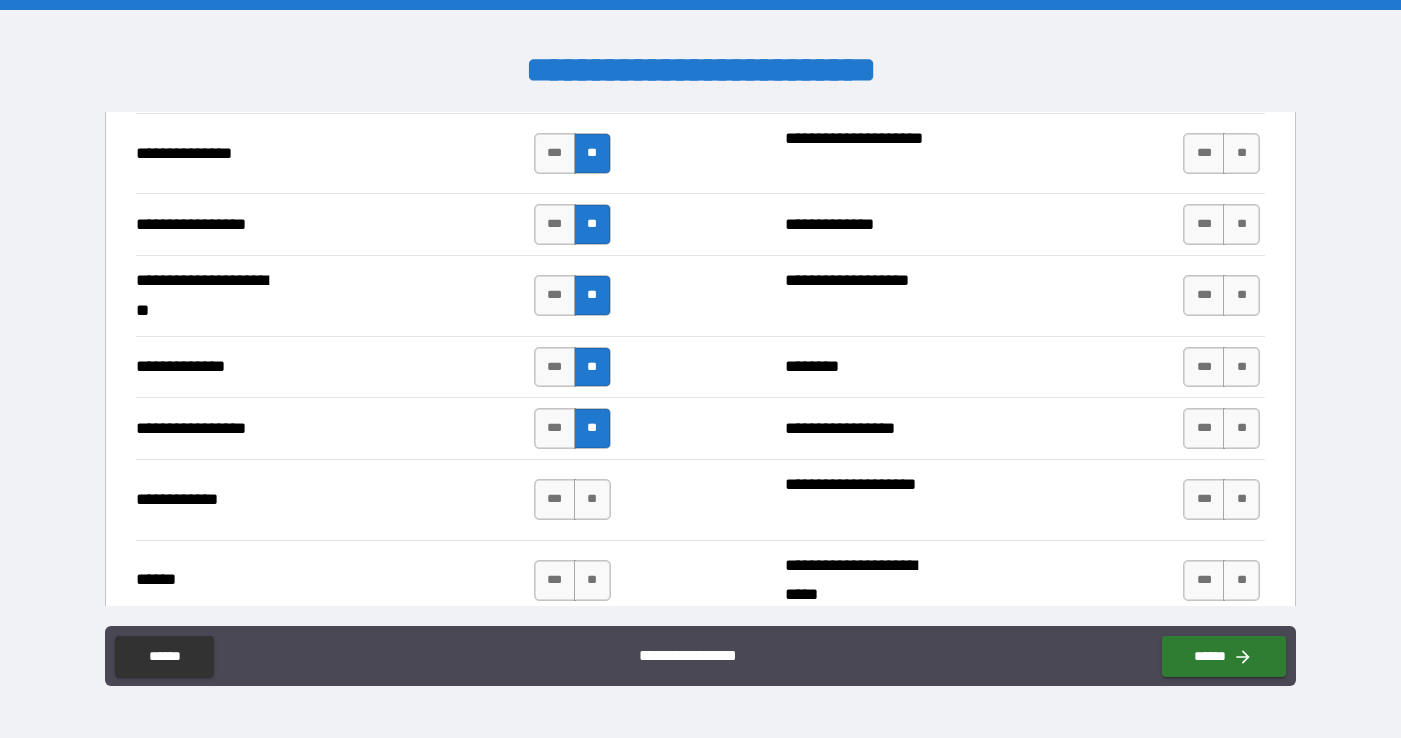 scroll, scrollTop: 2875, scrollLeft: 0, axis: vertical 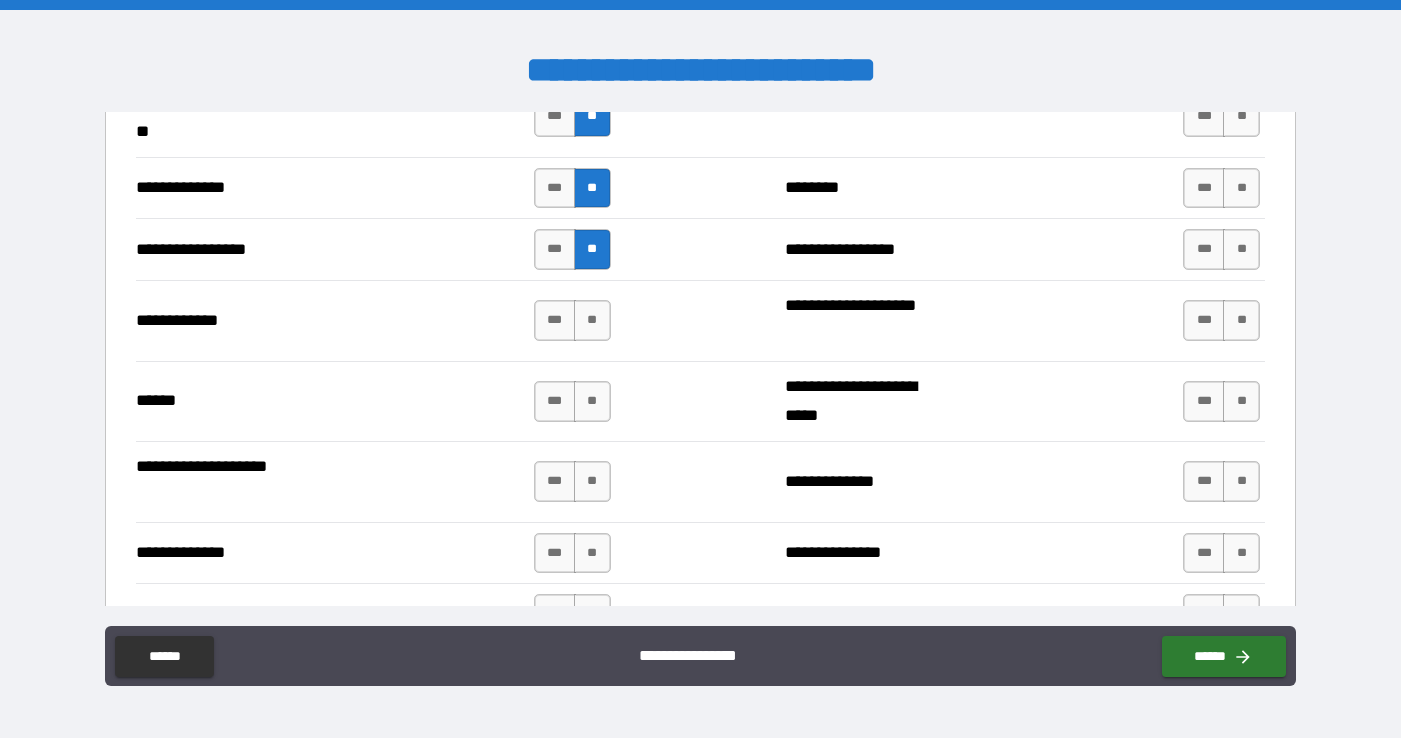 click on "**********" at bounding box center (700, 320) 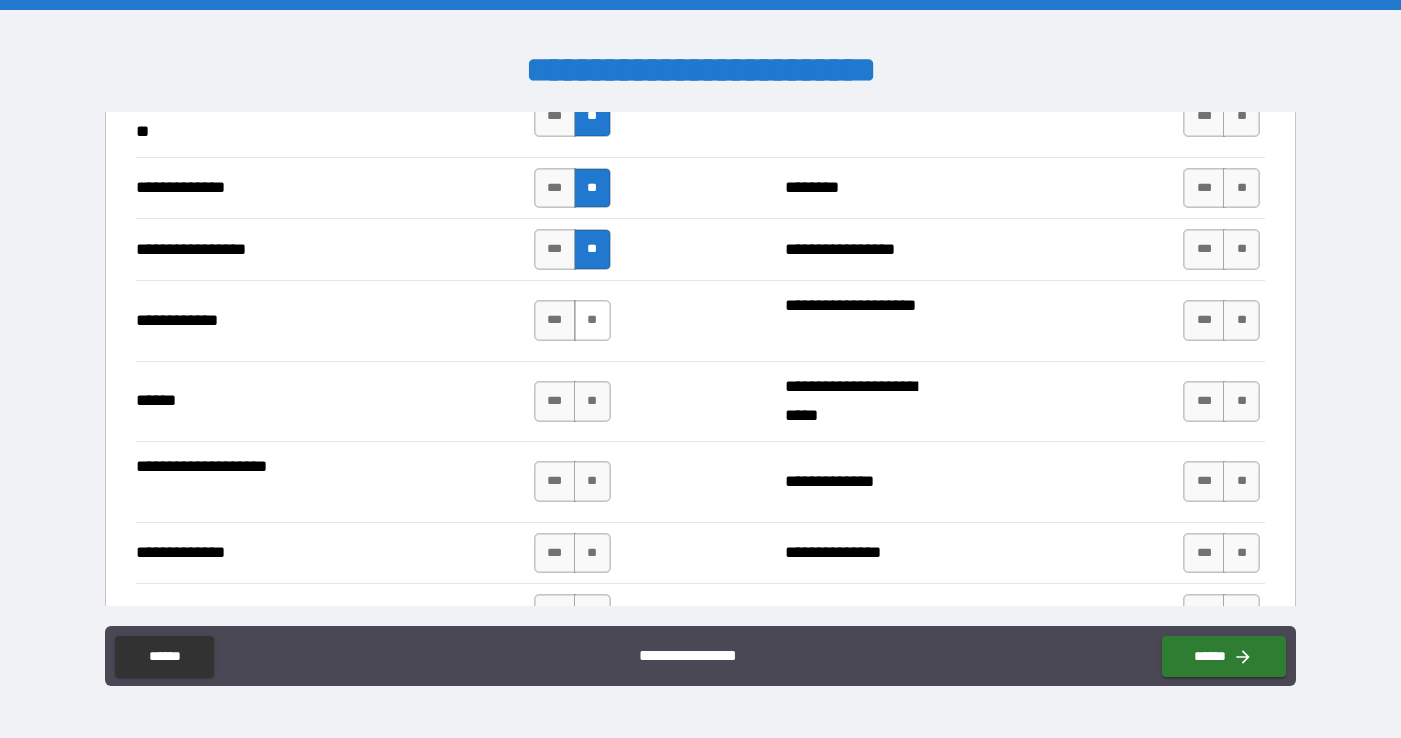 click on "**" at bounding box center (592, 320) 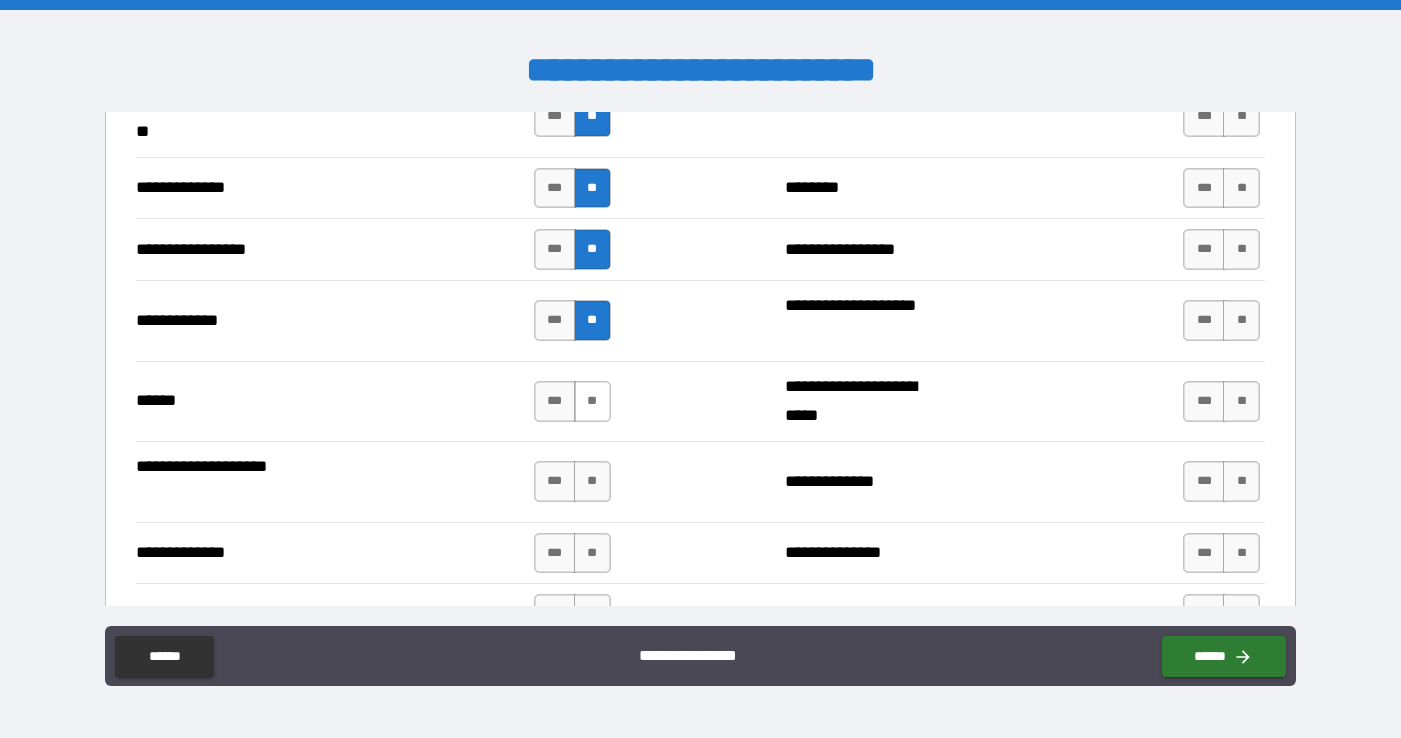 click on "**" at bounding box center (592, 401) 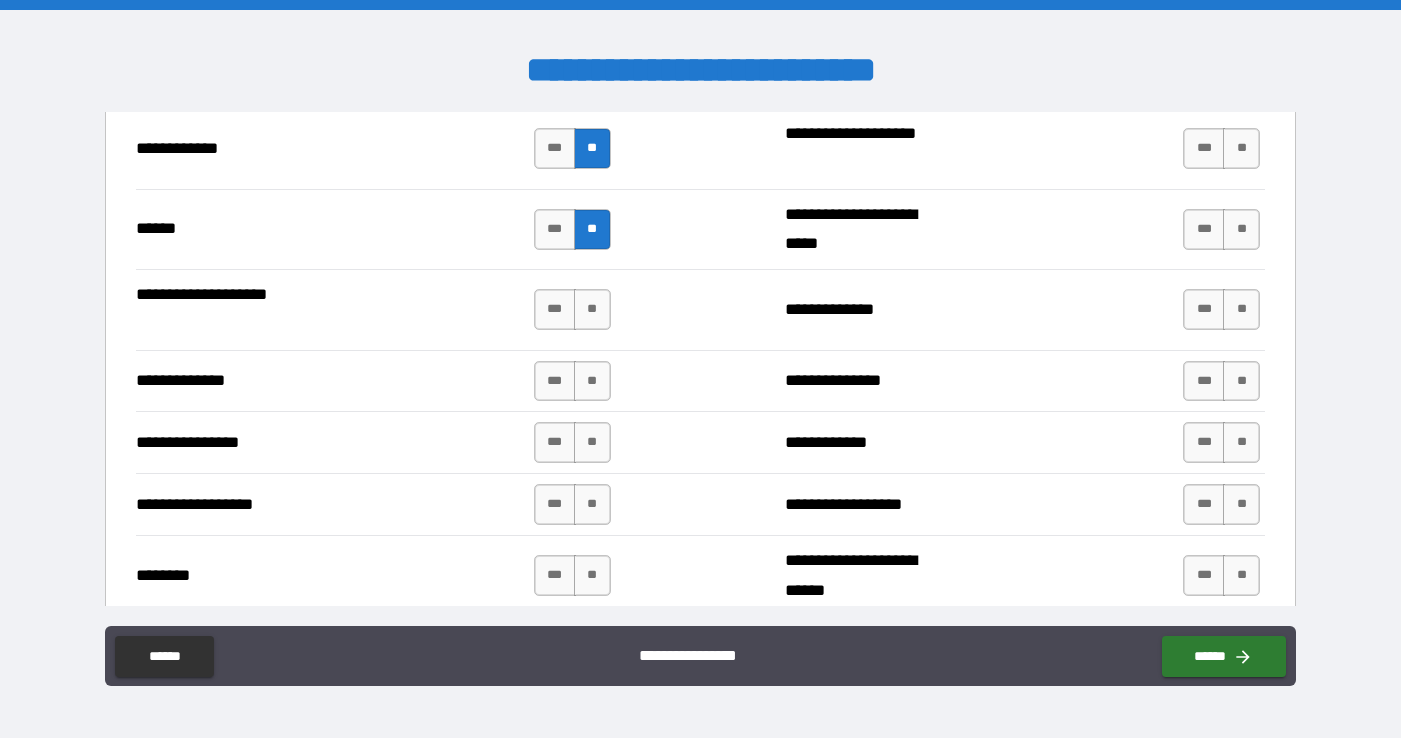 scroll, scrollTop: 3055, scrollLeft: 0, axis: vertical 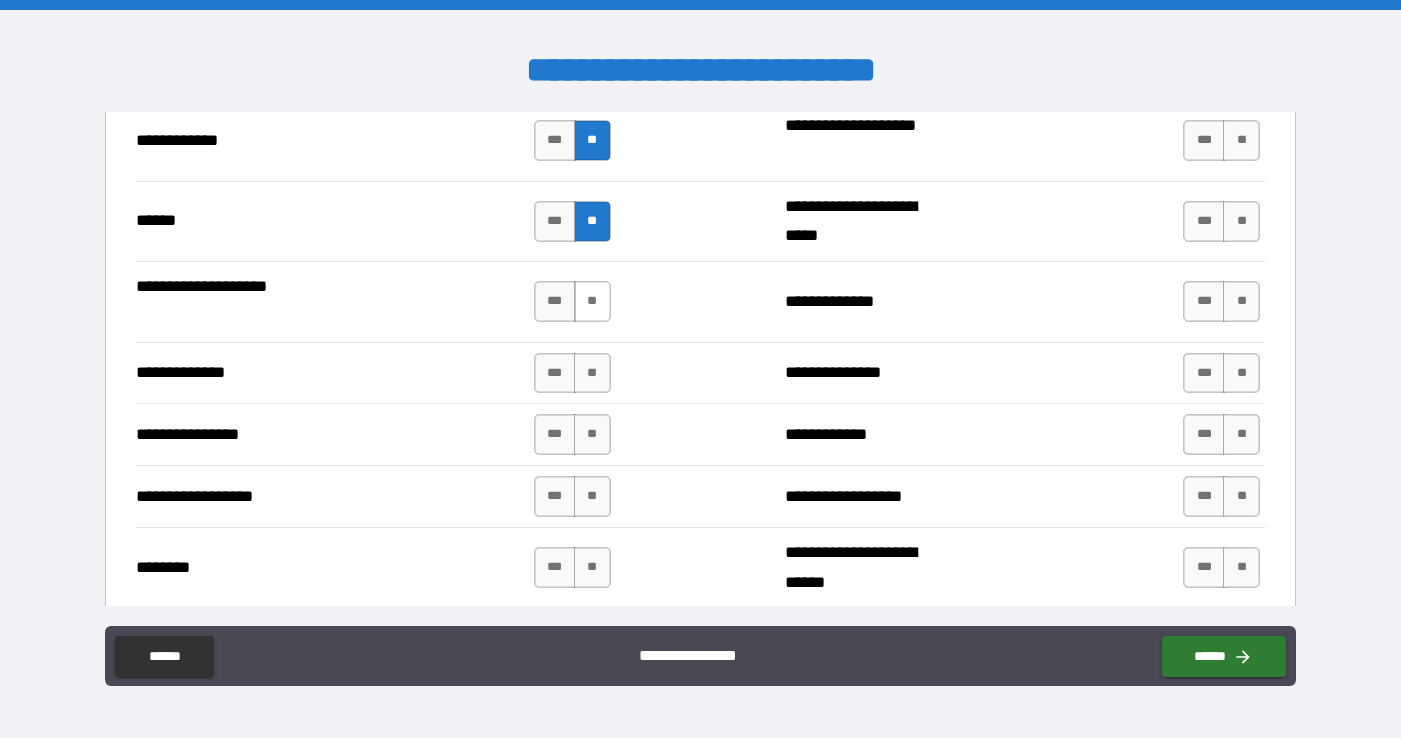 click on "**" at bounding box center (592, 301) 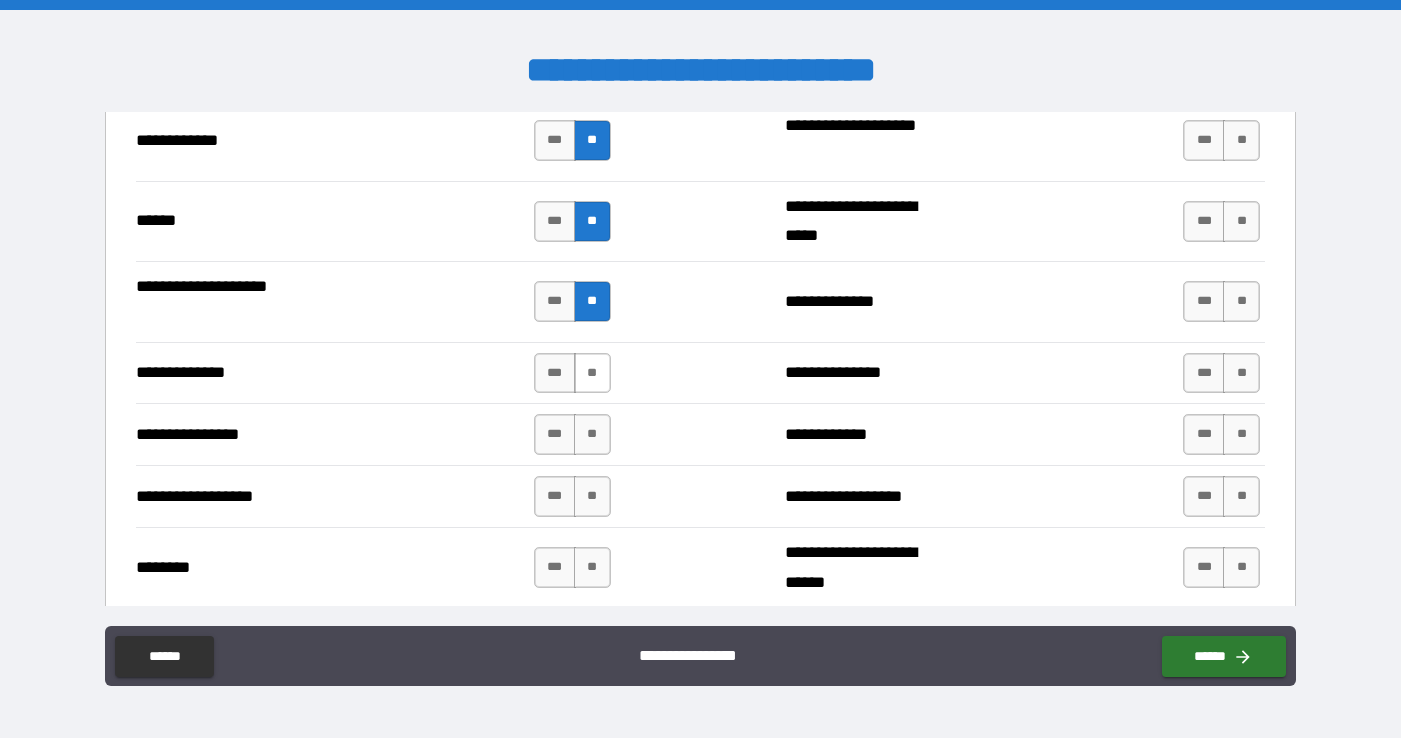 click on "**" at bounding box center (592, 373) 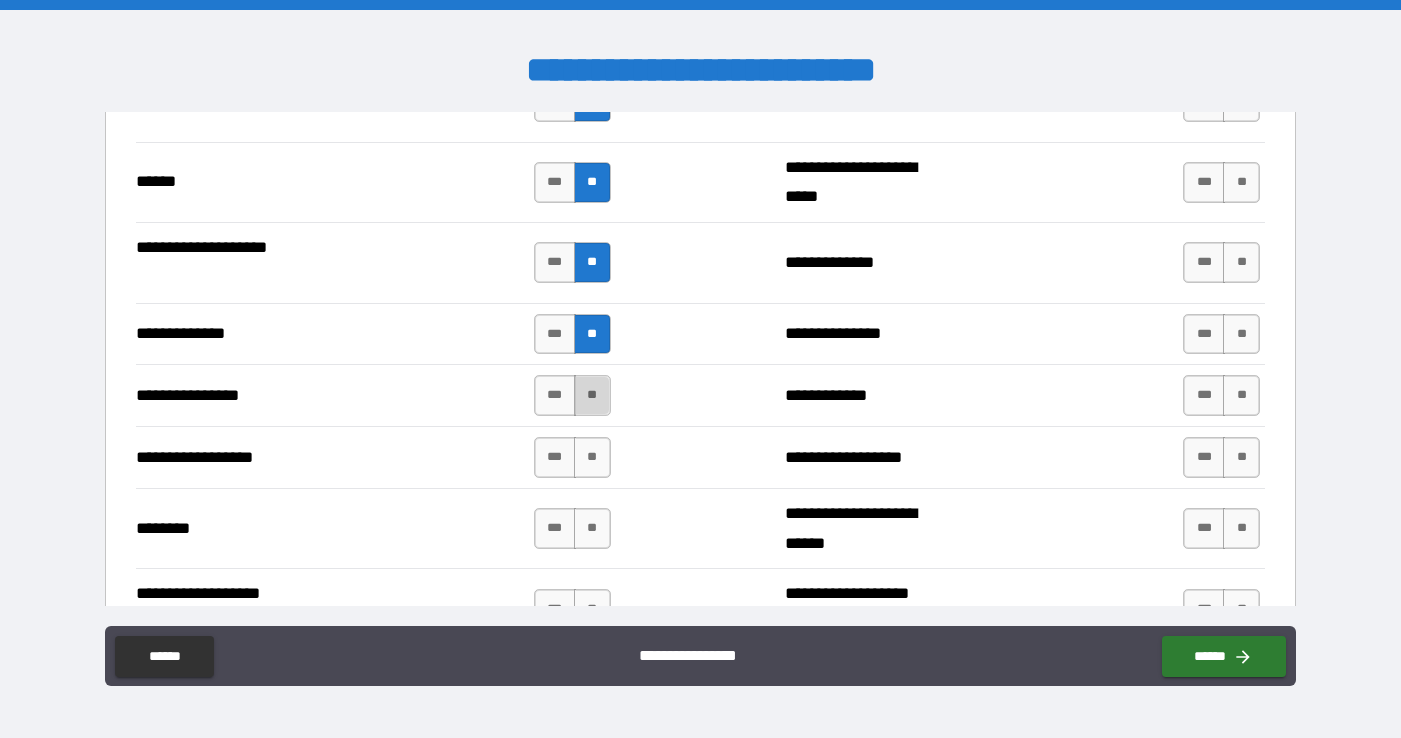 click on "**" at bounding box center (592, 395) 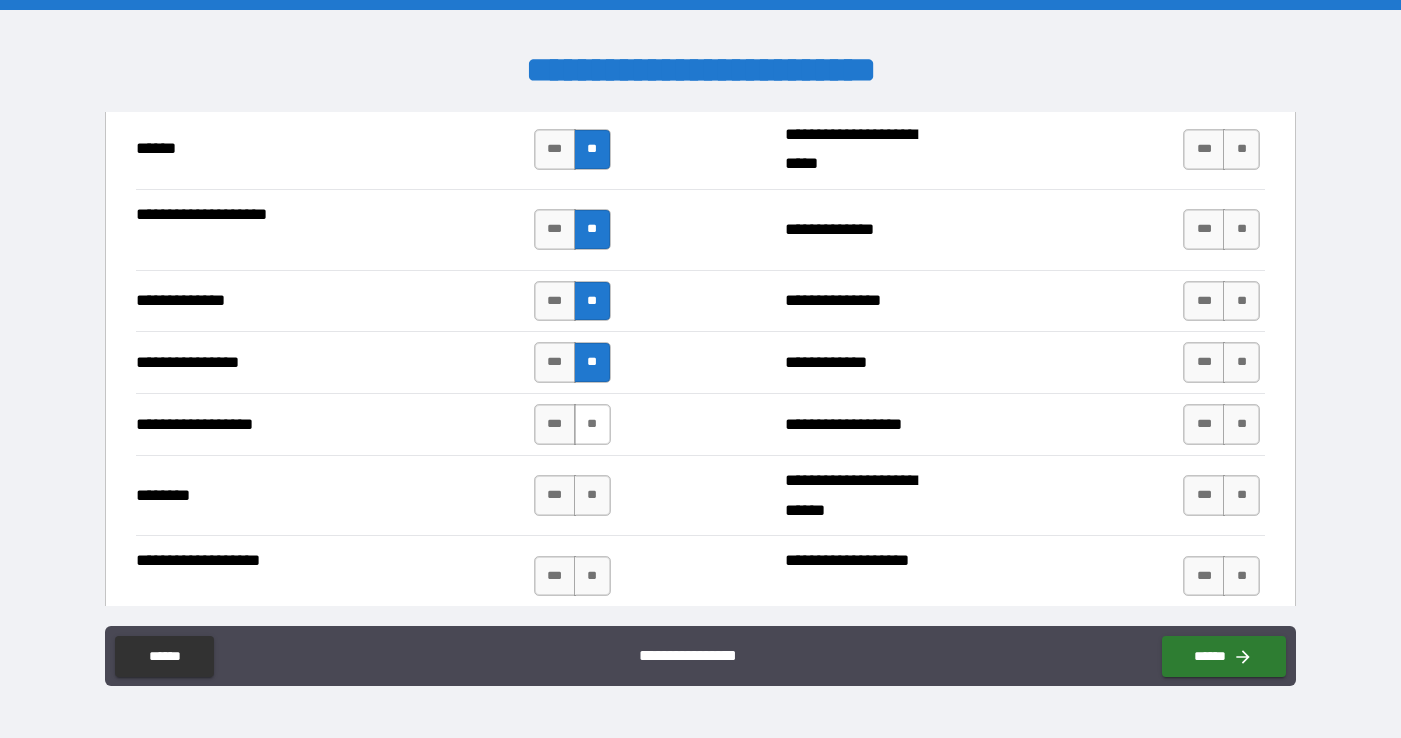 click on "**" at bounding box center (592, 424) 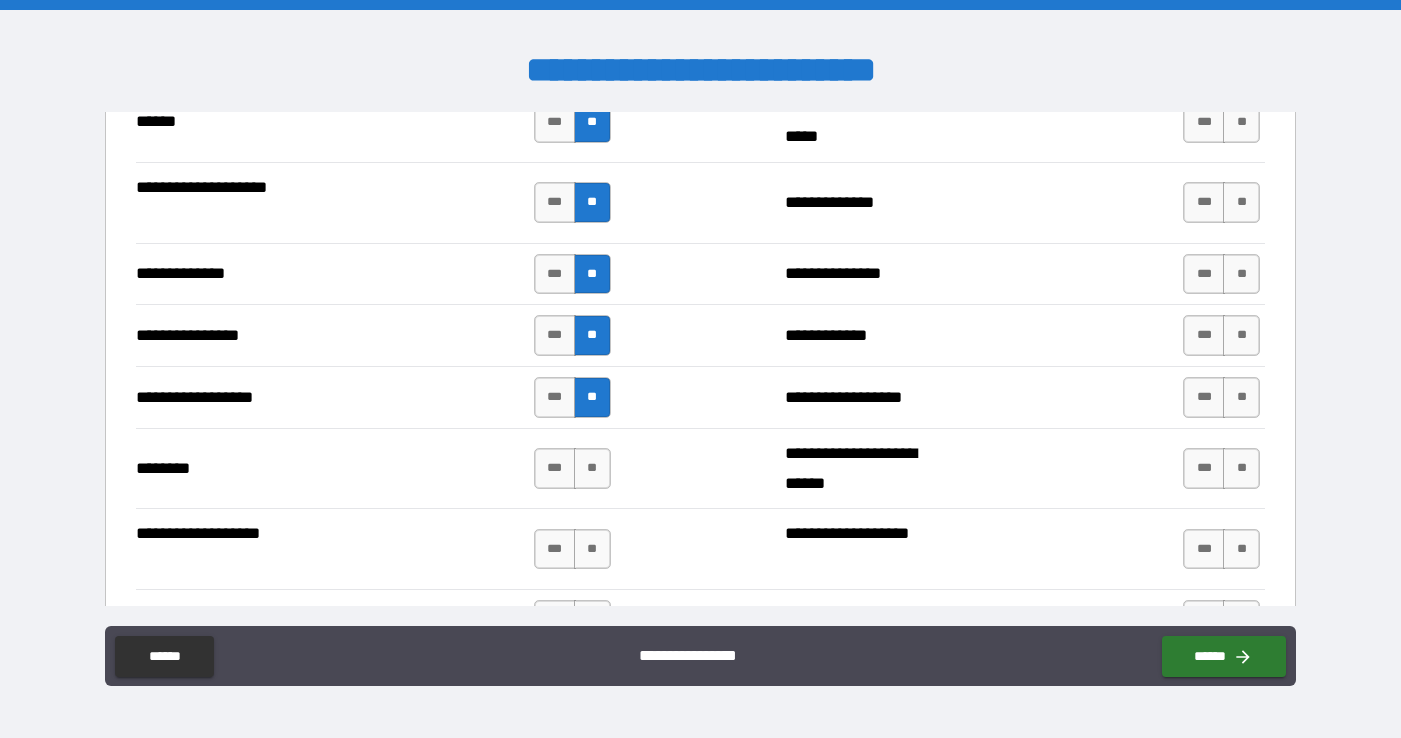scroll, scrollTop: 3297, scrollLeft: 0, axis: vertical 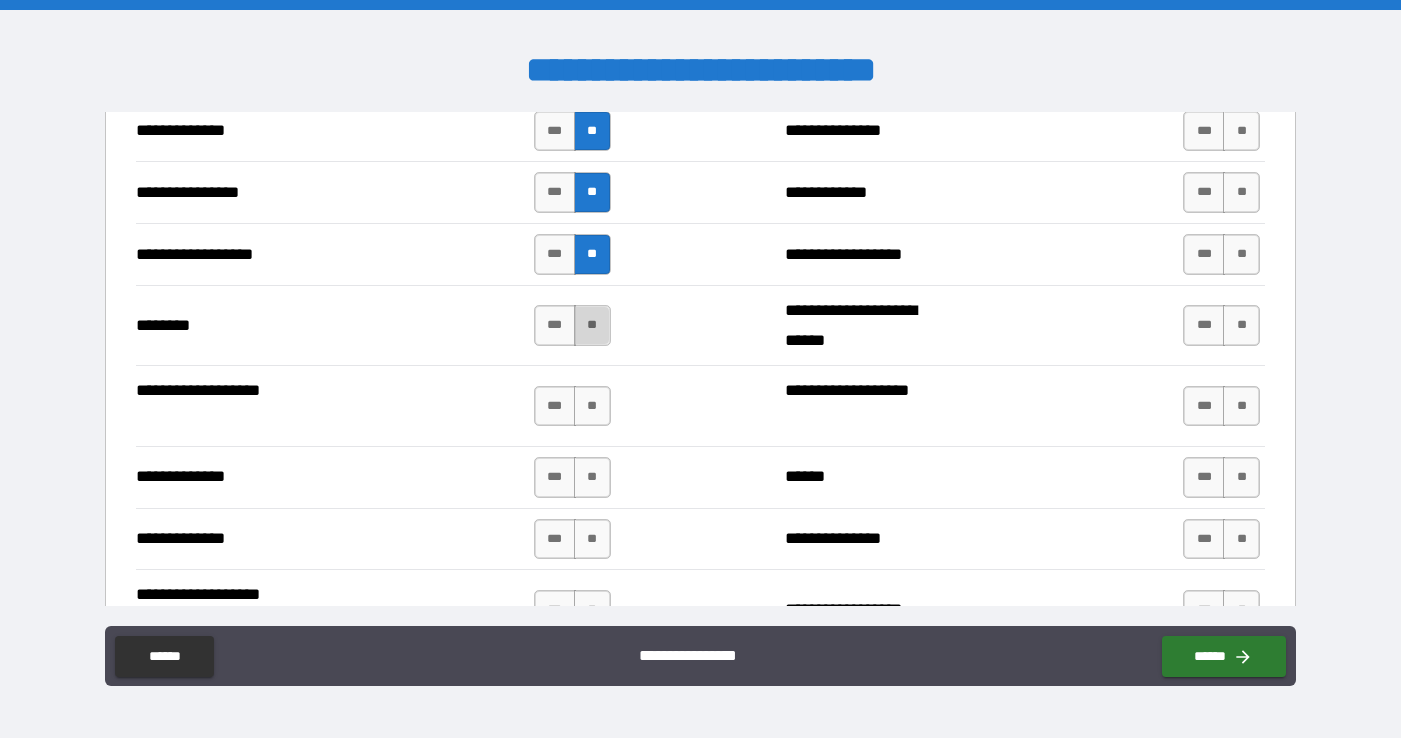 click on "**" at bounding box center [592, 325] 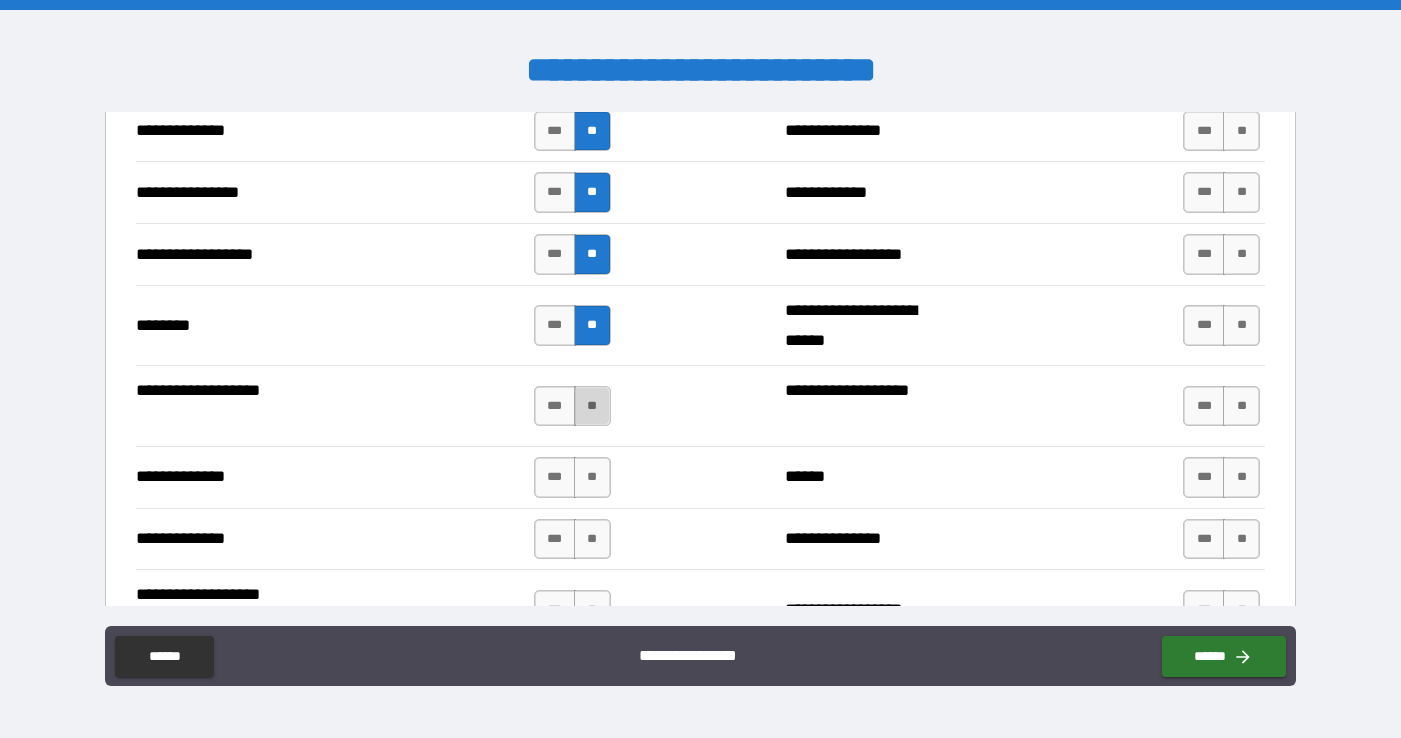 click on "**" at bounding box center [592, 406] 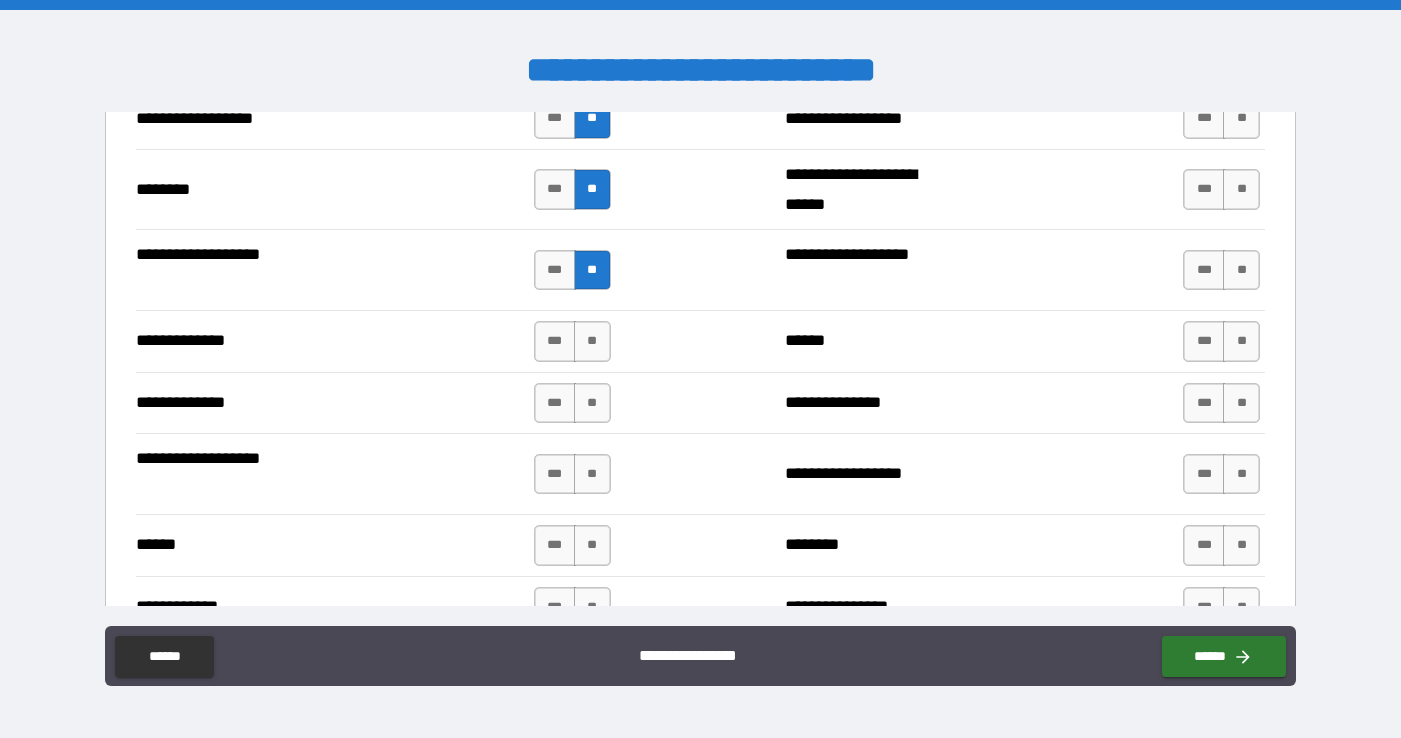 scroll, scrollTop: 3447, scrollLeft: 0, axis: vertical 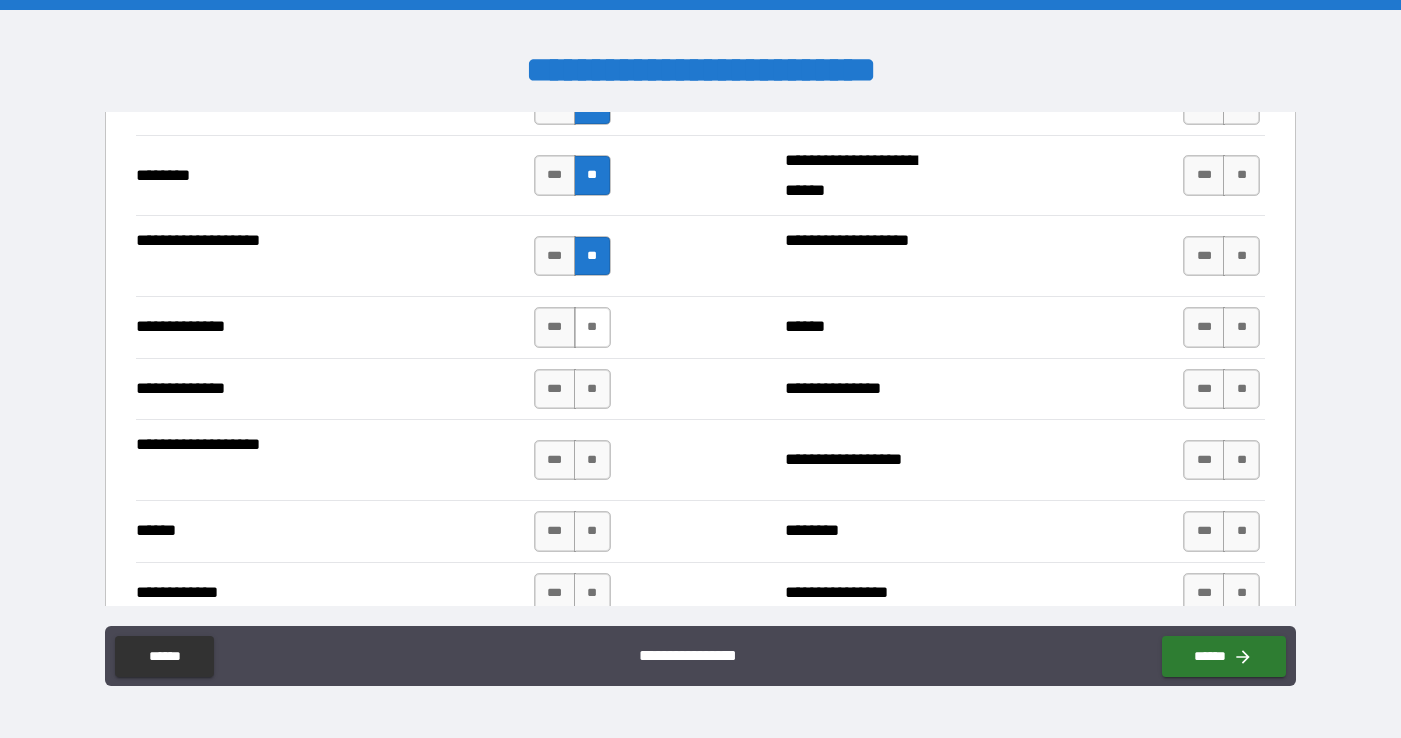 click on "**" at bounding box center [592, 327] 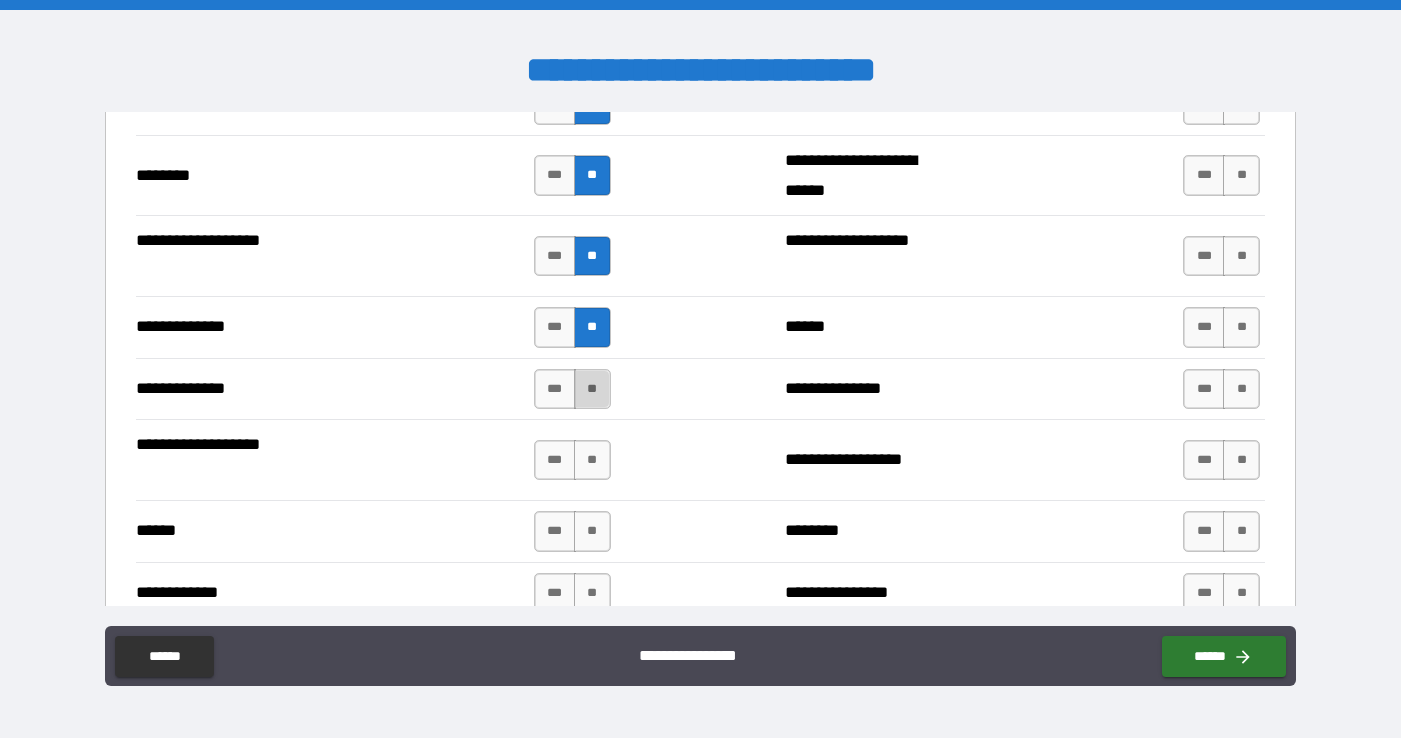 click on "**" at bounding box center [592, 389] 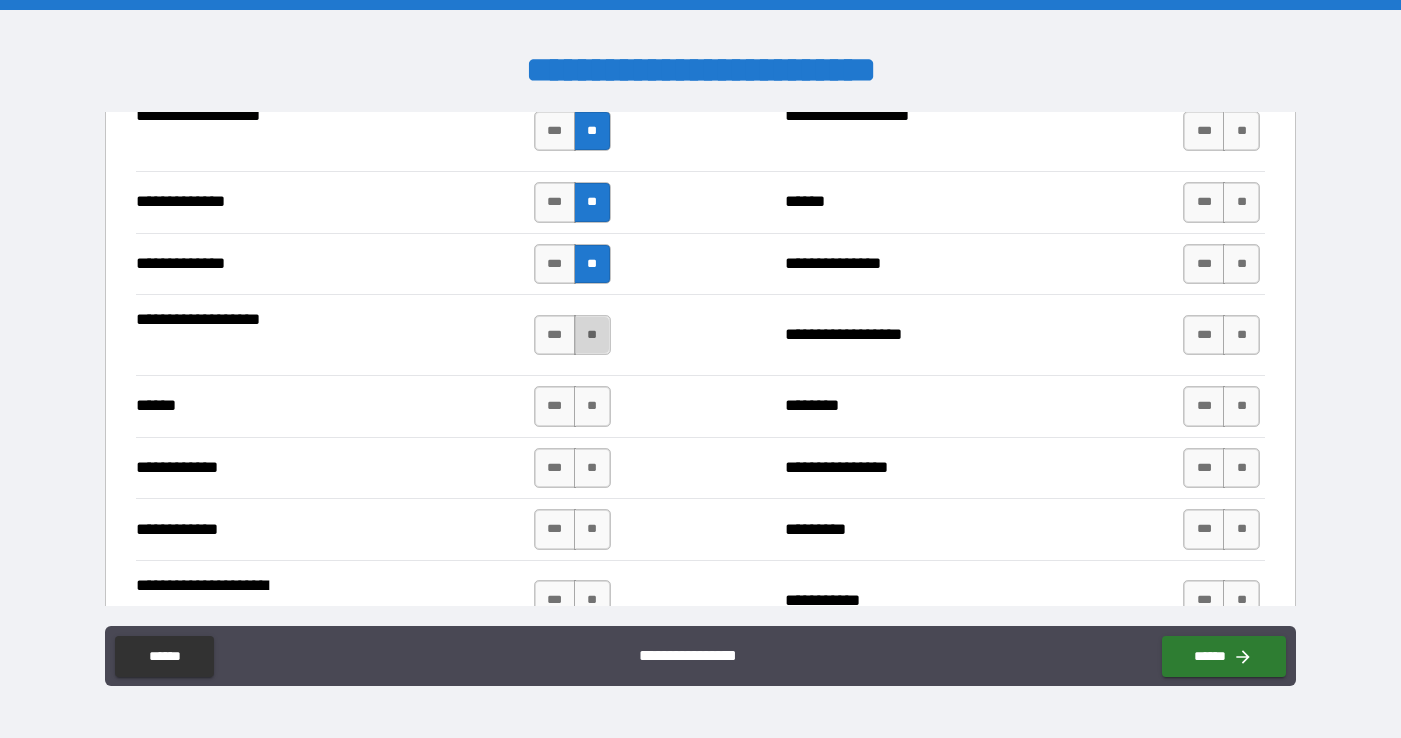 click on "**" at bounding box center [592, 335] 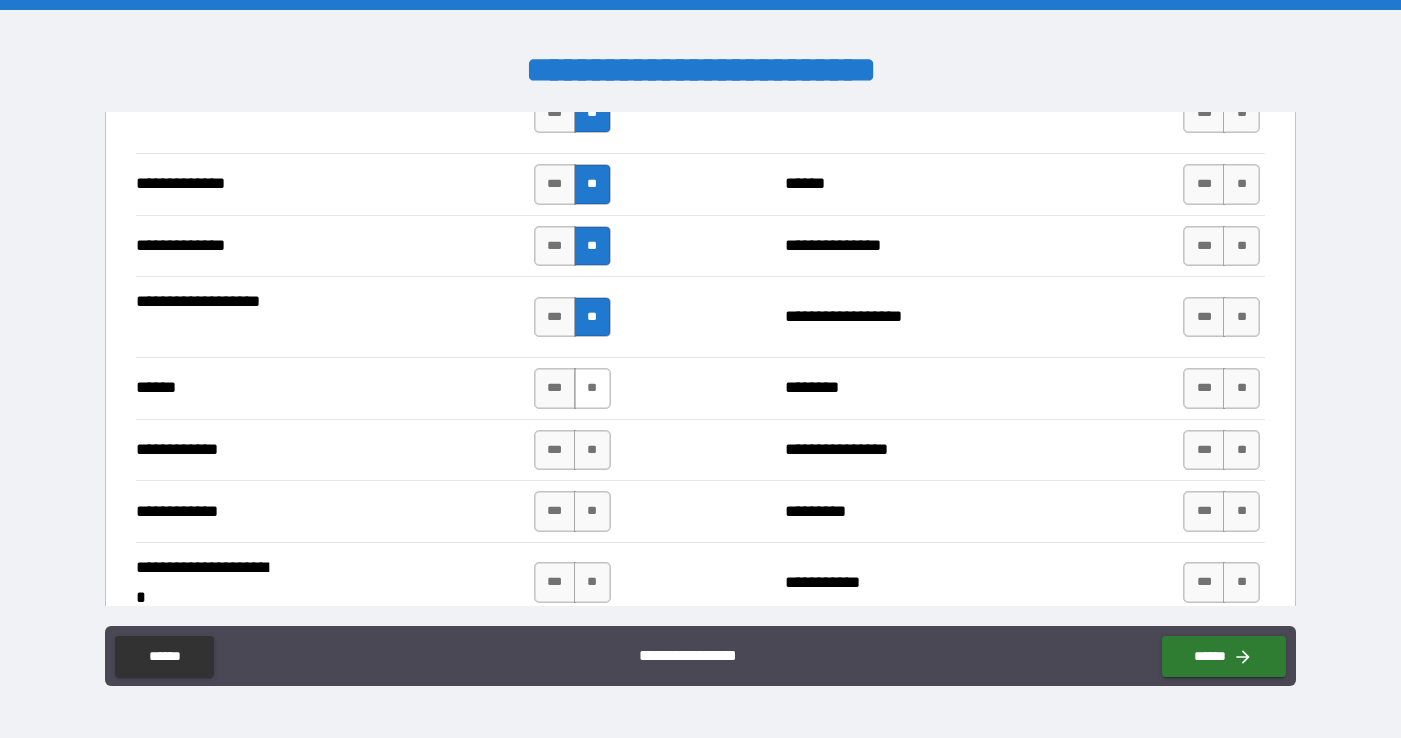click on "**" at bounding box center [592, 388] 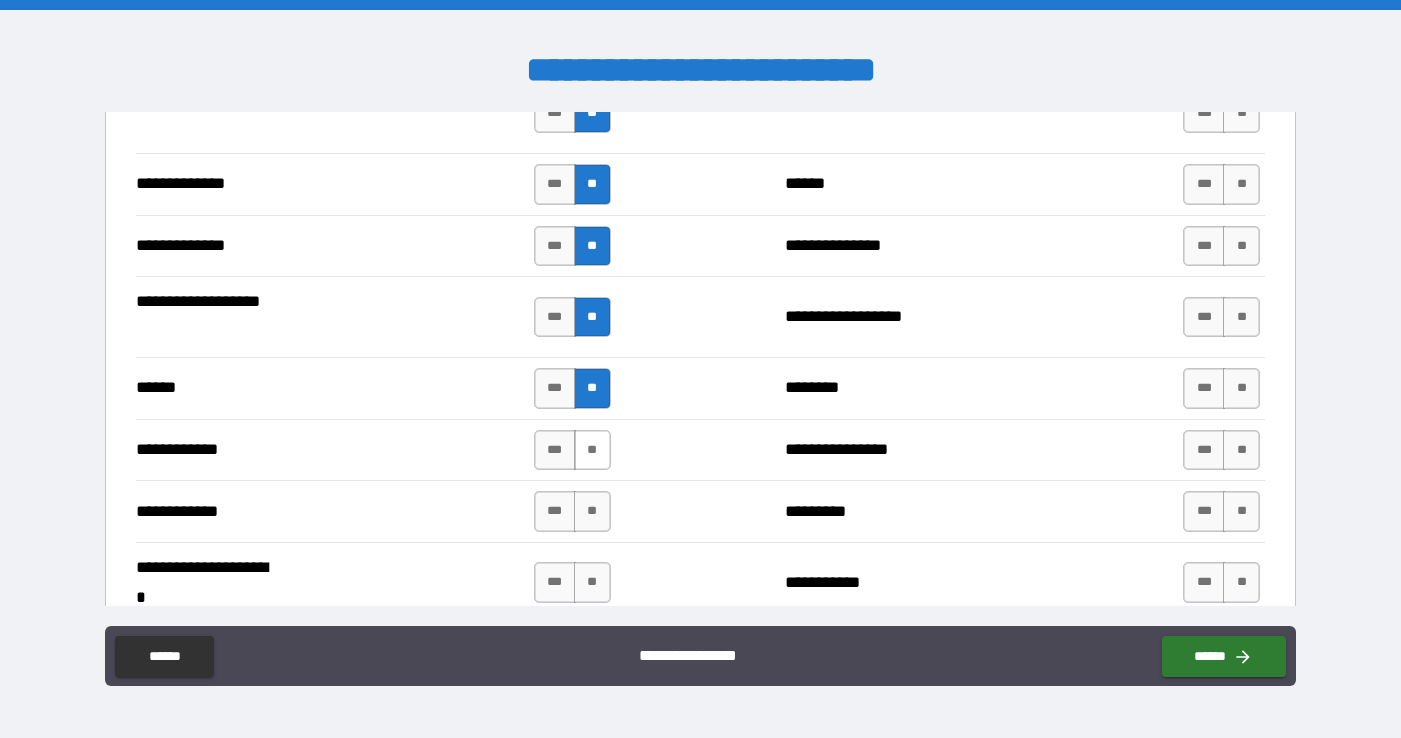 click on "**" at bounding box center (592, 450) 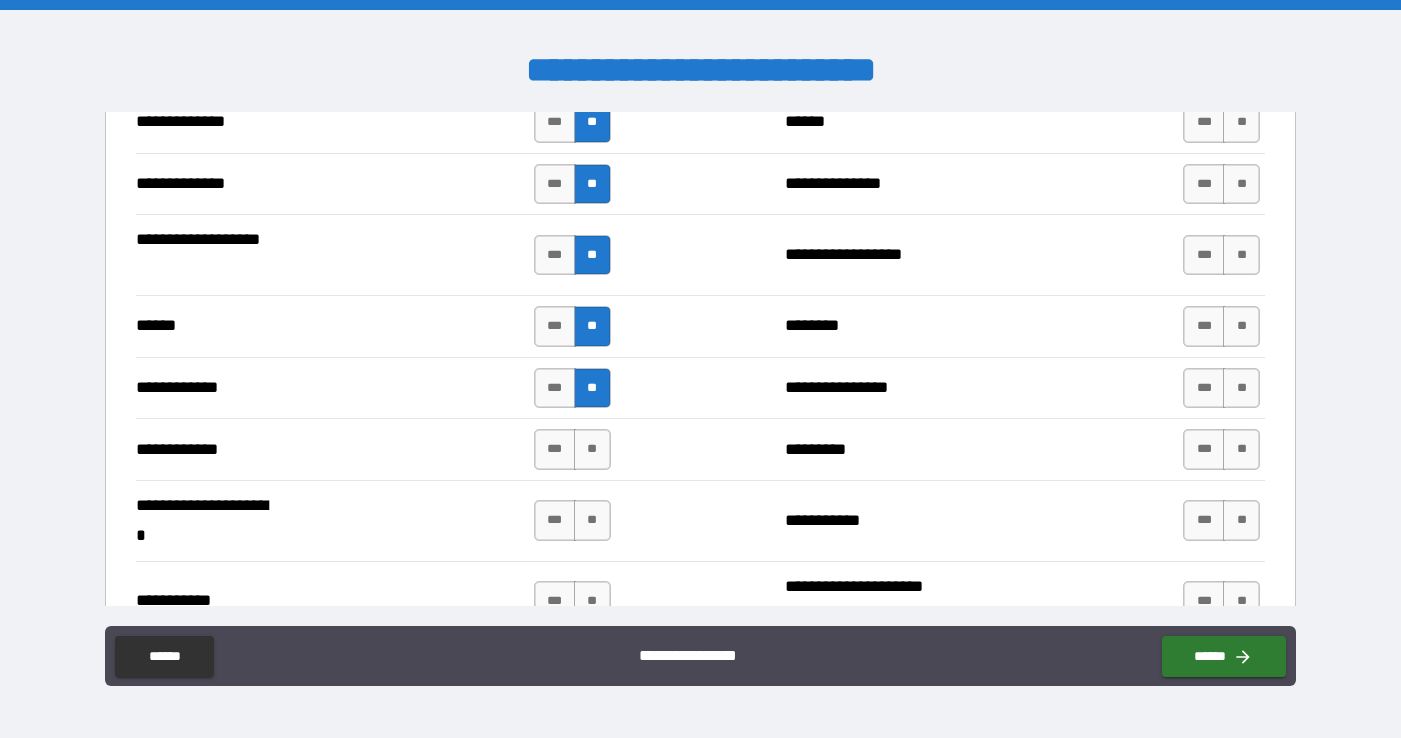 scroll, scrollTop: 3719, scrollLeft: 0, axis: vertical 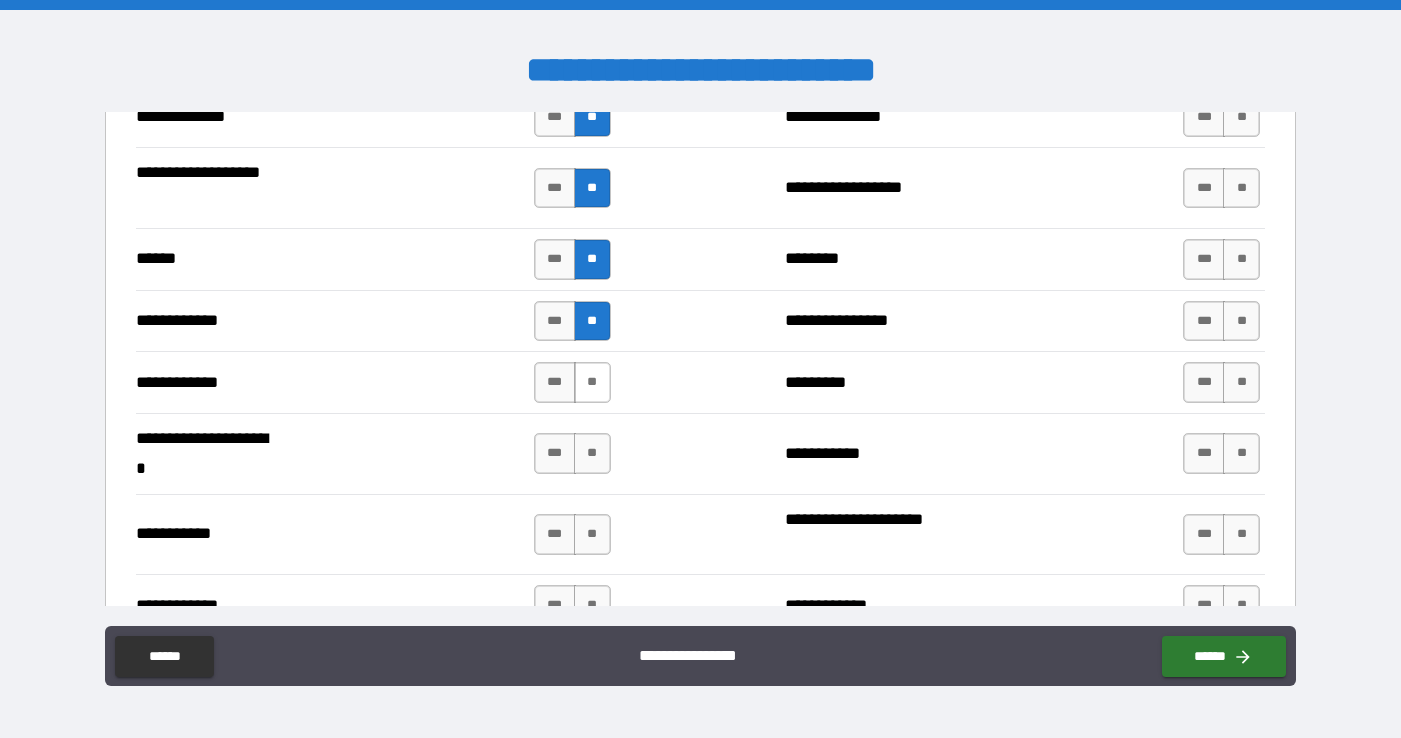 click on "**" at bounding box center (592, 382) 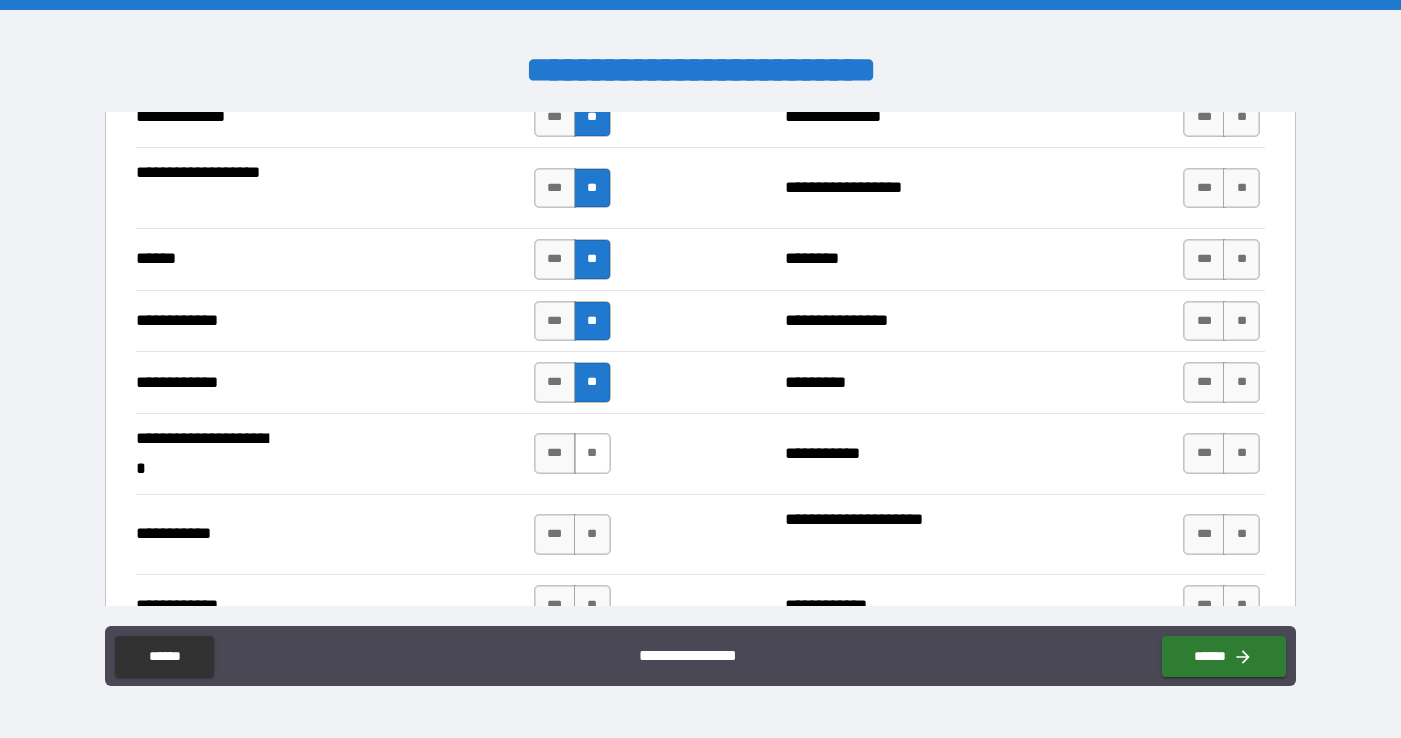 click on "**" at bounding box center (592, 453) 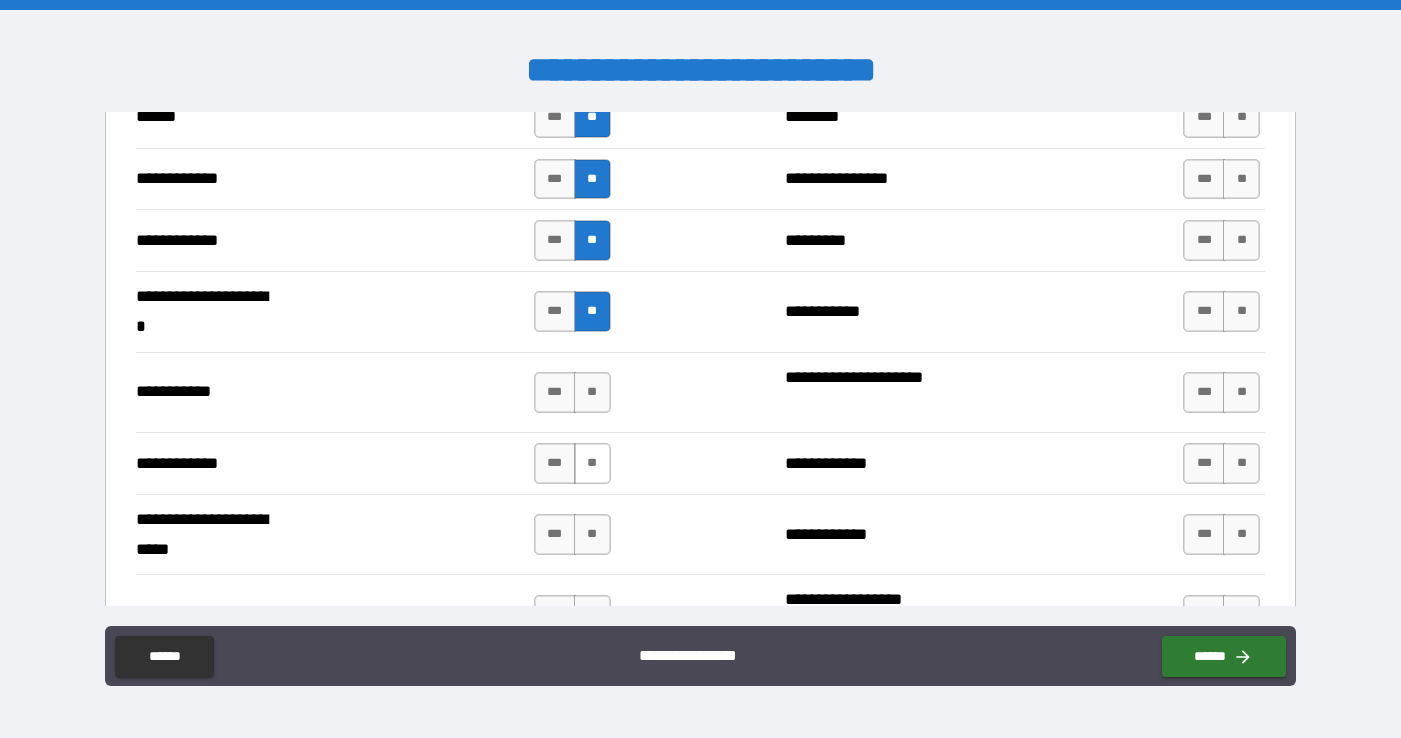 scroll, scrollTop: 3874, scrollLeft: 0, axis: vertical 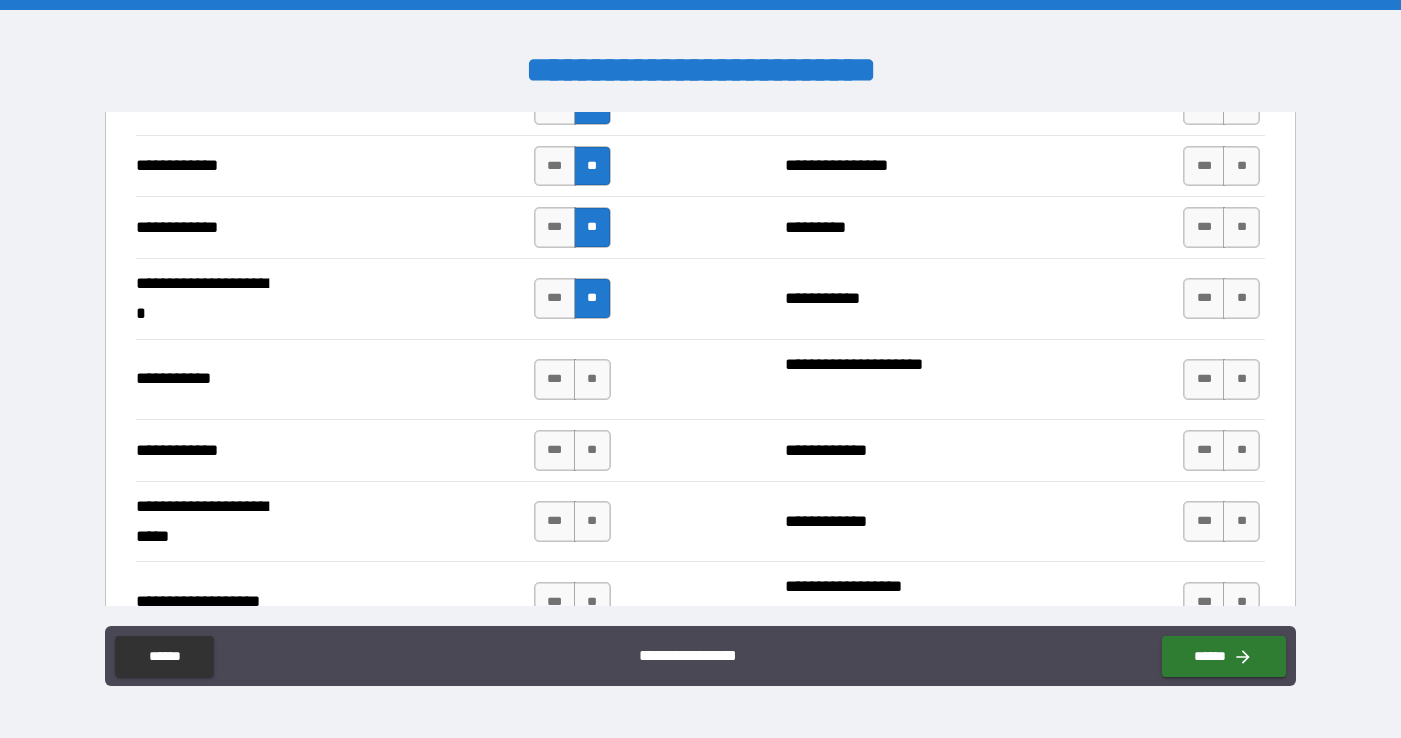 click on "**********" at bounding box center (700, 379) 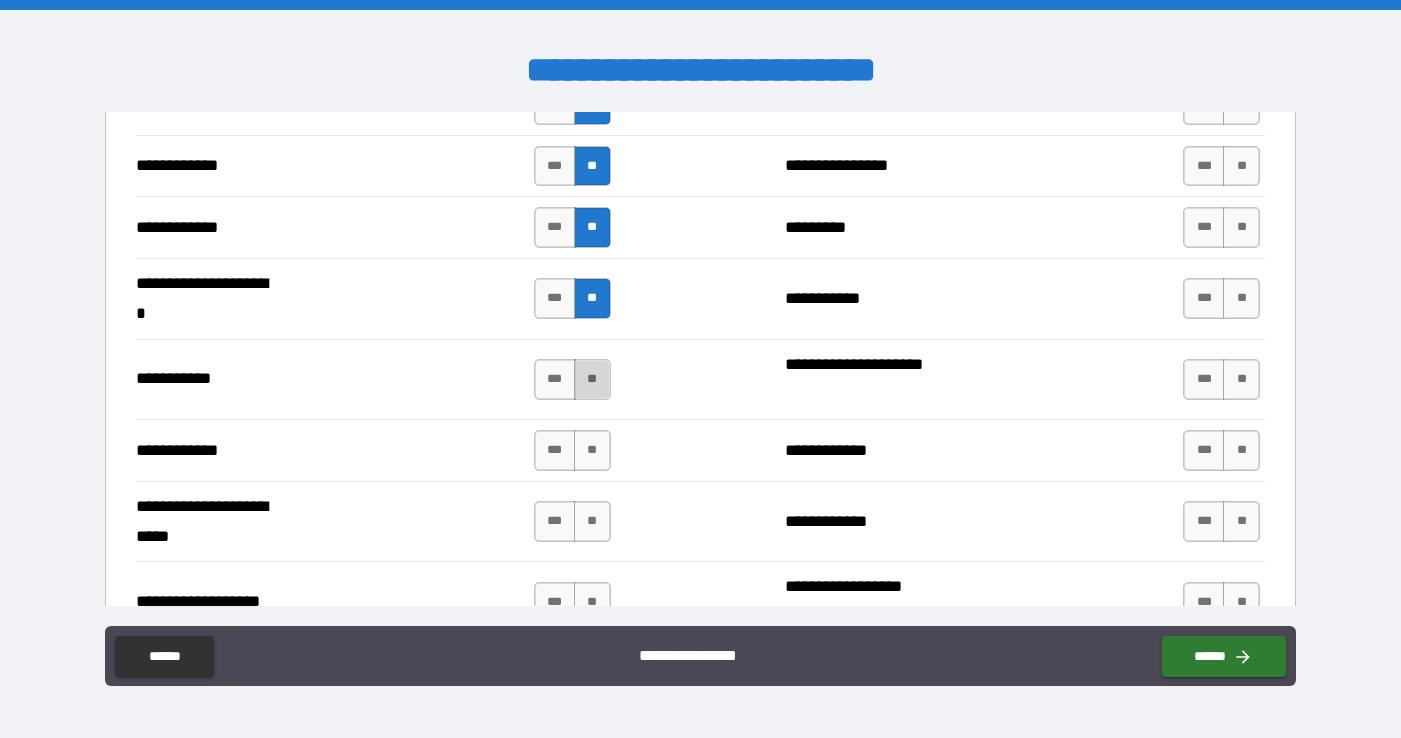 click on "**" at bounding box center (592, 379) 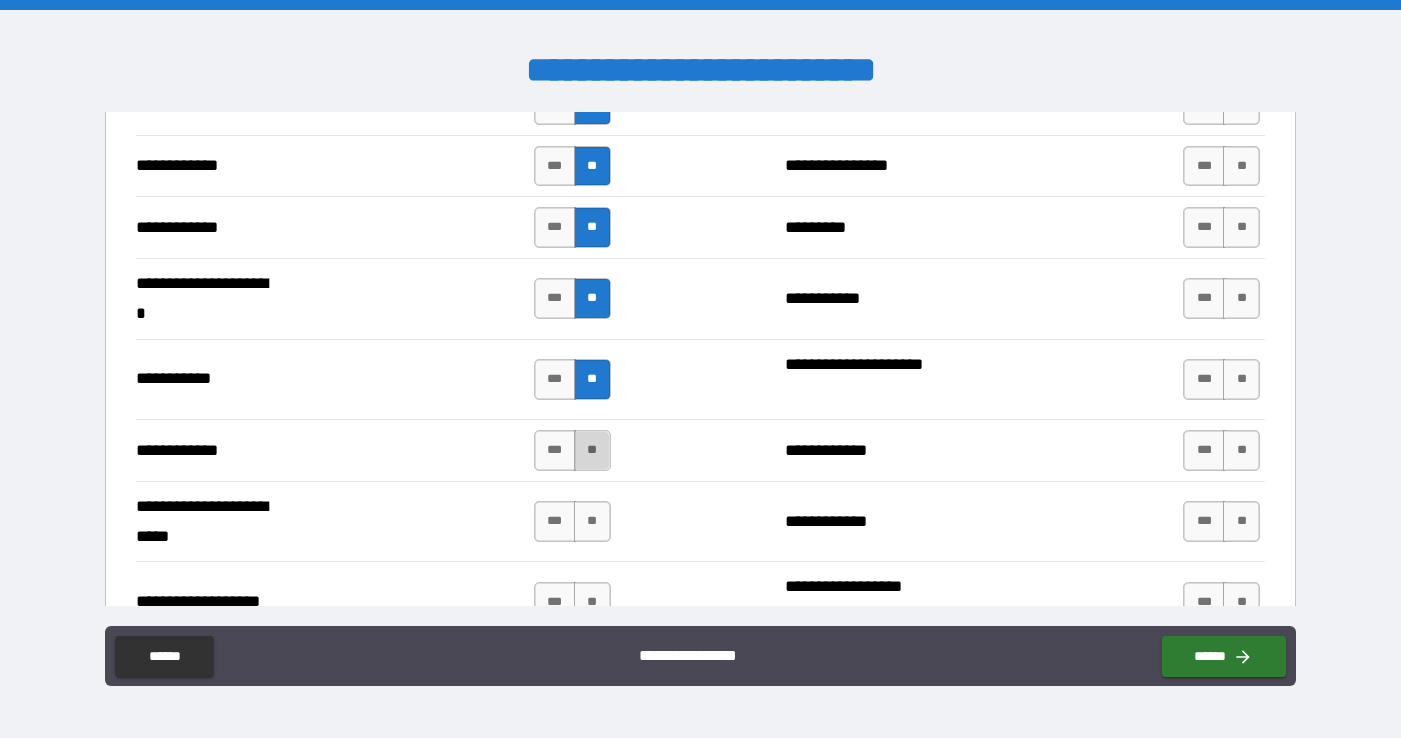 click on "**" at bounding box center (592, 450) 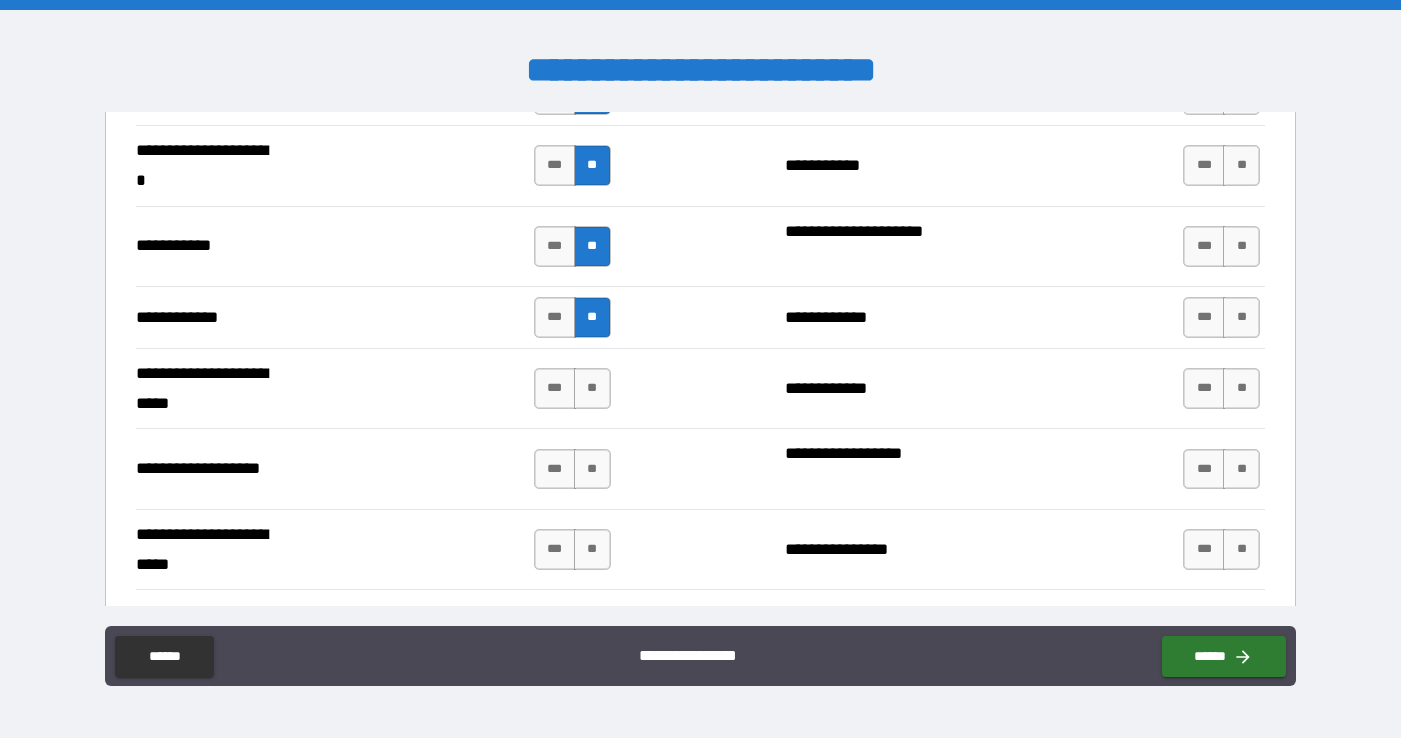 scroll, scrollTop: 4080, scrollLeft: 0, axis: vertical 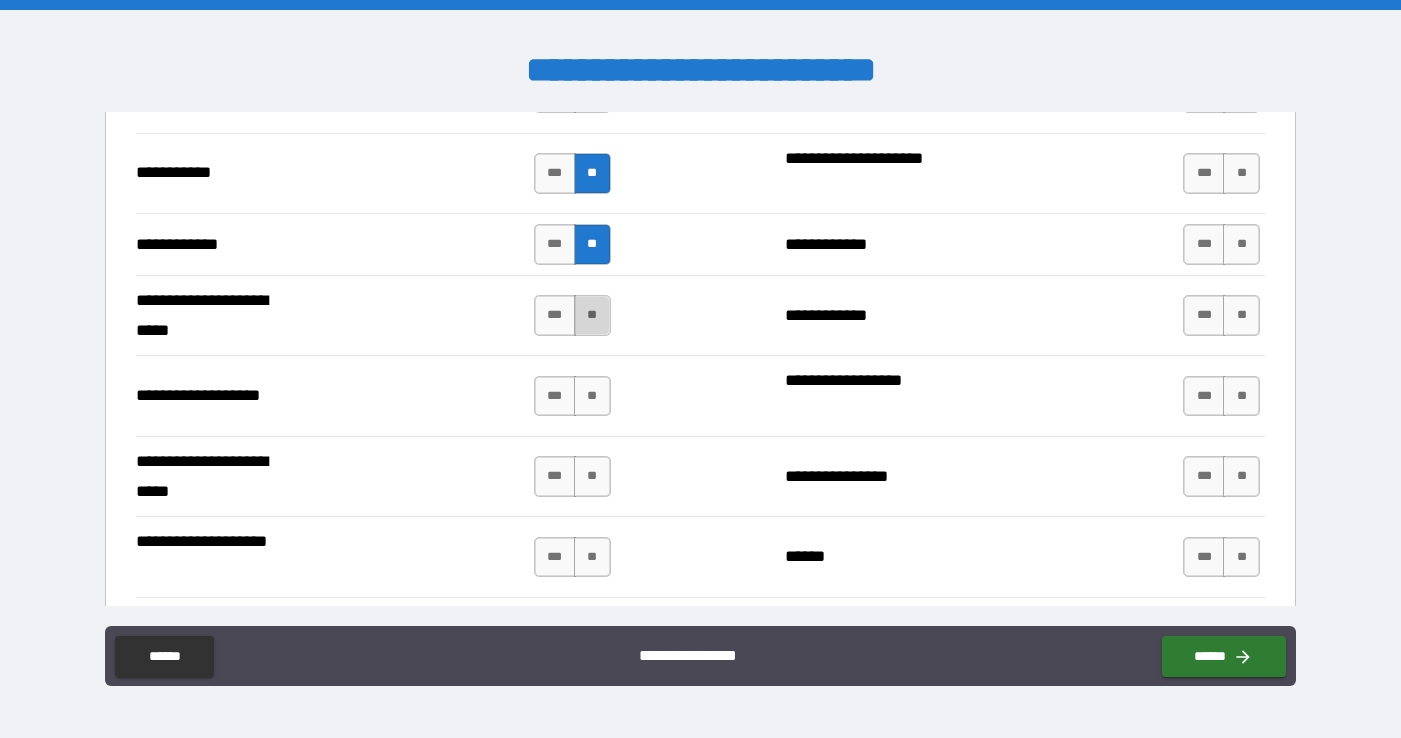 click on "**" at bounding box center (592, 315) 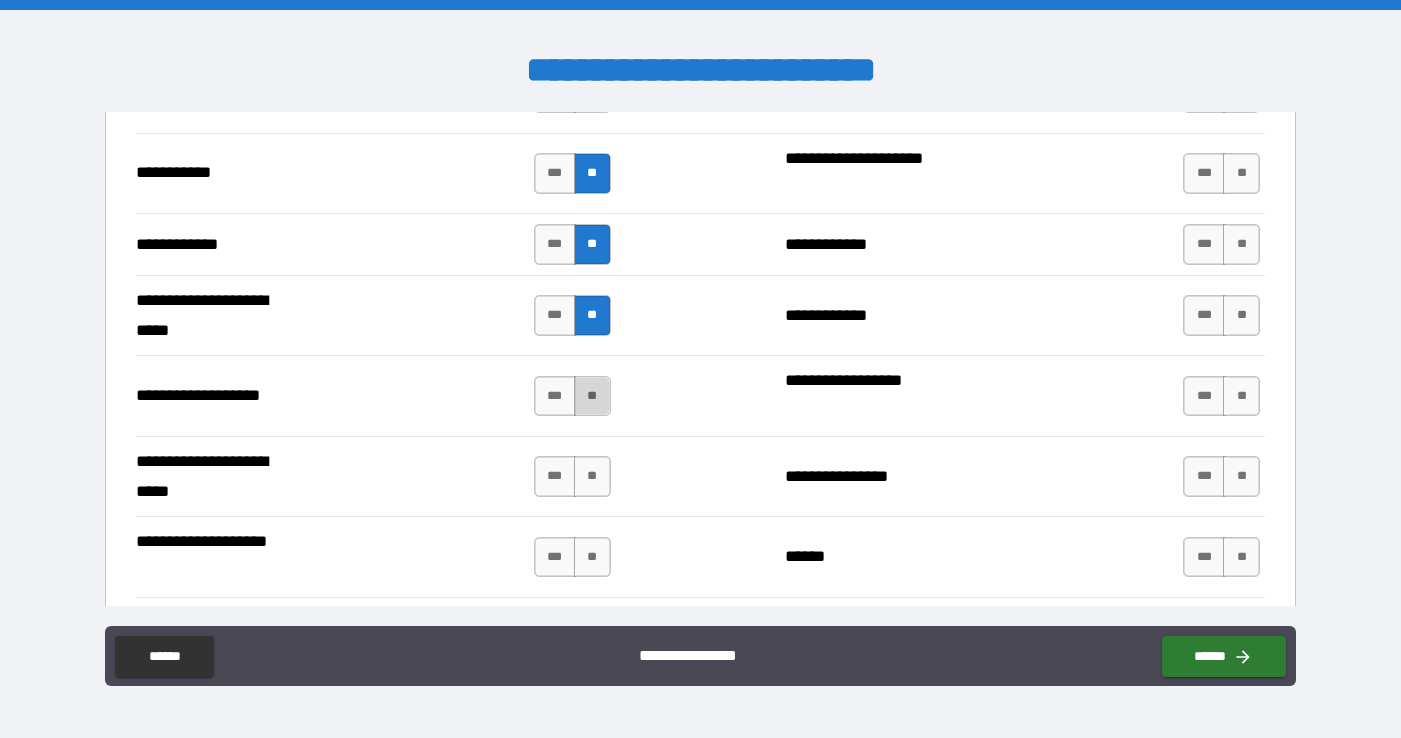 click on "**" at bounding box center [592, 396] 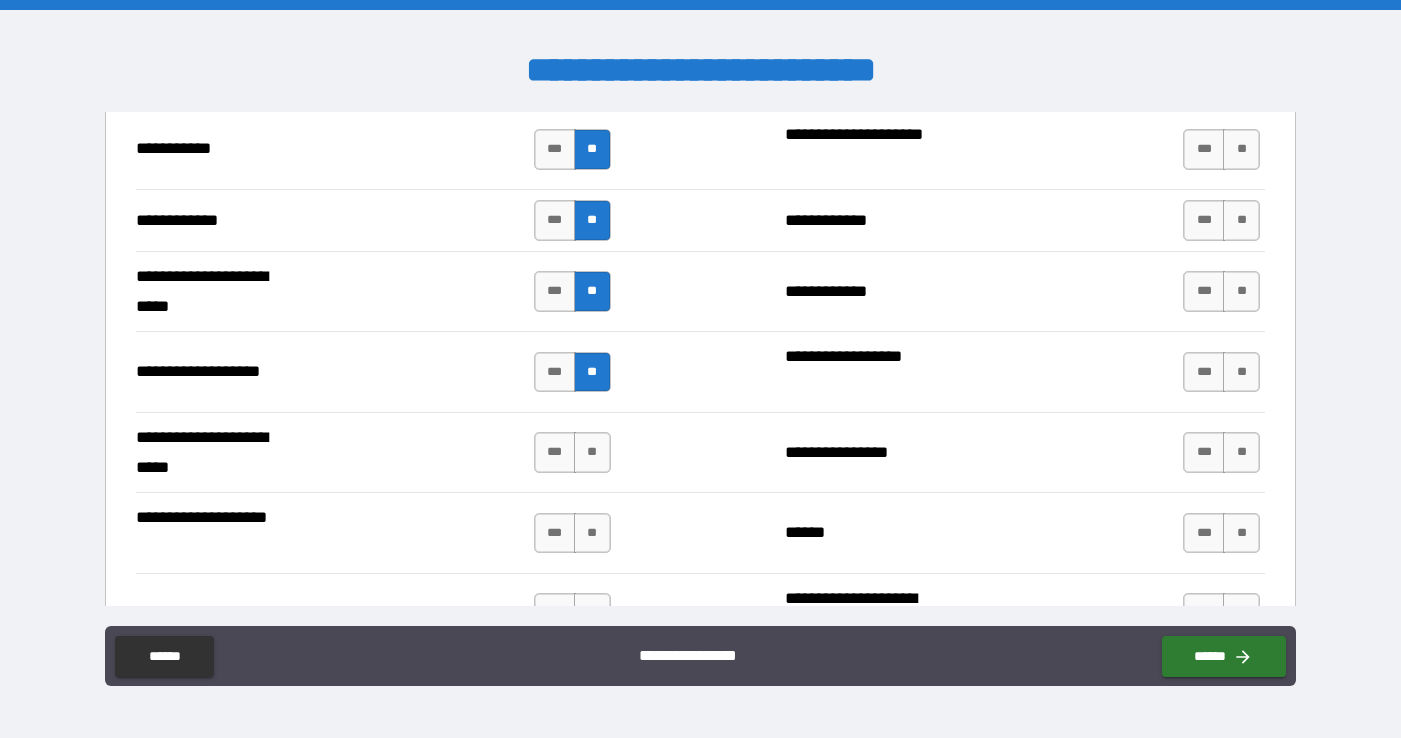 scroll, scrollTop: 4108, scrollLeft: 0, axis: vertical 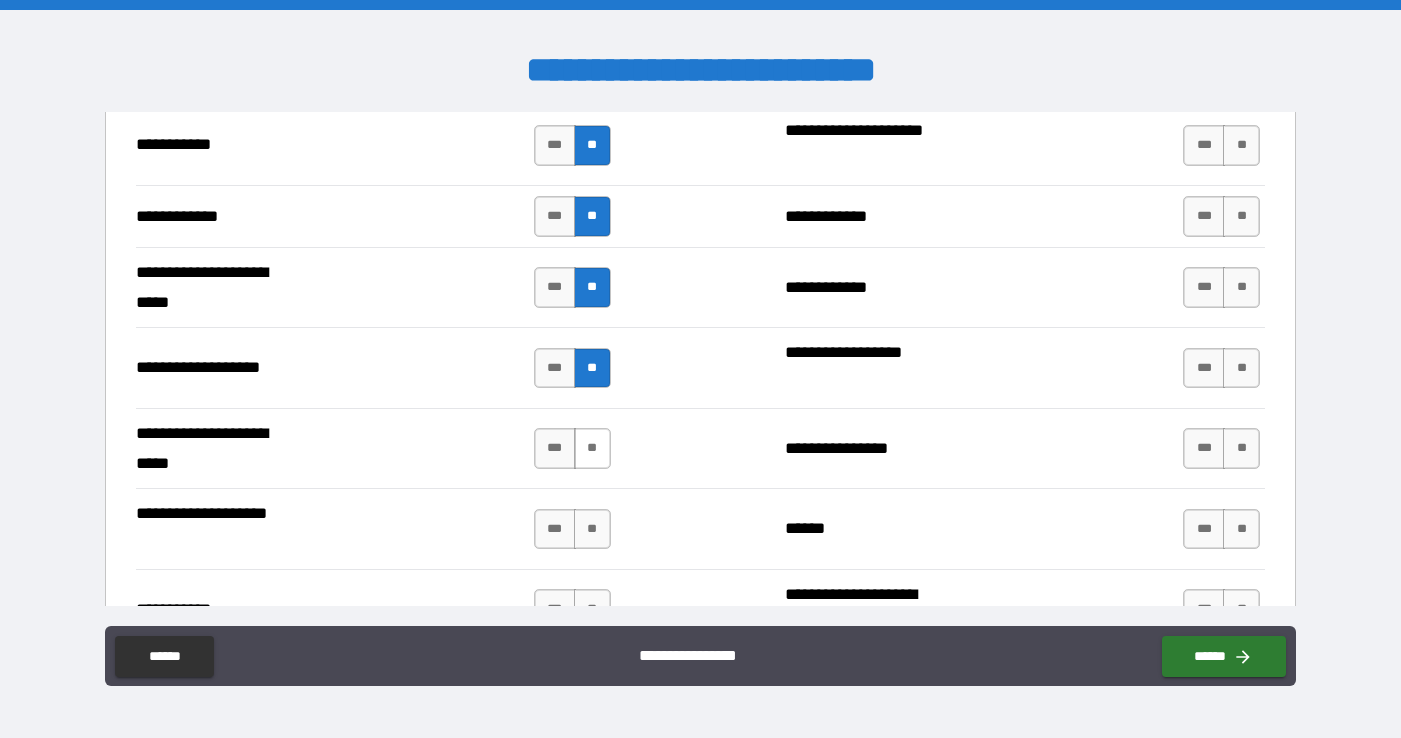 click on "**" at bounding box center (592, 448) 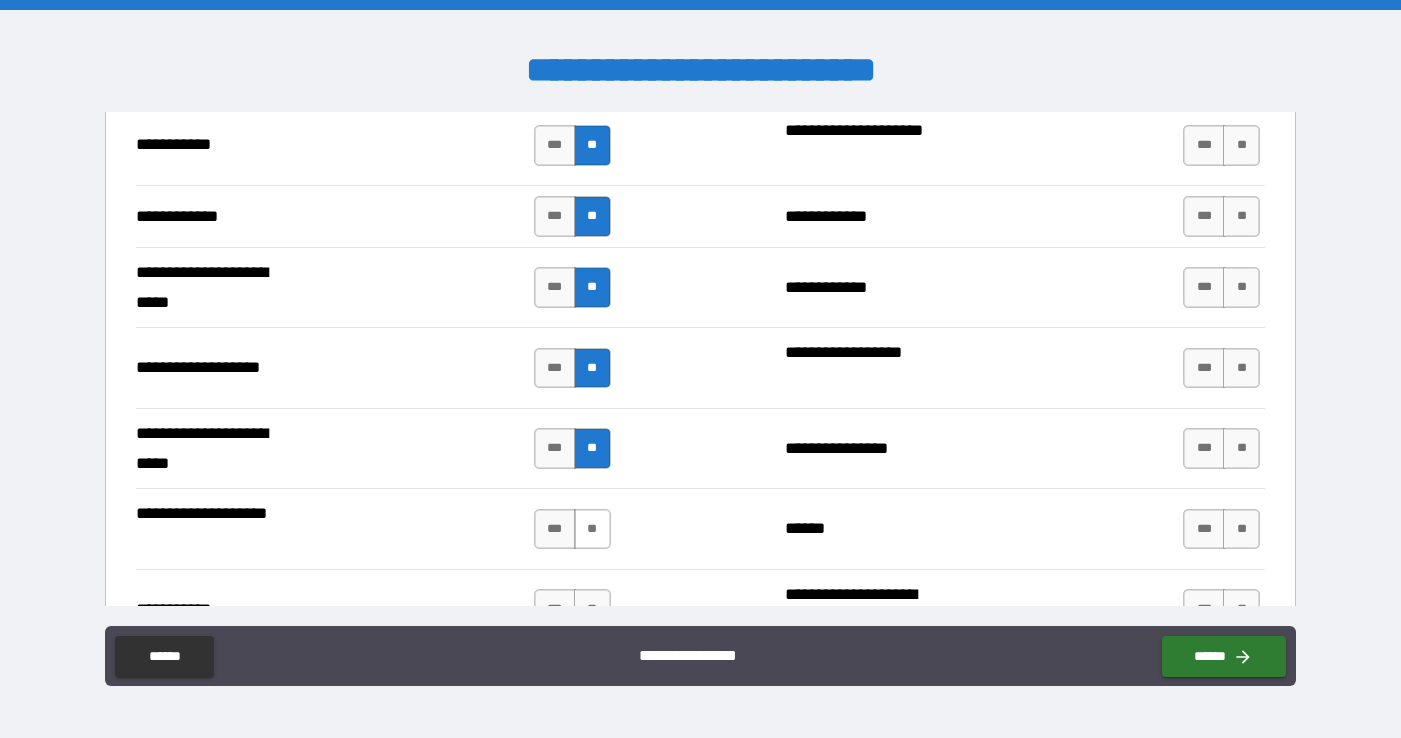 click on "**" at bounding box center [592, 529] 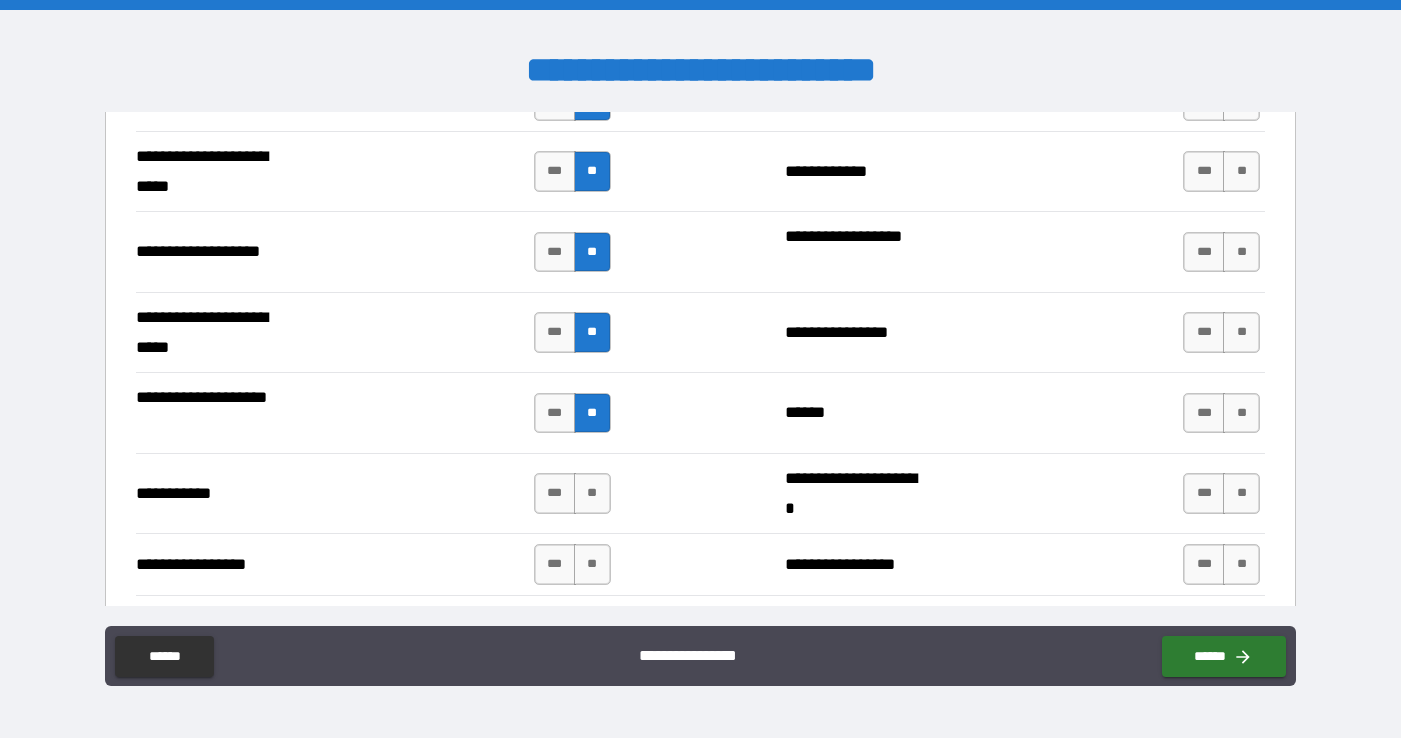 scroll, scrollTop: 4367, scrollLeft: 0, axis: vertical 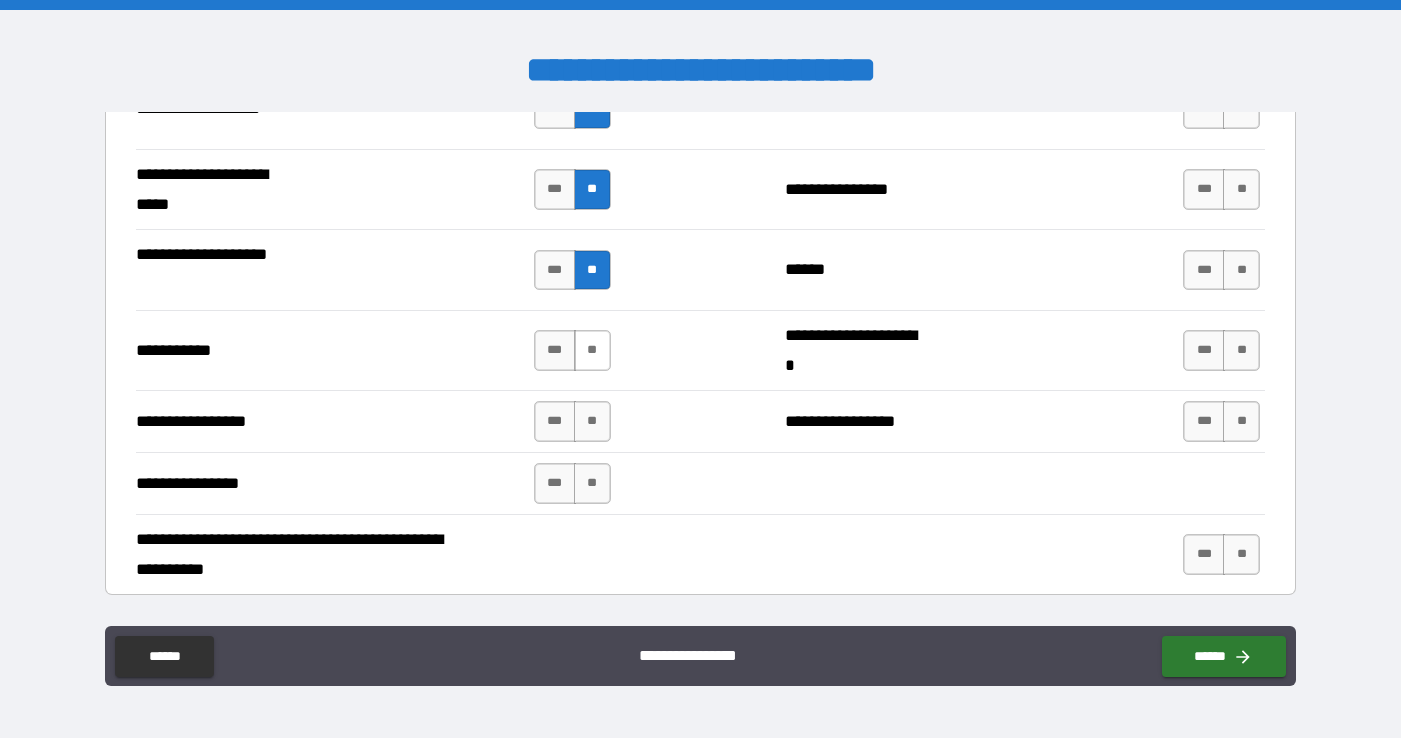 click on "**" at bounding box center [592, 350] 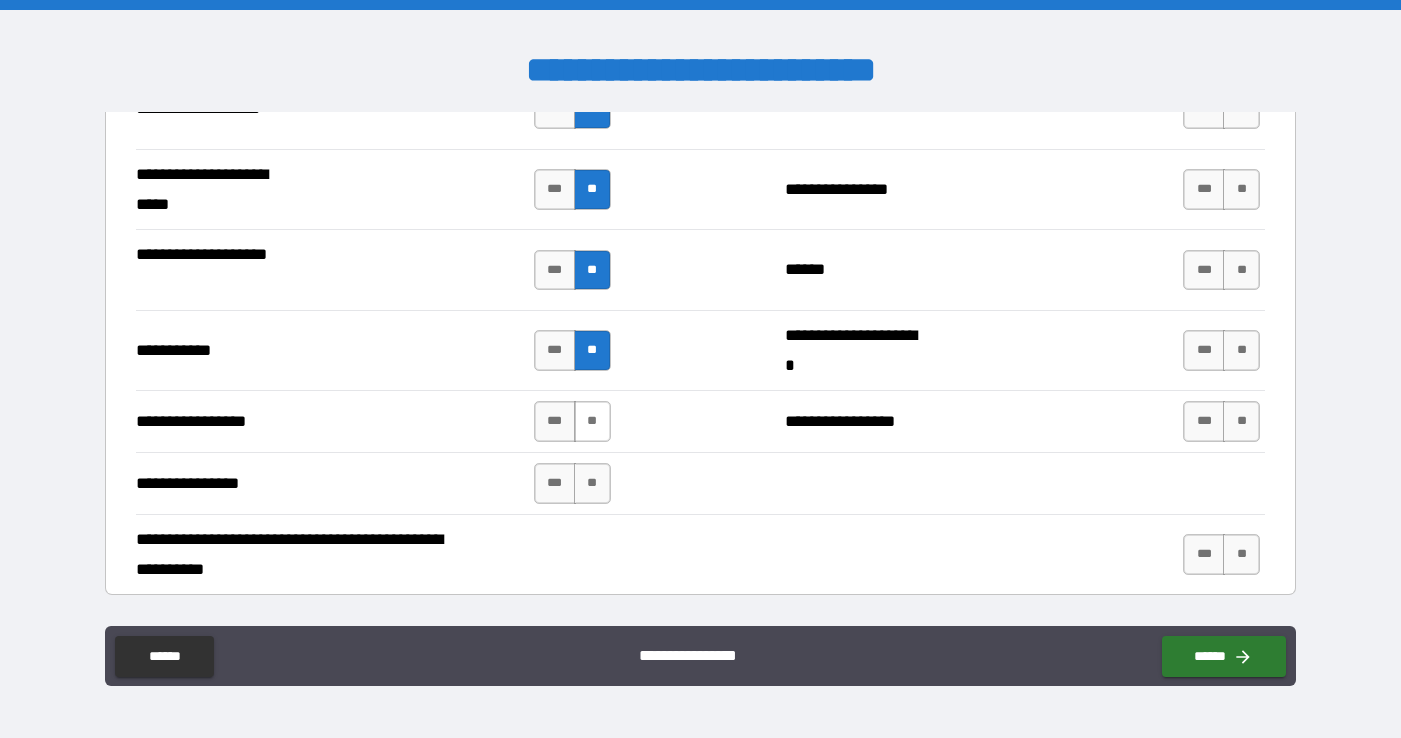 click on "**" at bounding box center (592, 421) 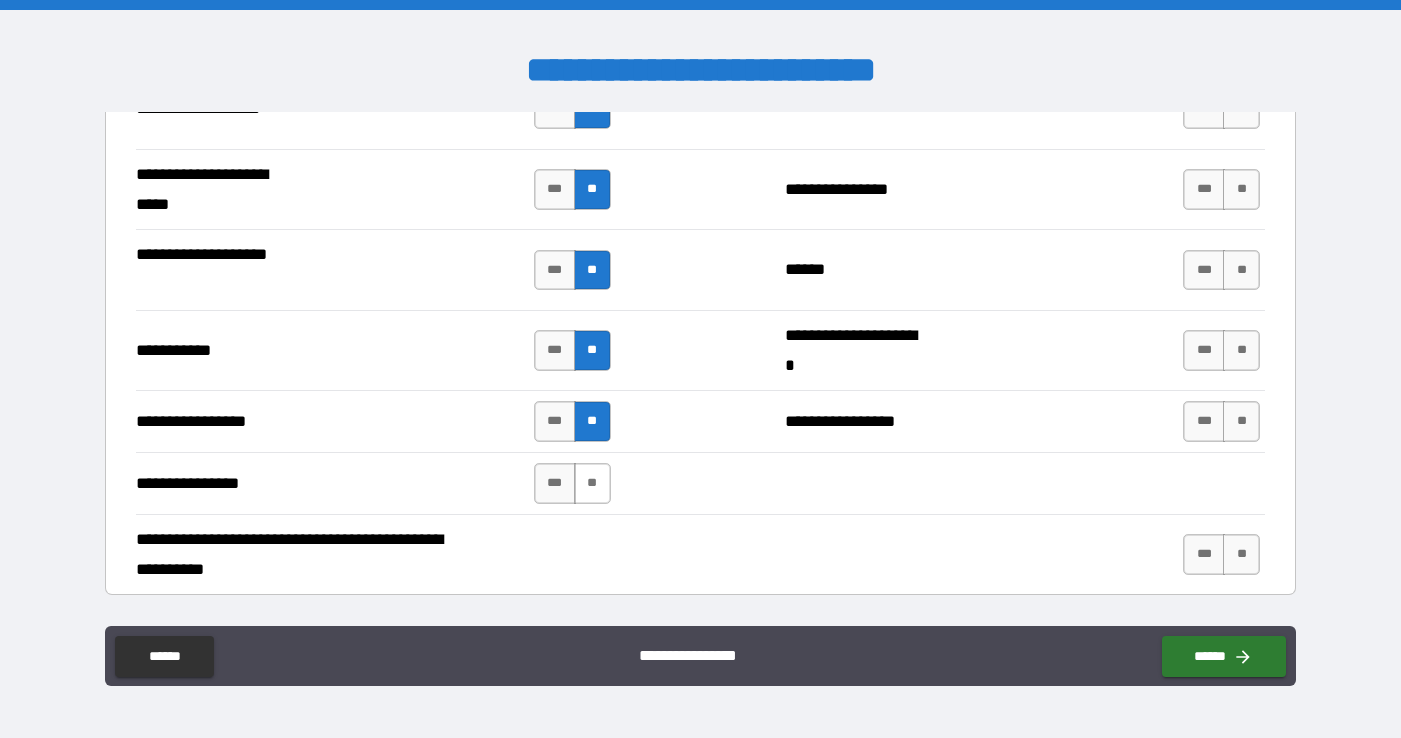 click on "**" at bounding box center [592, 483] 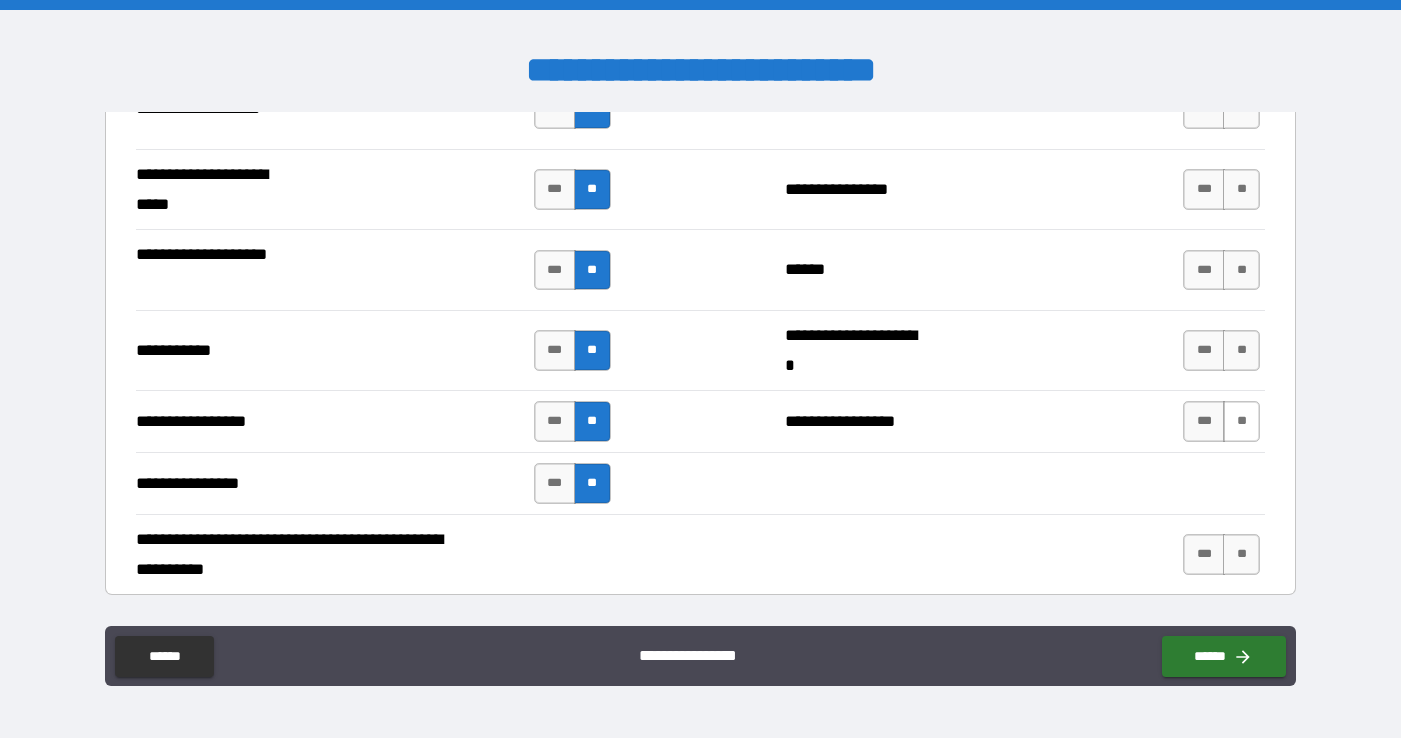 click on "**" at bounding box center [1241, 421] 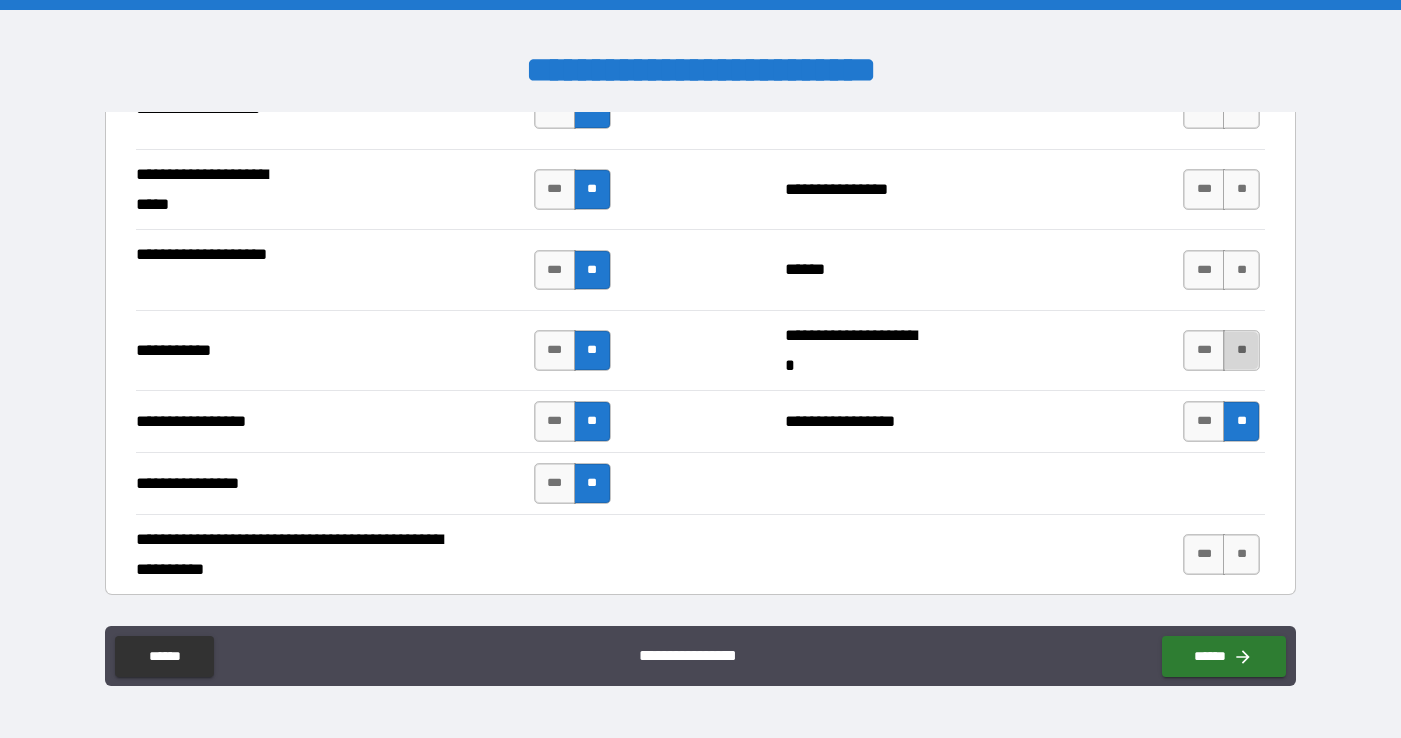 click on "**" at bounding box center [1241, 350] 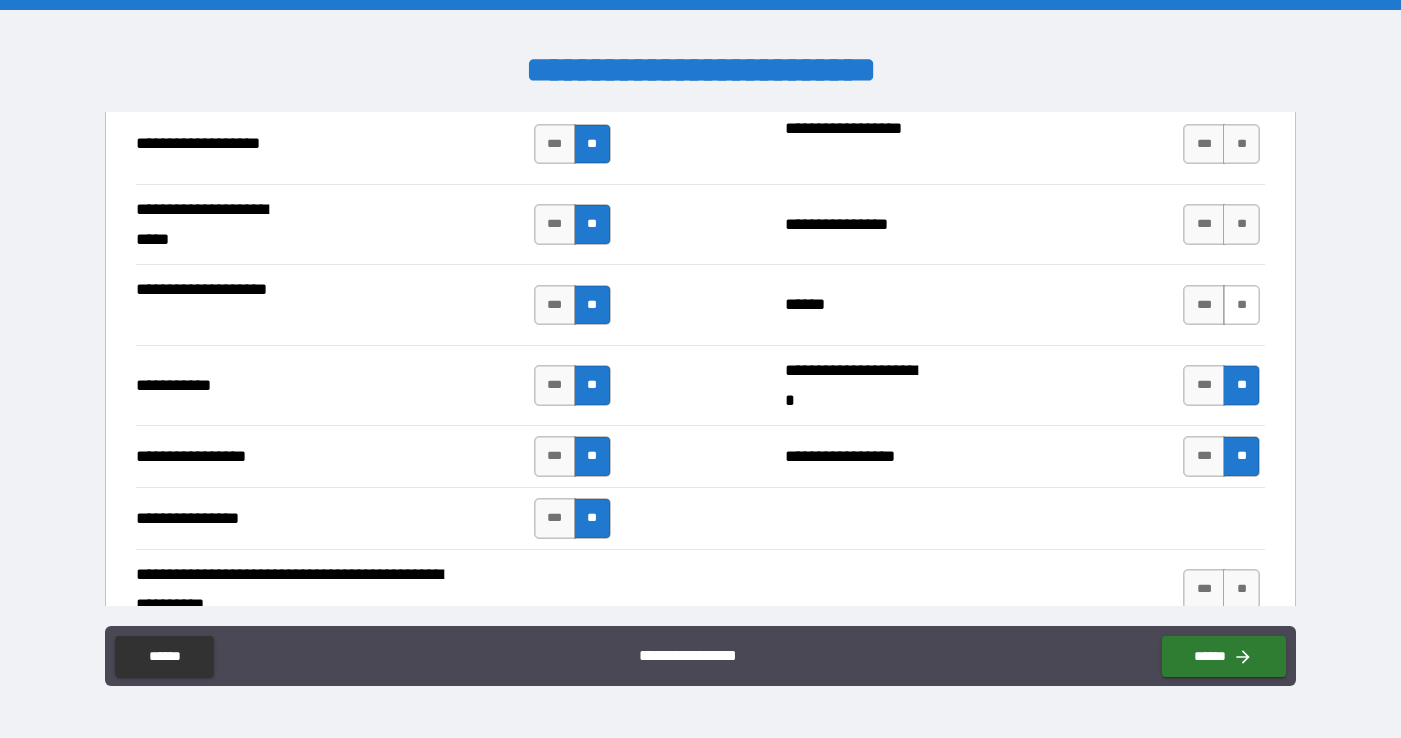 click on "**" at bounding box center (1241, 305) 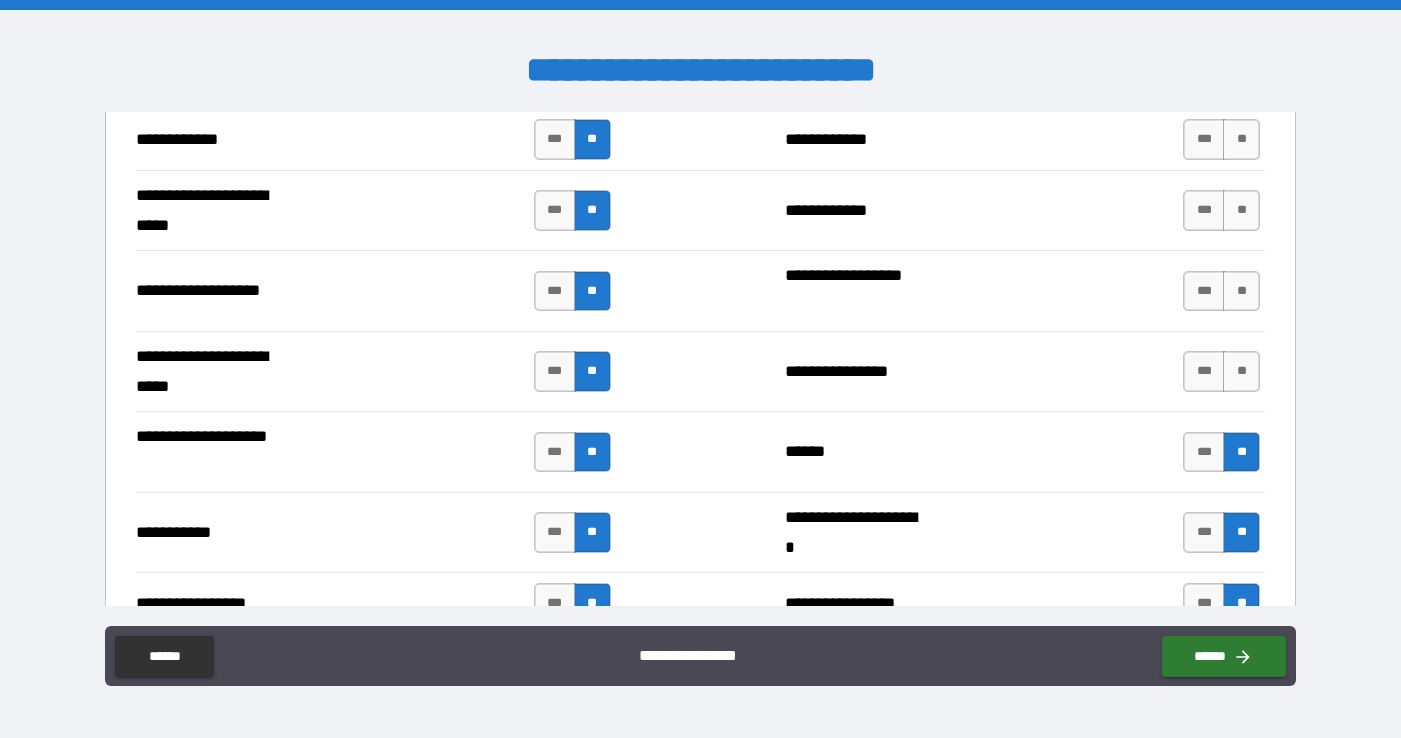 scroll, scrollTop: 4176, scrollLeft: 0, axis: vertical 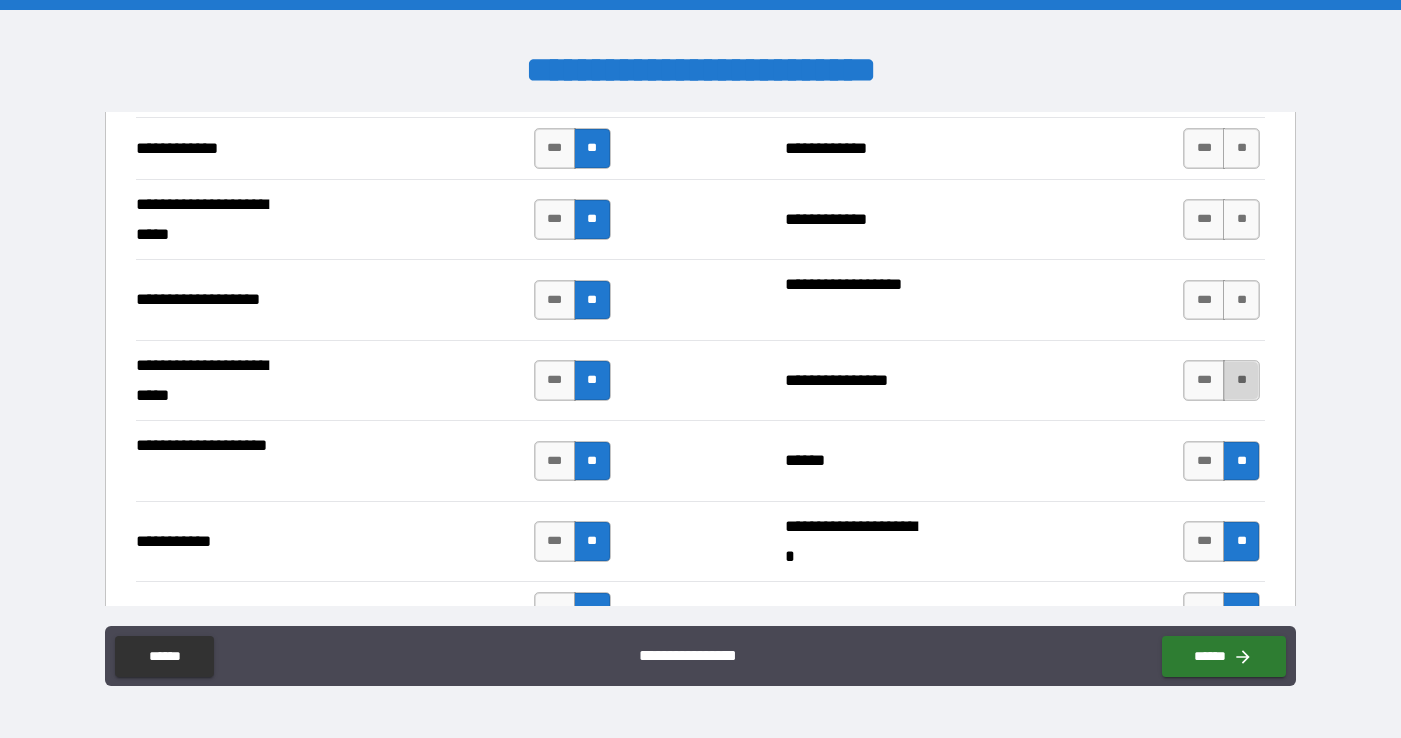 click on "**" at bounding box center (1241, 380) 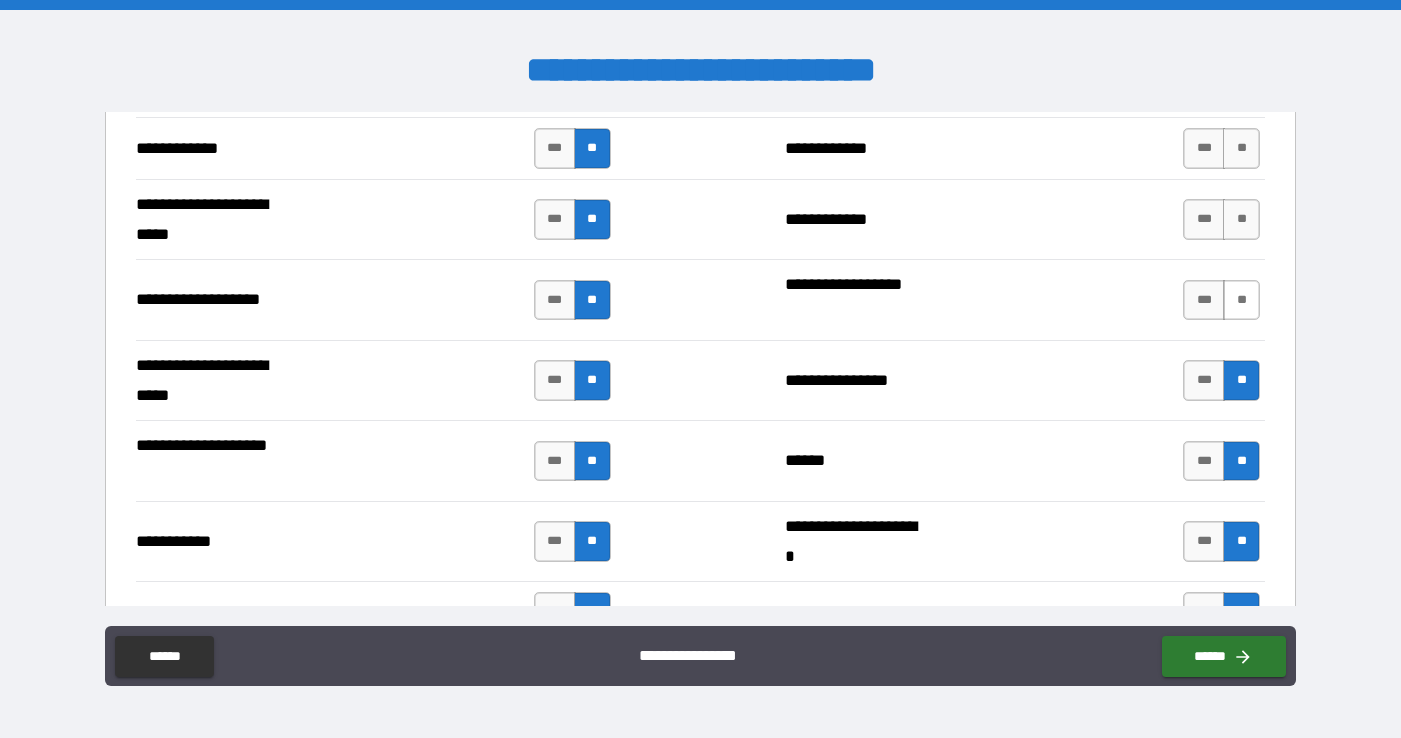 click on "**" at bounding box center [1241, 300] 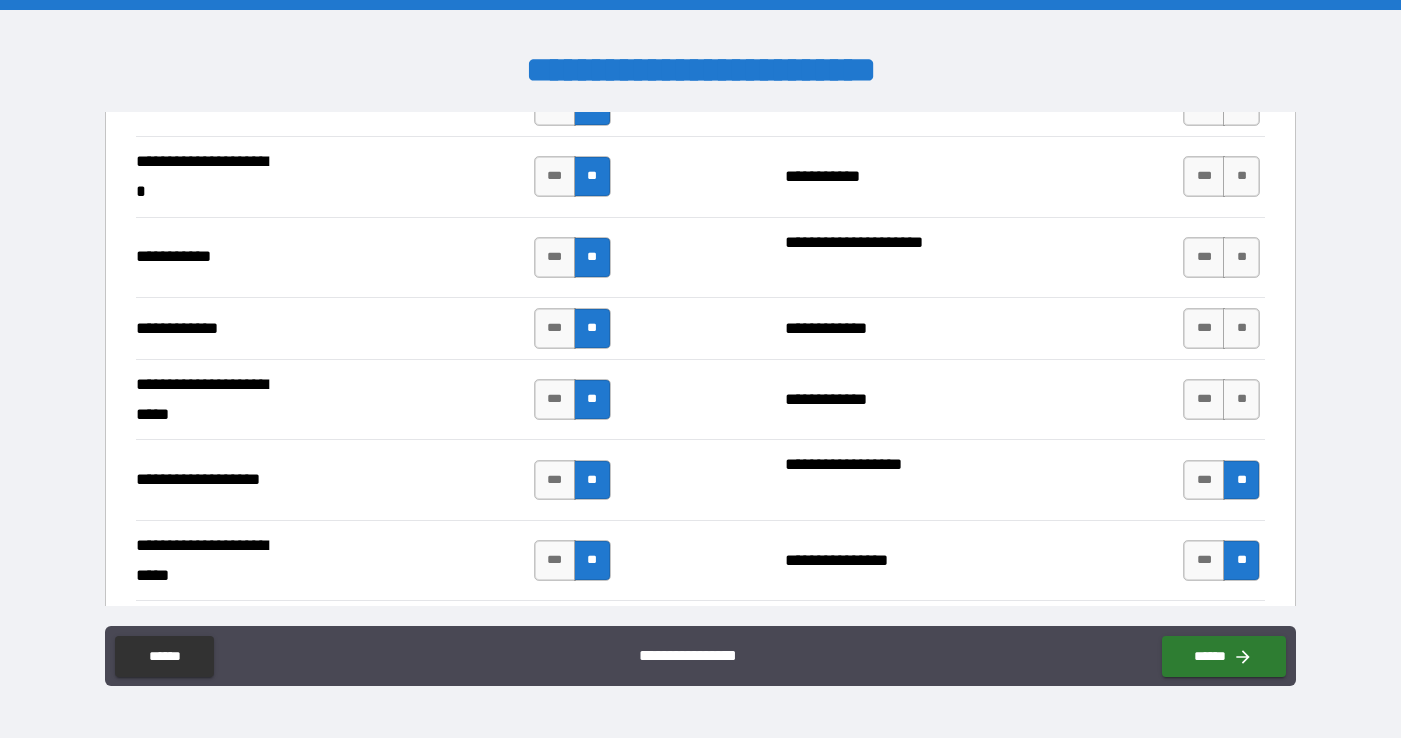 scroll, scrollTop: 3995, scrollLeft: 0, axis: vertical 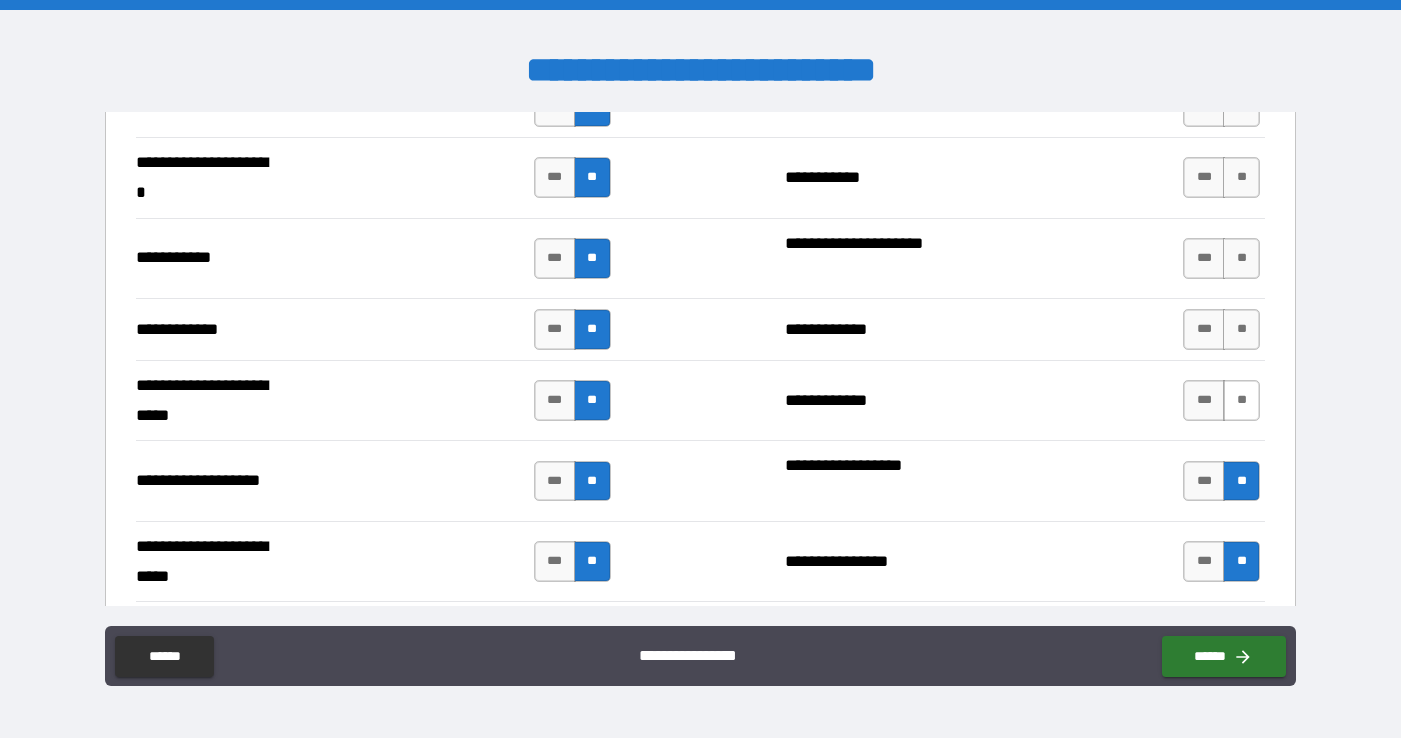 click on "**" at bounding box center (1241, 400) 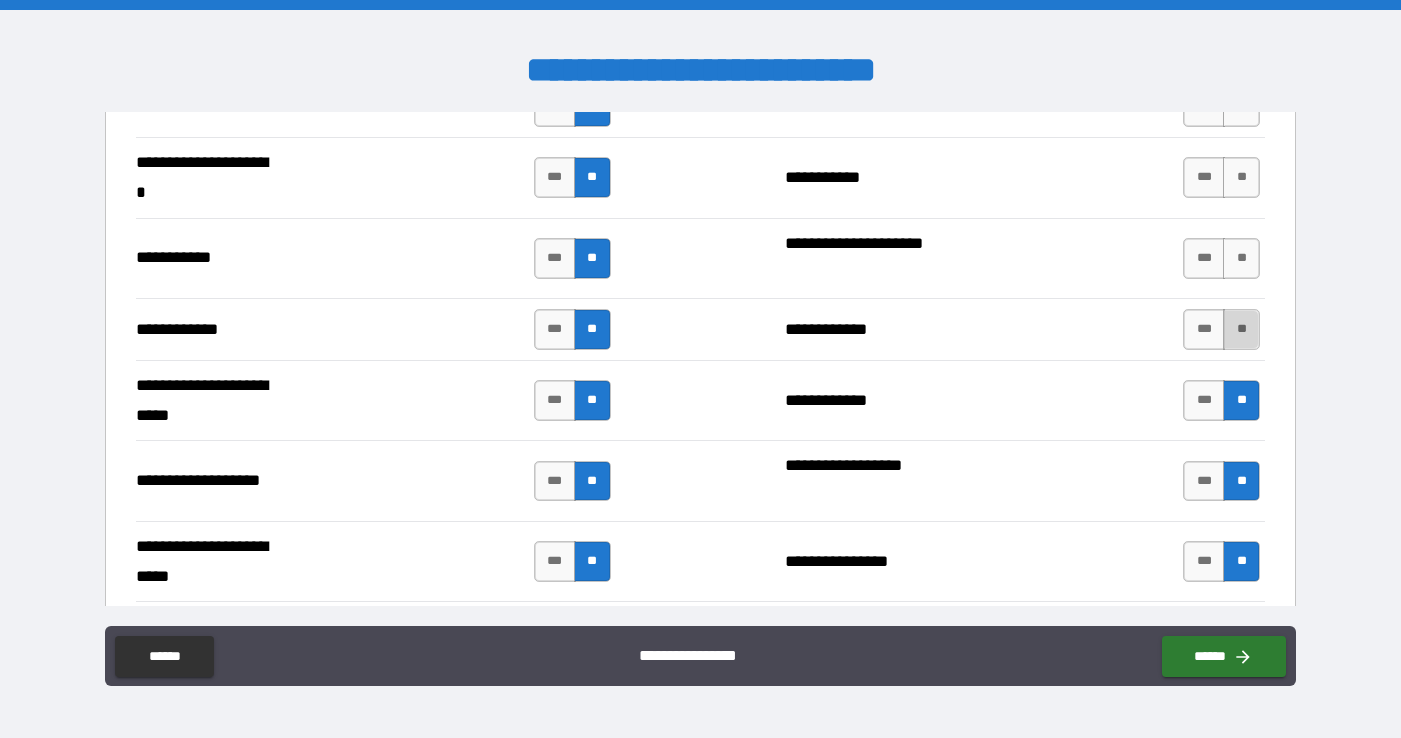 click on "**" at bounding box center [1241, 329] 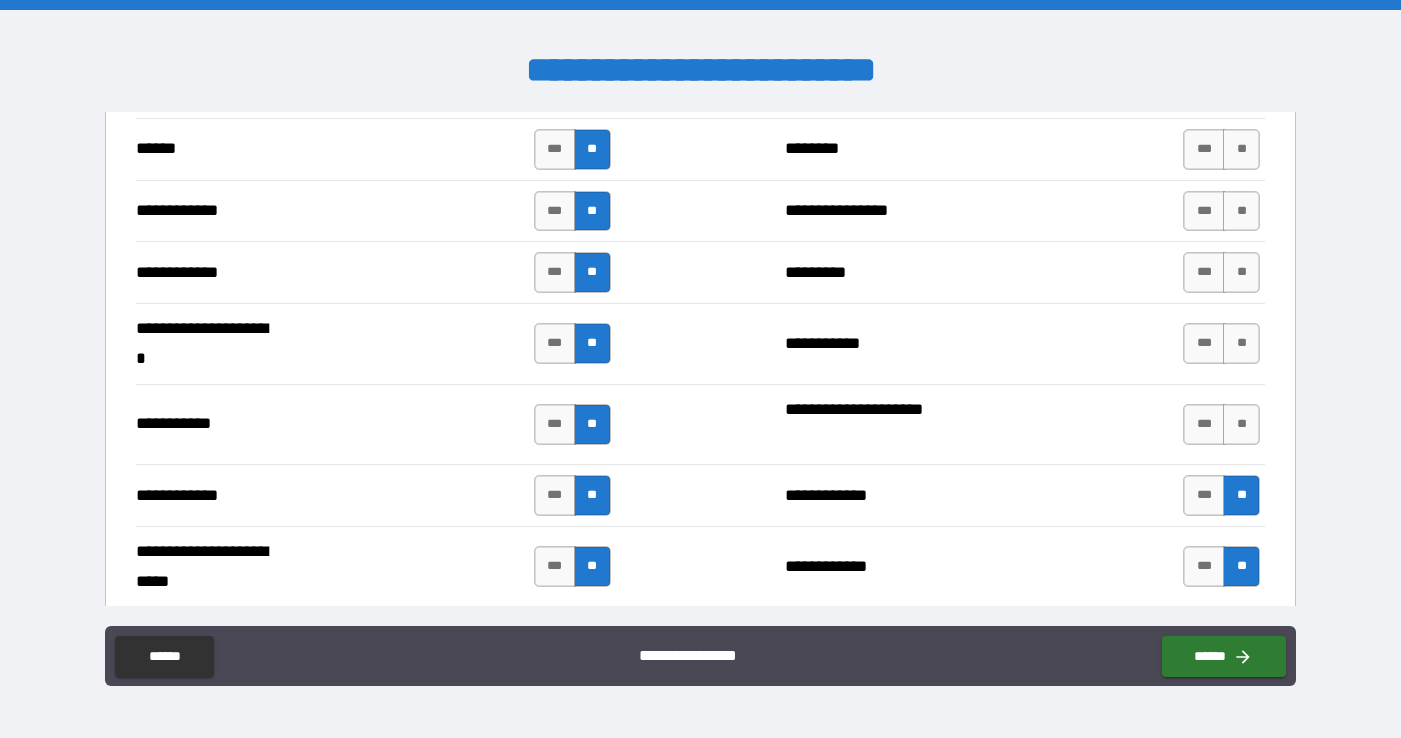 scroll, scrollTop: 3824, scrollLeft: 0, axis: vertical 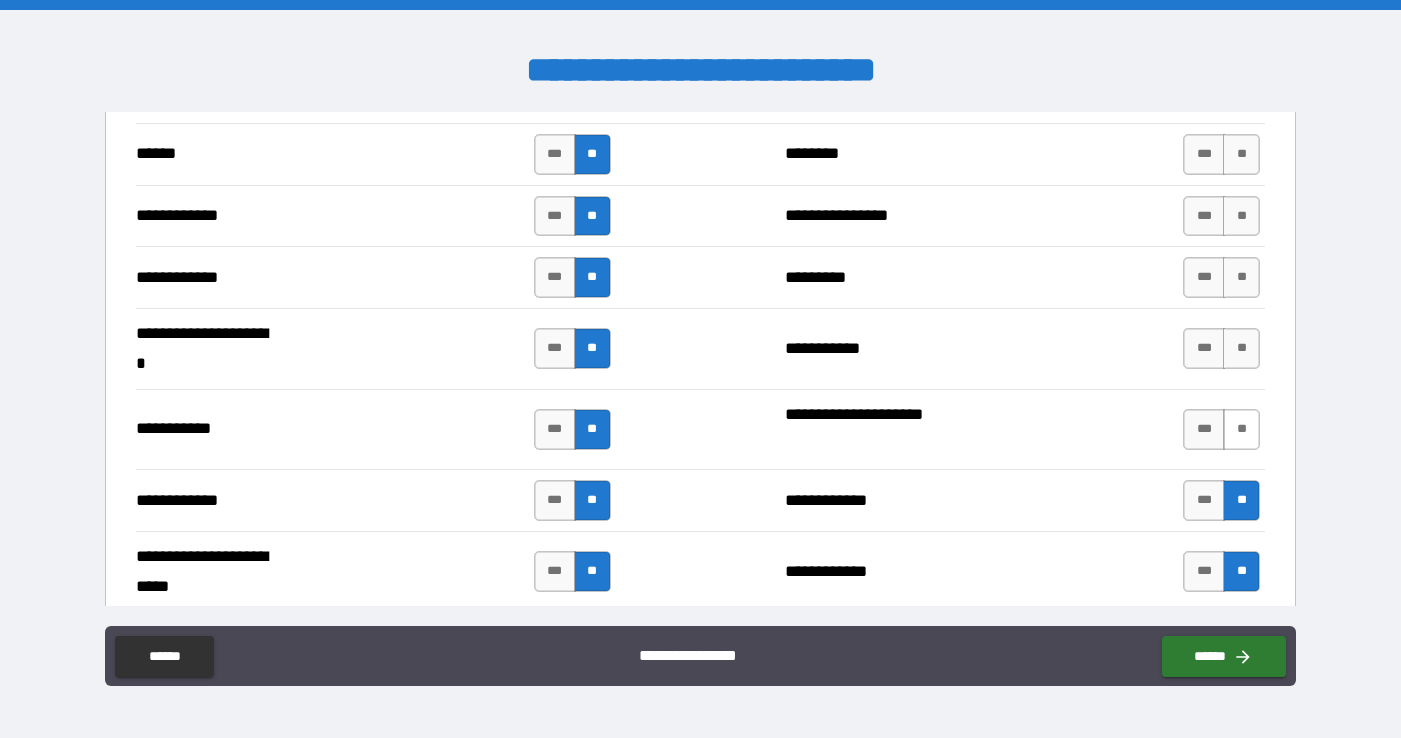 click on "**" at bounding box center (1241, 429) 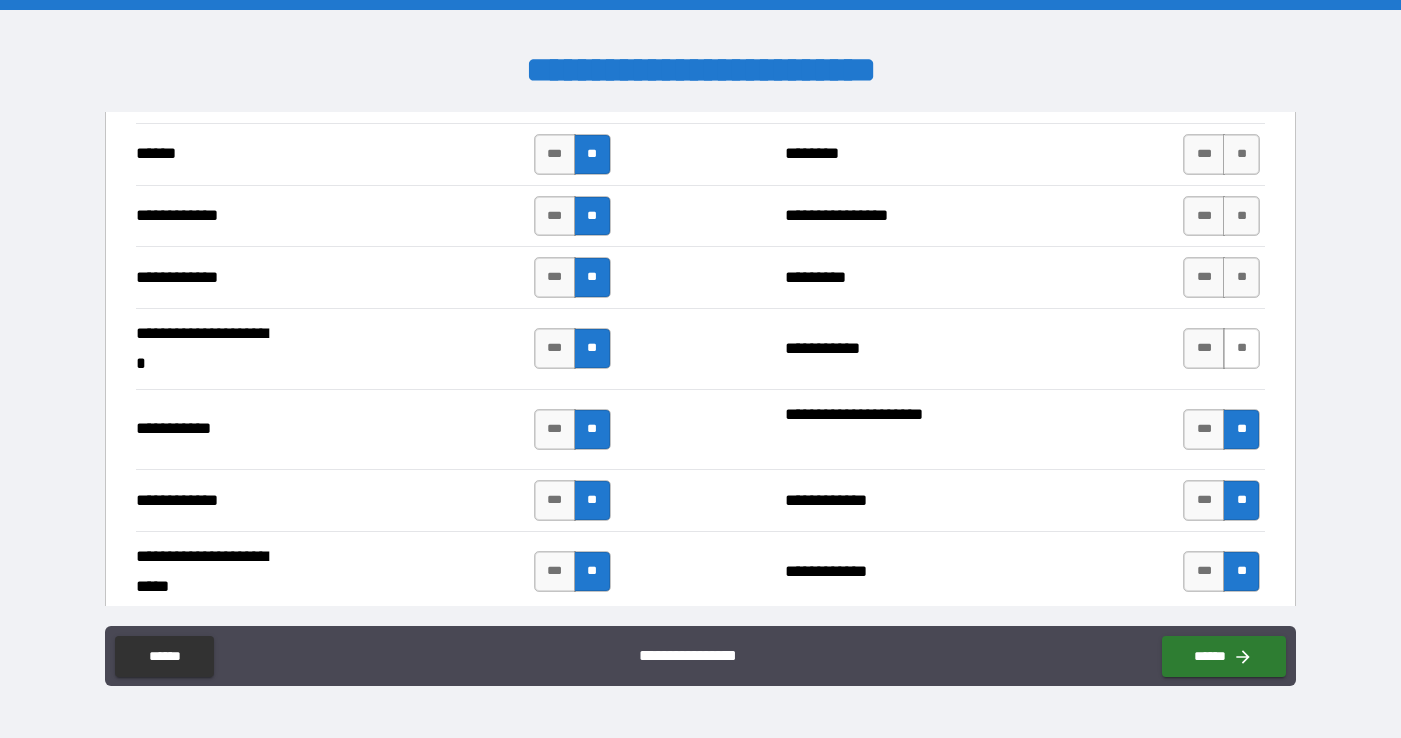click on "**" at bounding box center (1241, 348) 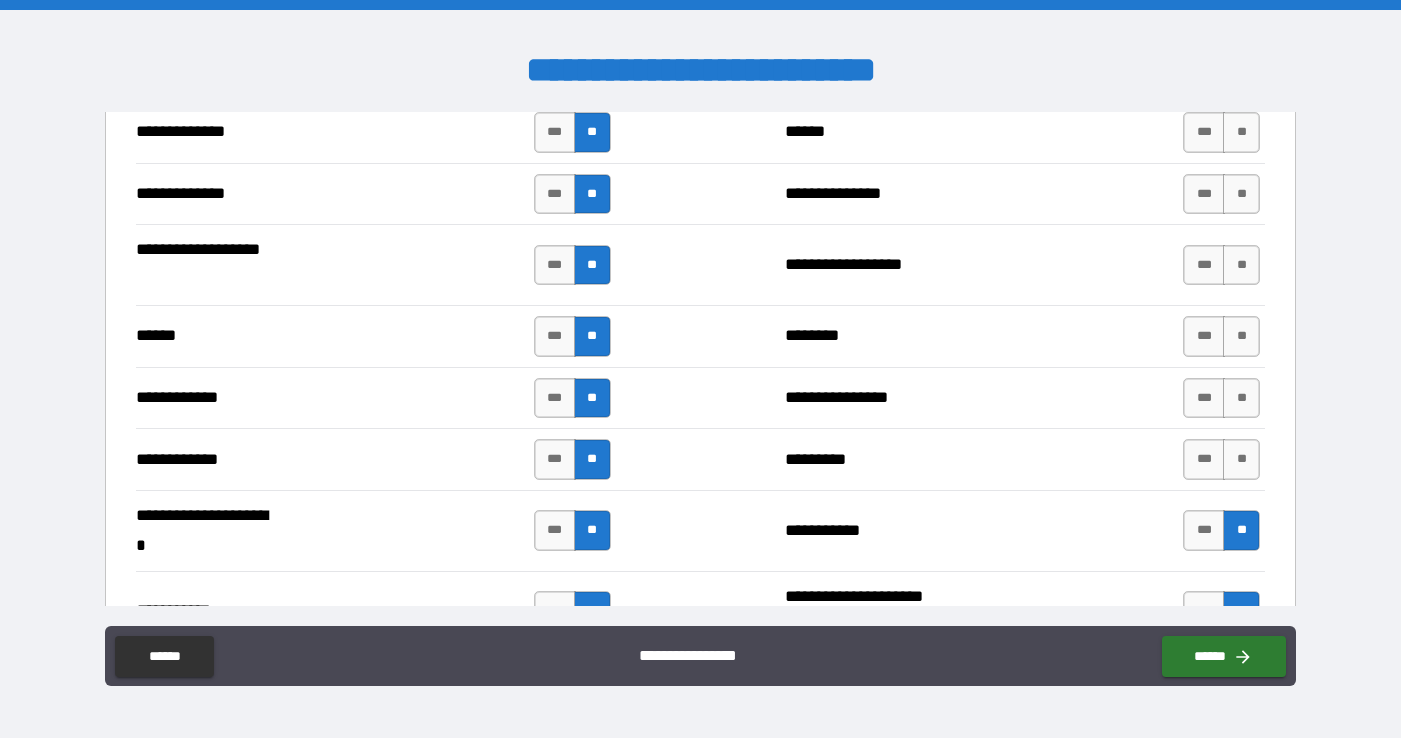 scroll, scrollTop: 3638, scrollLeft: 0, axis: vertical 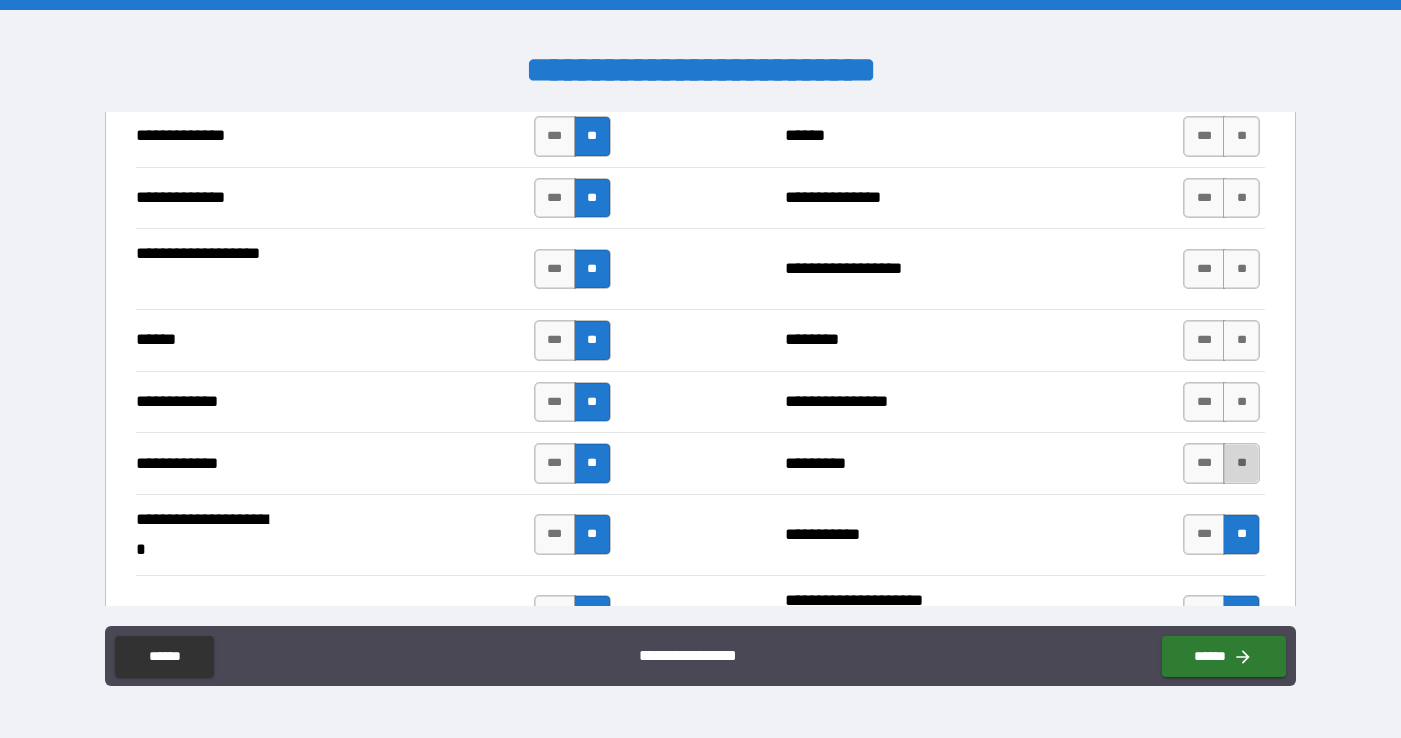 click on "**" at bounding box center [1241, 463] 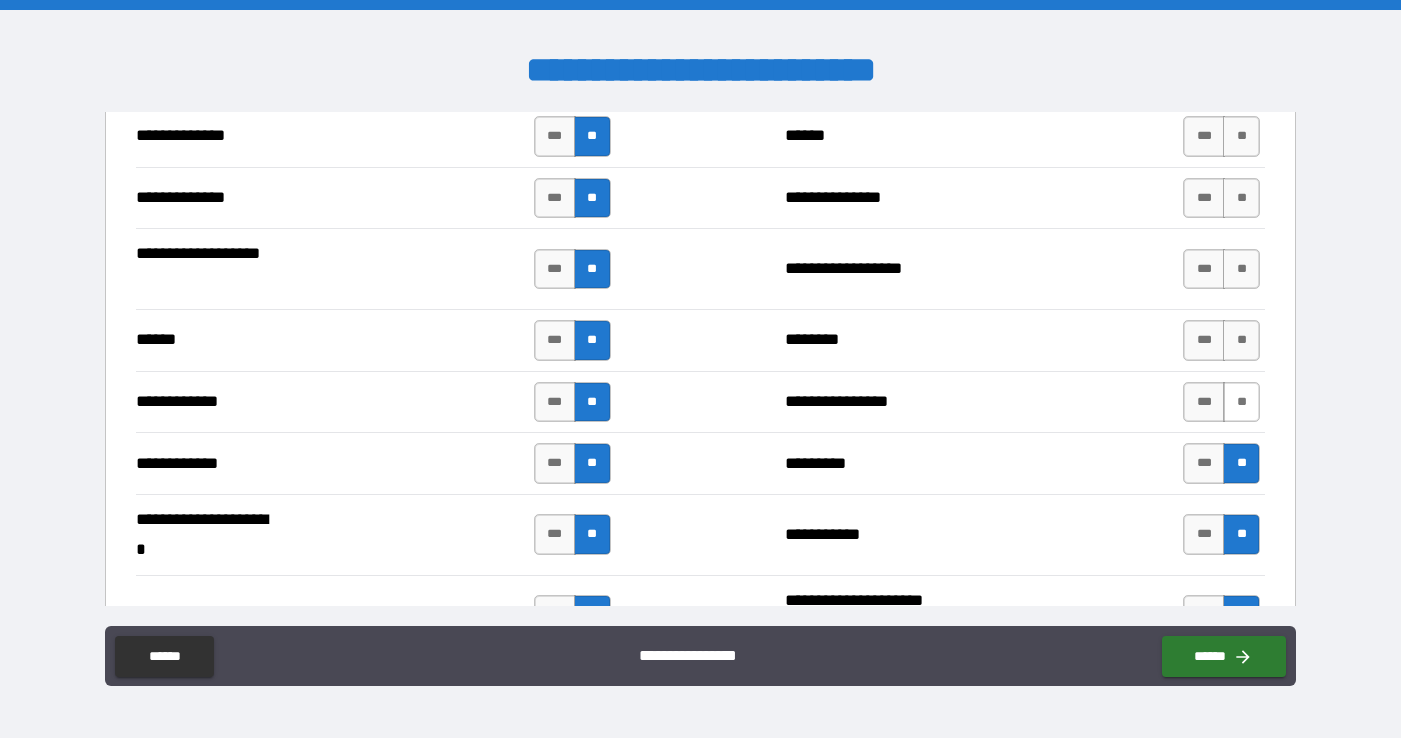 click on "**" at bounding box center [1241, 402] 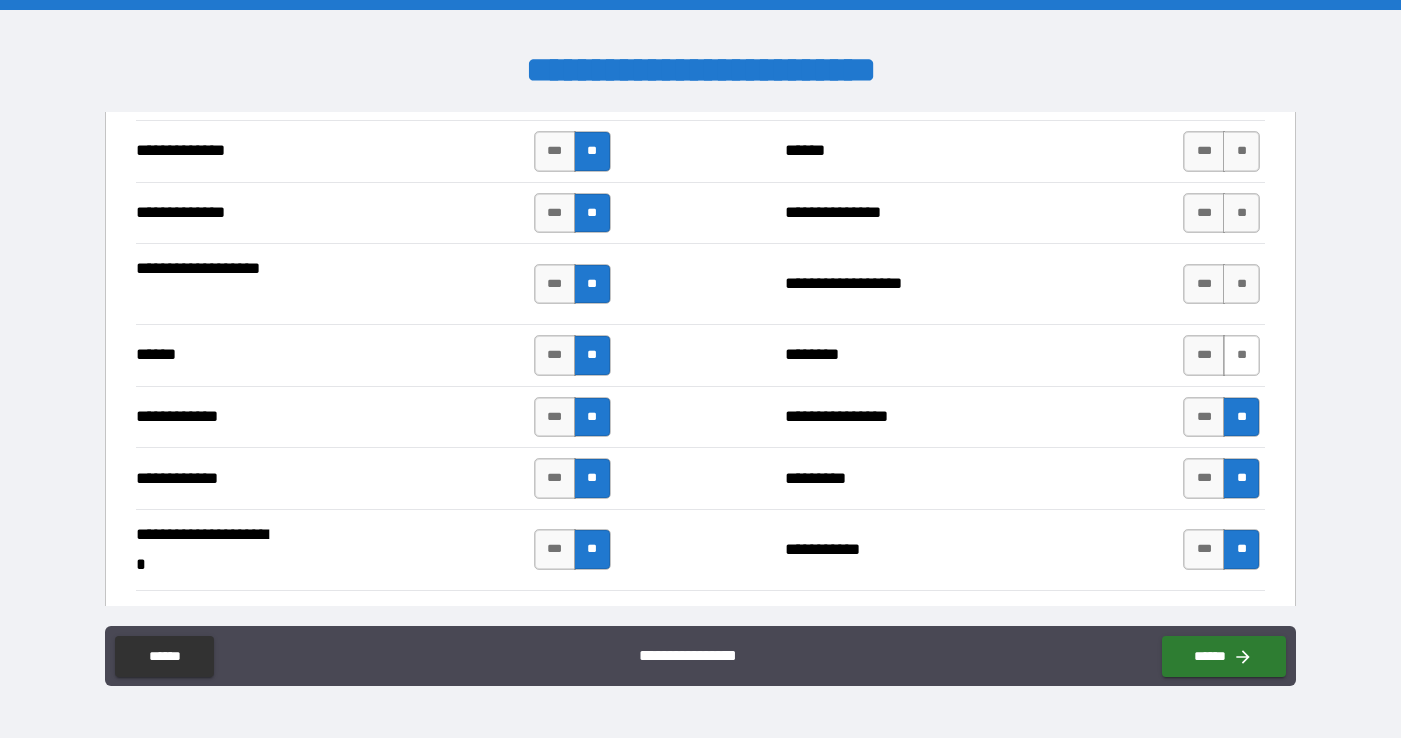 scroll, scrollTop: 3600, scrollLeft: 0, axis: vertical 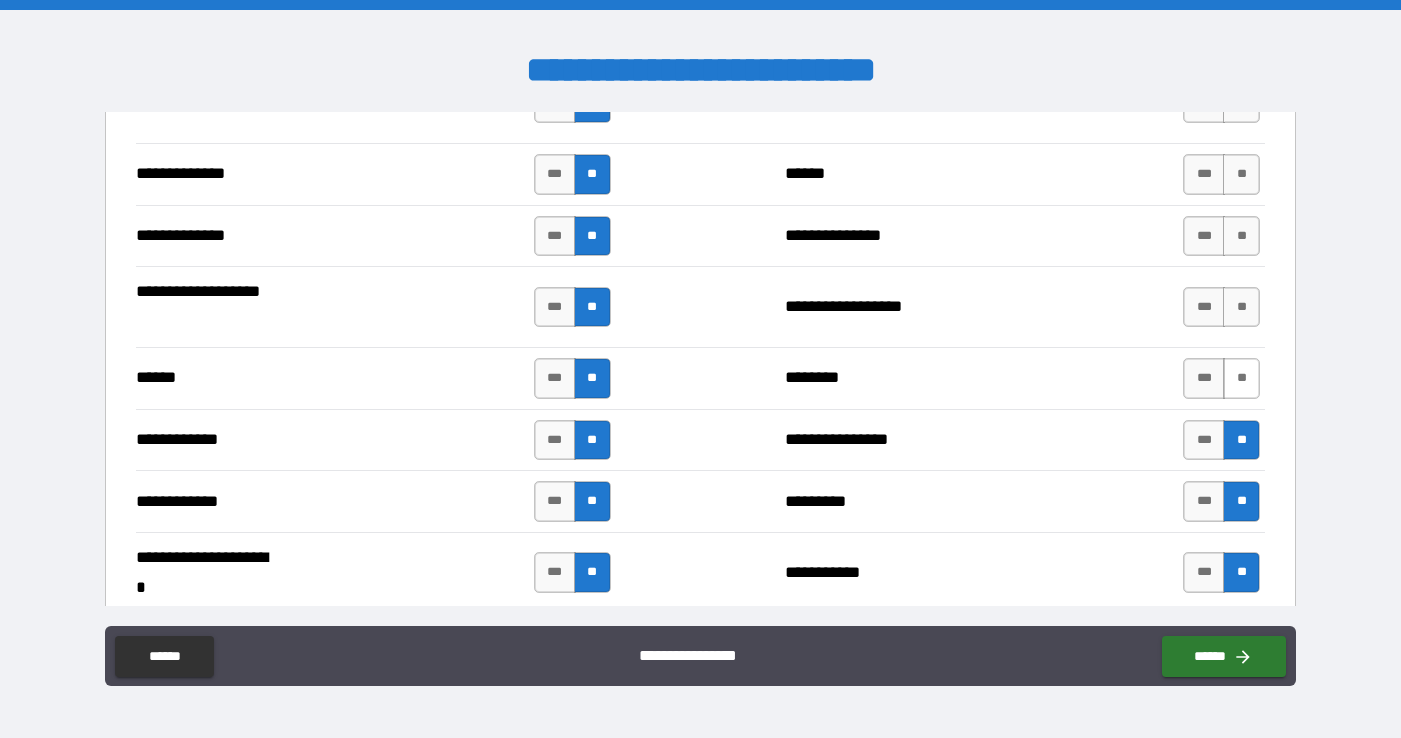 click on "**" at bounding box center (1241, 378) 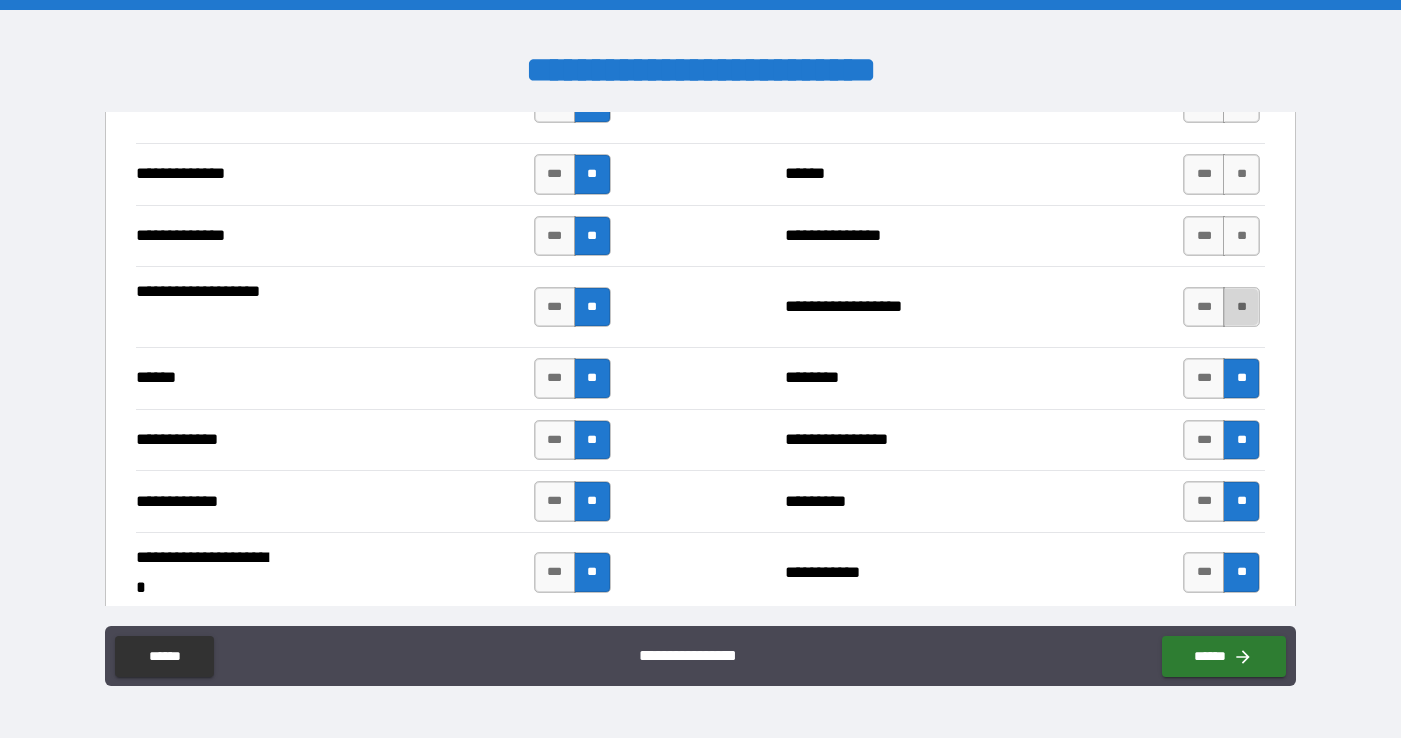 click on "**" at bounding box center (1241, 307) 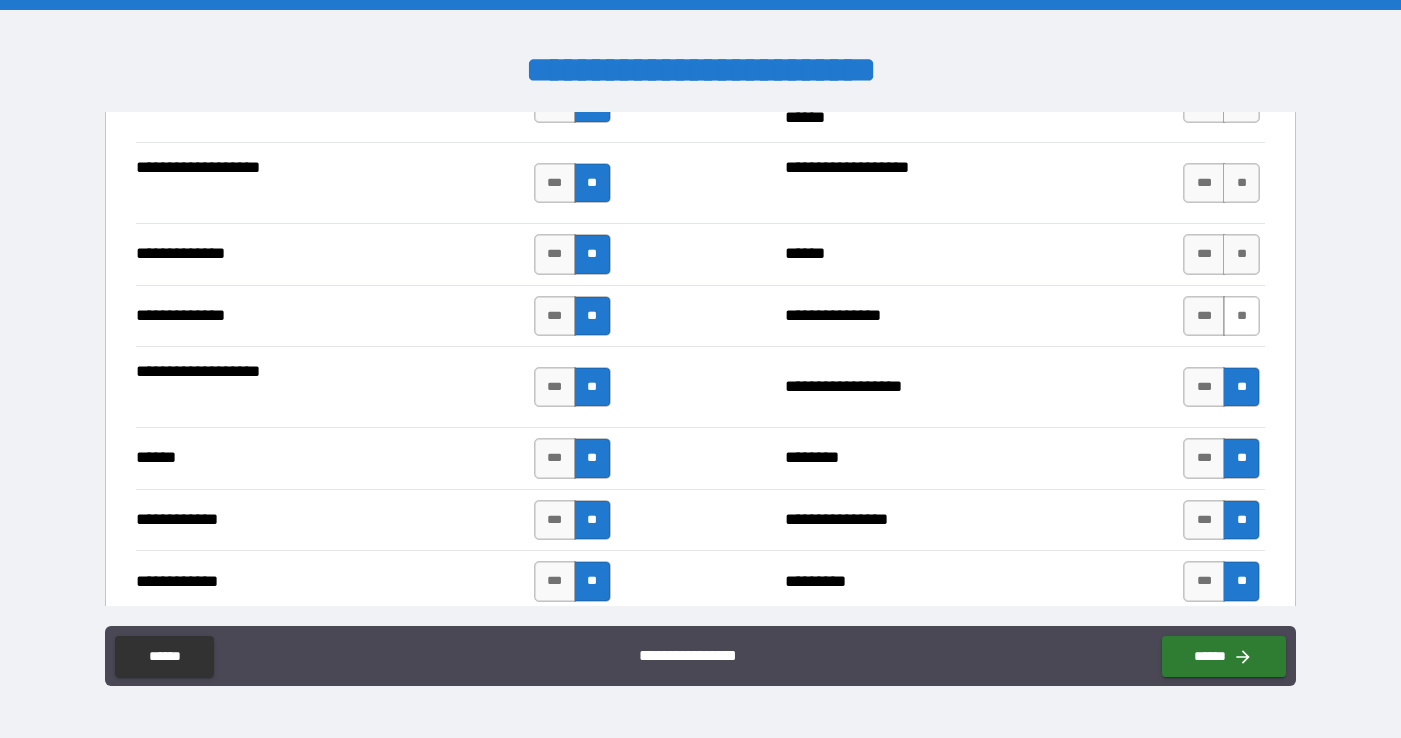 click on "**" at bounding box center (1241, 316) 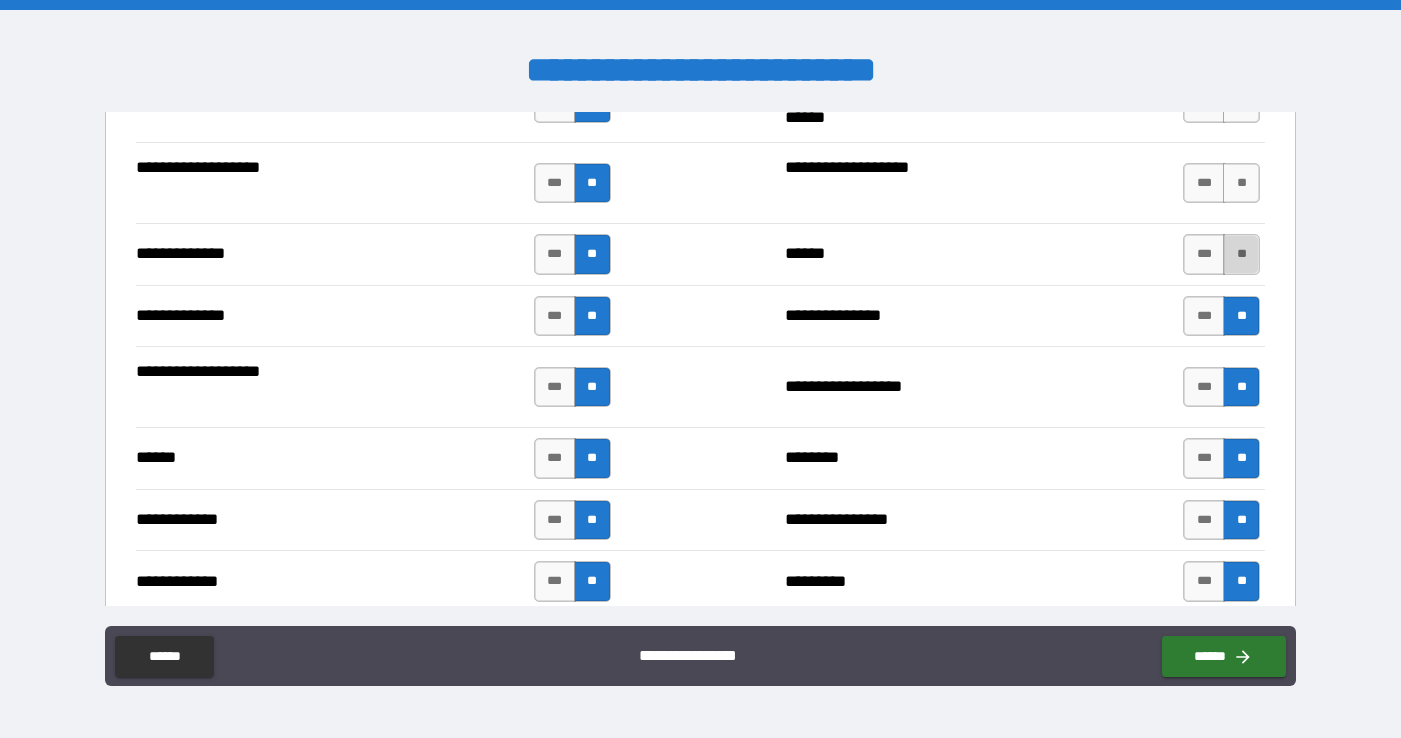 click on "**" at bounding box center (1241, 254) 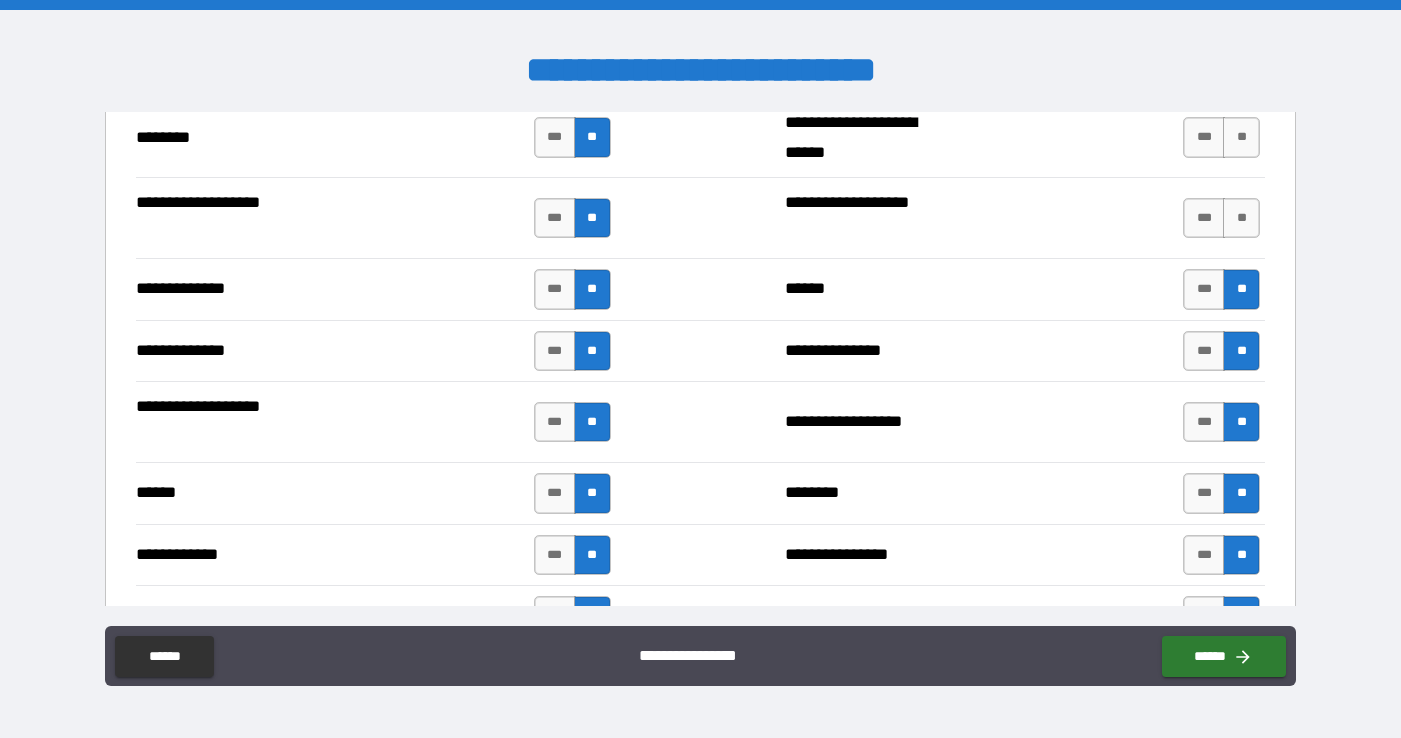 scroll, scrollTop: 3481, scrollLeft: 0, axis: vertical 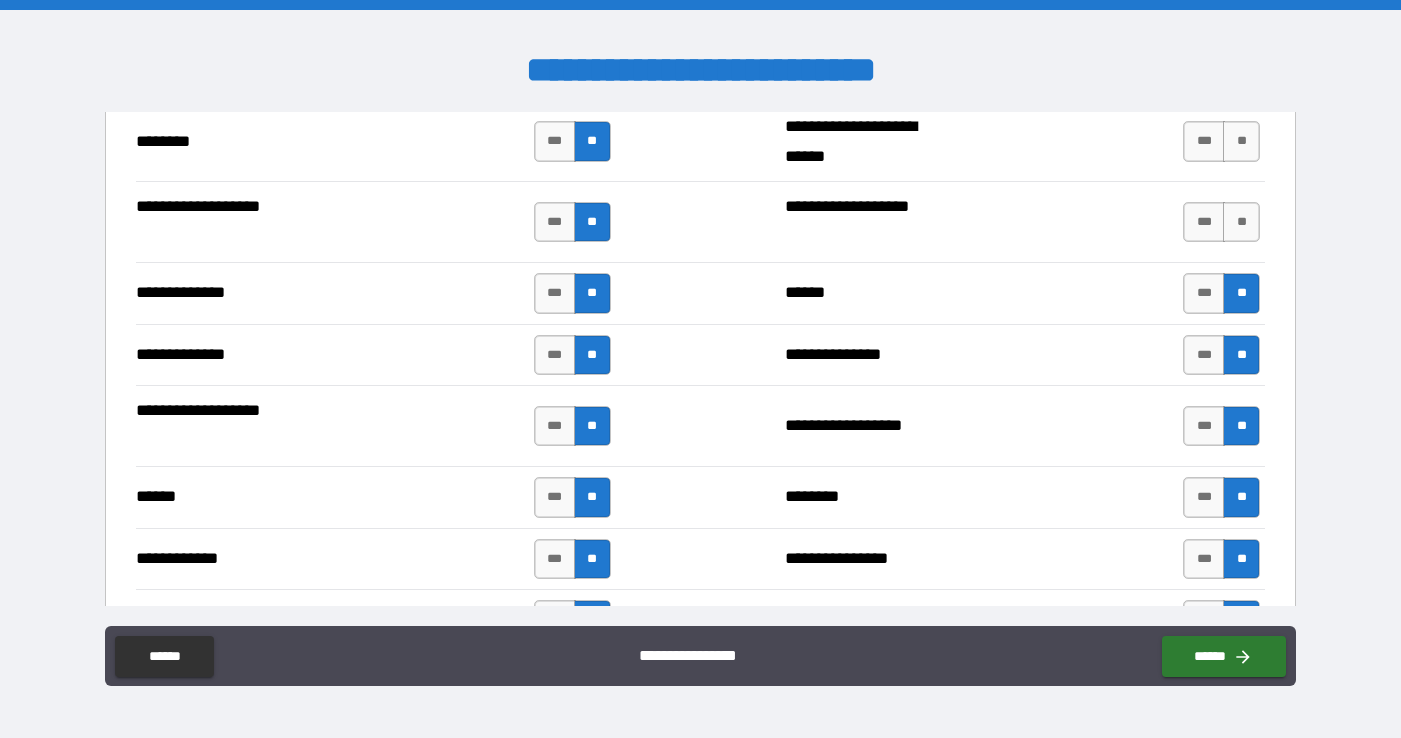 click on "*** **" at bounding box center [1224, 222] 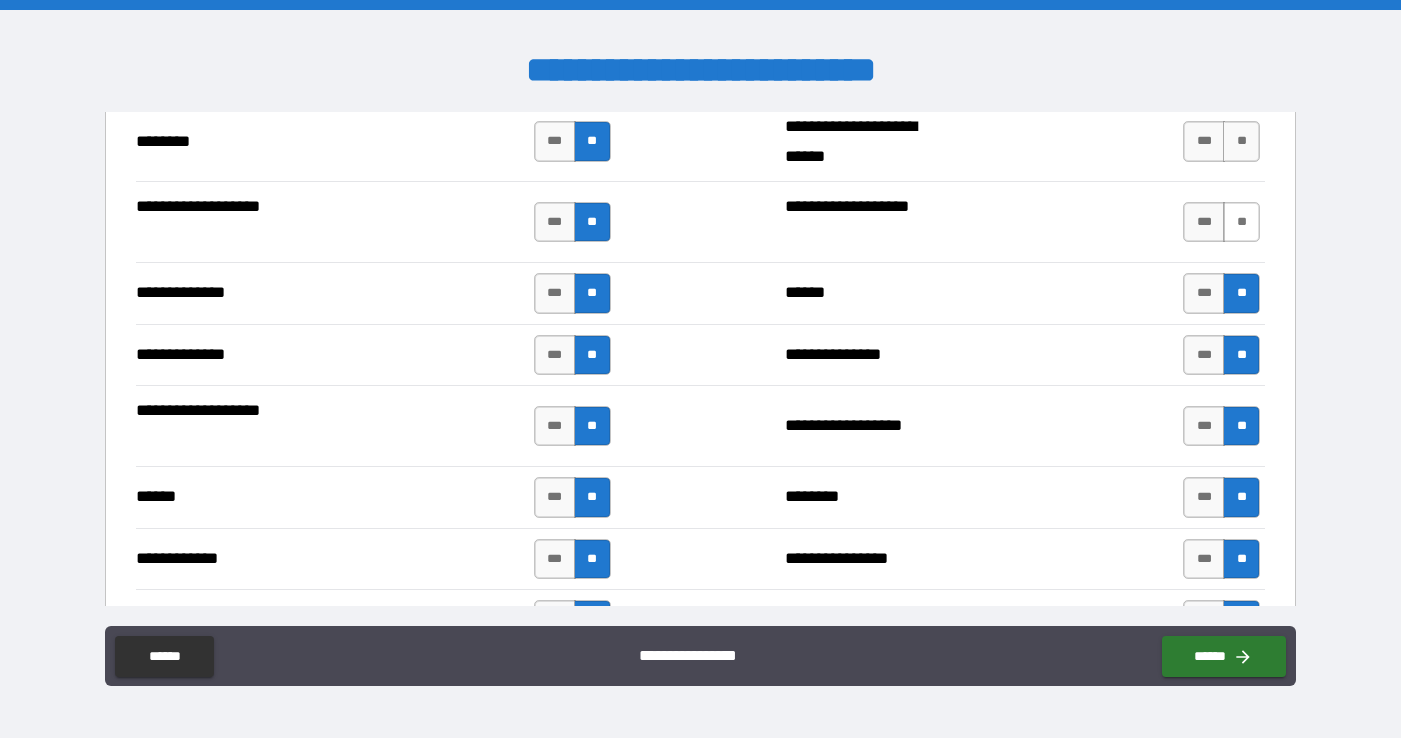 click on "**" at bounding box center (1241, 222) 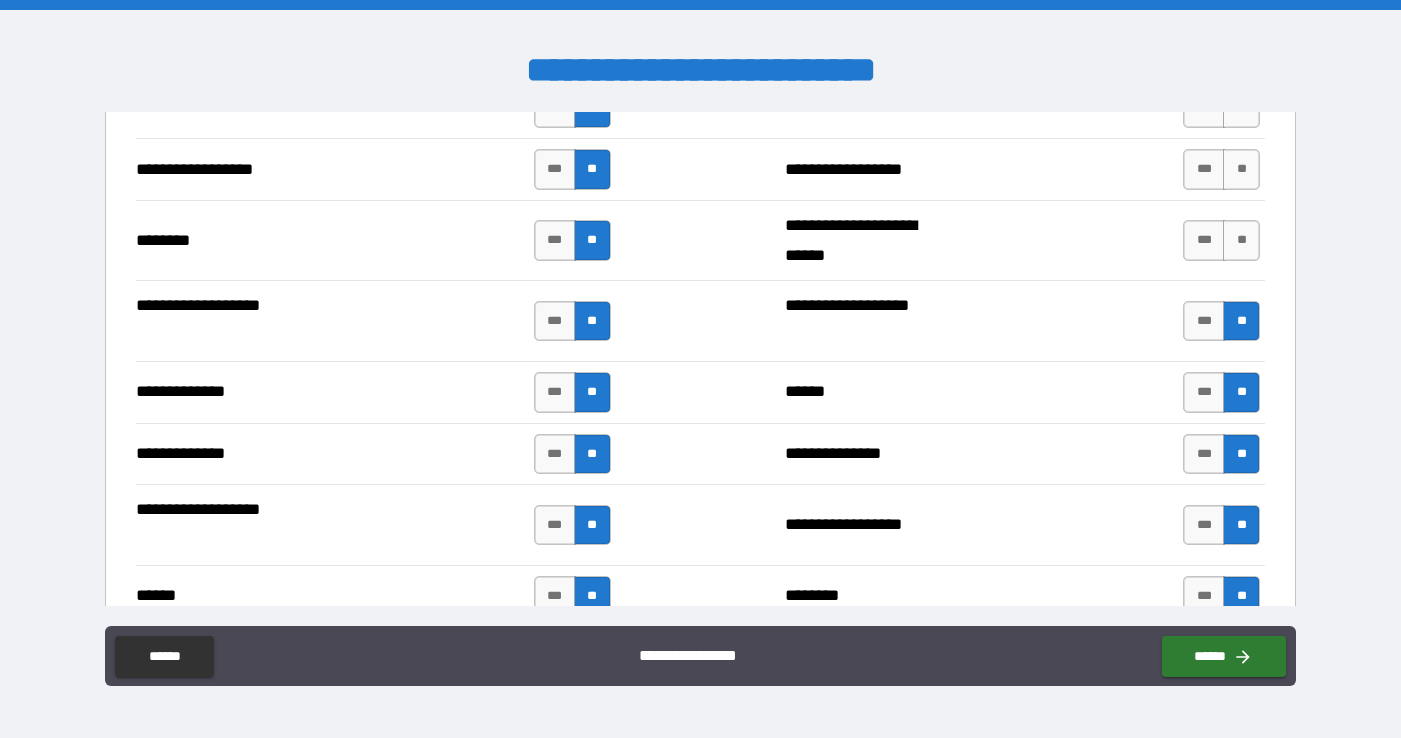 scroll, scrollTop: 3268, scrollLeft: 0, axis: vertical 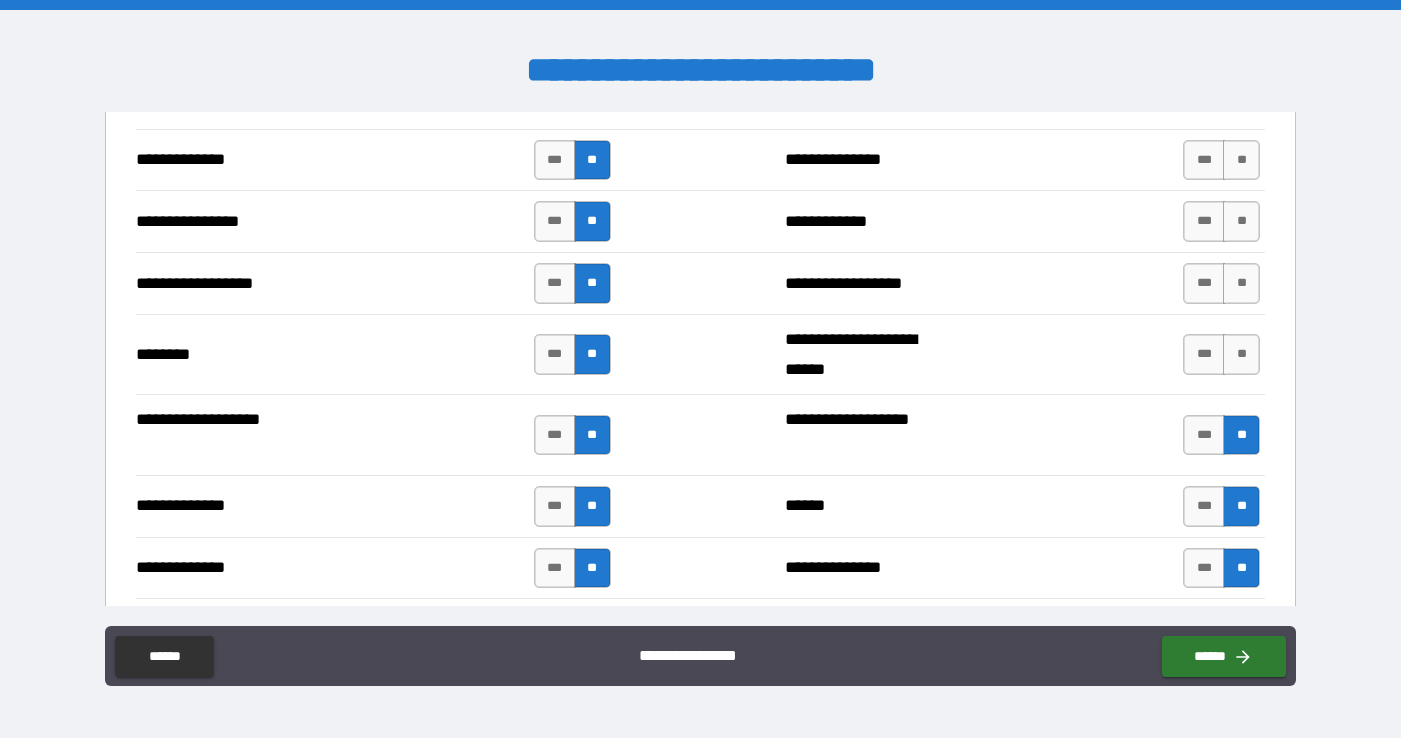 drag, startPoint x: 1235, startPoint y: 358, endPoint x: 1230, endPoint y: 305, distance: 53.235325 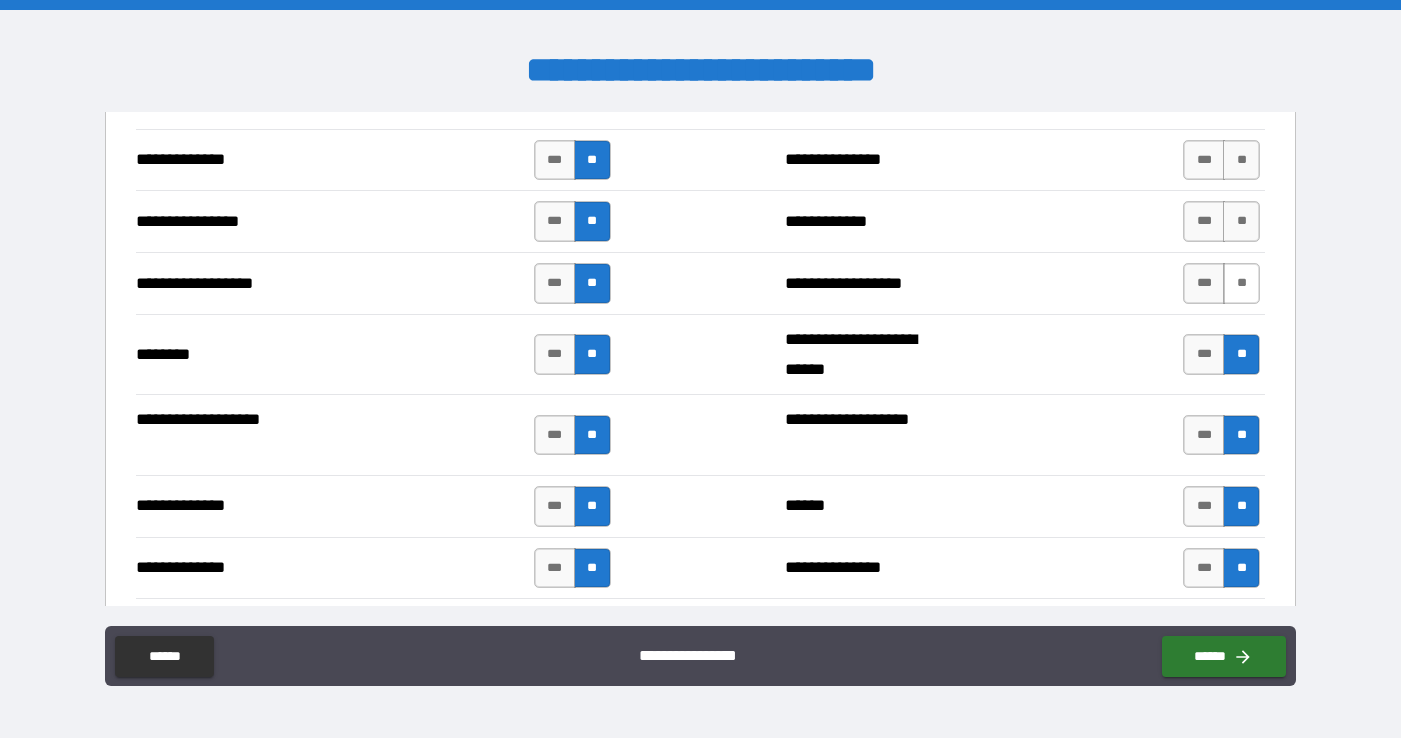 click on "**" at bounding box center [1241, 283] 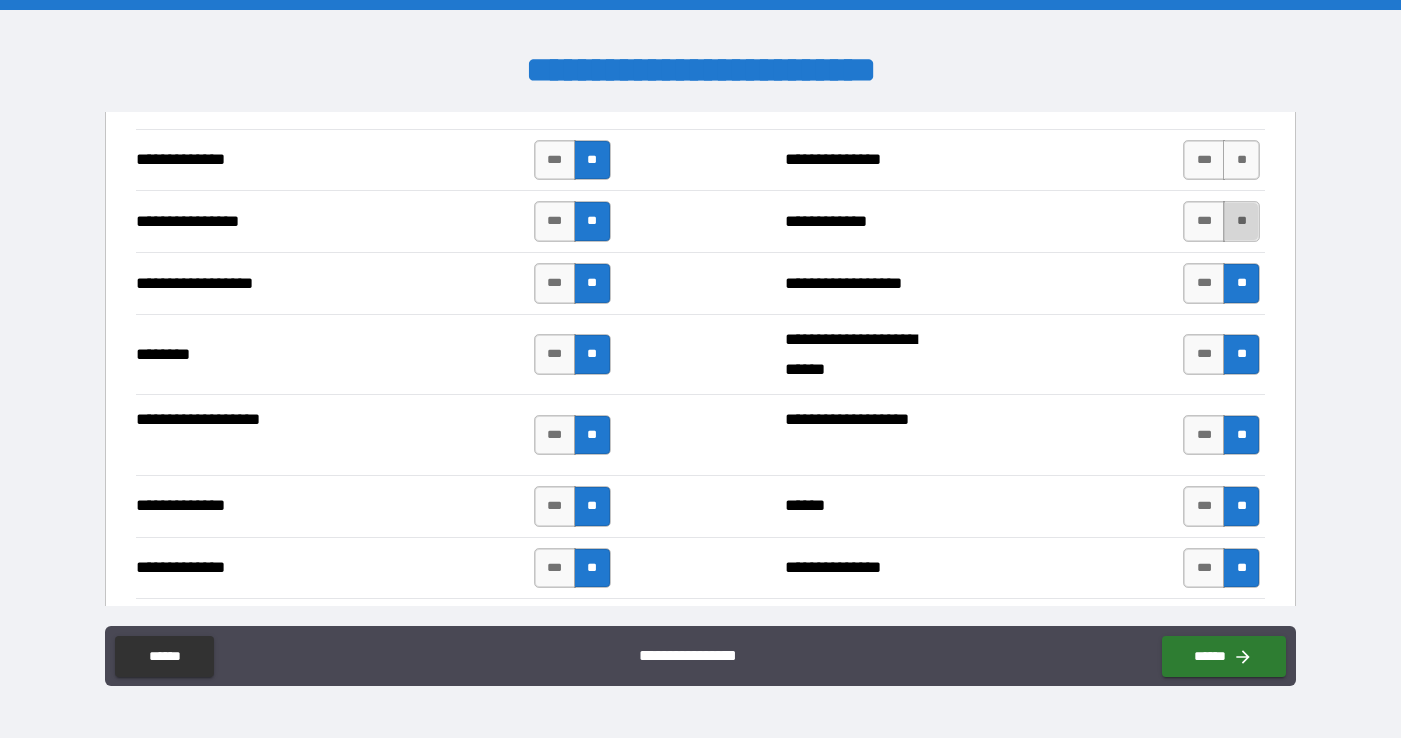 click on "**" at bounding box center [1241, 221] 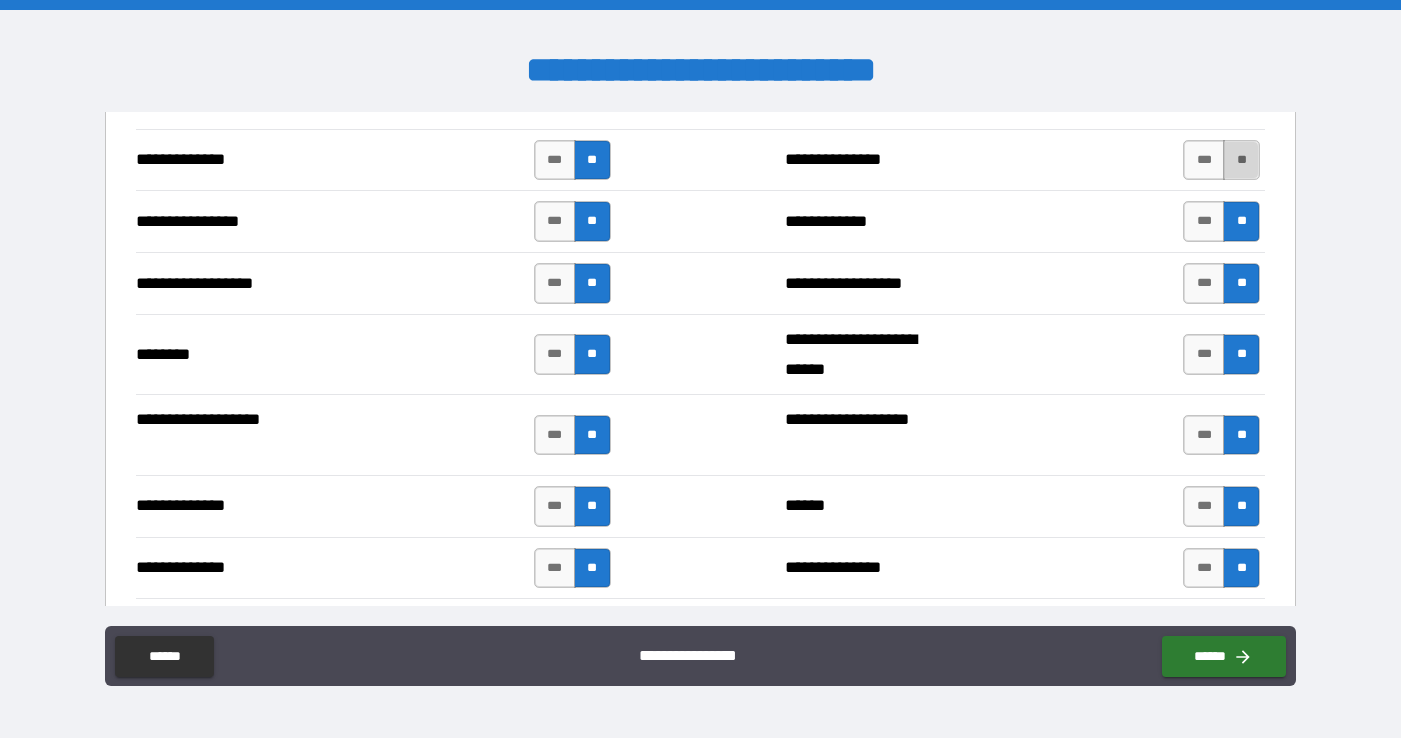 click on "**" at bounding box center (1241, 160) 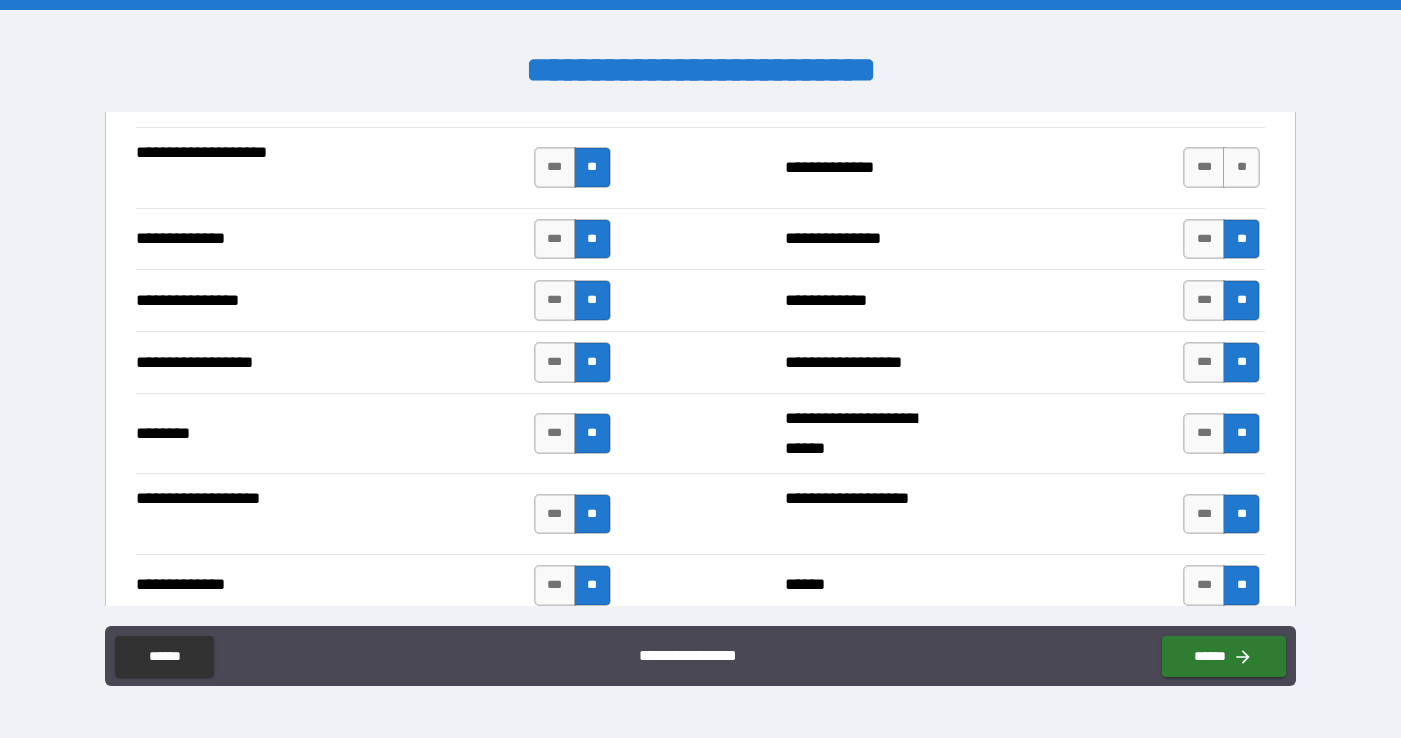 scroll, scrollTop: 3069, scrollLeft: 0, axis: vertical 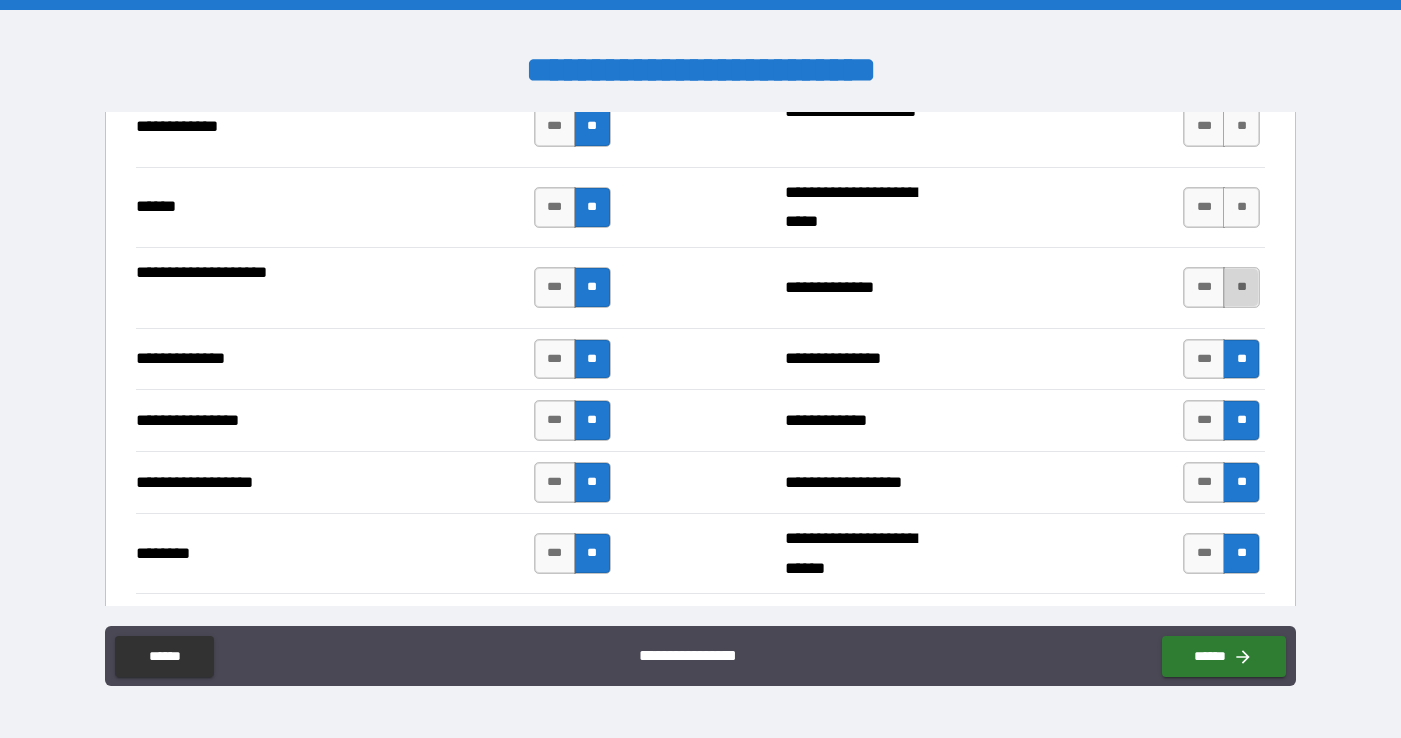 click on "**" at bounding box center (1241, 287) 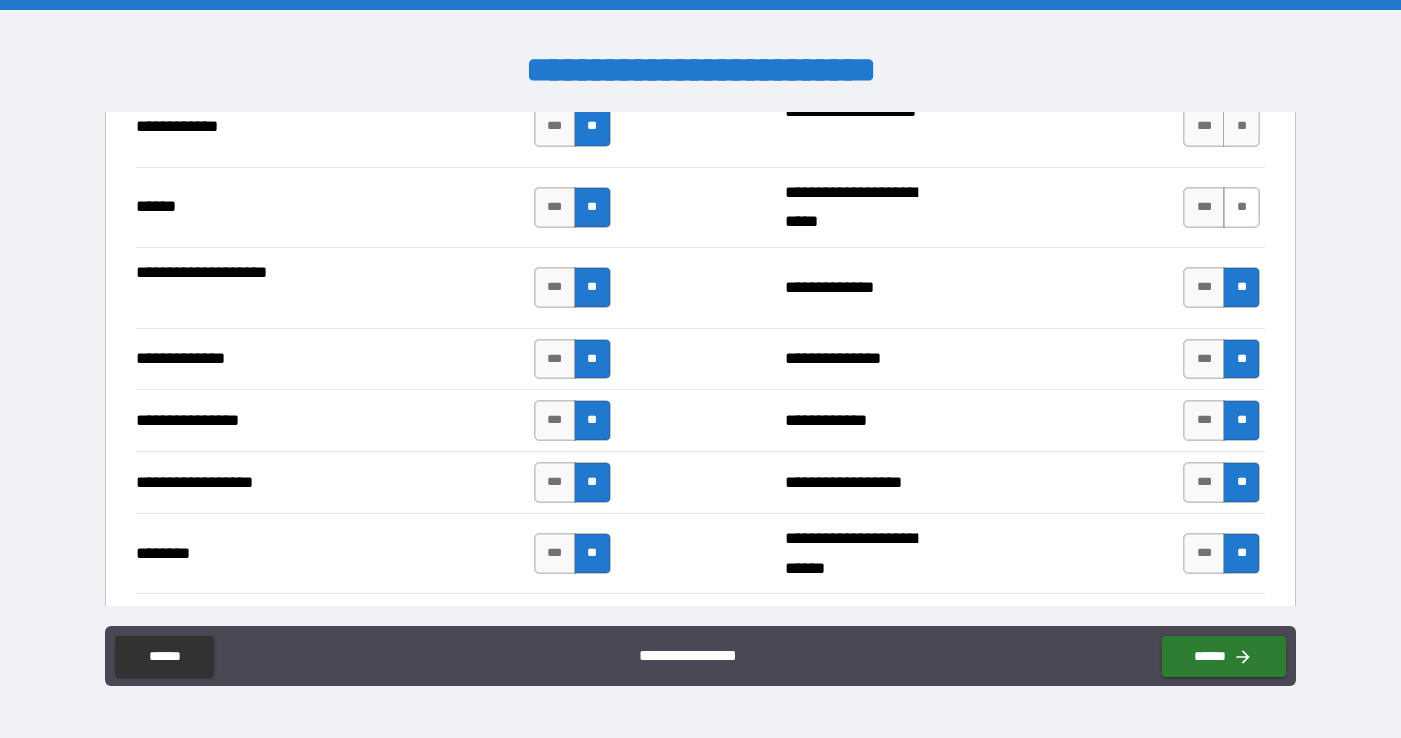 click on "**" at bounding box center (1241, 207) 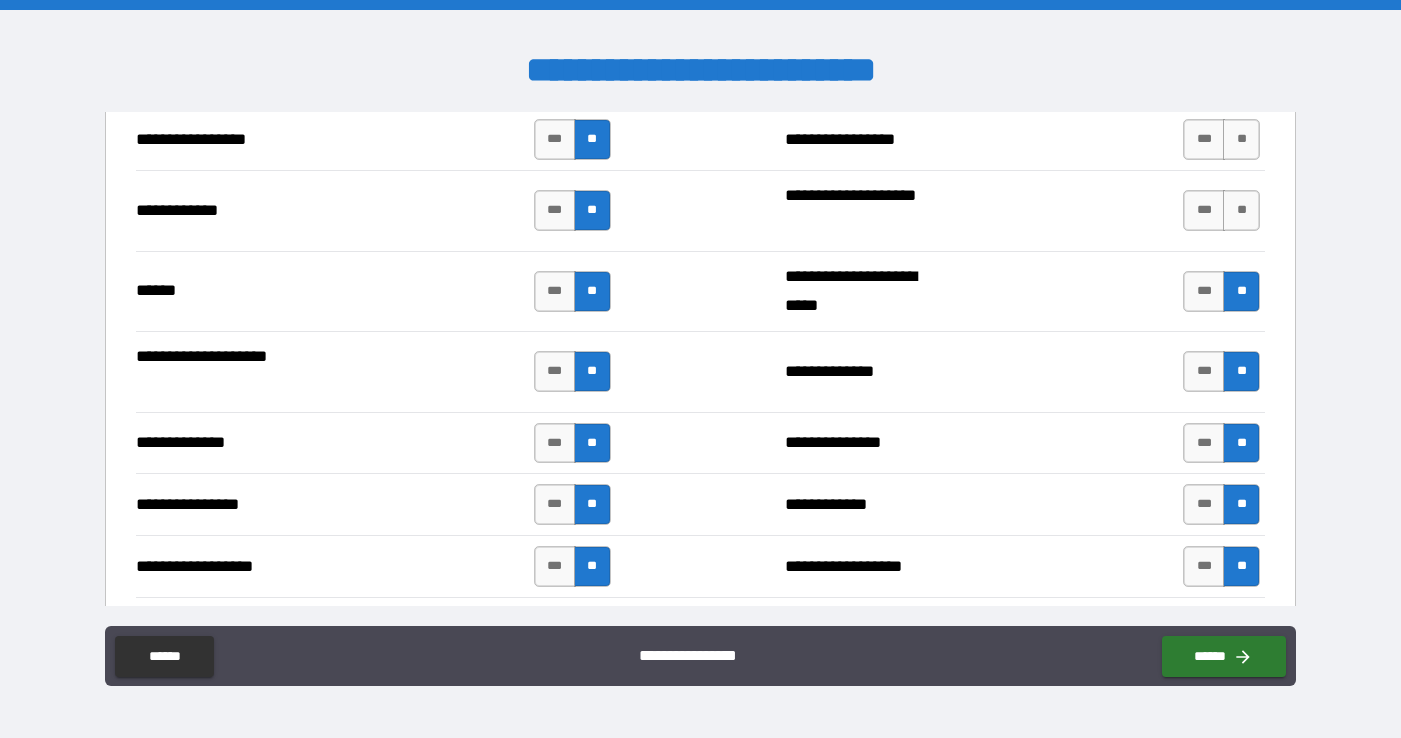 scroll, scrollTop: 2892, scrollLeft: 0, axis: vertical 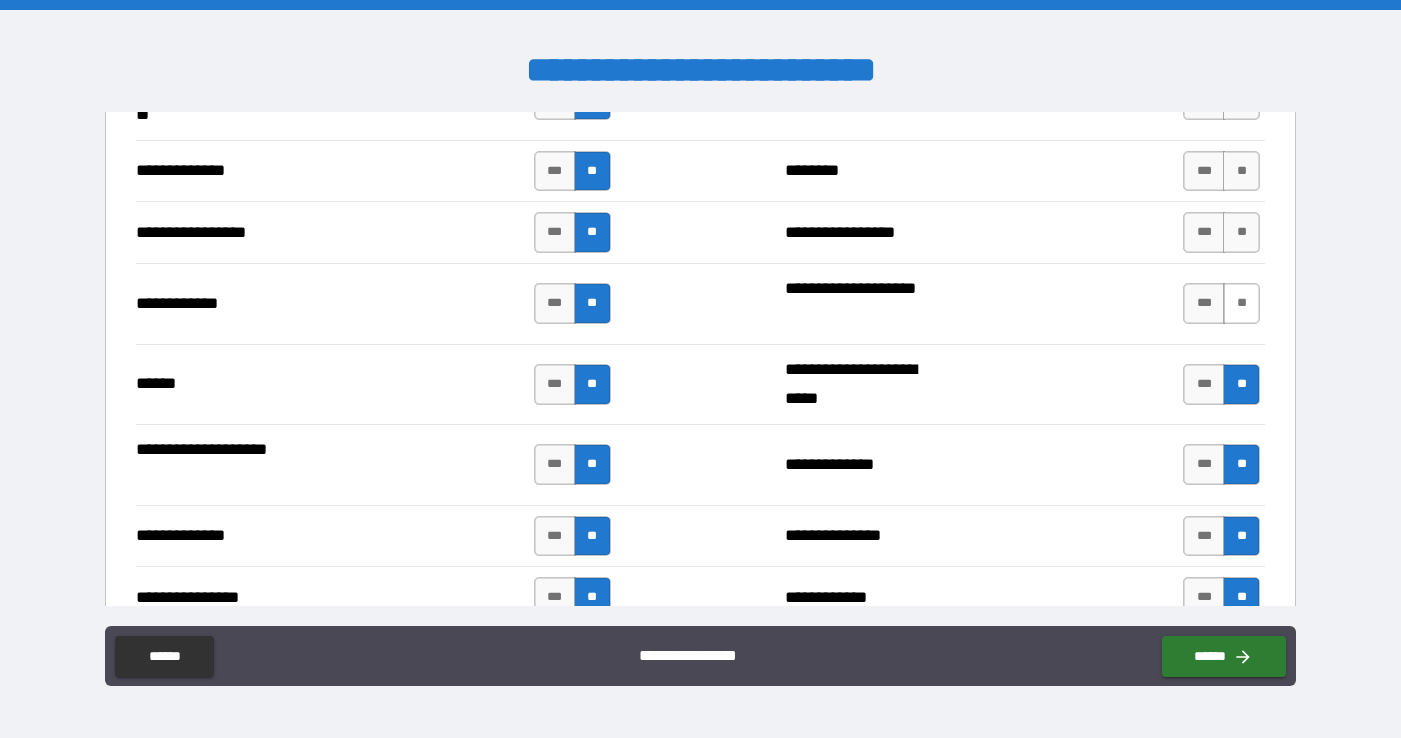 click on "**" at bounding box center [1241, 303] 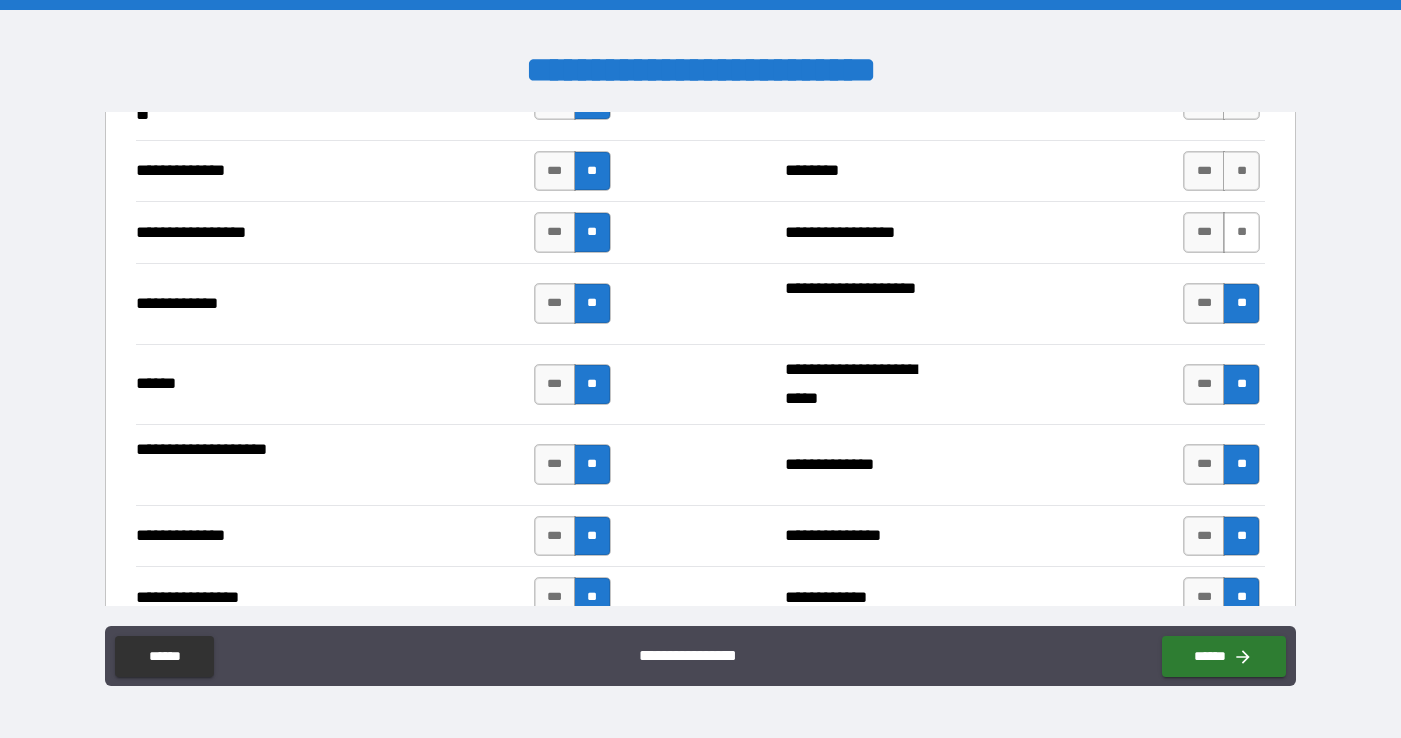 click on "**" at bounding box center (1241, 232) 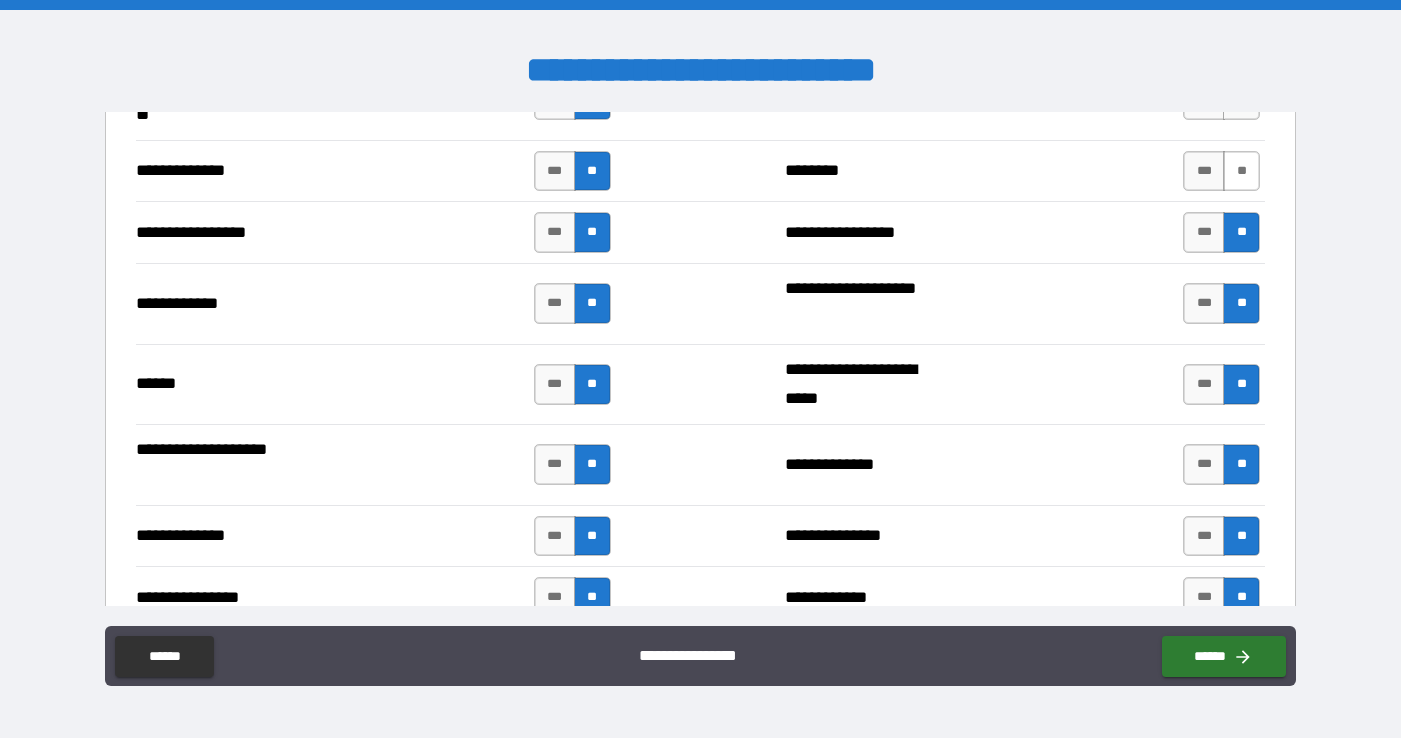 click on "**" at bounding box center (1241, 171) 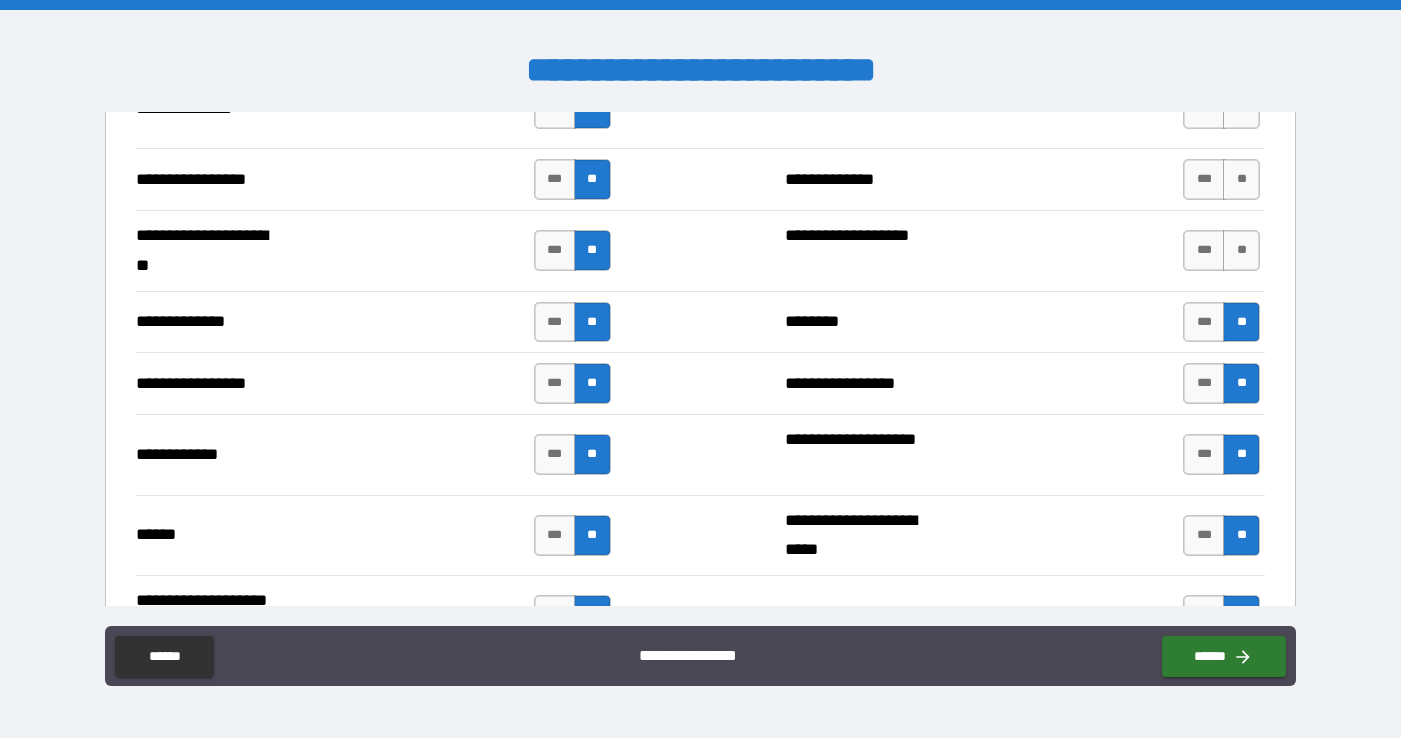 scroll, scrollTop: 2734, scrollLeft: 0, axis: vertical 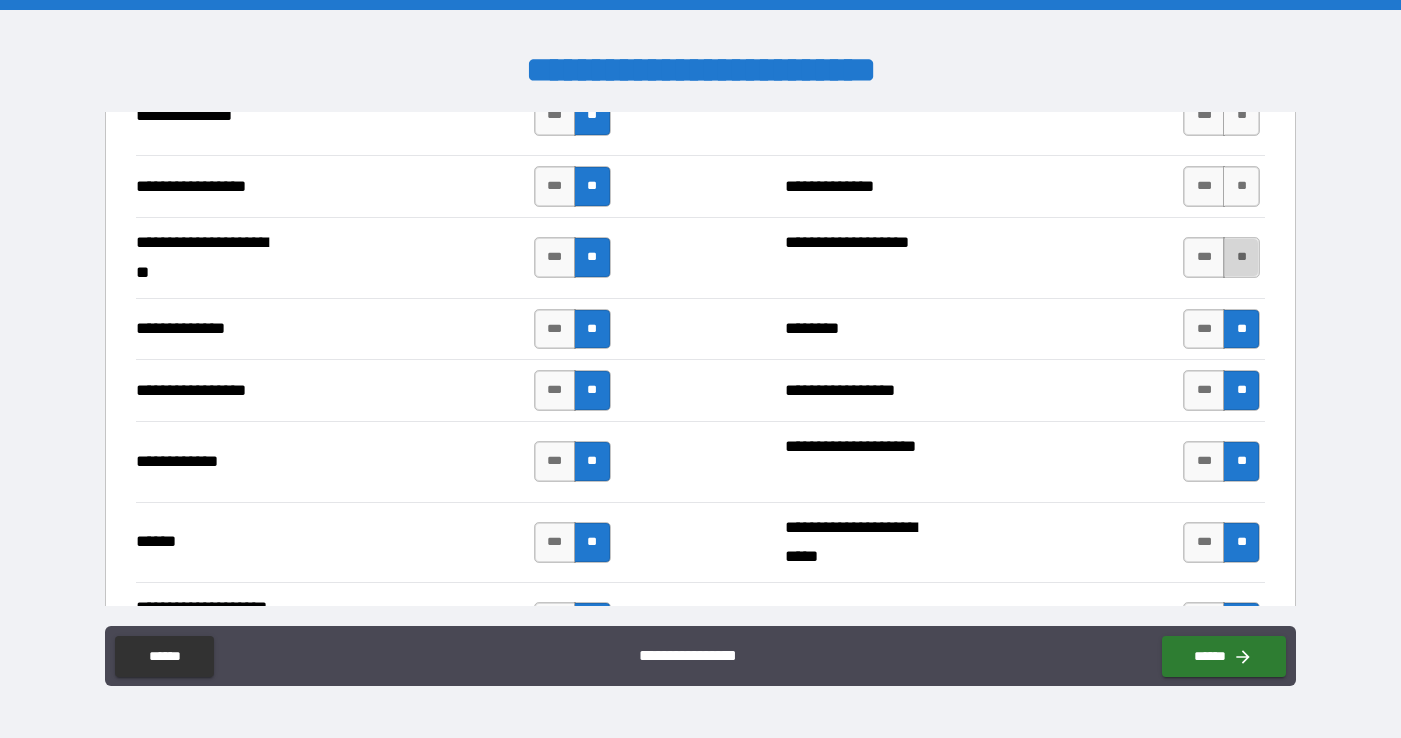 click on "**" at bounding box center [1241, 257] 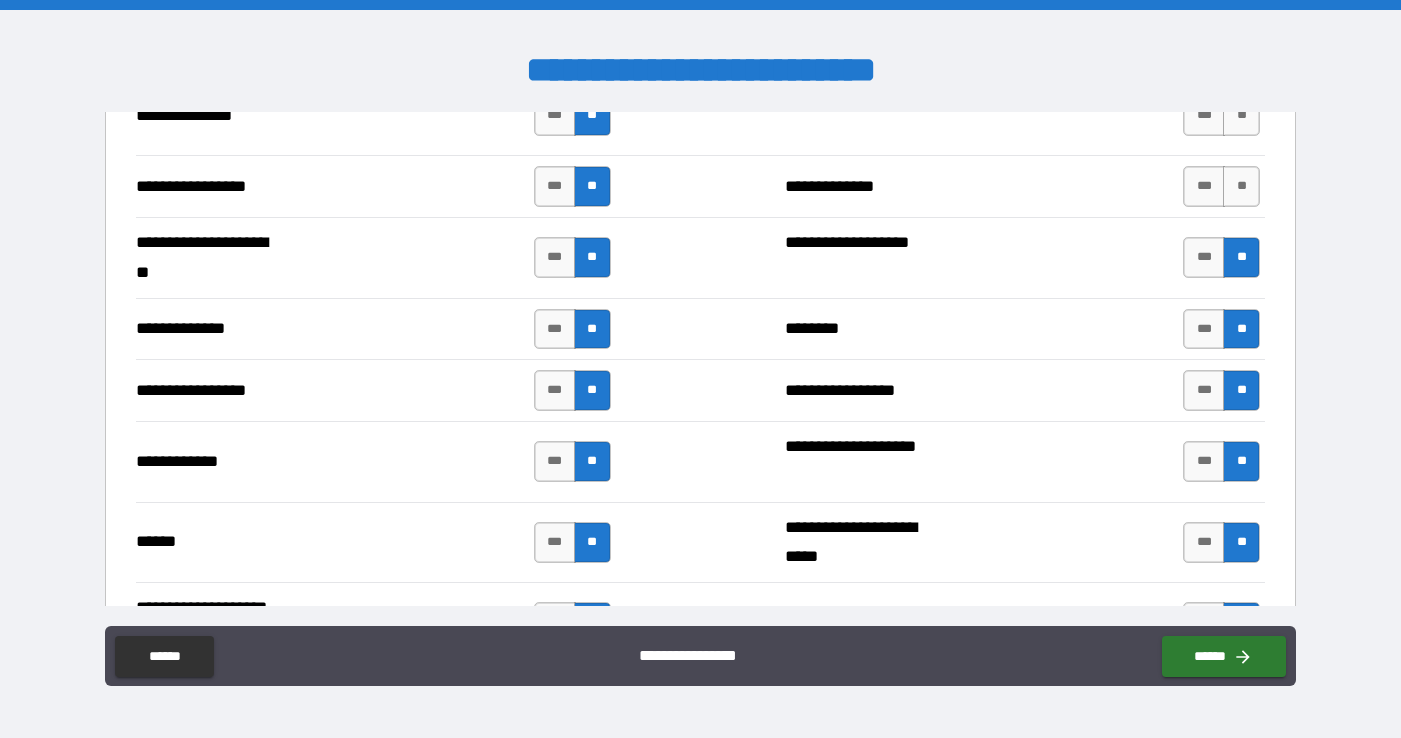 click on "*** **" at bounding box center [1221, 186] 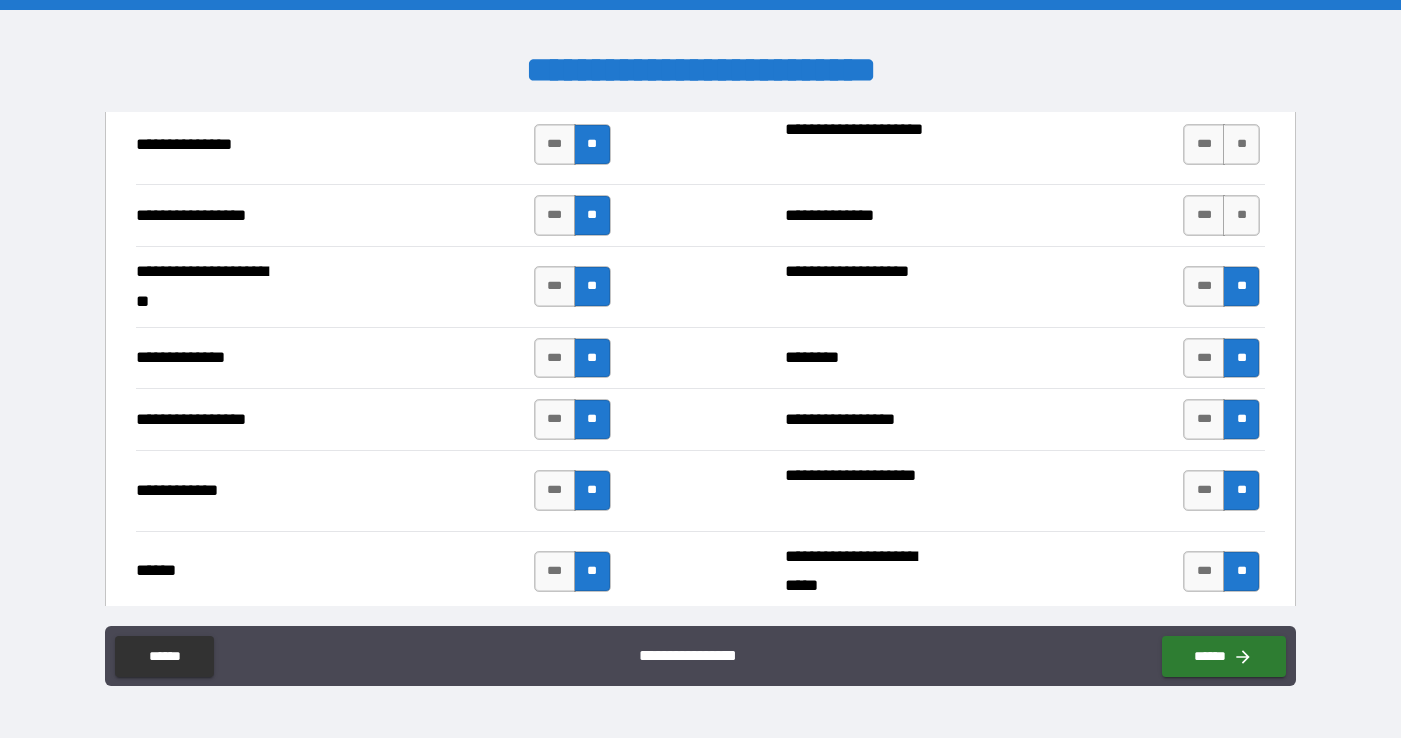 scroll, scrollTop: 2698, scrollLeft: 0, axis: vertical 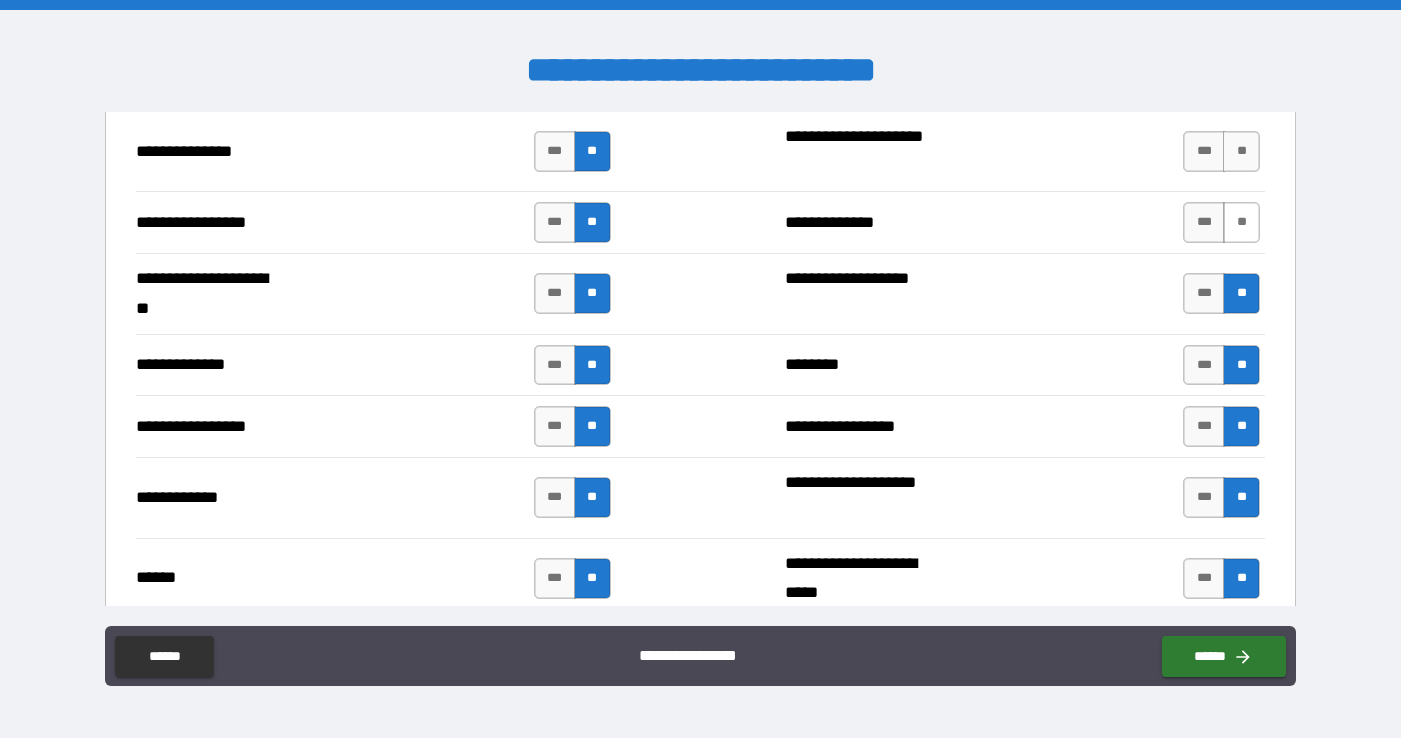click on "**" at bounding box center (1241, 222) 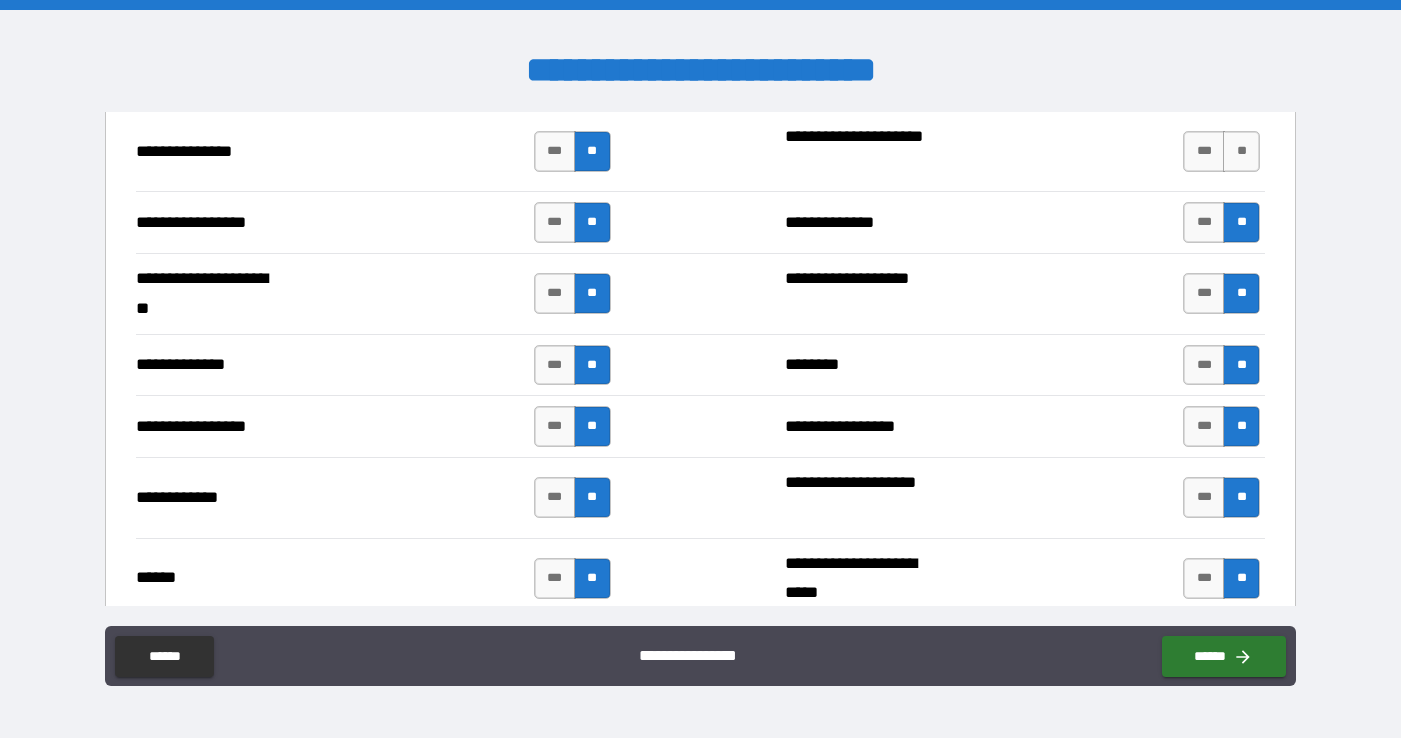 click on "*** **" at bounding box center (1224, 152) 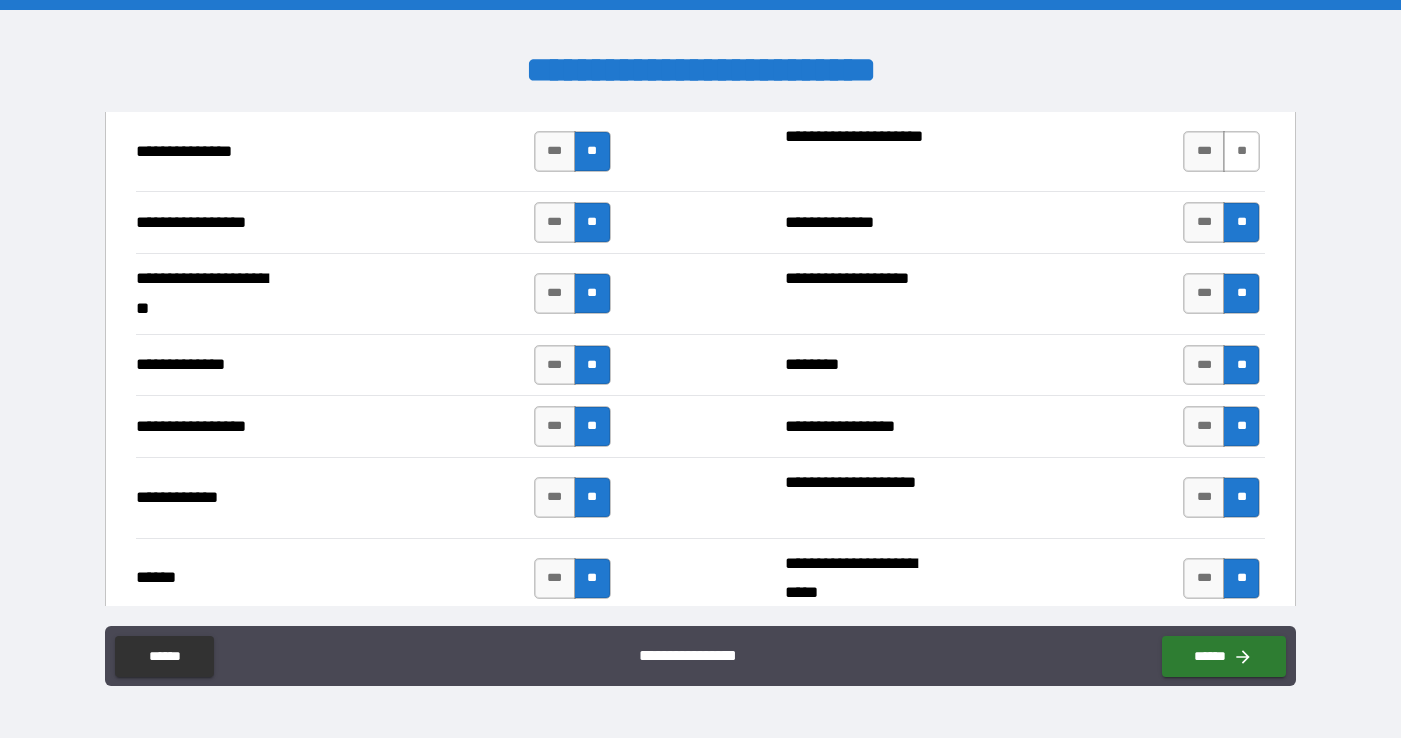 click on "**" at bounding box center [1241, 151] 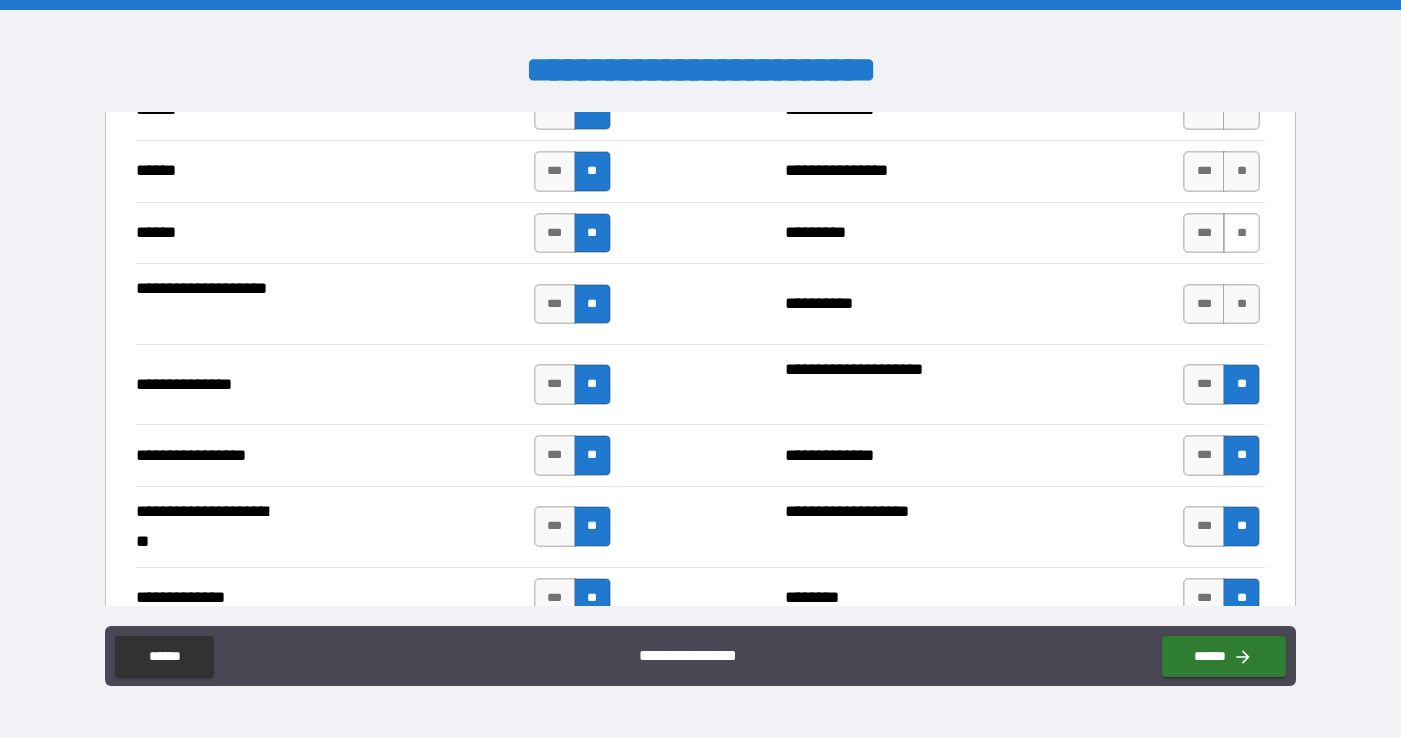 drag, startPoint x: 1231, startPoint y: 311, endPoint x: 1228, endPoint y: 234, distance: 77.05842 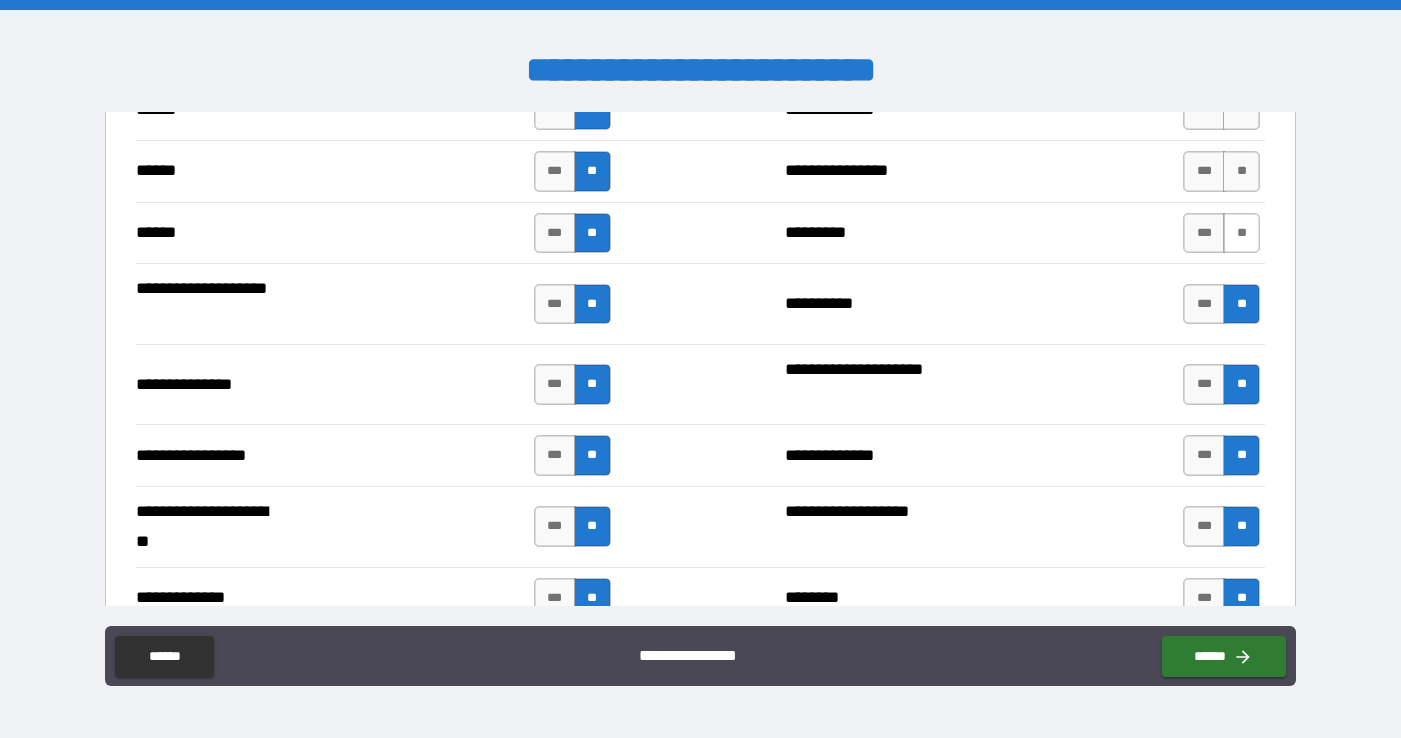 click on "**" at bounding box center (1241, 233) 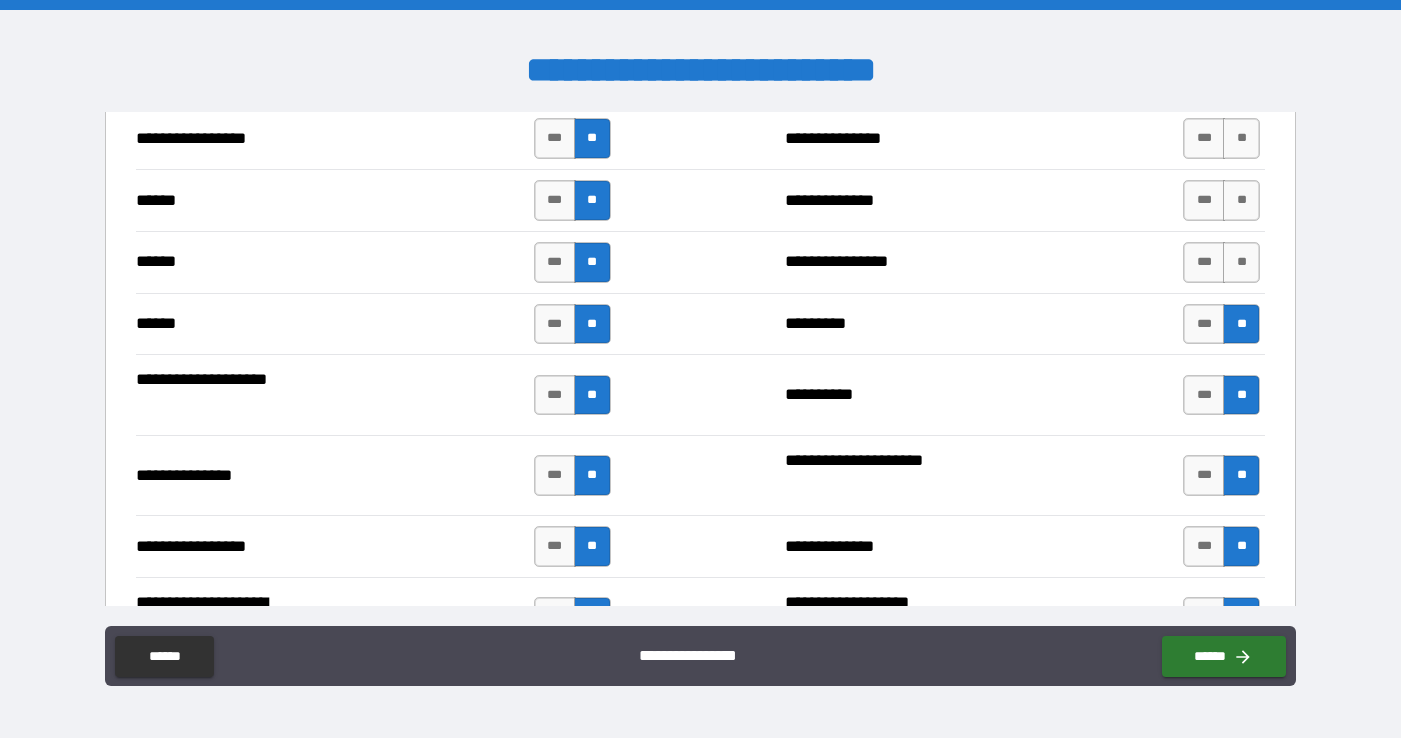 scroll, scrollTop: 2322, scrollLeft: 0, axis: vertical 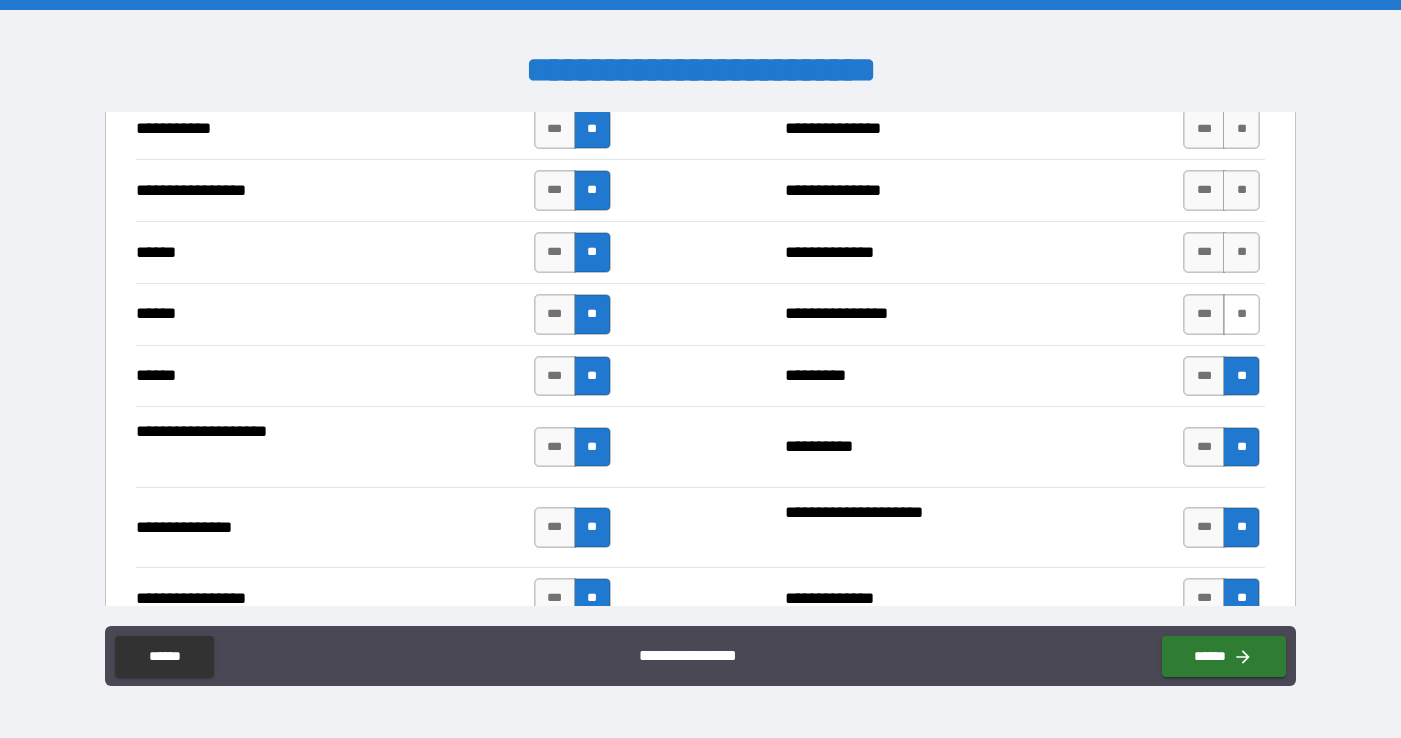click on "**" at bounding box center [1241, 314] 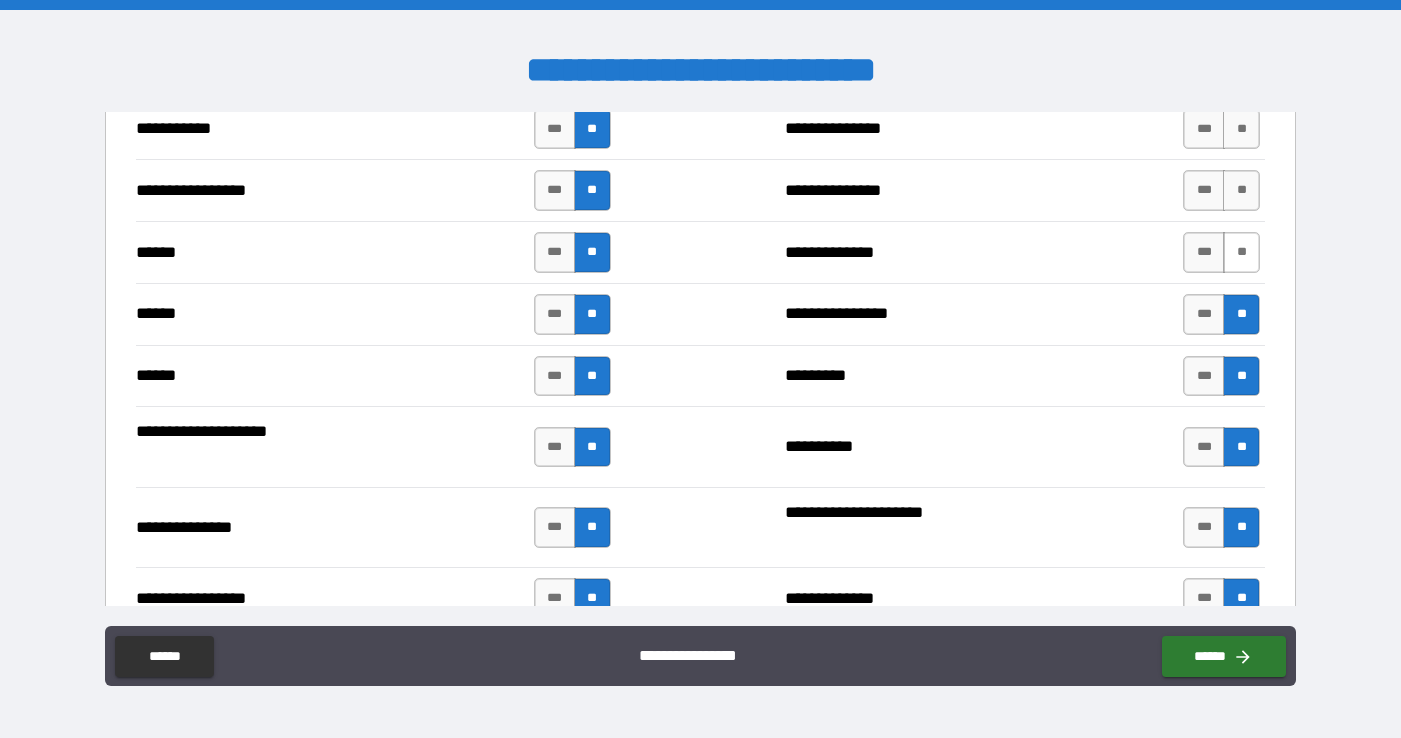 click on "**" at bounding box center (1241, 252) 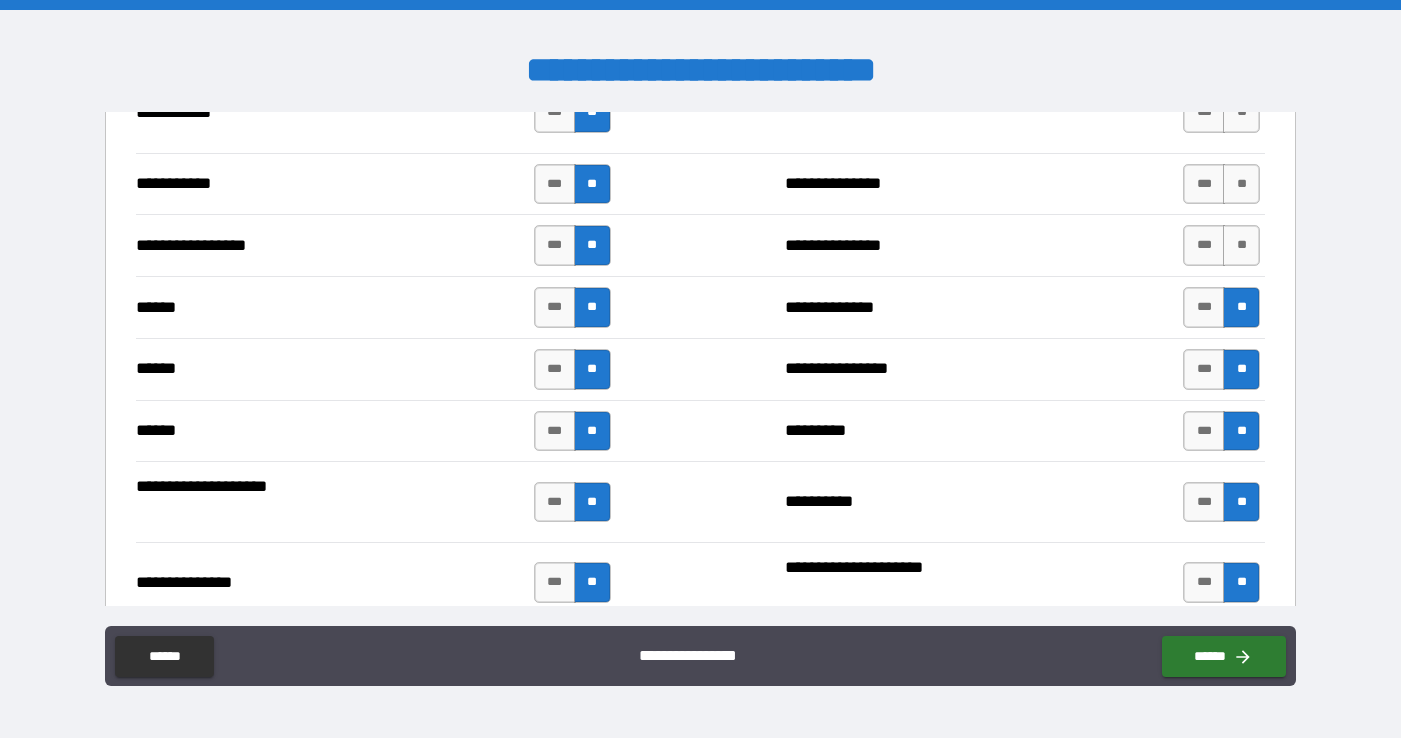 scroll, scrollTop: 2151, scrollLeft: 0, axis: vertical 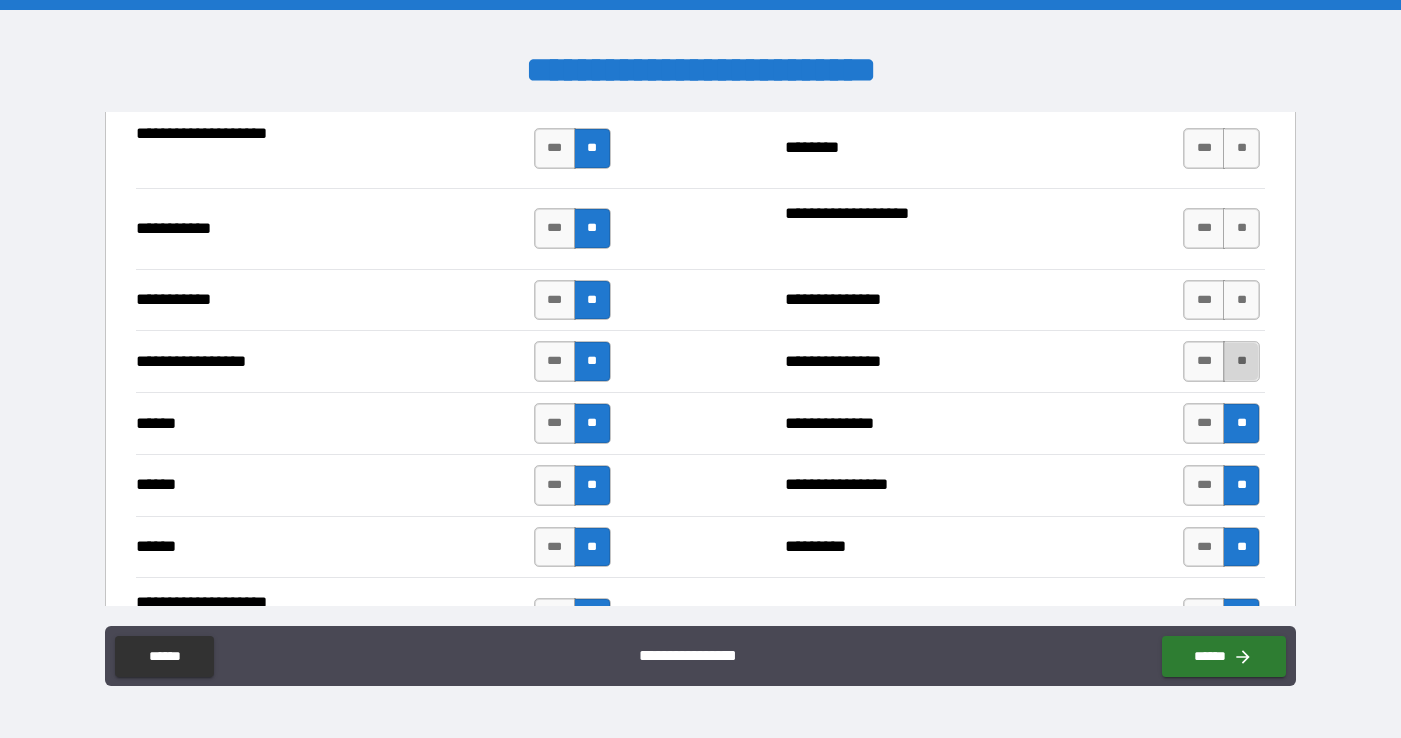 click on "**" at bounding box center (1241, 361) 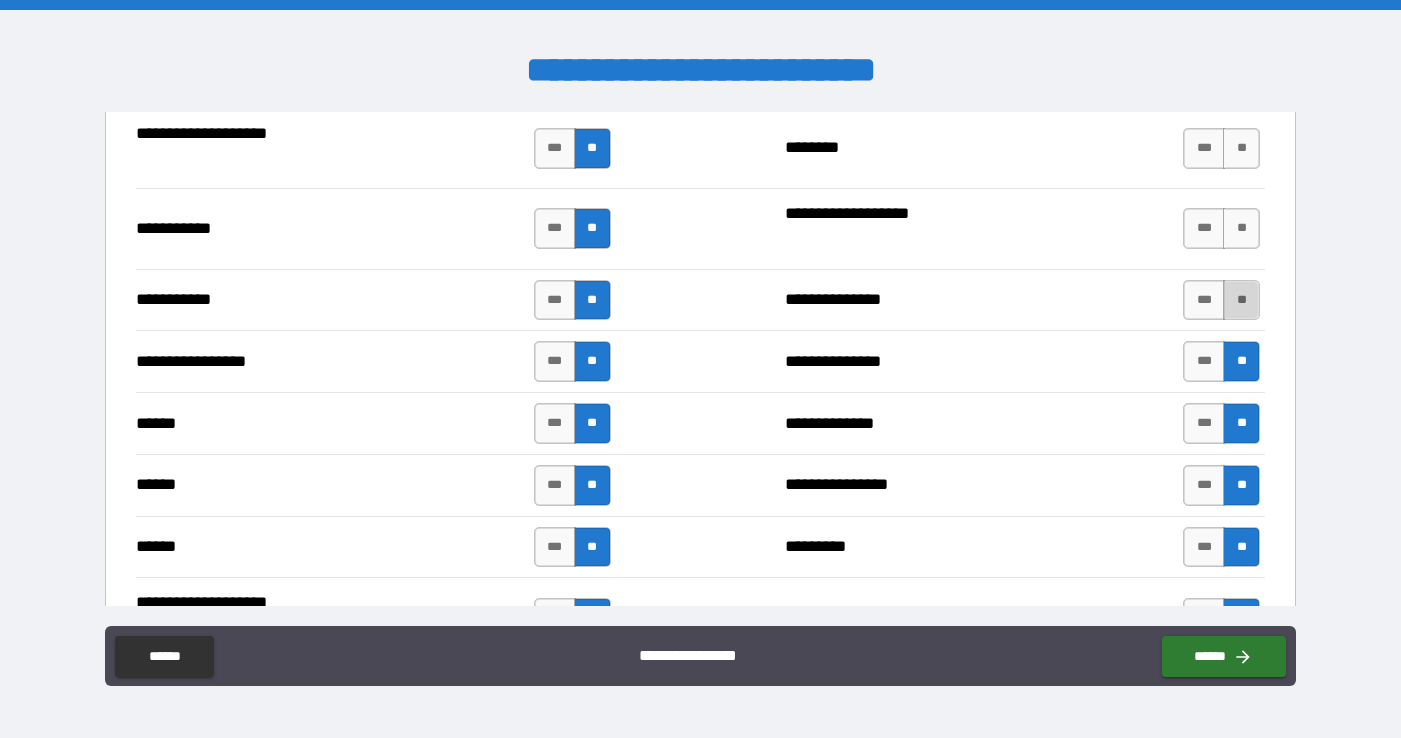 click on "**" at bounding box center [1241, 300] 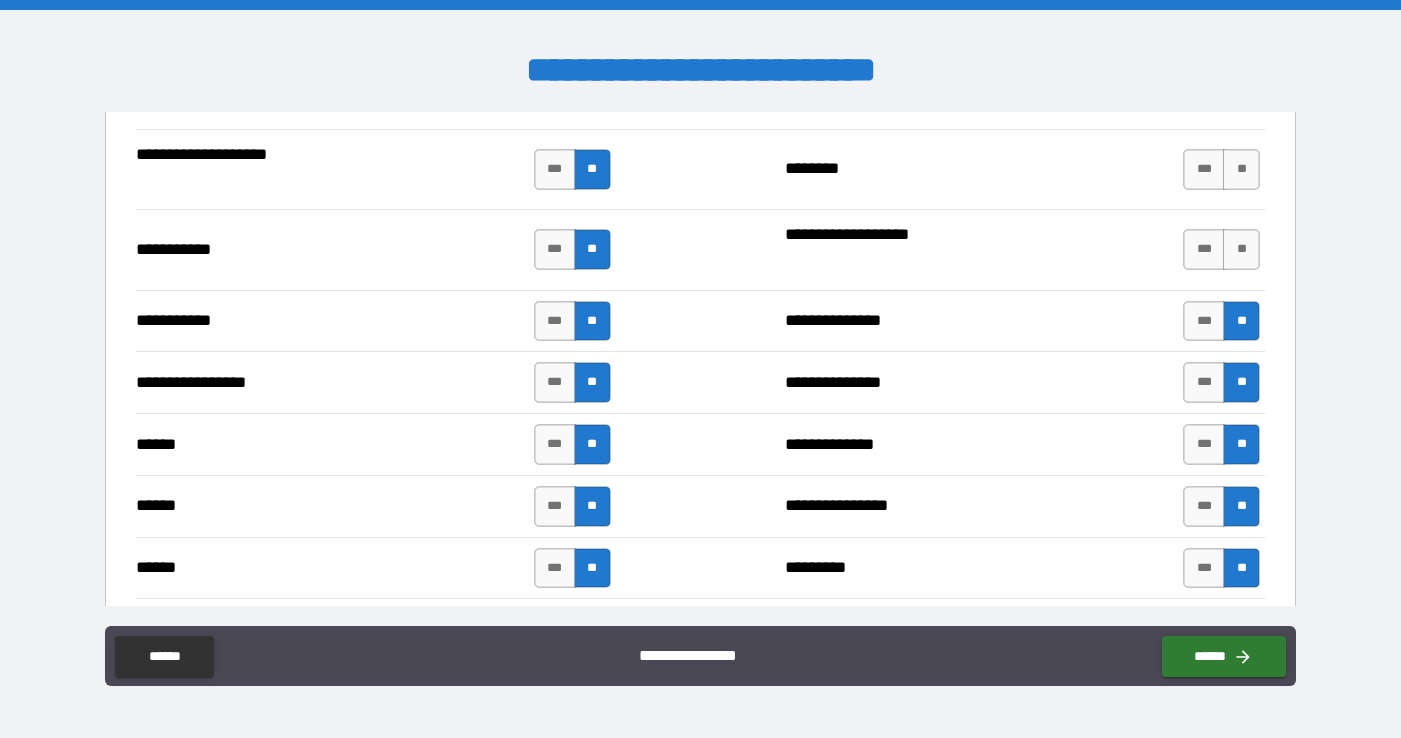 scroll, scrollTop: 2118, scrollLeft: 0, axis: vertical 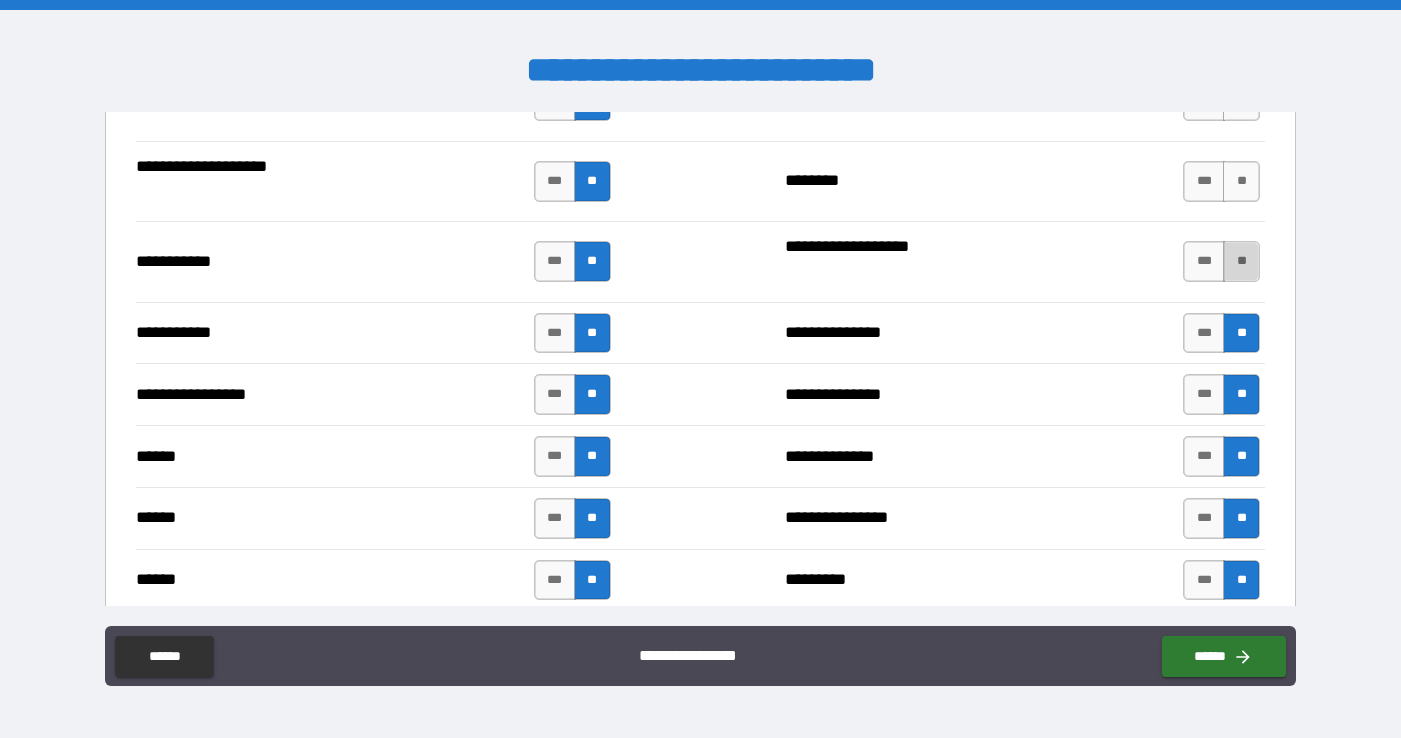 click on "**" at bounding box center [1241, 261] 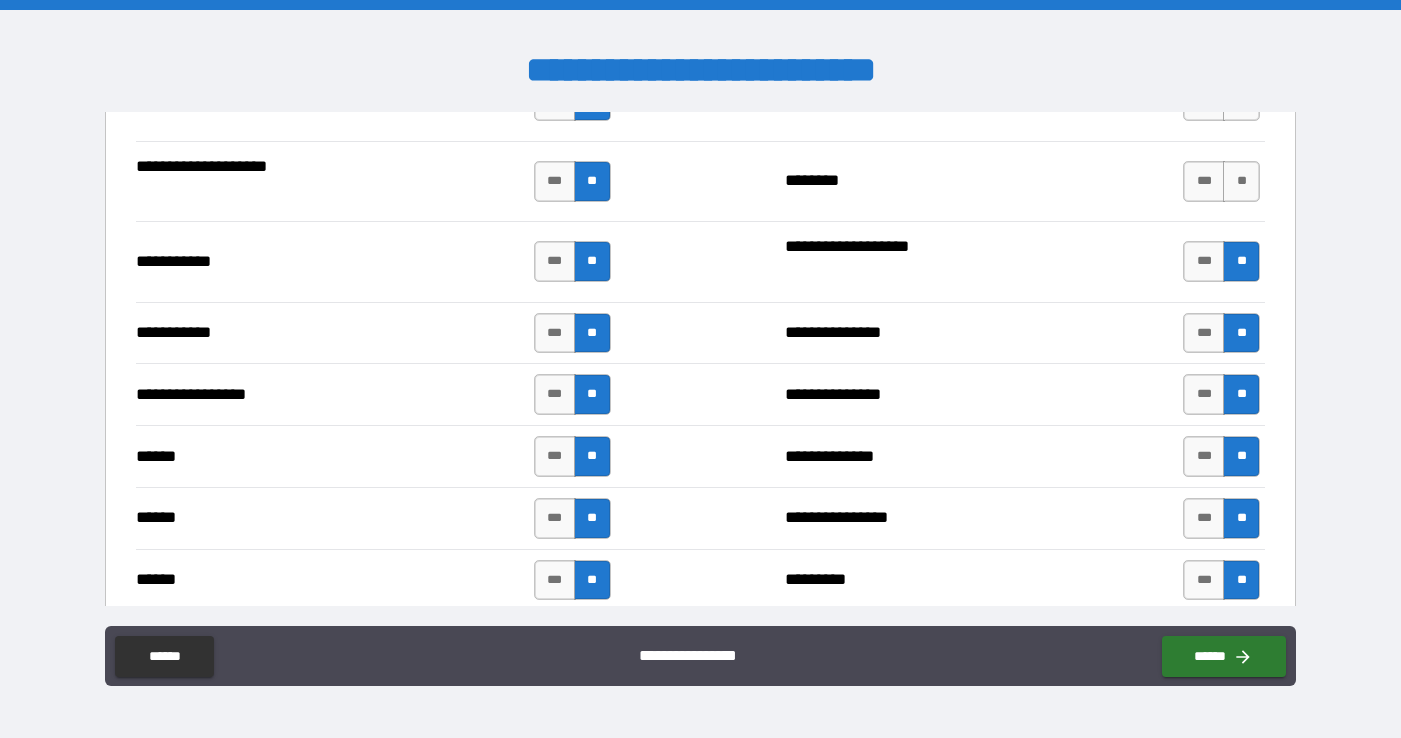 click on "**" at bounding box center [1241, 261] 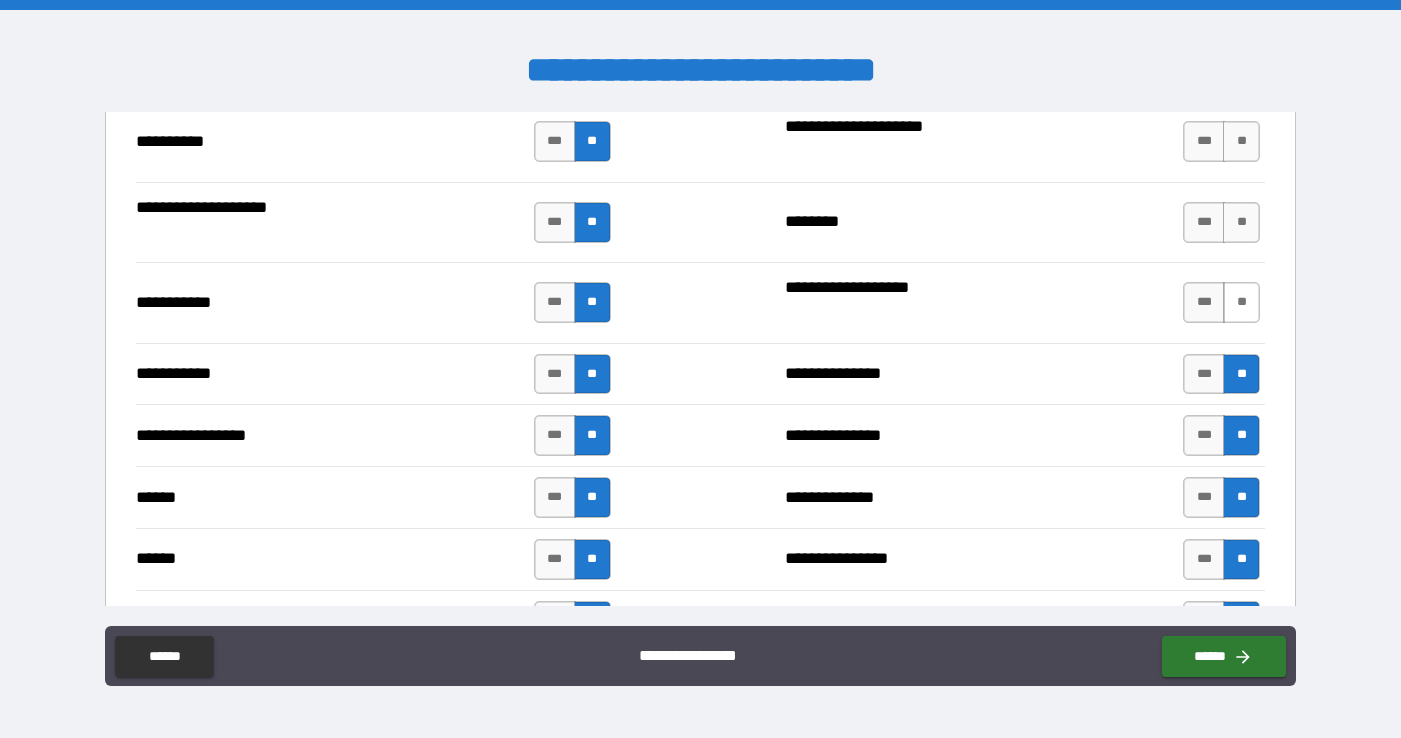 click on "**" at bounding box center (1241, 302) 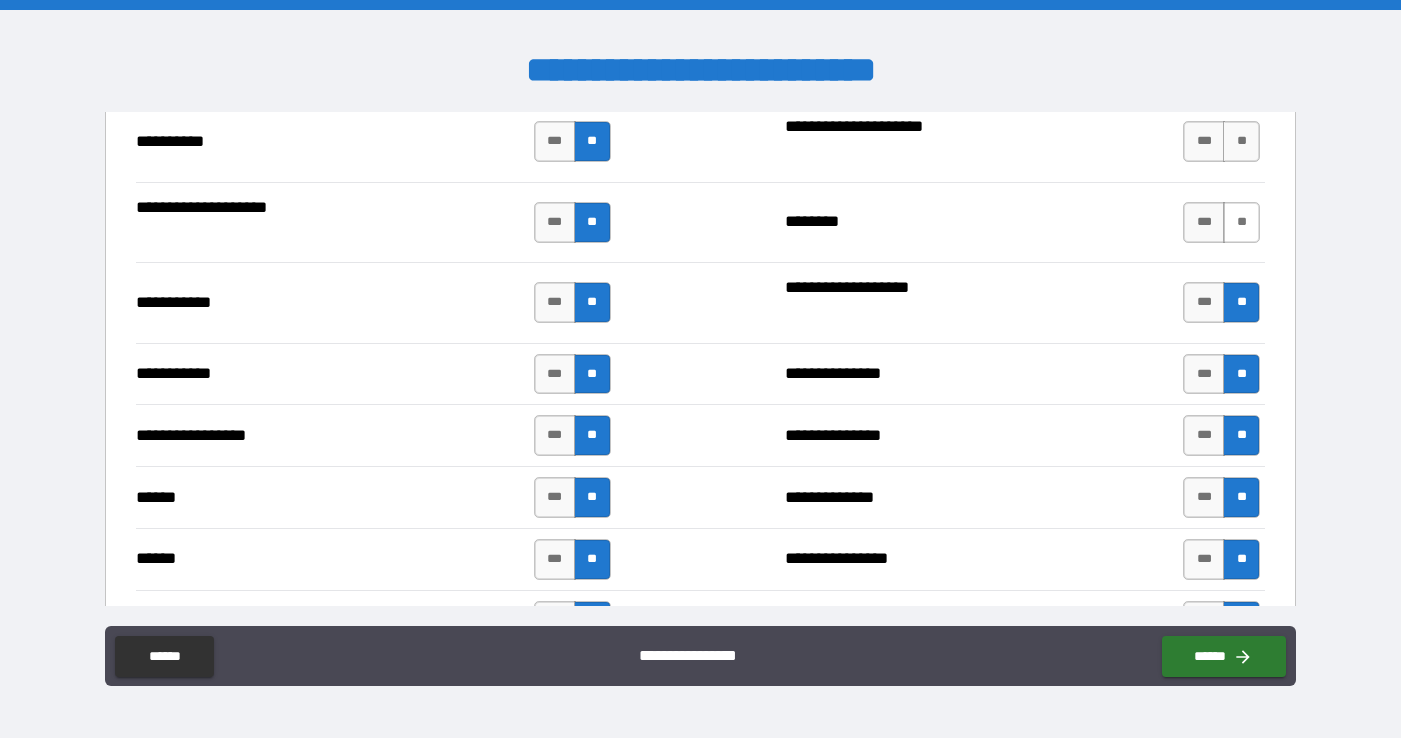 click on "**" at bounding box center [1241, 222] 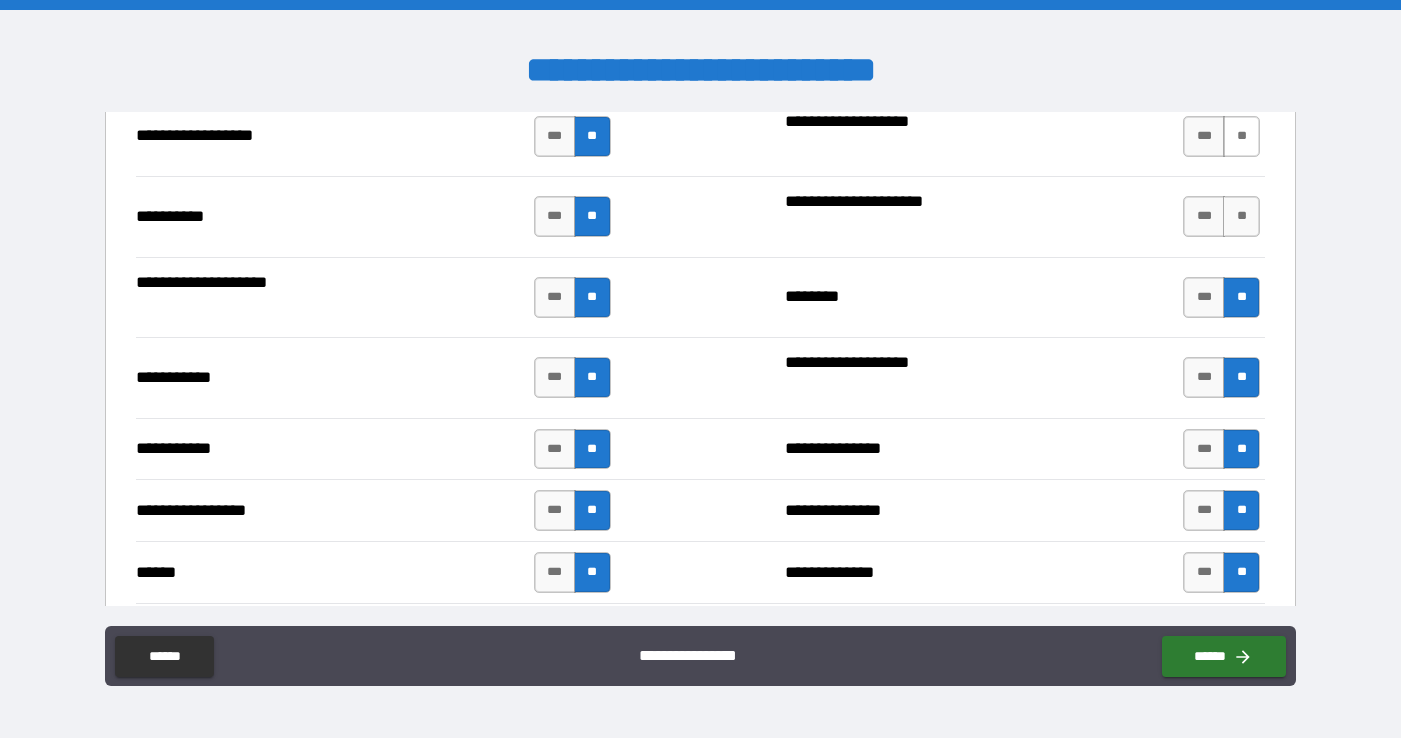 scroll, scrollTop: 1926, scrollLeft: 0, axis: vertical 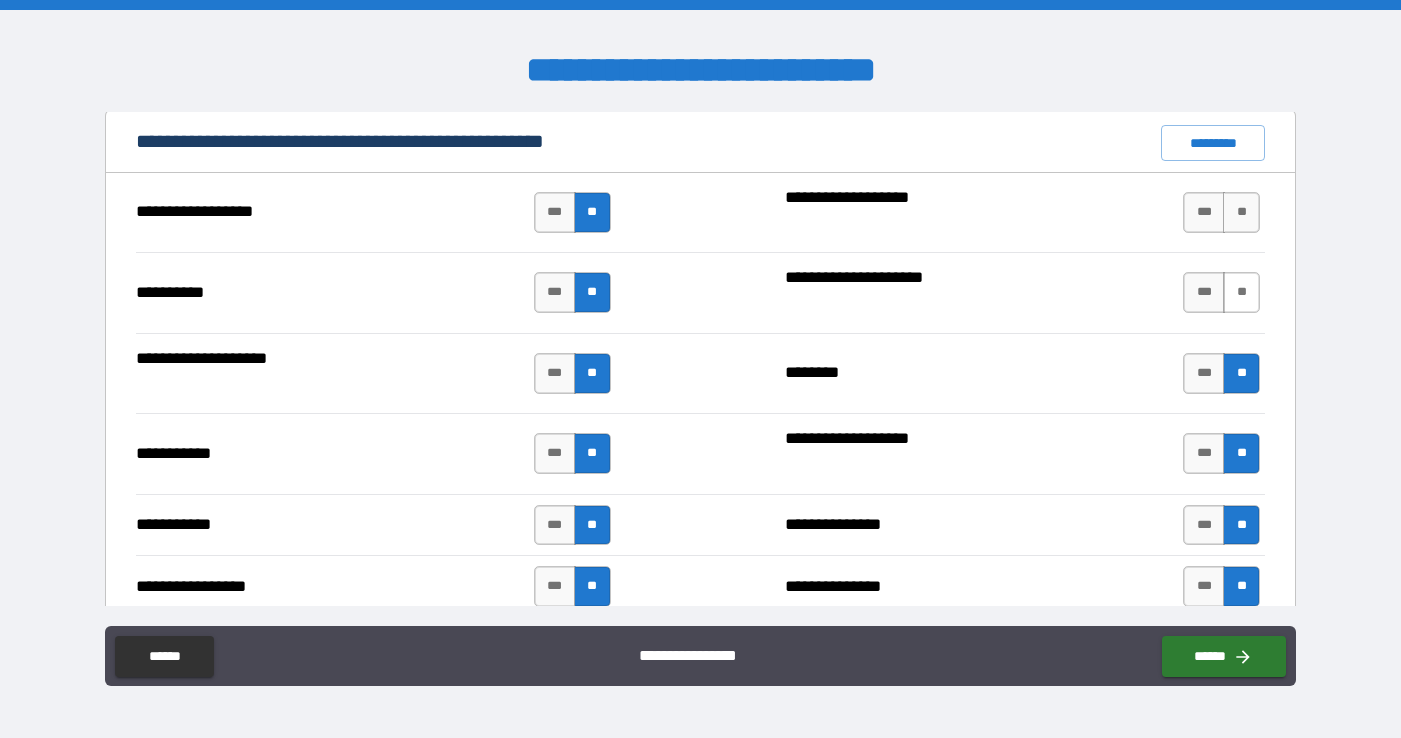 click on "**" at bounding box center (1241, 292) 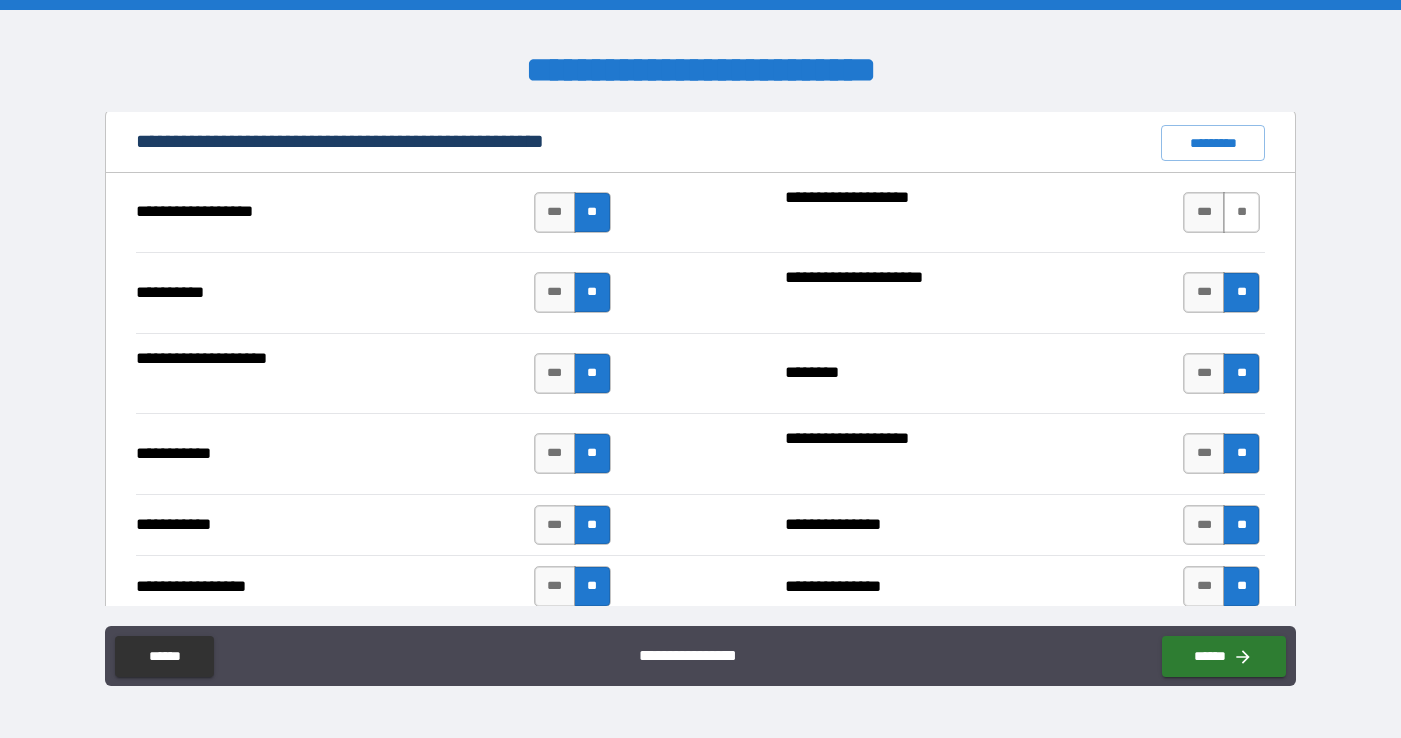 click on "**" at bounding box center [1241, 212] 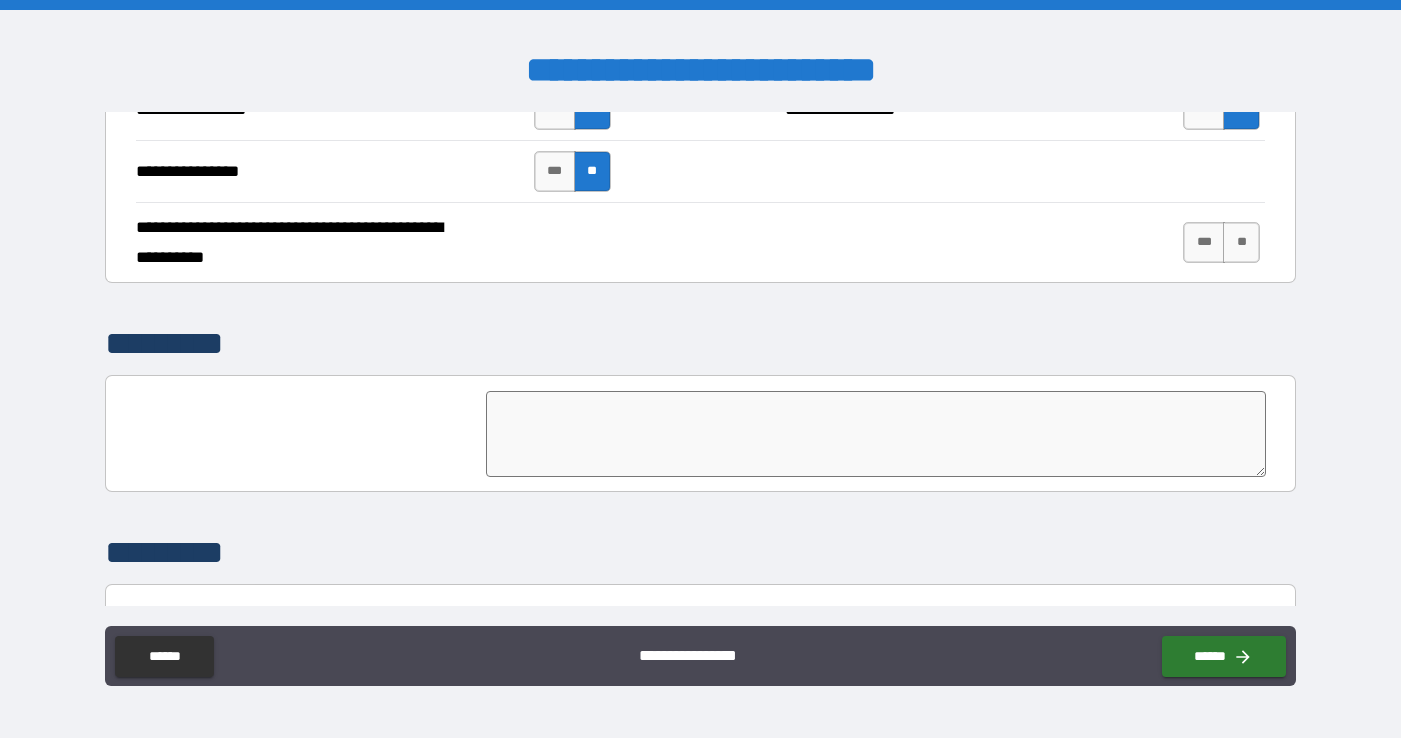 scroll, scrollTop: 4682, scrollLeft: 0, axis: vertical 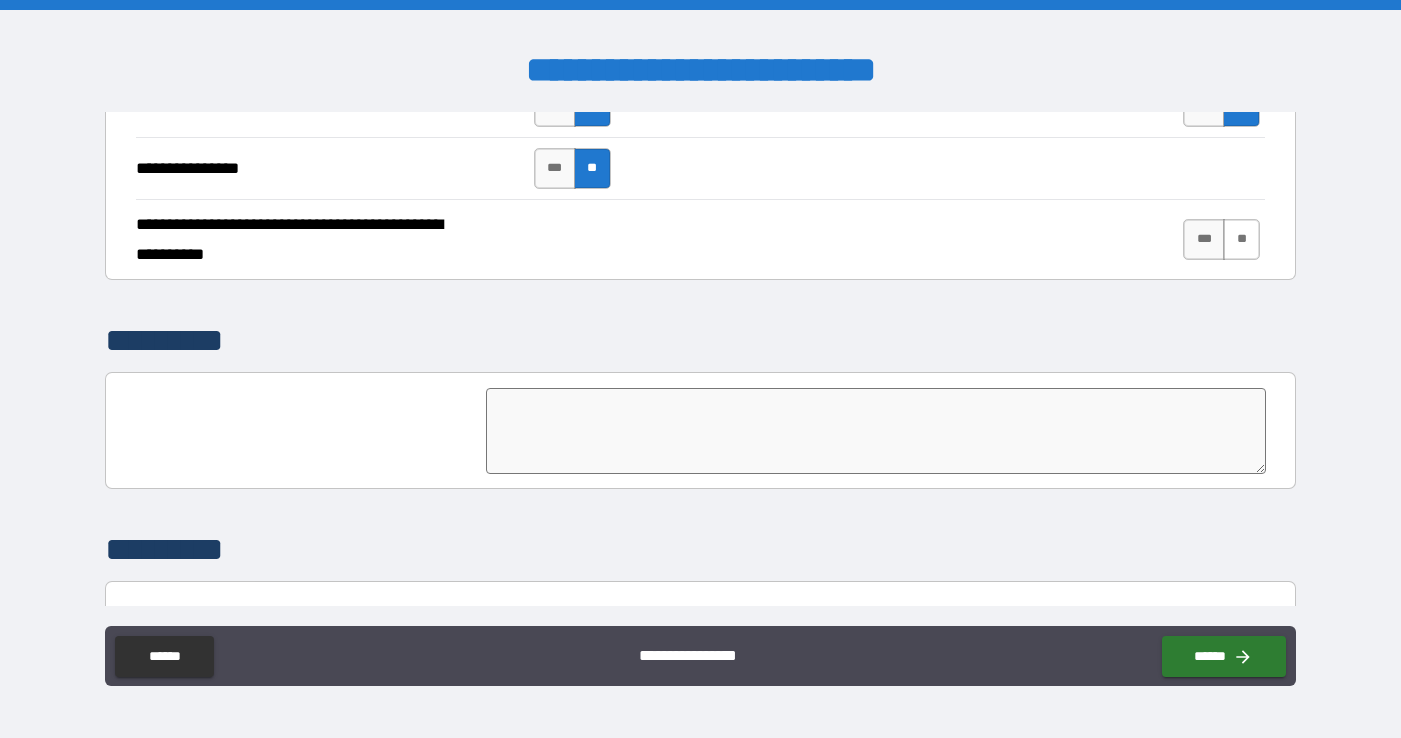click on "**" at bounding box center (1241, 239) 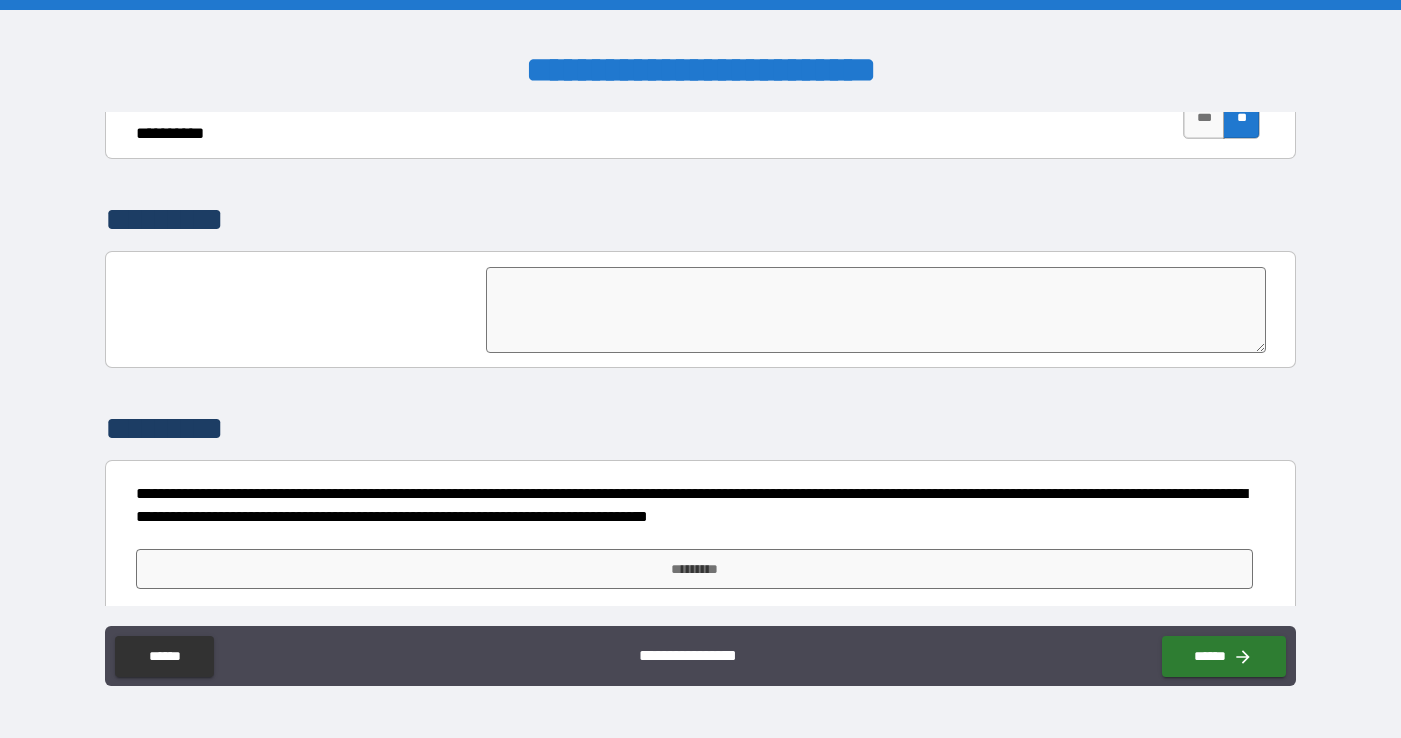 scroll, scrollTop: 4816, scrollLeft: 0, axis: vertical 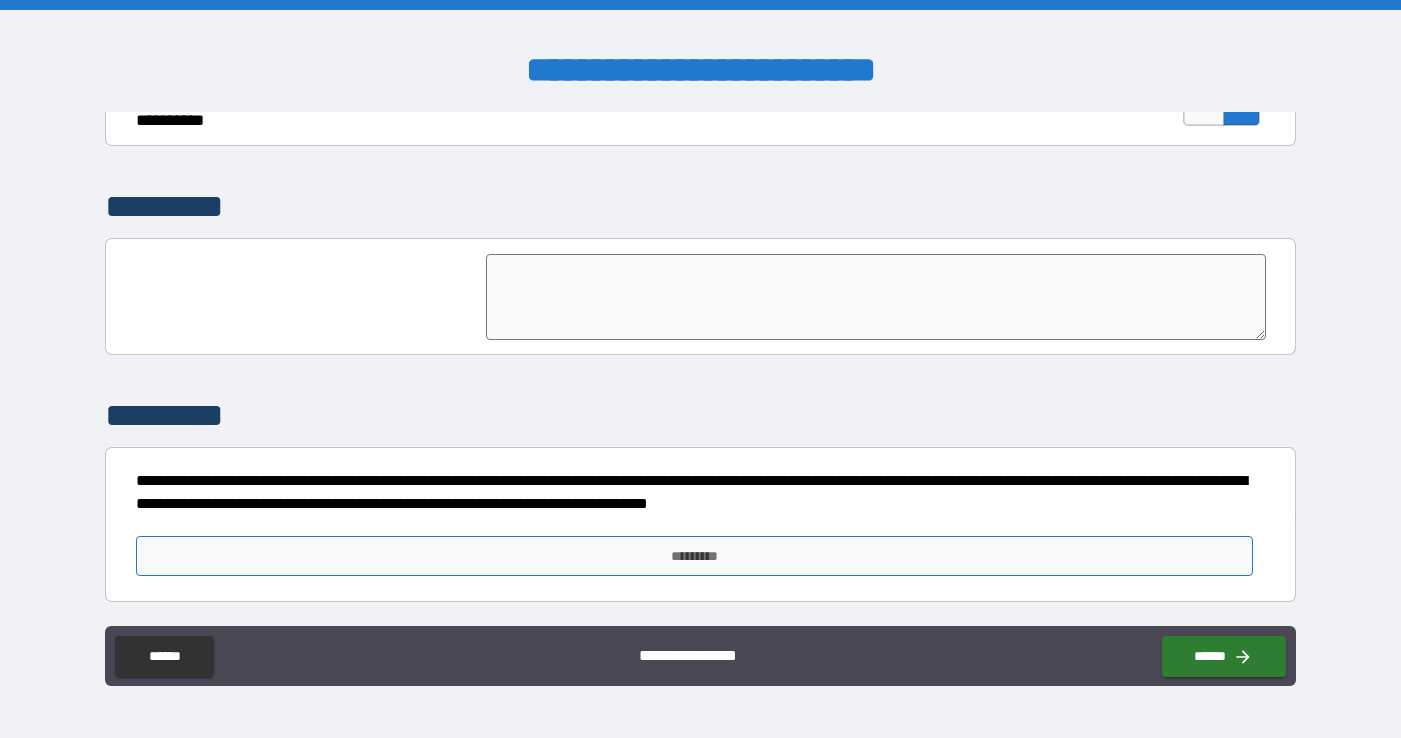 click on "*********" at bounding box center [695, 556] 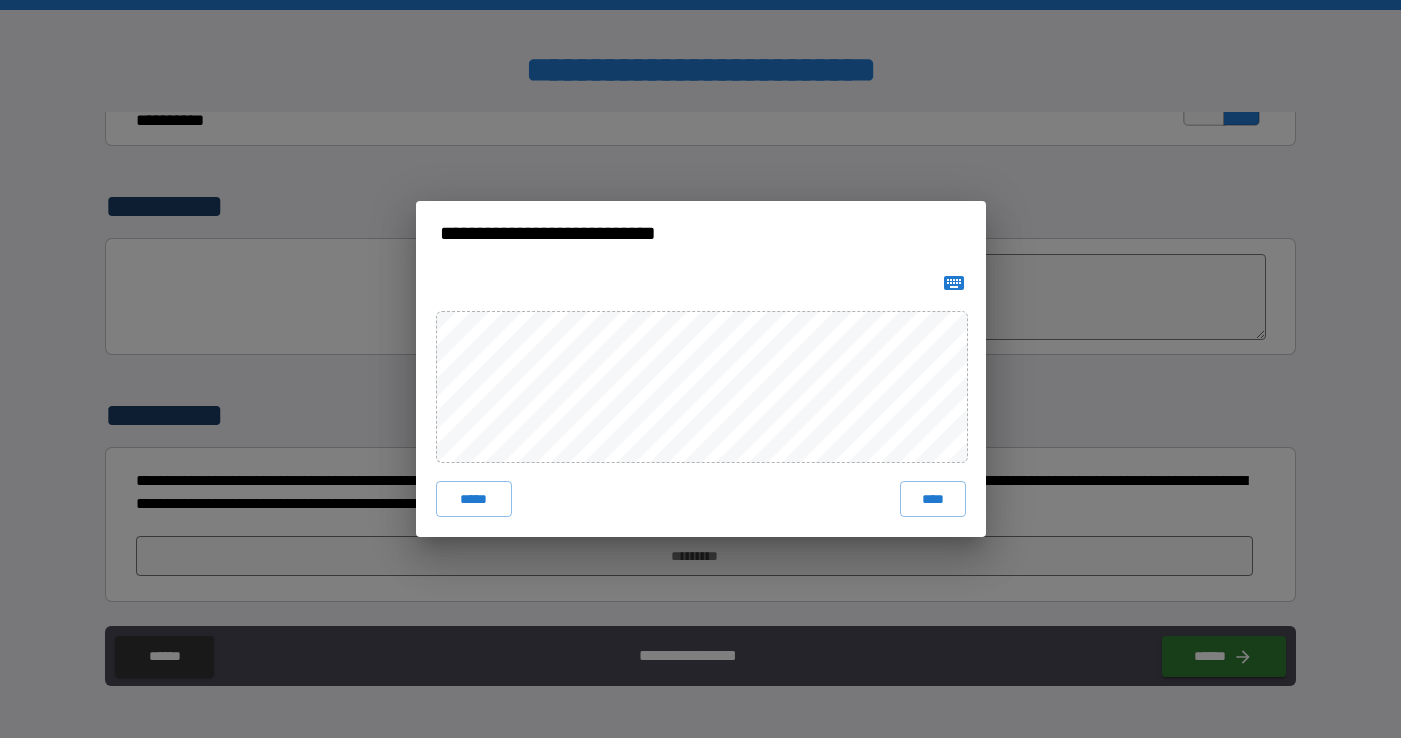 click 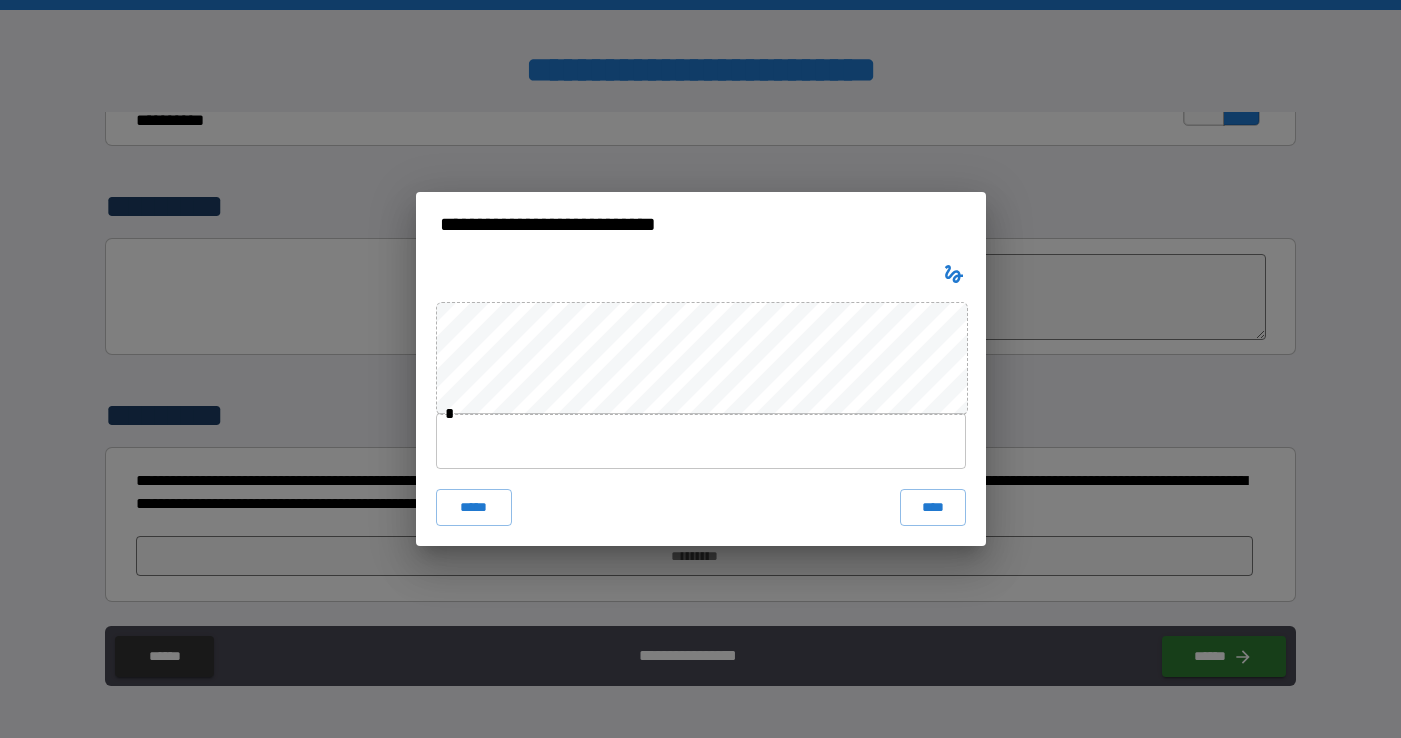 click at bounding box center [701, 441] 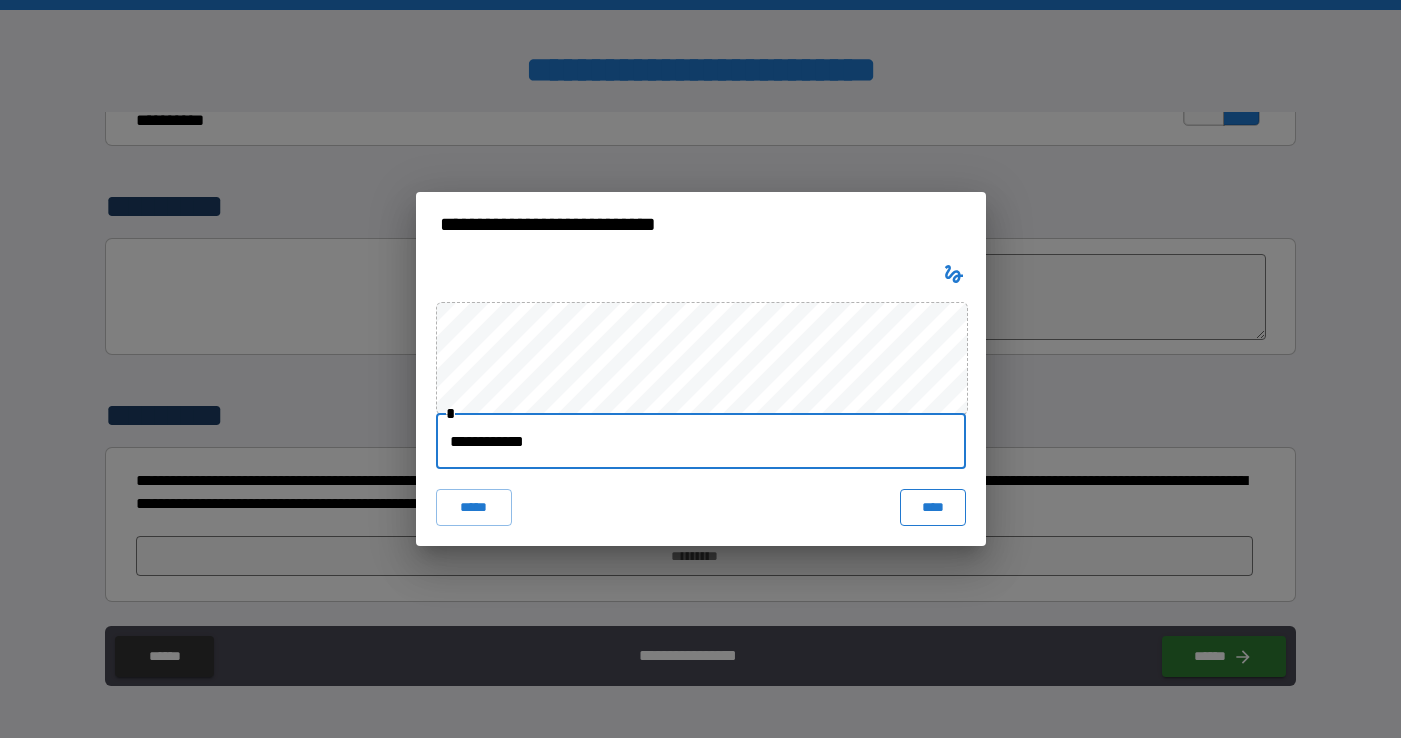 type on "**********" 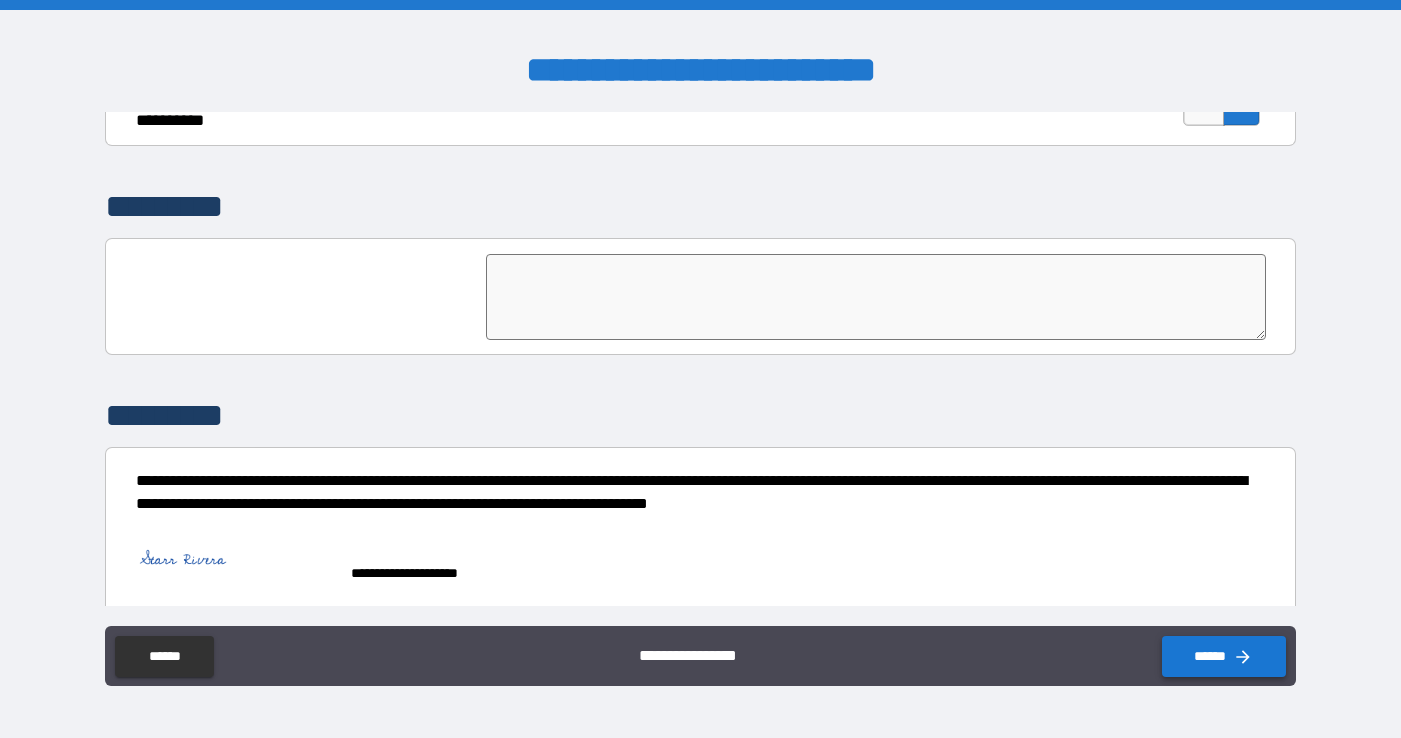 click on "******" at bounding box center [1224, 656] 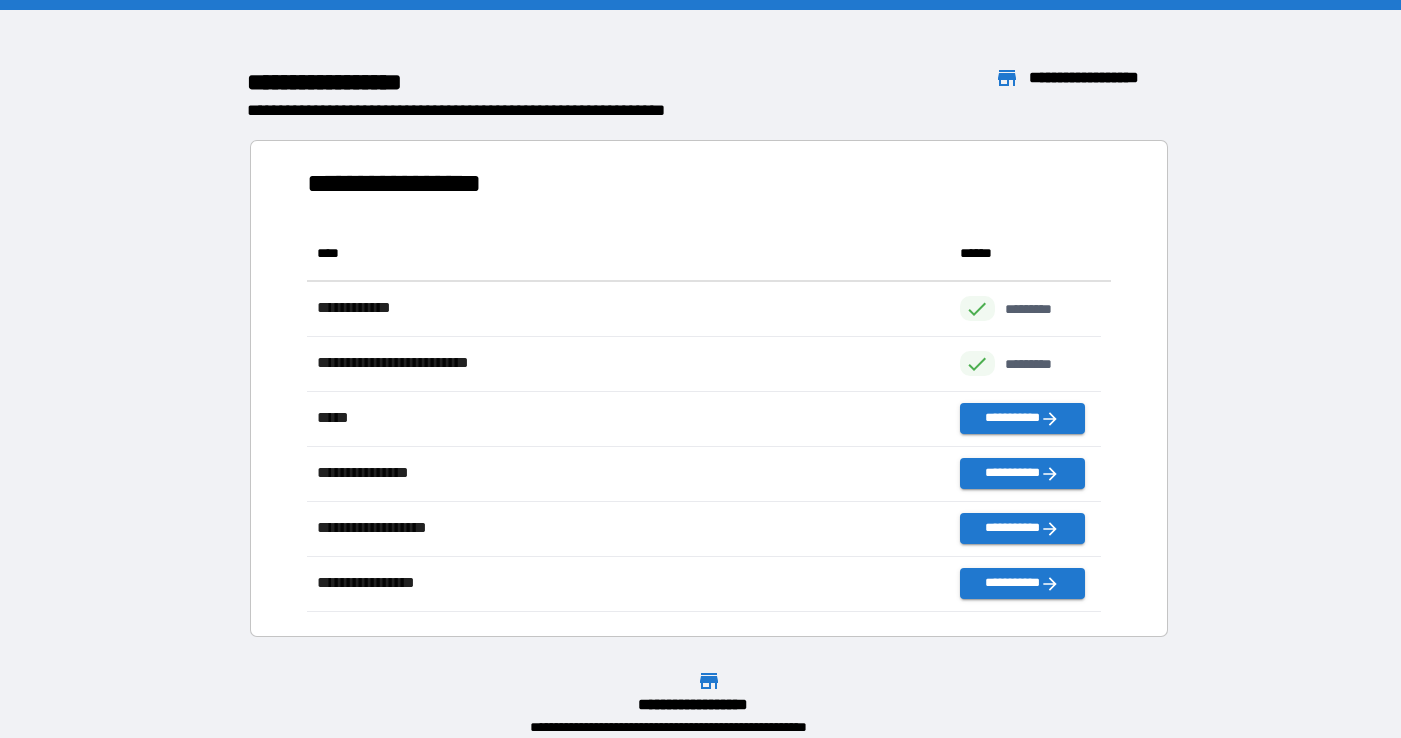 scroll, scrollTop: 16, scrollLeft: 16, axis: both 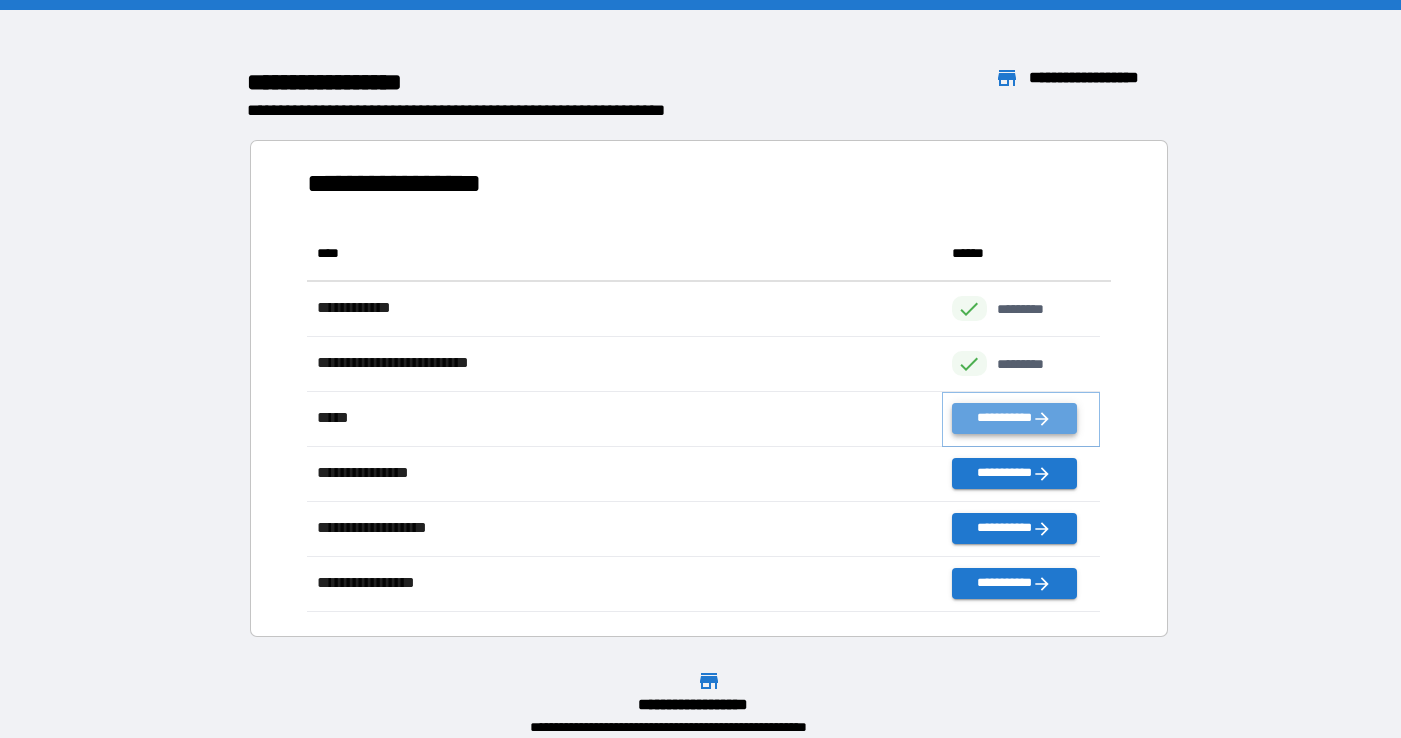 click on "**********" at bounding box center [1014, 418] 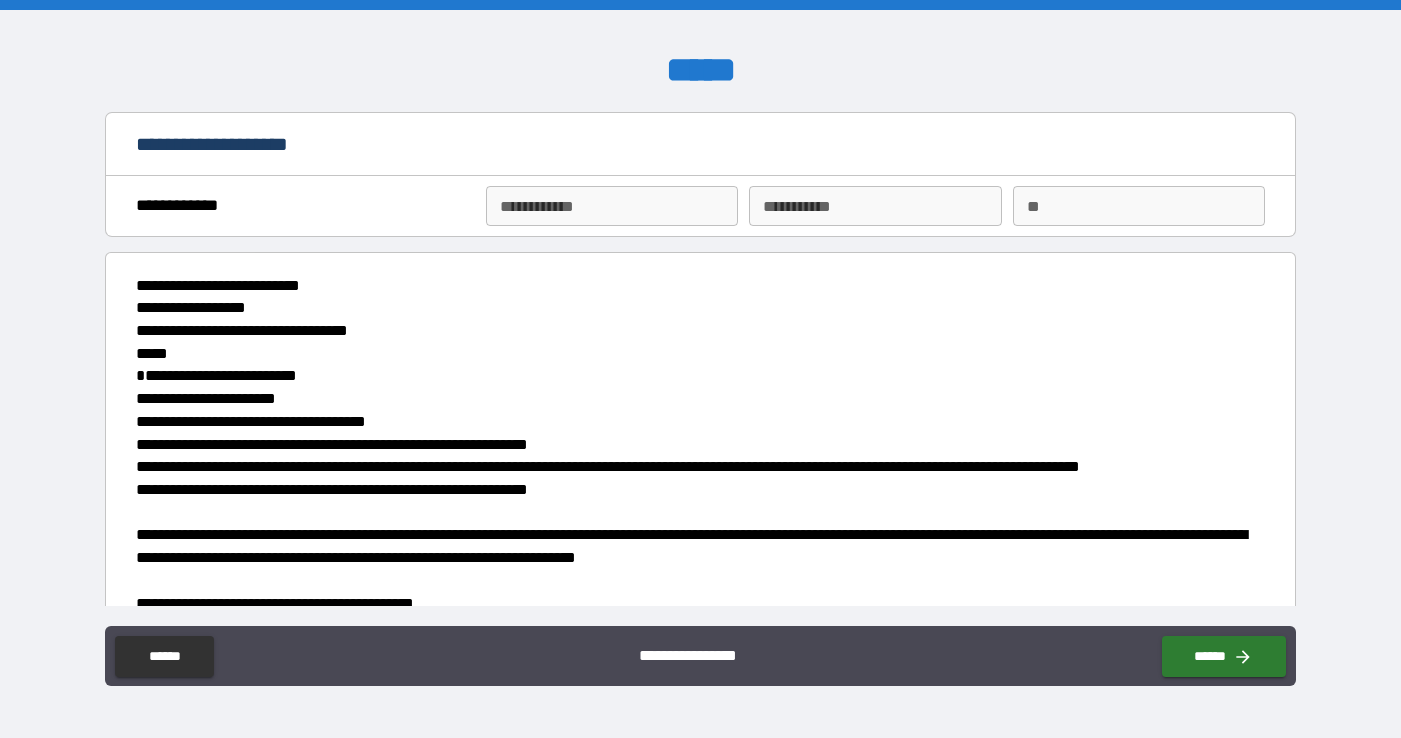 click on "**********" at bounding box center [612, 206] 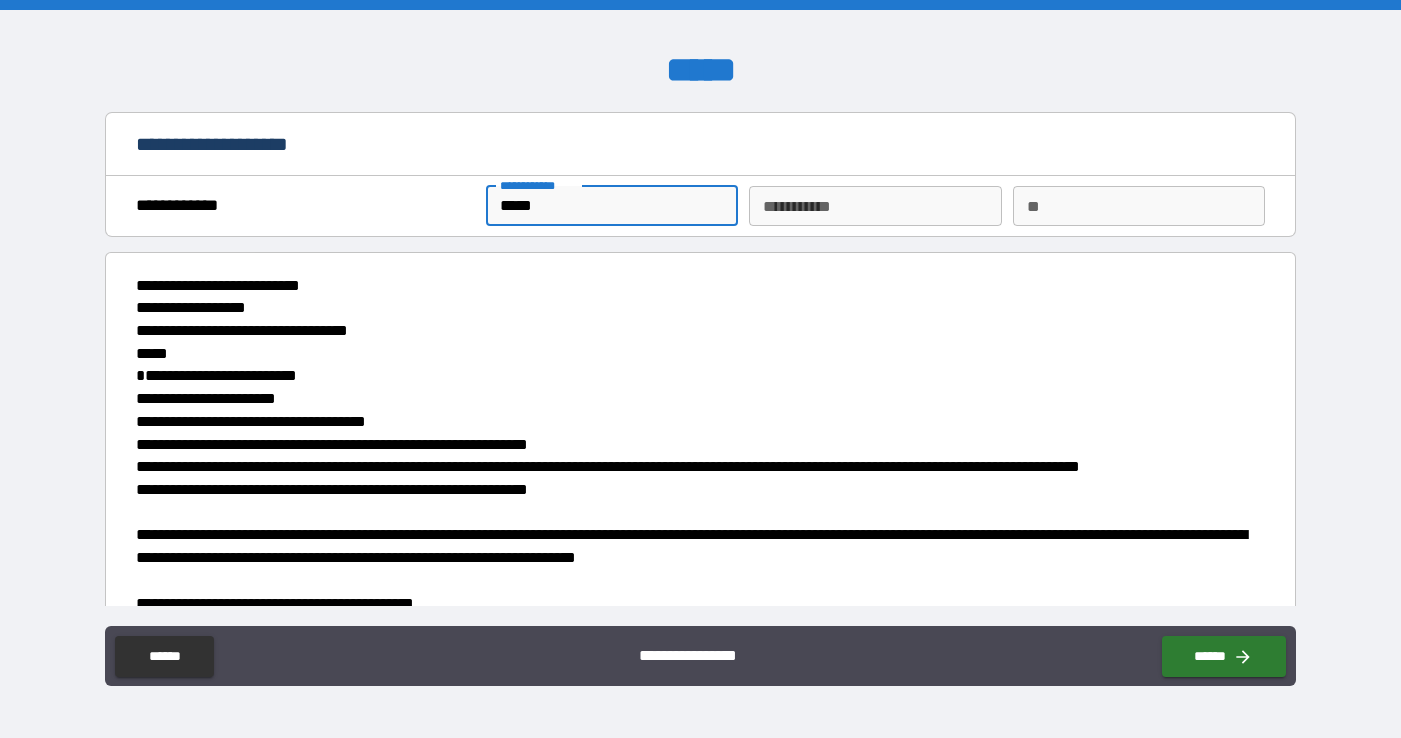 type on "*****" 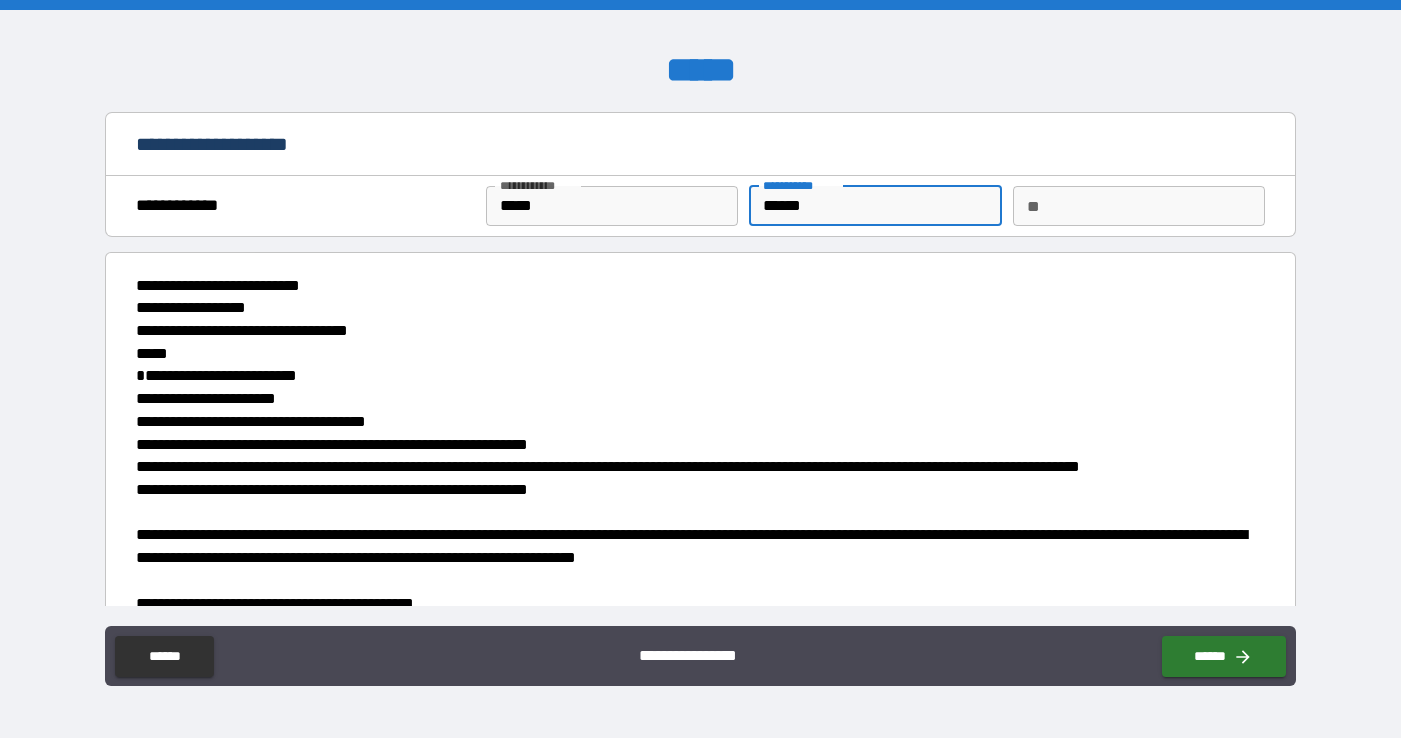 type on "******" 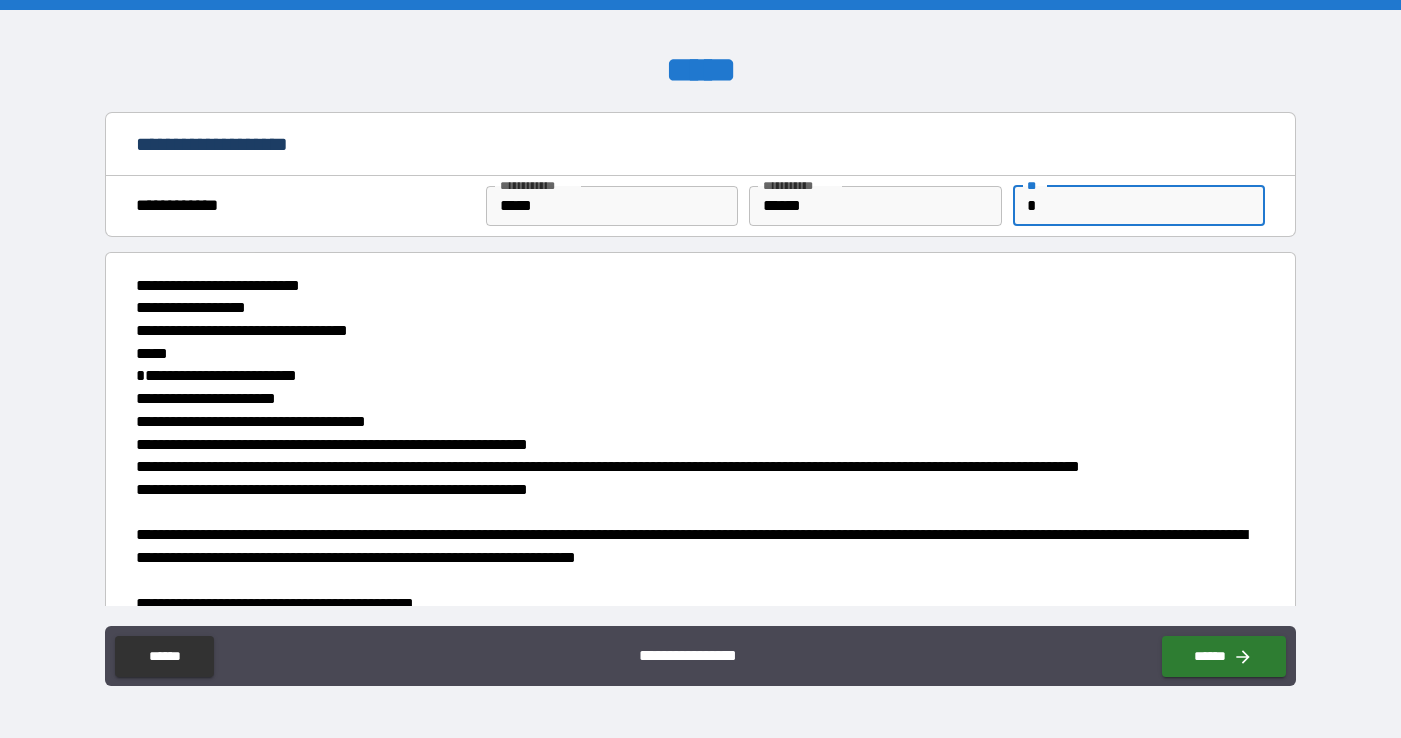 type on "*" 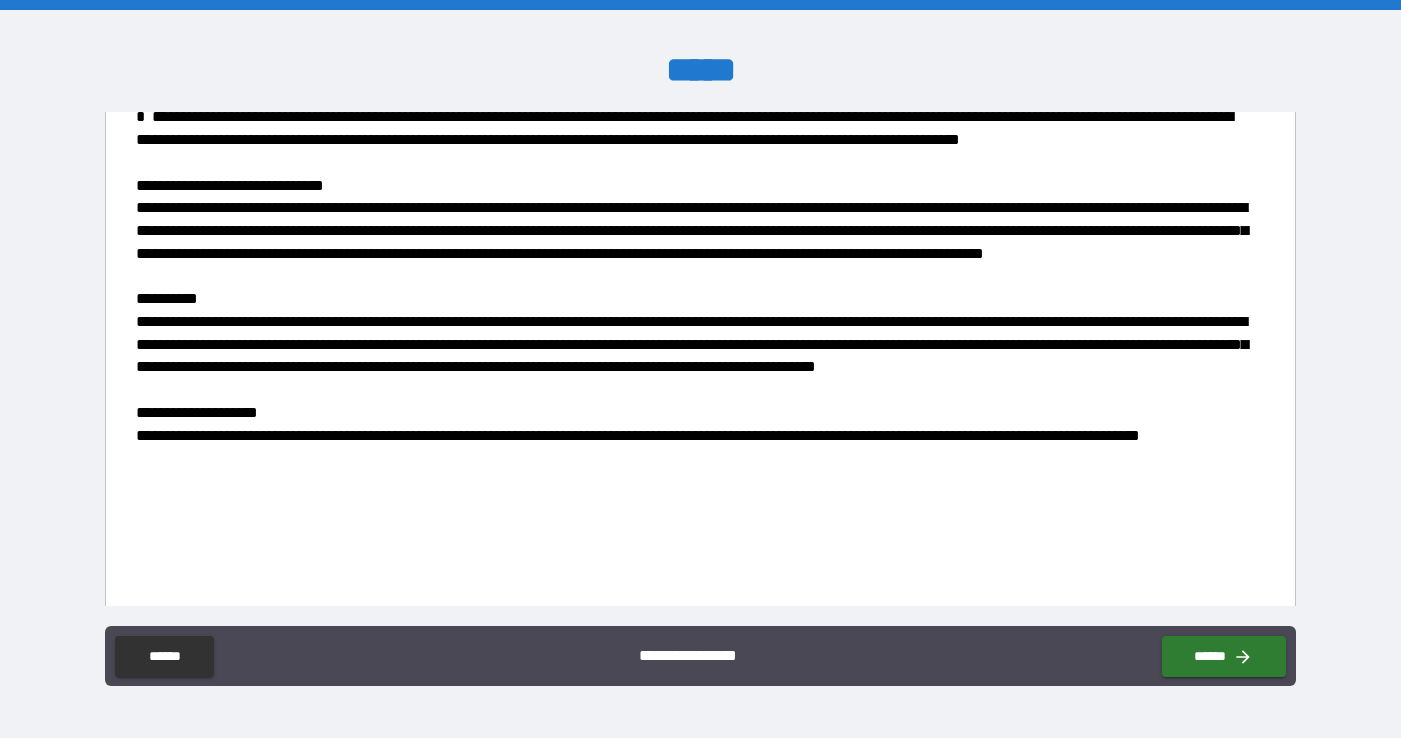 scroll, scrollTop: 2685, scrollLeft: 0, axis: vertical 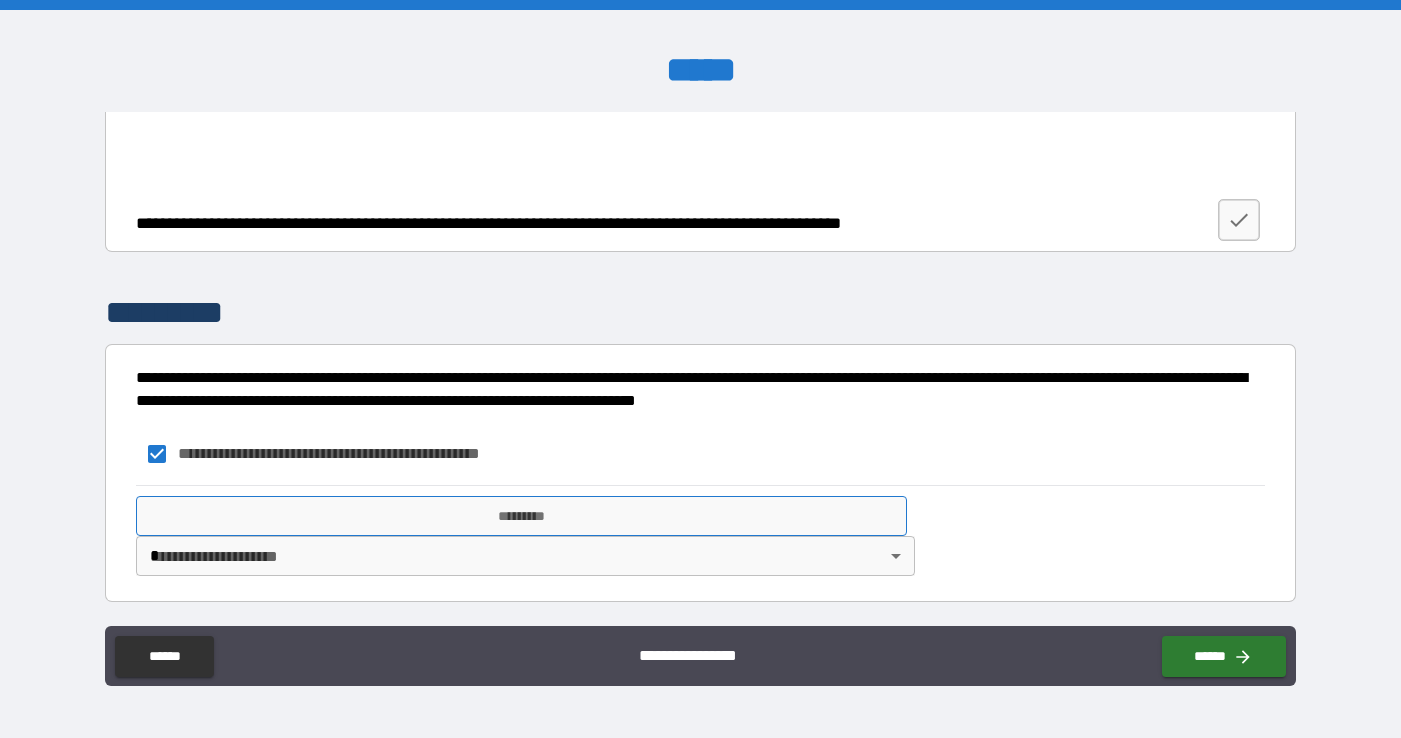 click on "*********" at bounding box center [521, 516] 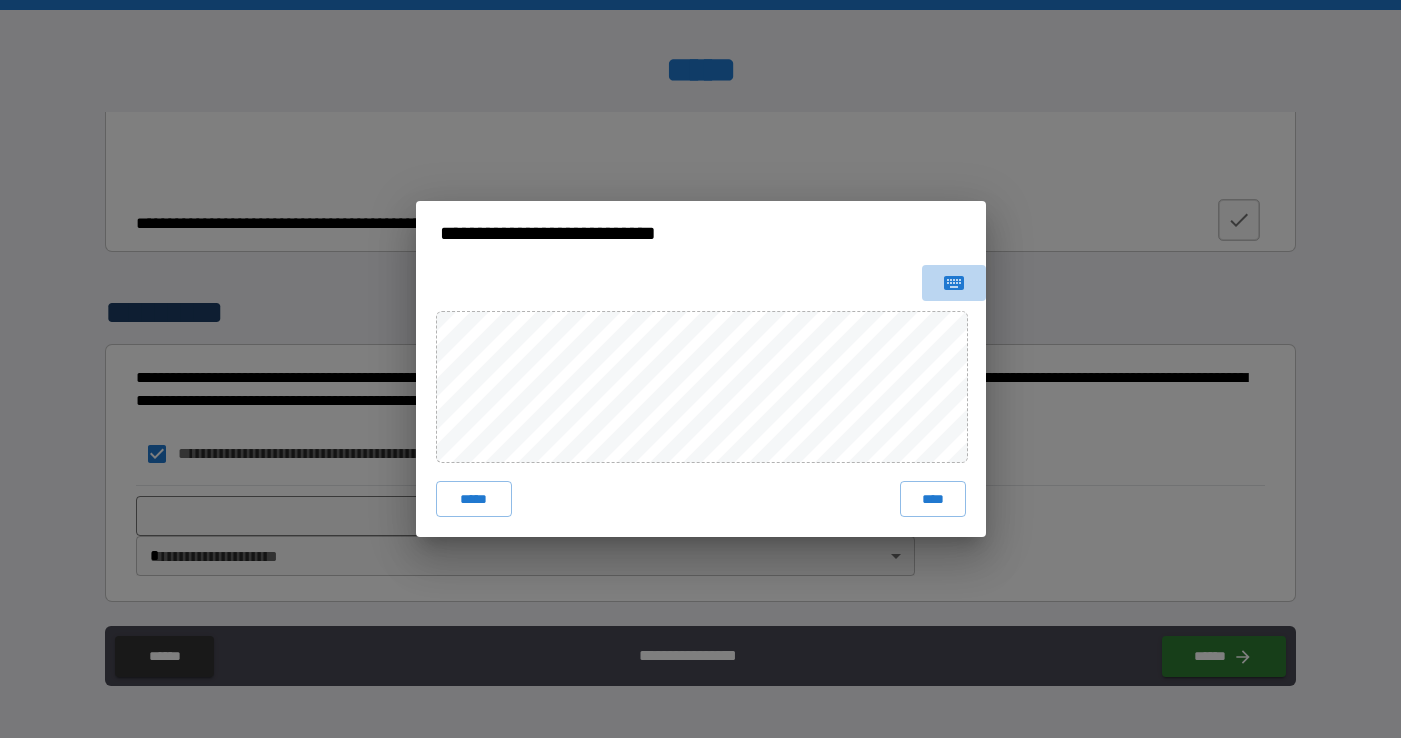 click at bounding box center (954, 283) 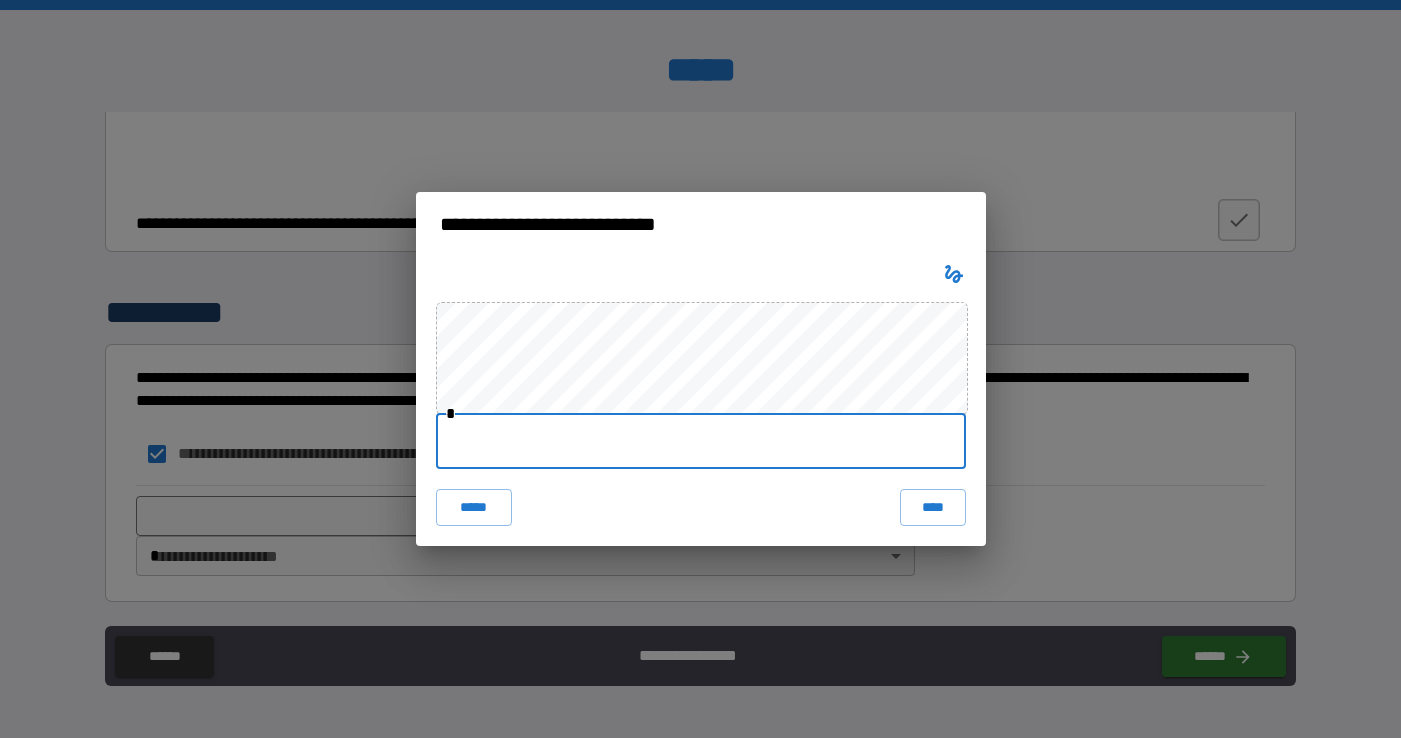 click at bounding box center [701, 441] 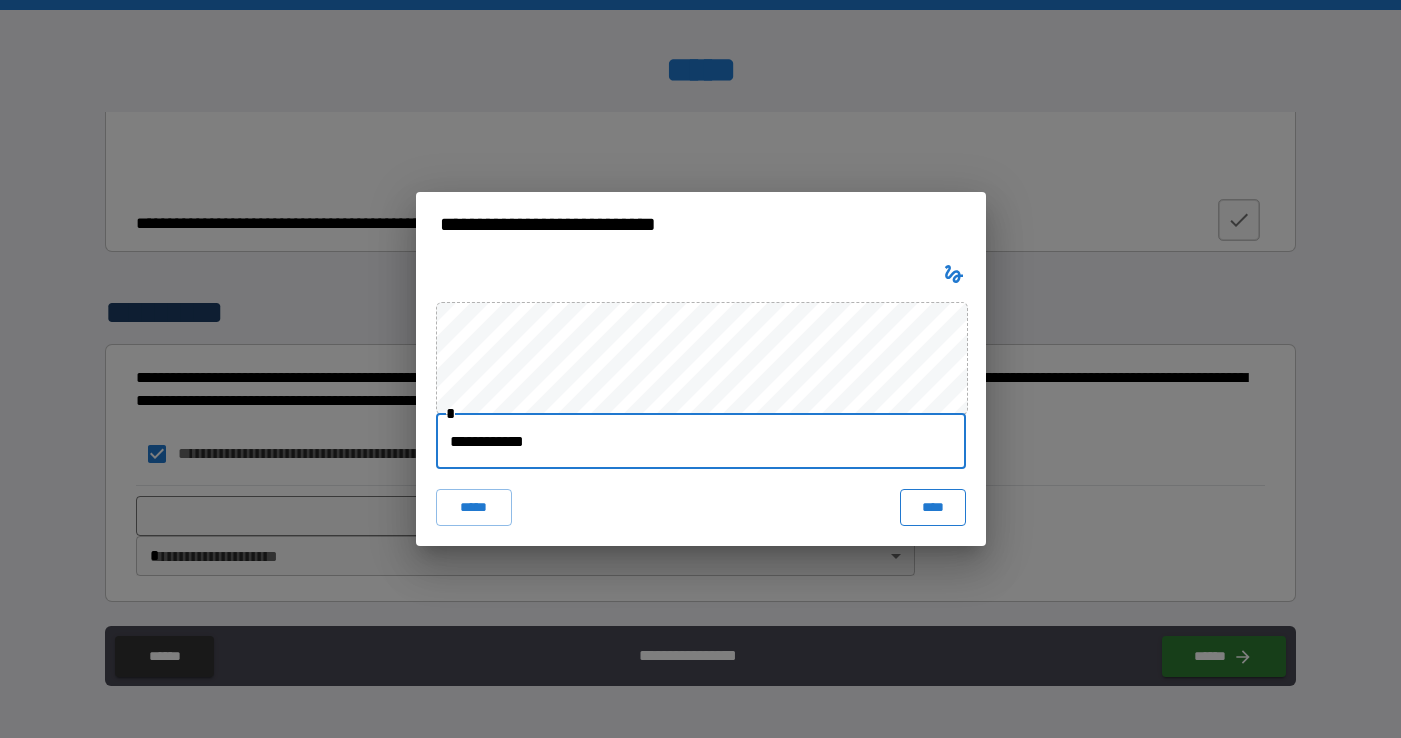type on "**********" 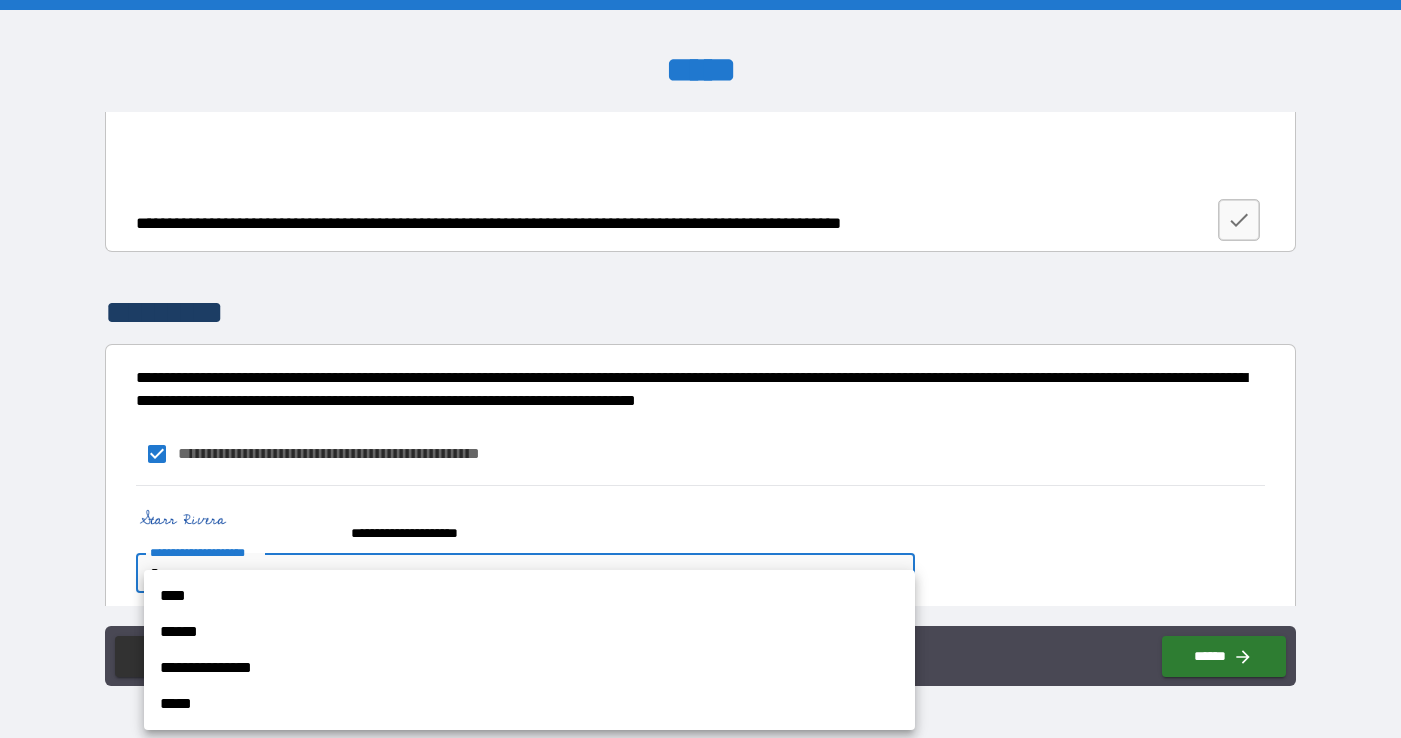 click on "**********" at bounding box center [700, 369] 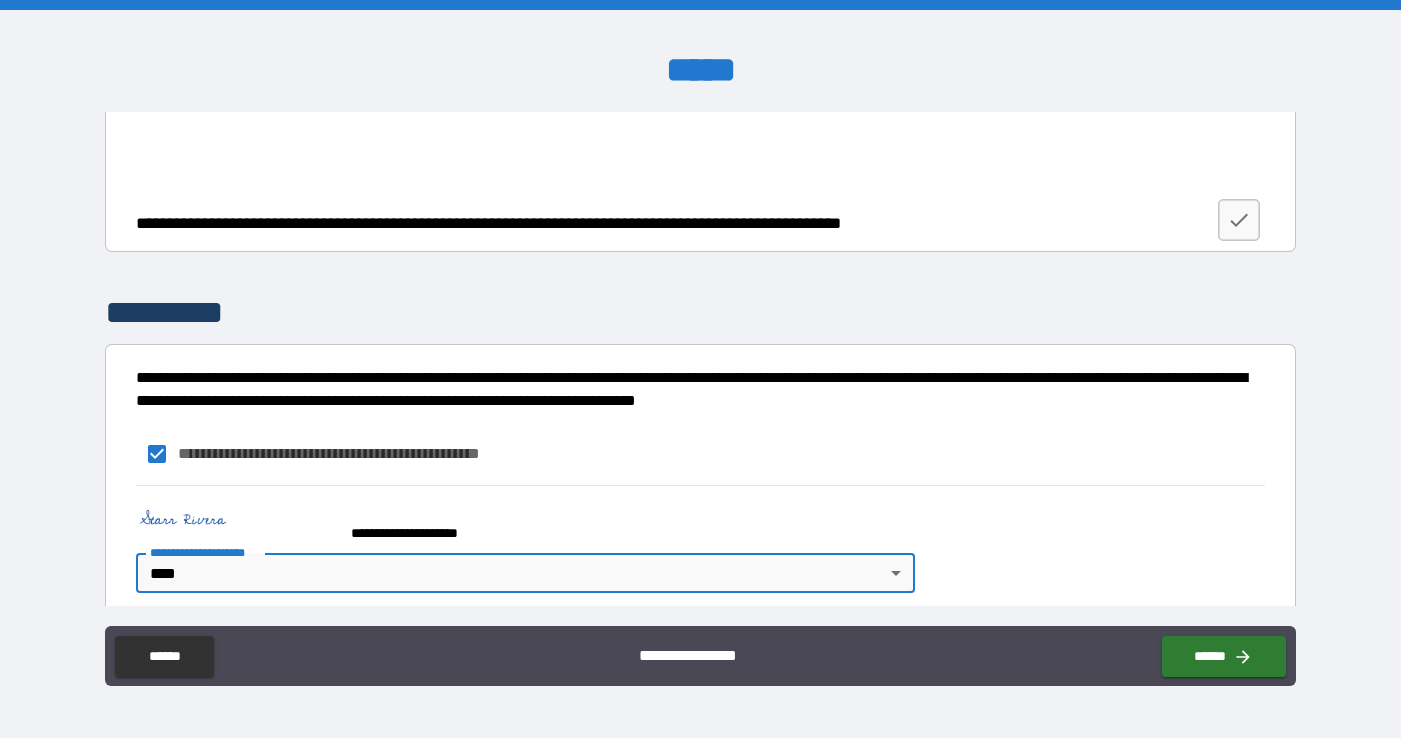 click on "**********" at bounding box center (700, 544) 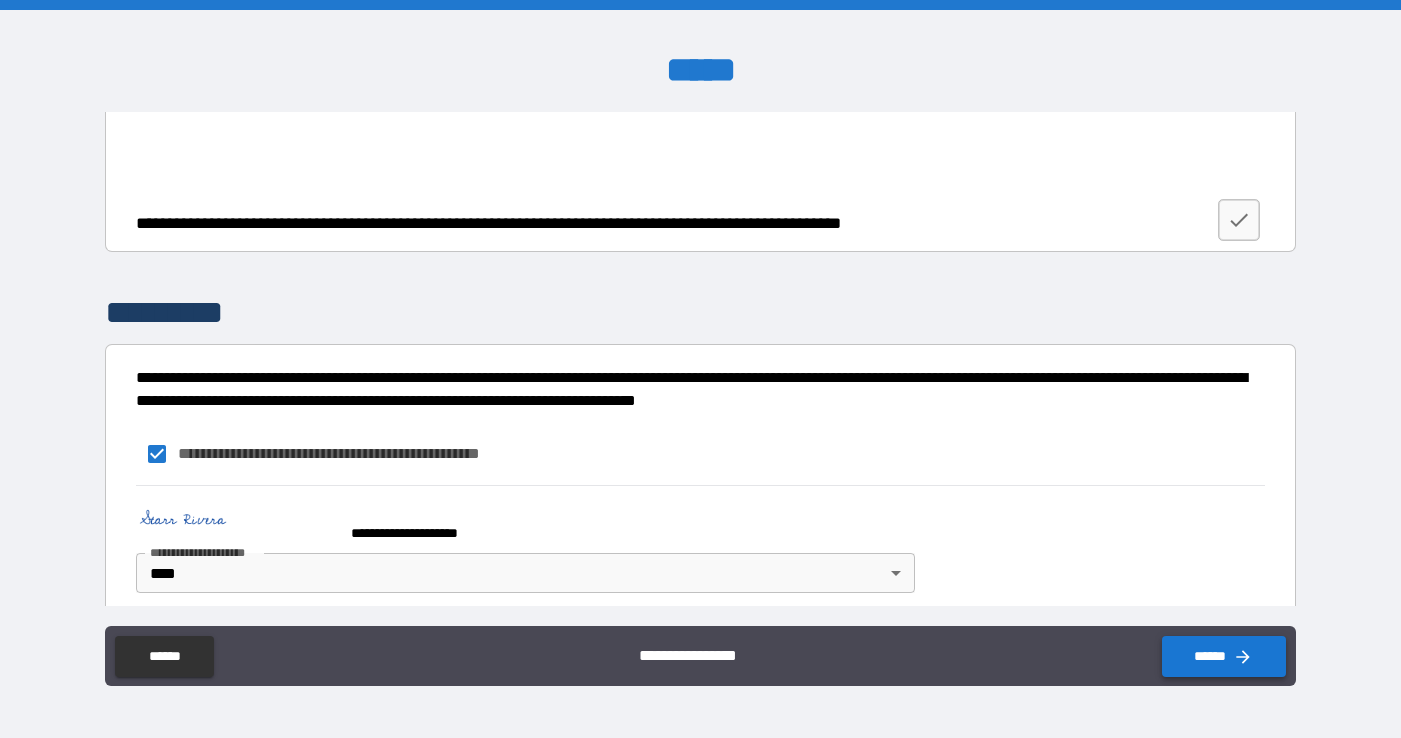 click on "******" at bounding box center (1224, 656) 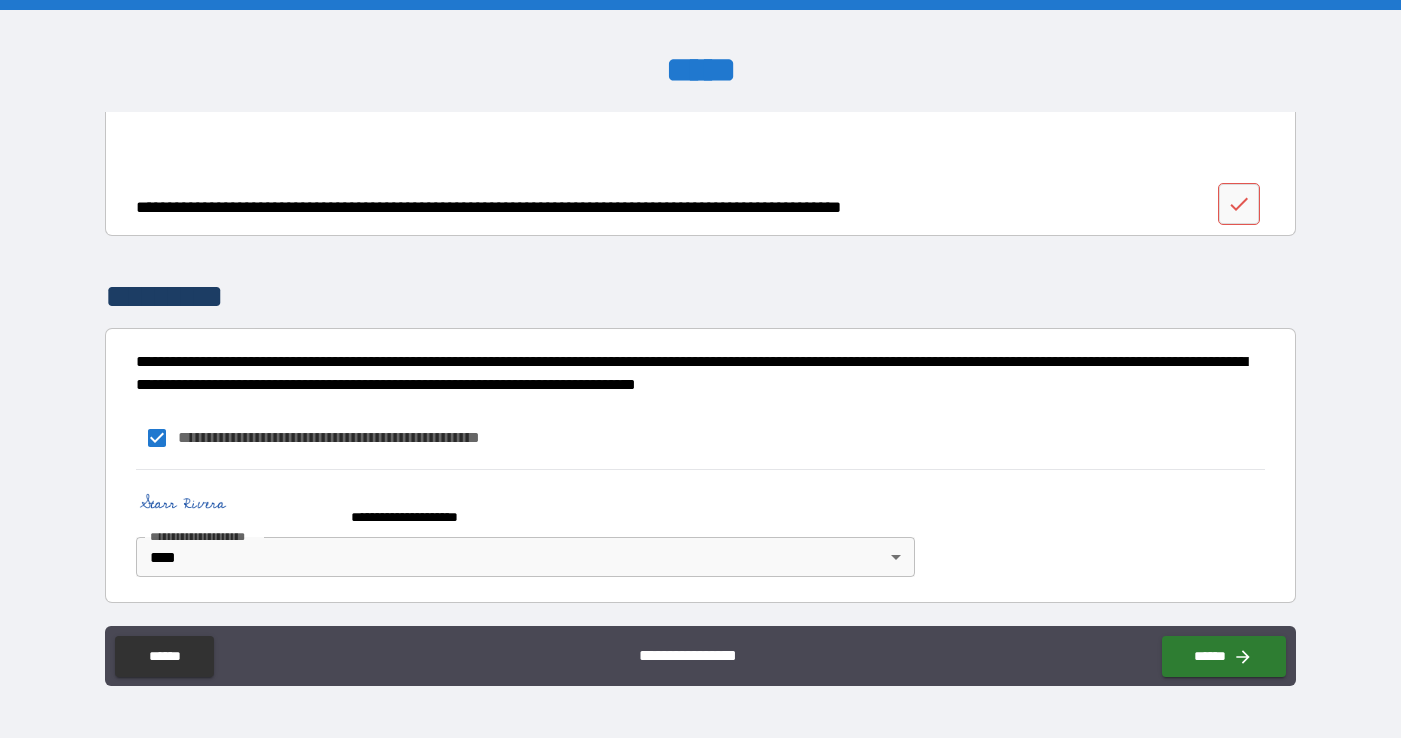 scroll, scrollTop: 2702, scrollLeft: 0, axis: vertical 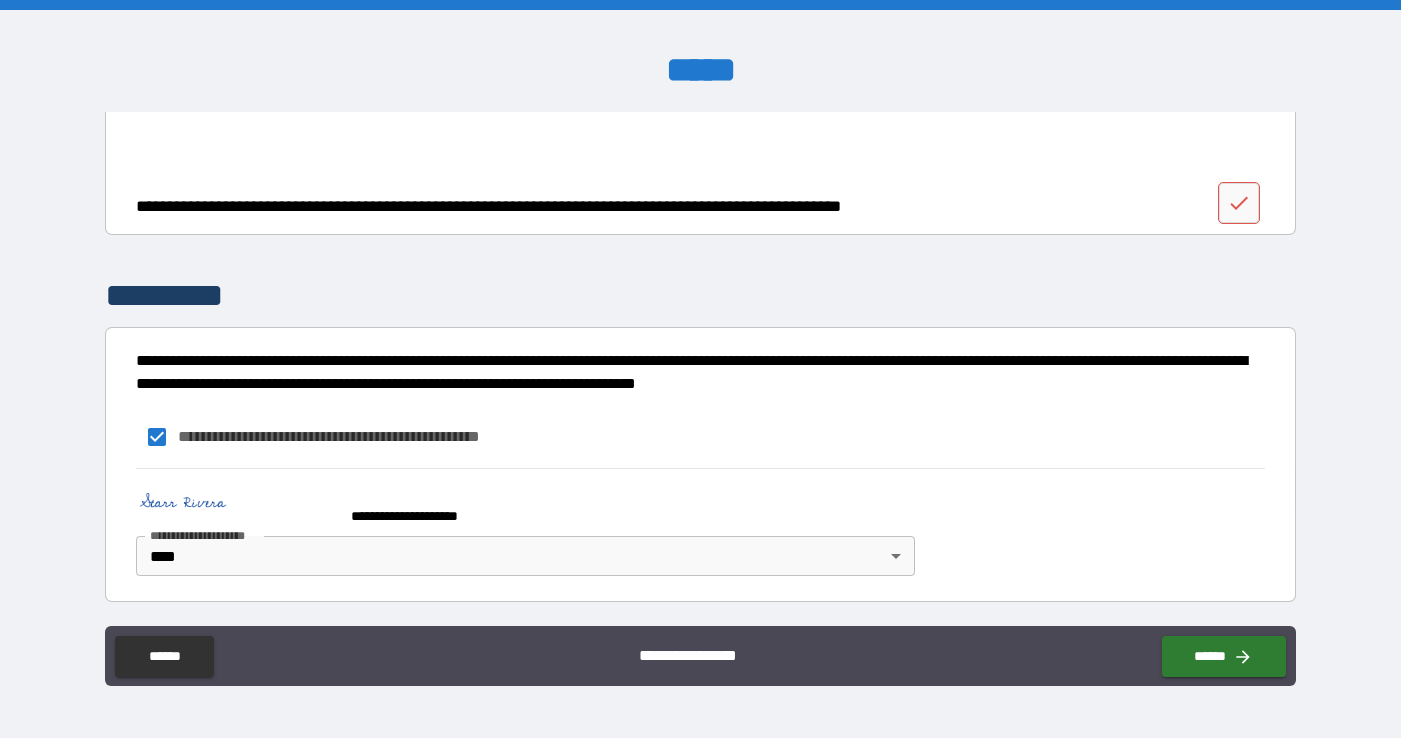 click on "**********" at bounding box center [521, 507] 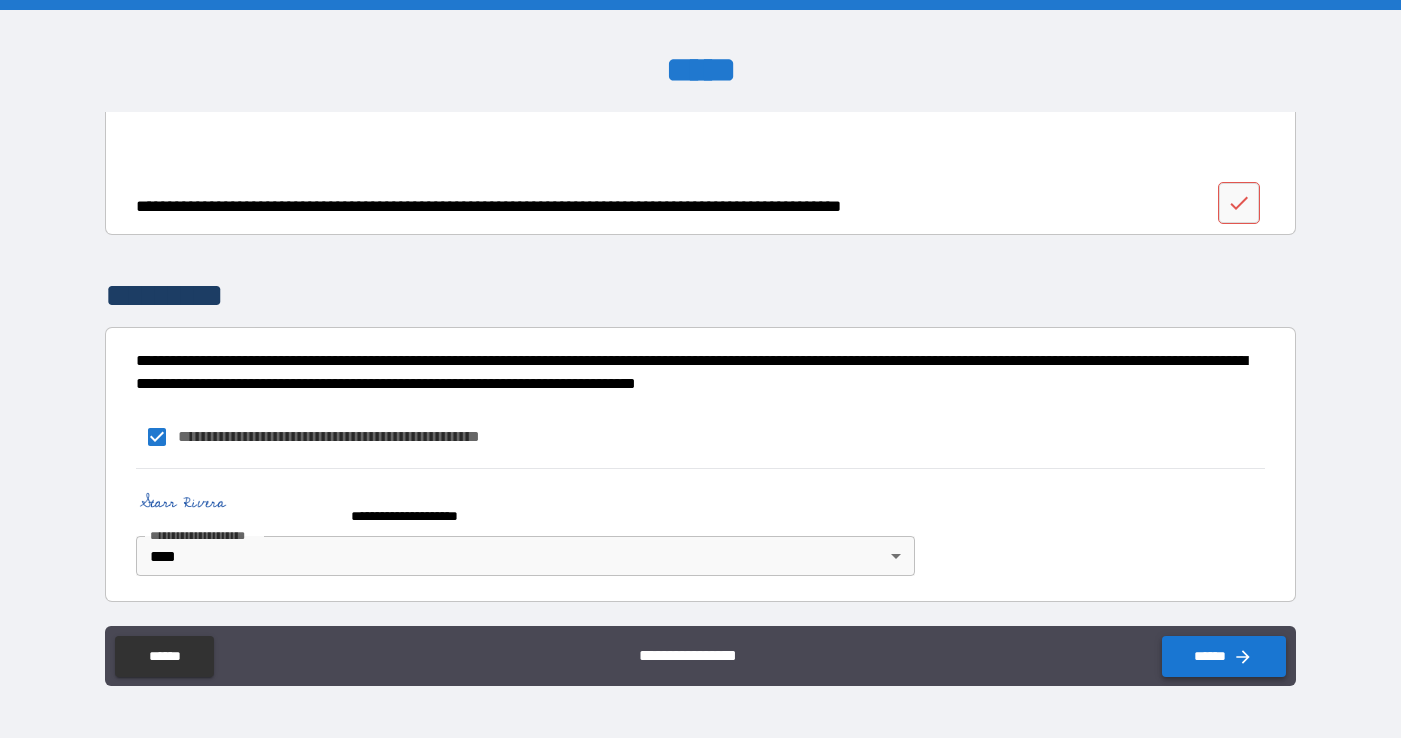 click on "******" at bounding box center [1224, 656] 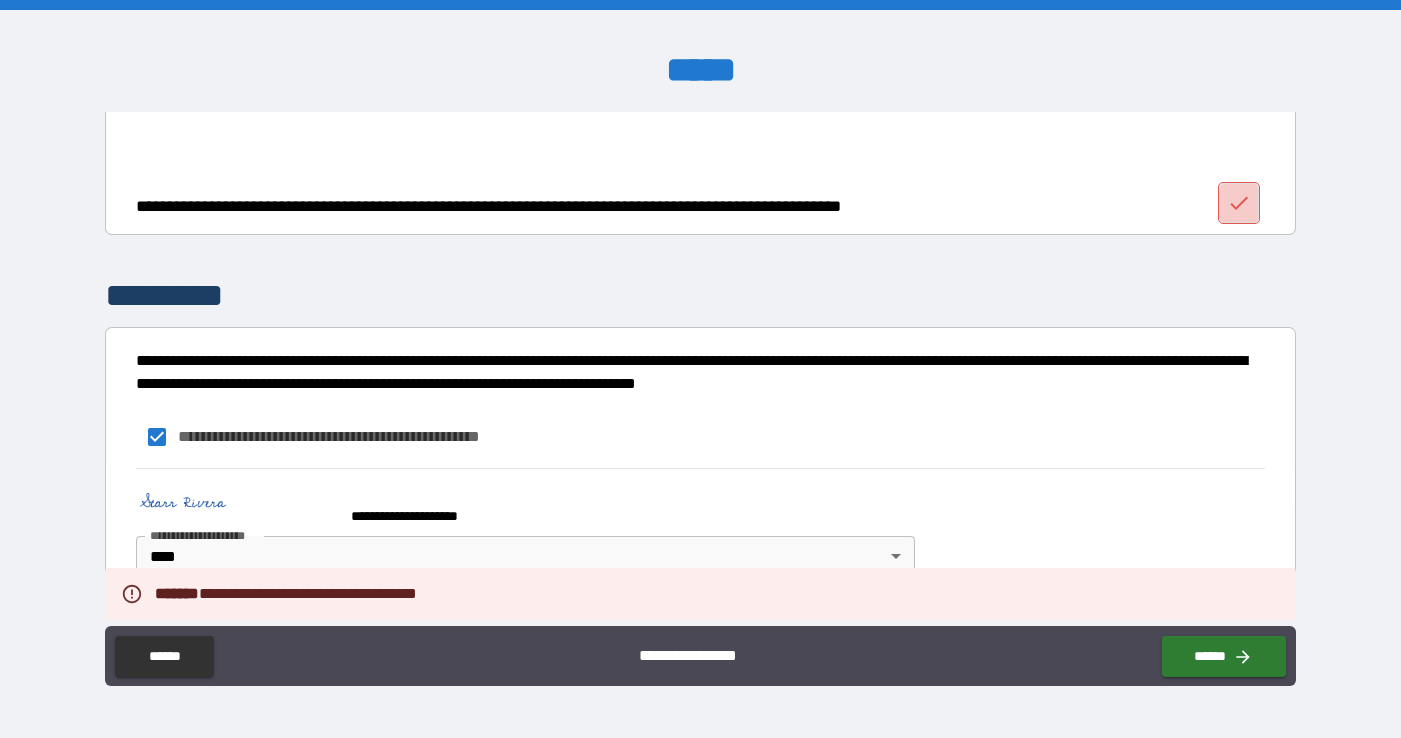 click at bounding box center (1239, 203) 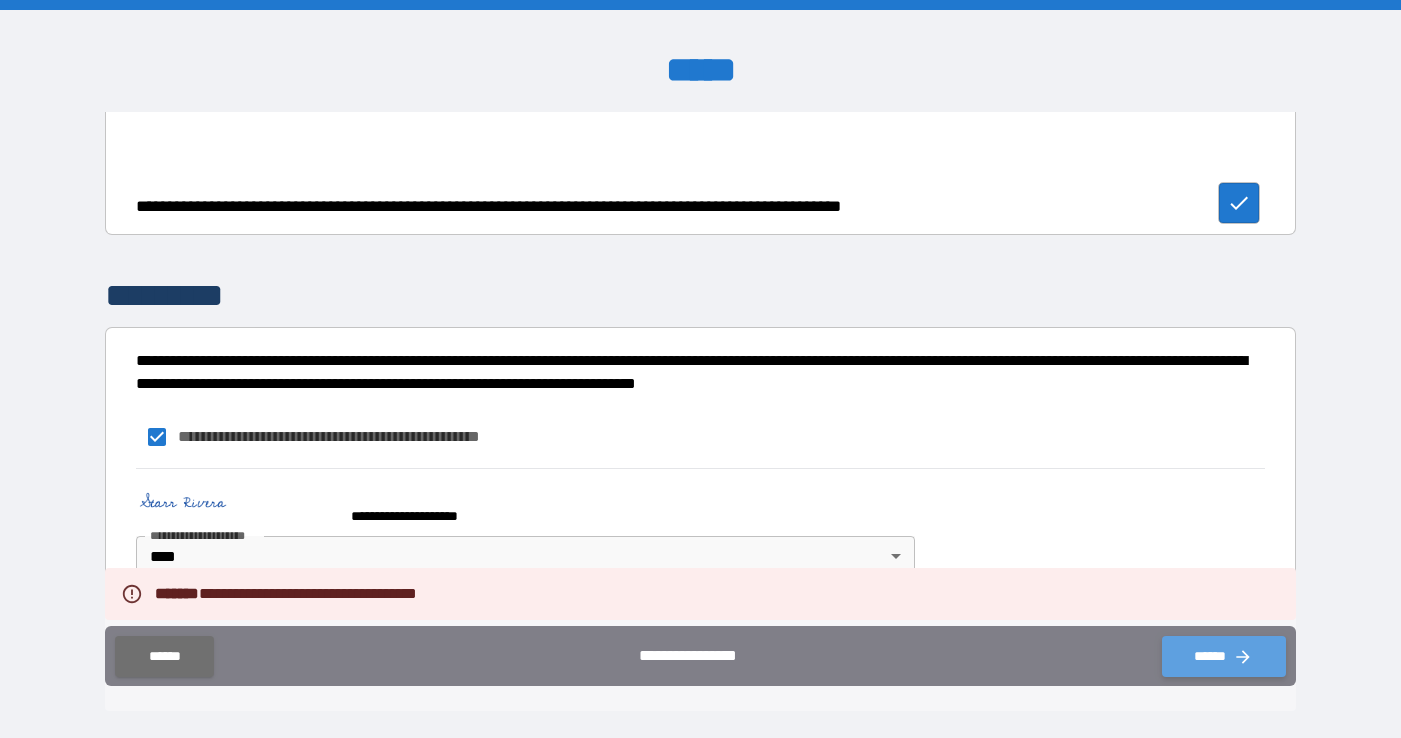 click on "******" at bounding box center [1224, 656] 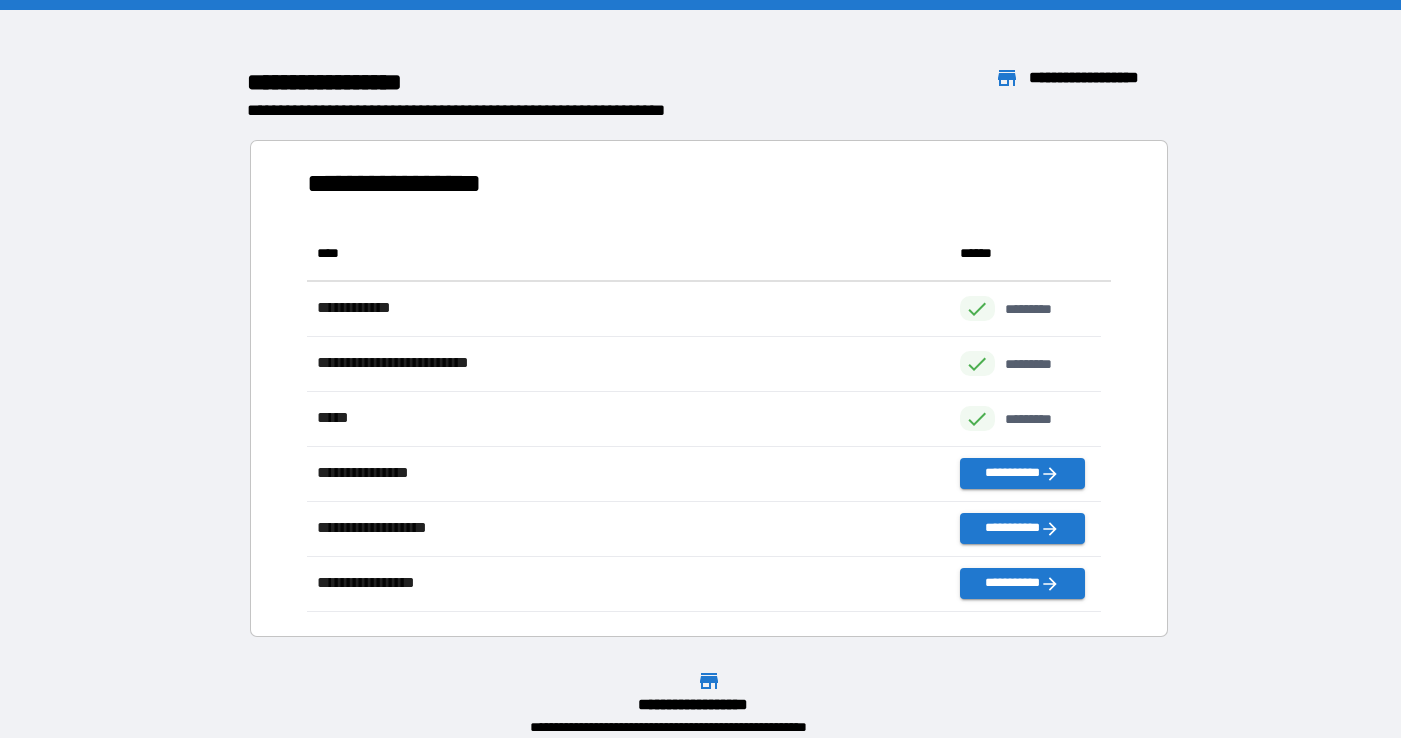 scroll, scrollTop: 16, scrollLeft: 16, axis: both 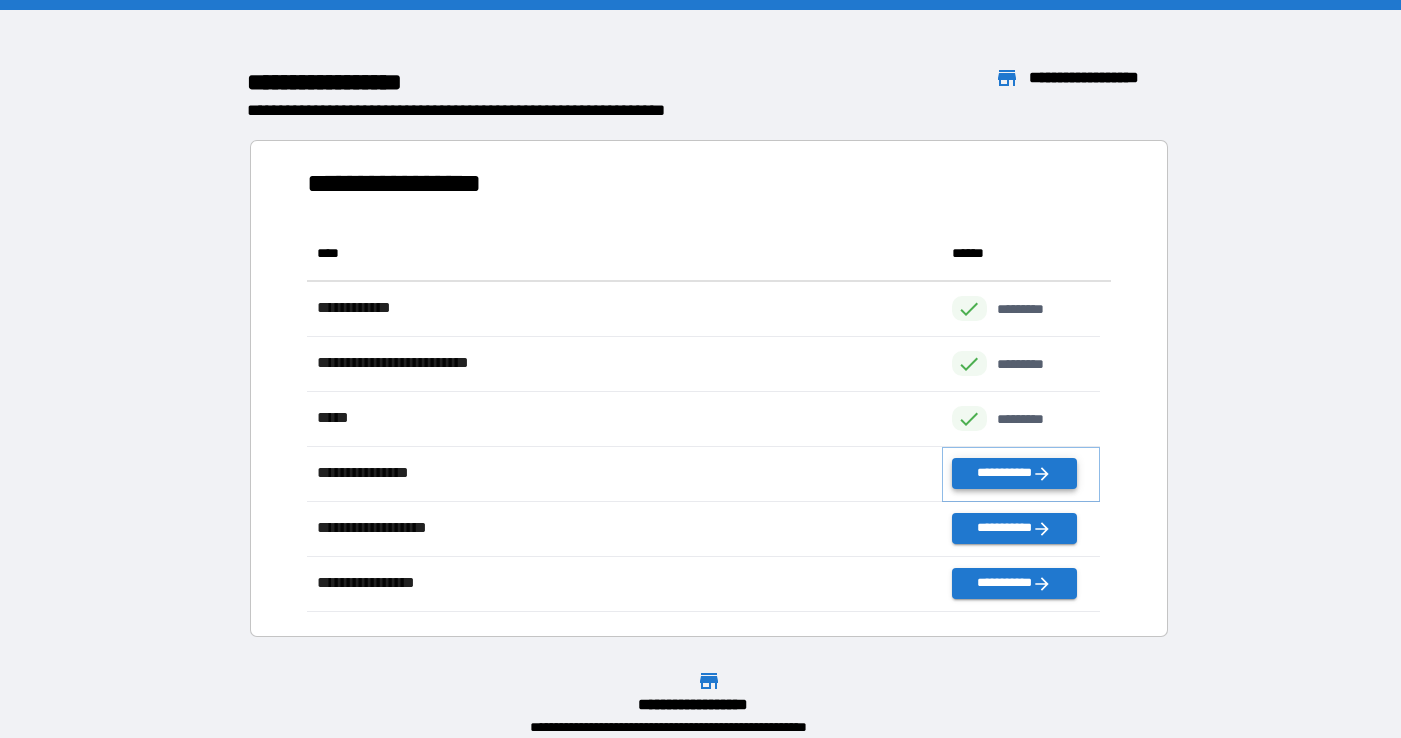 click on "**********" at bounding box center (1014, 473) 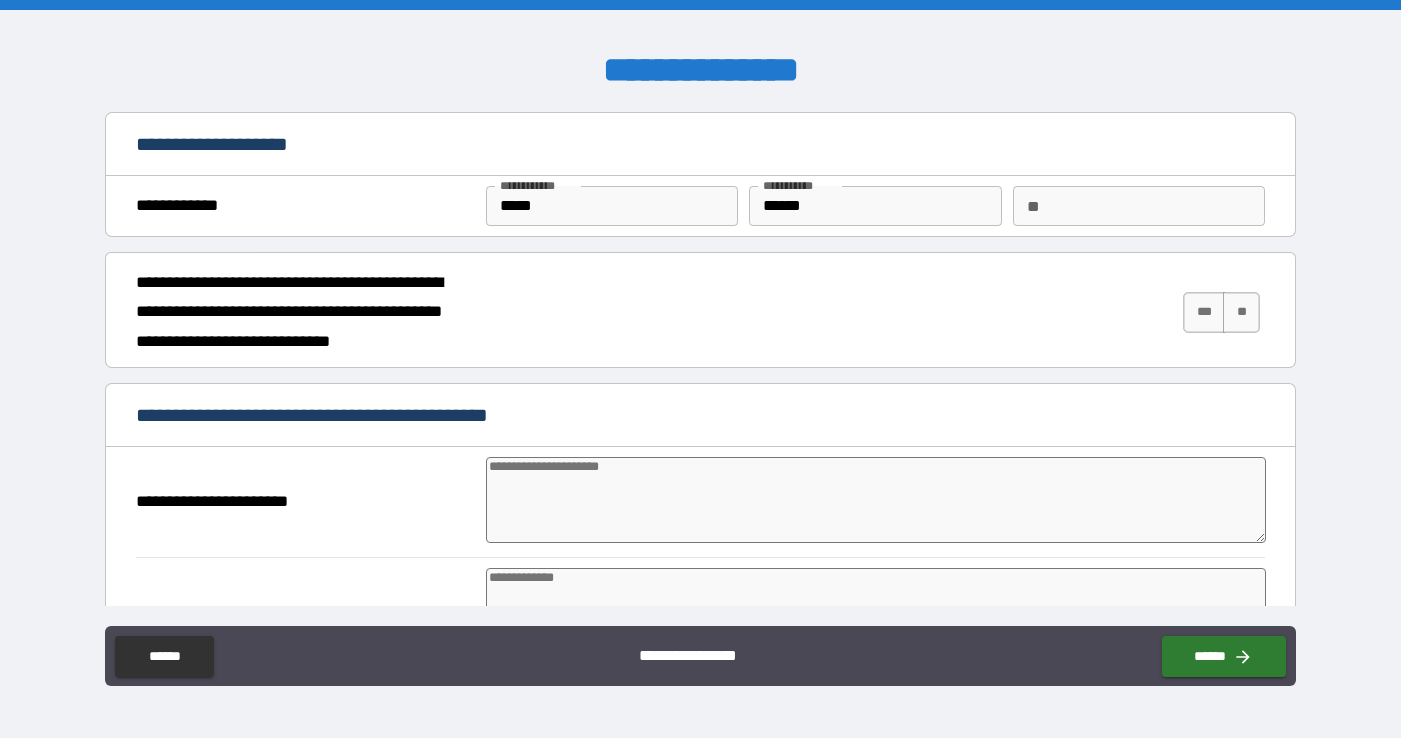 type on "*" 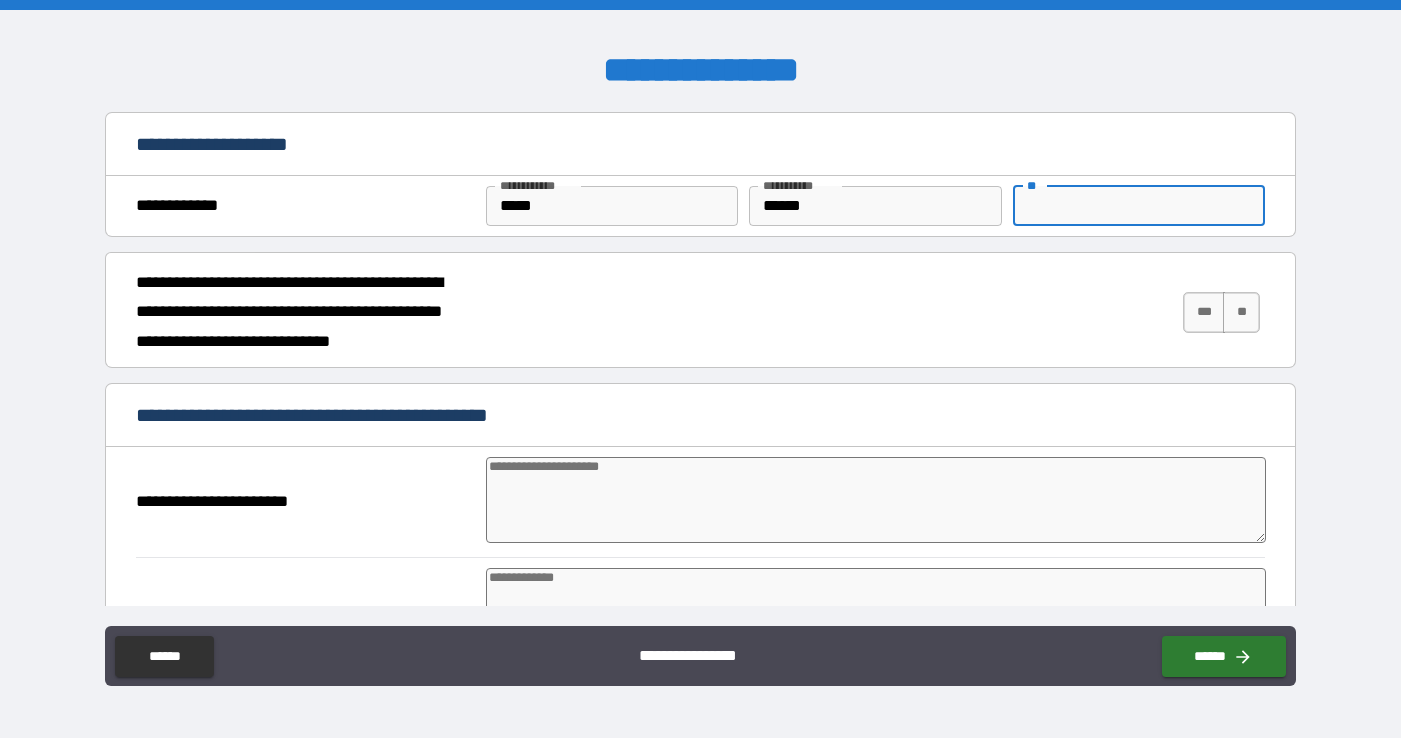 type on "*" 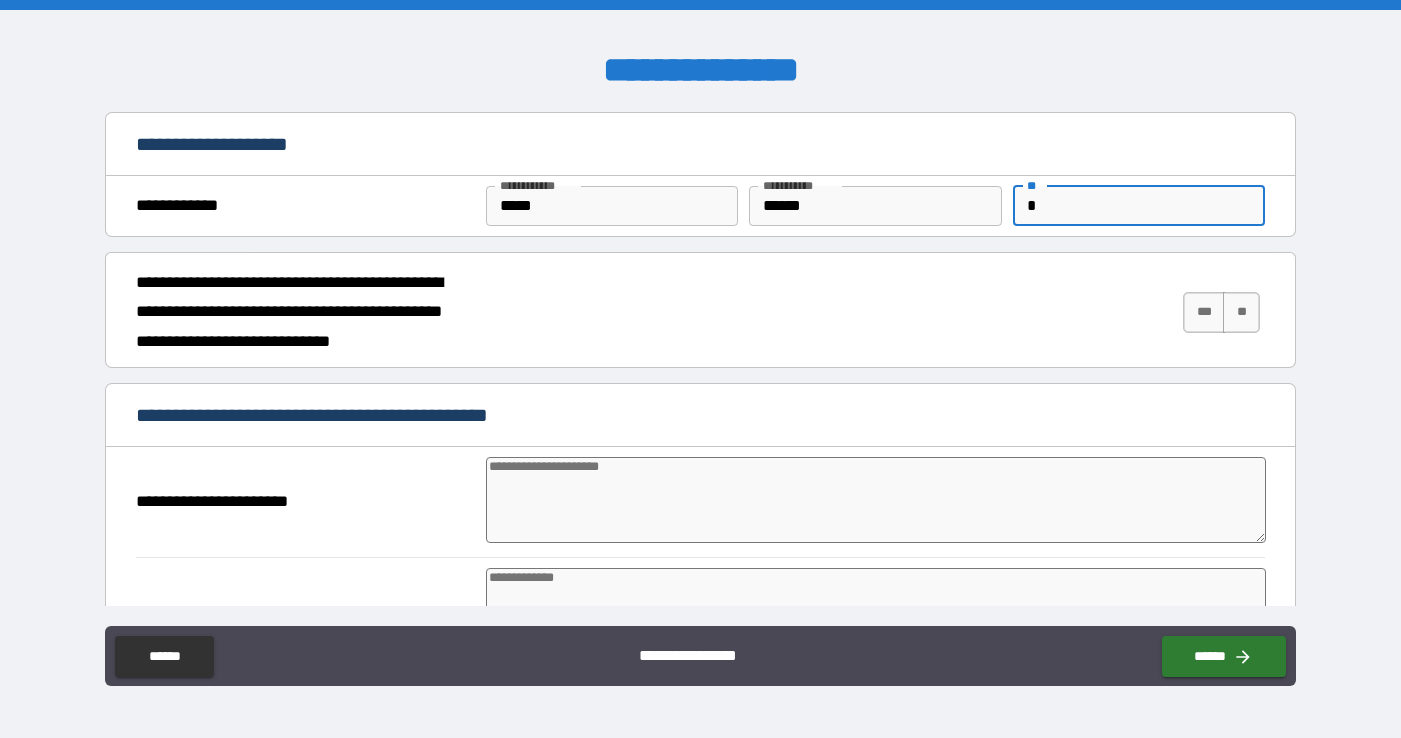 type on "*" 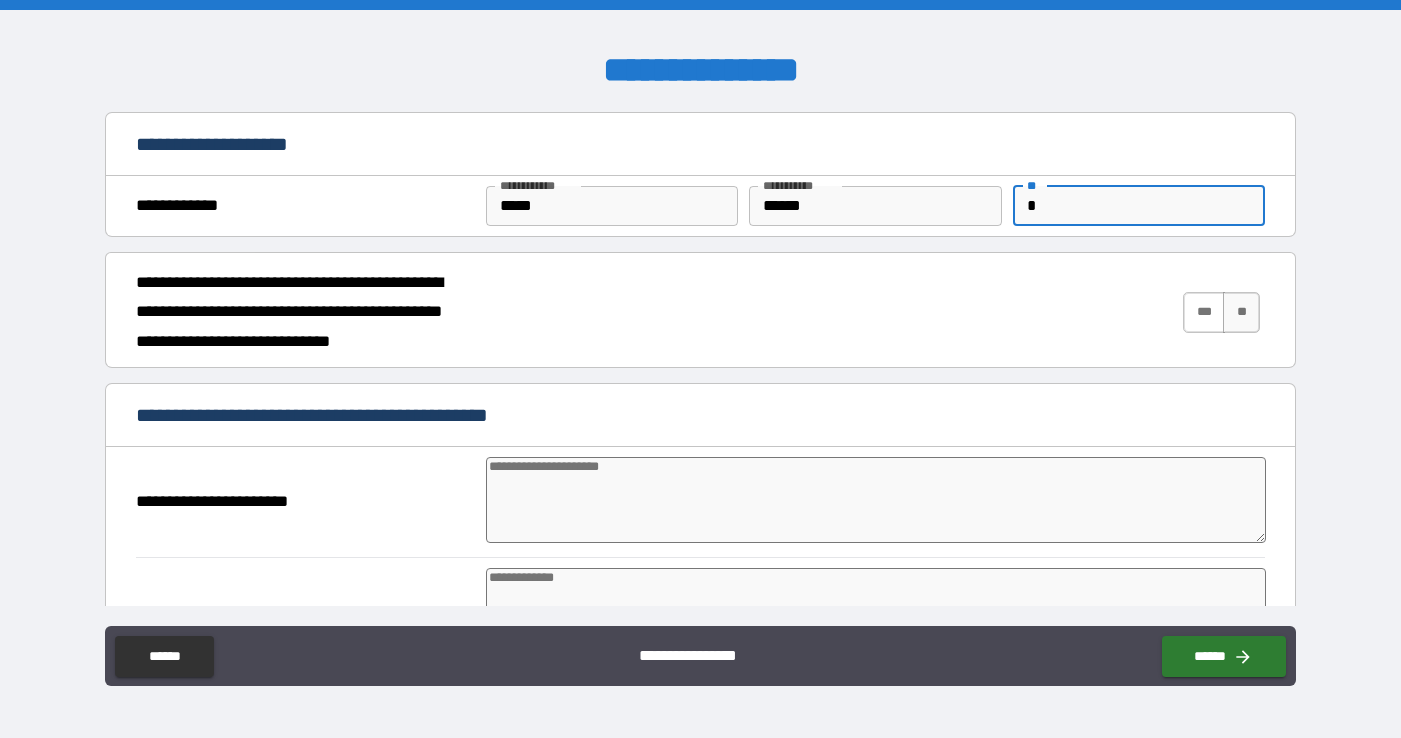 type on "*" 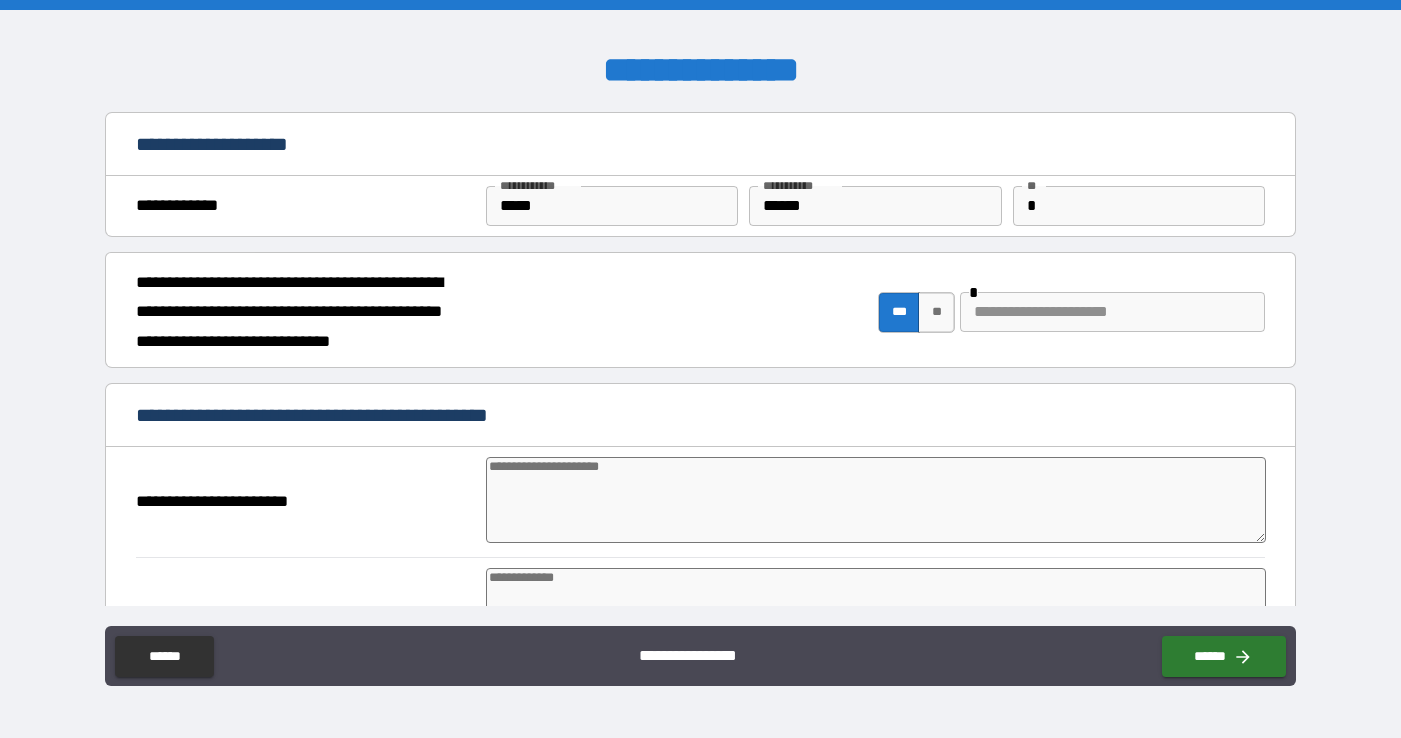 type on "*" 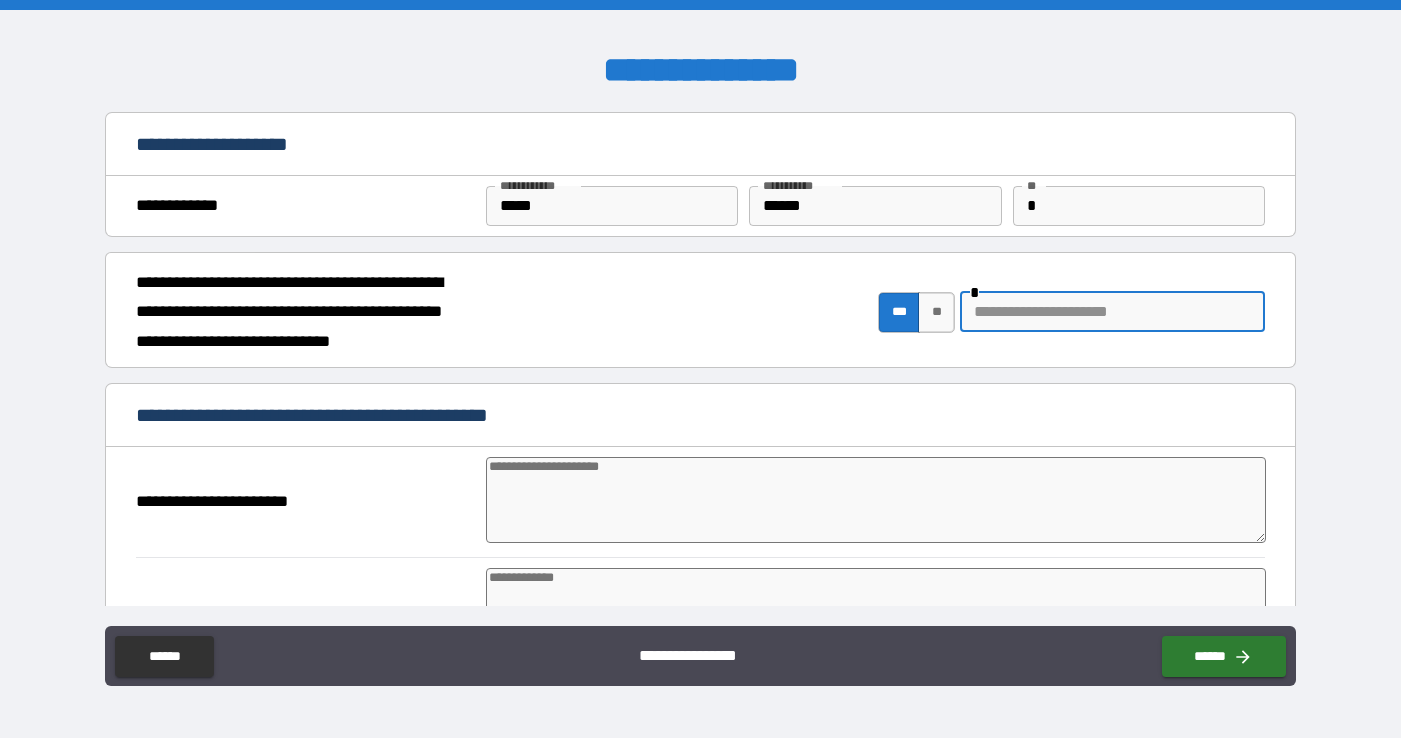 click at bounding box center (1112, 312) 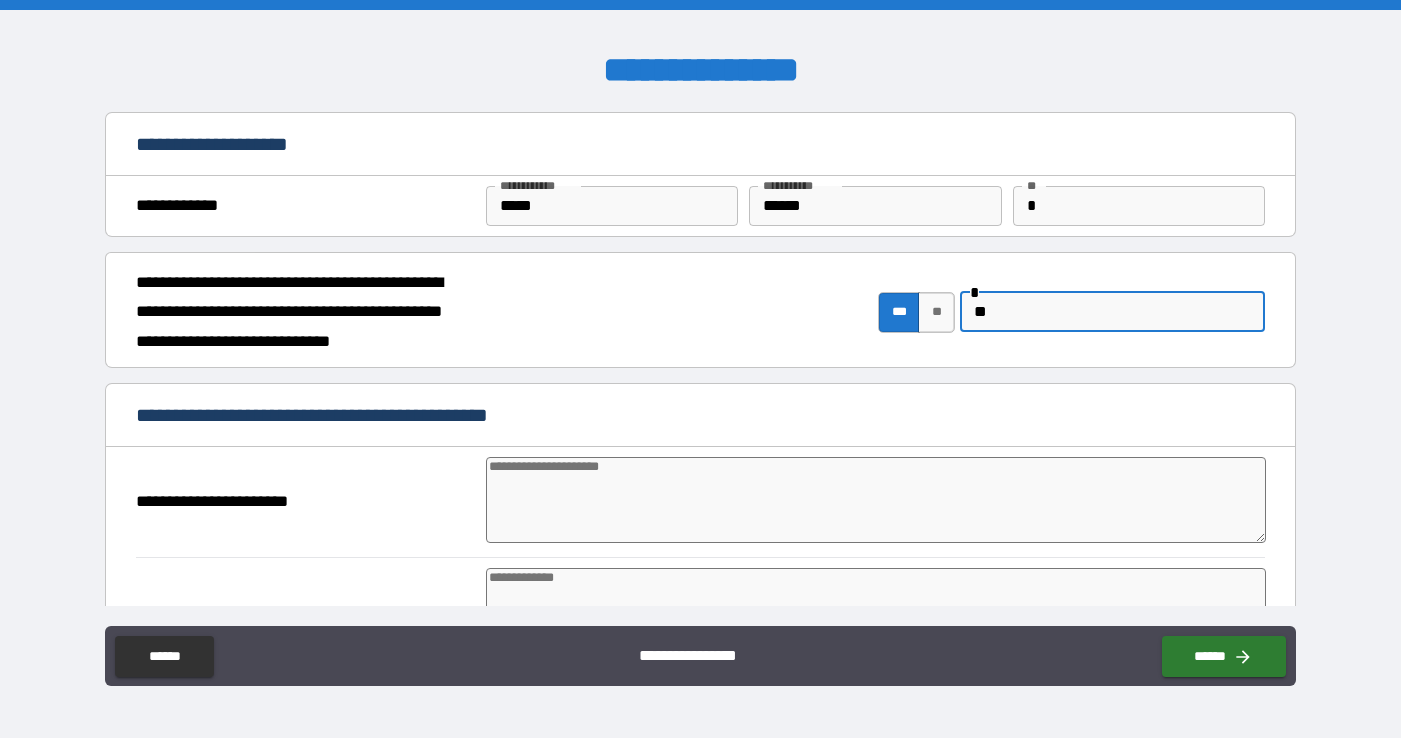 type on "*" 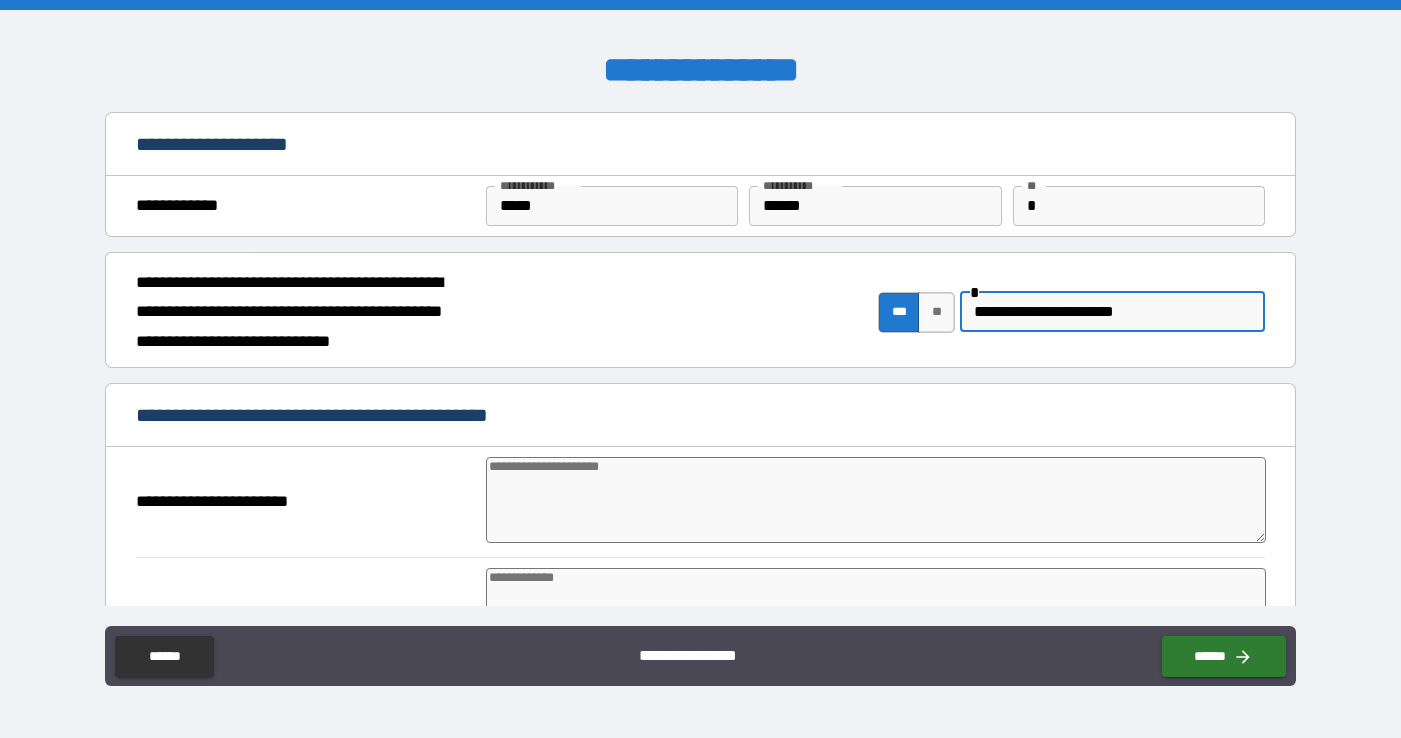 type on "**********" 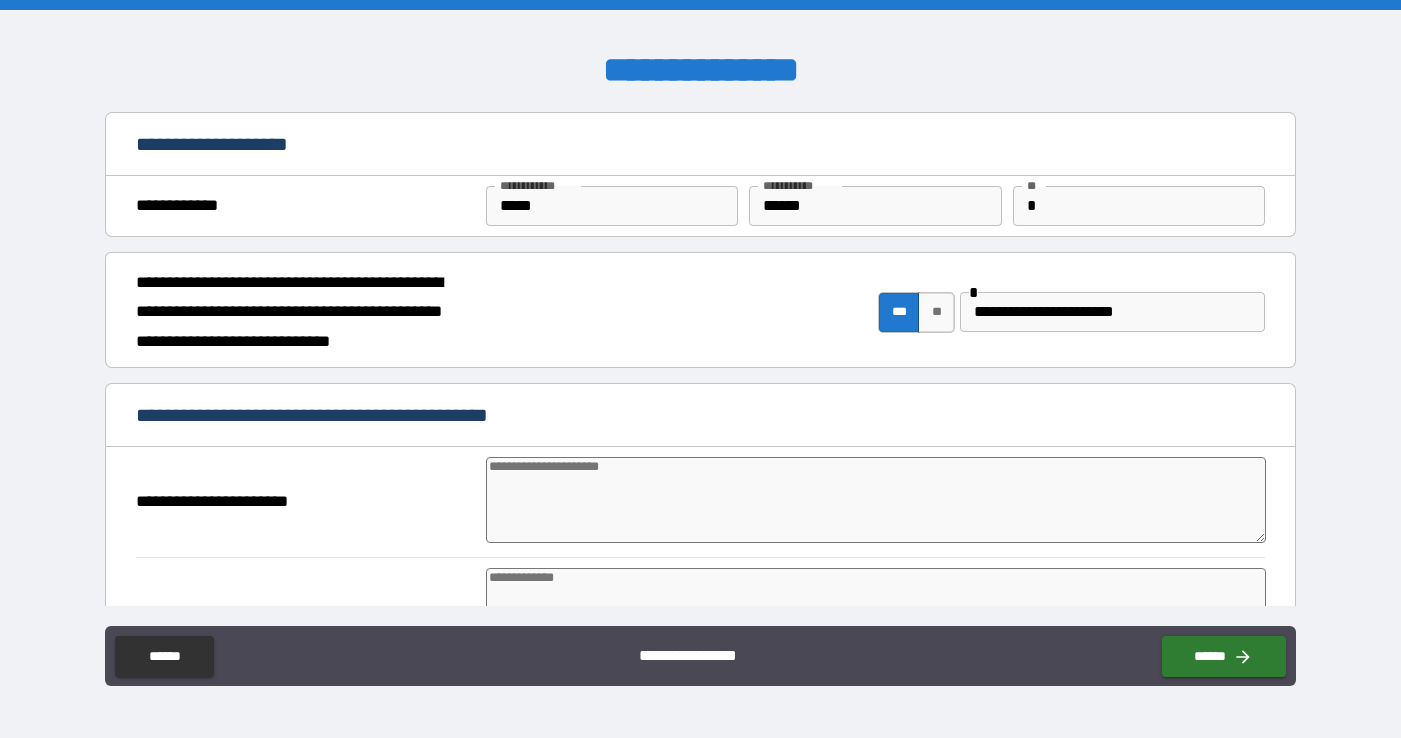 type on "*" 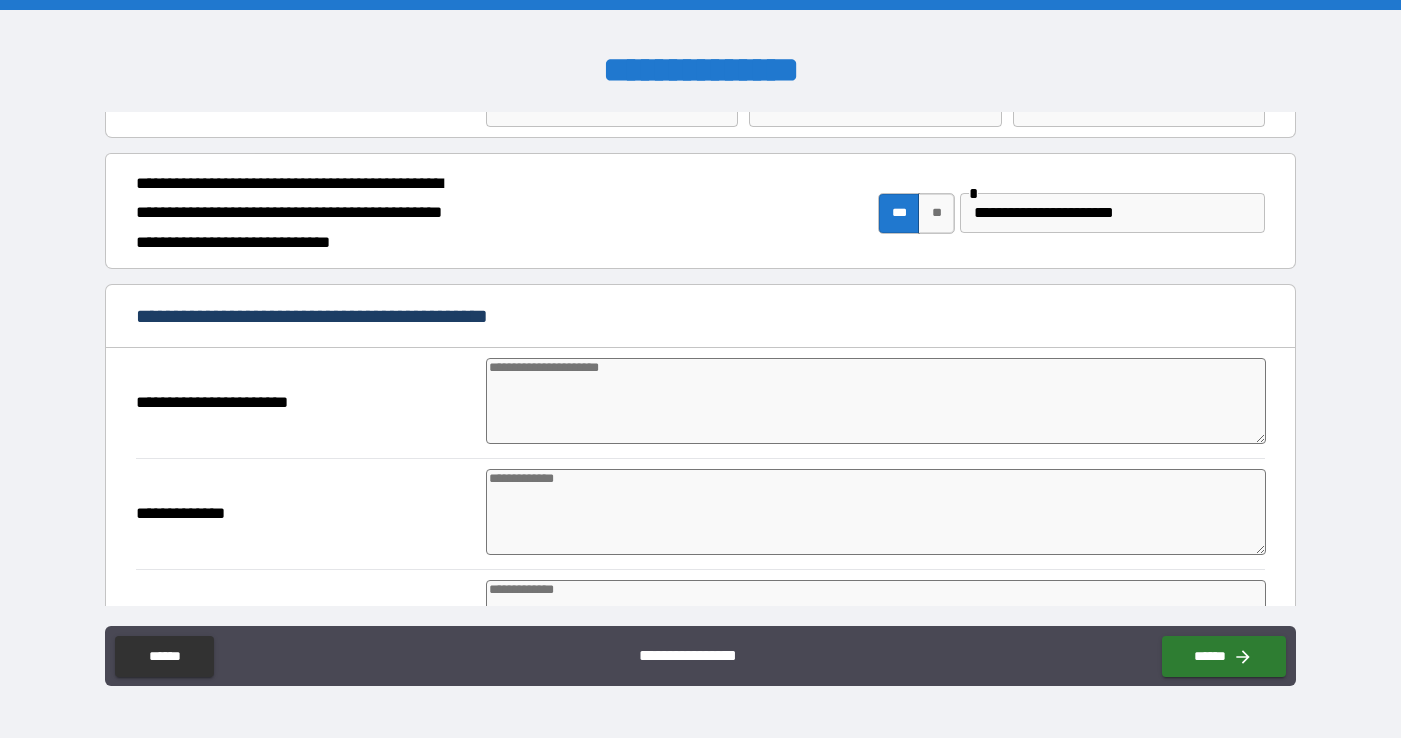 scroll, scrollTop: 126, scrollLeft: 0, axis: vertical 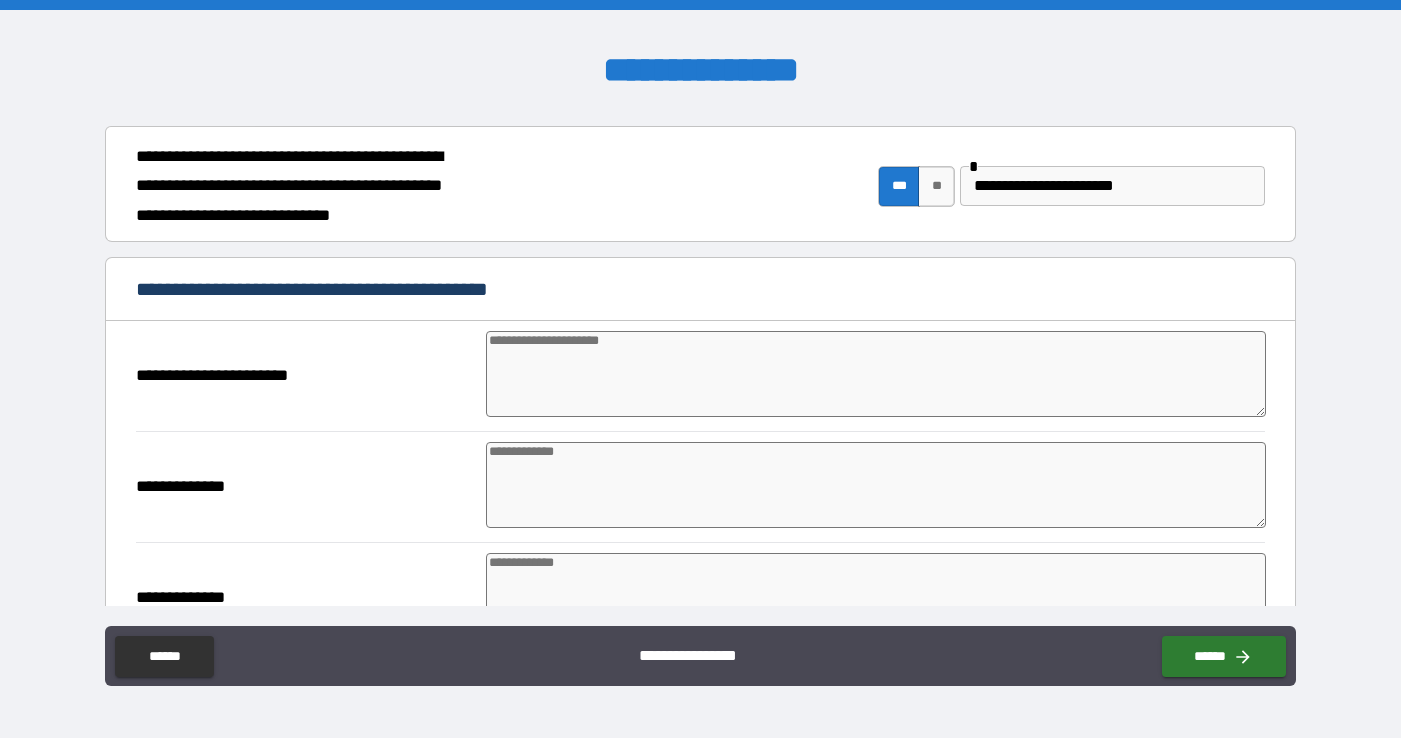 click at bounding box center (876, 374) 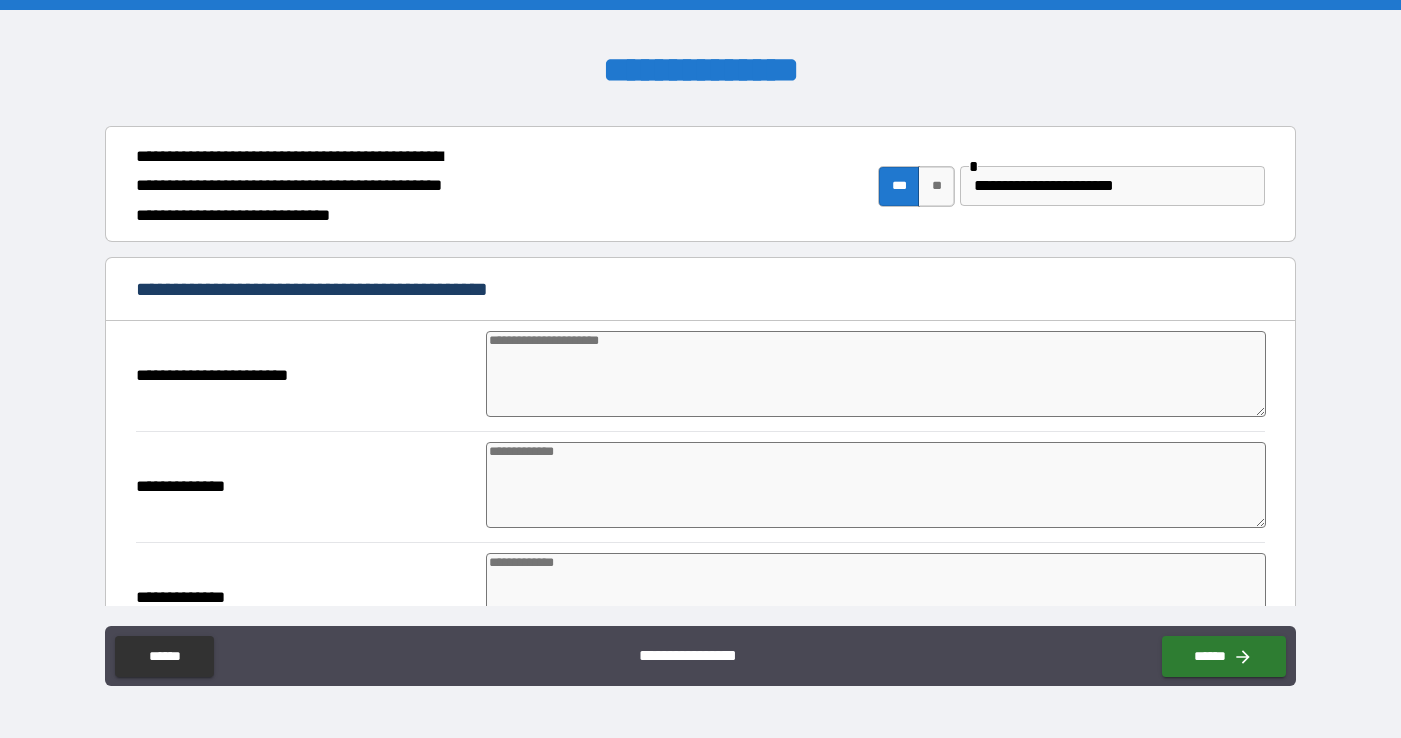 type on "*" 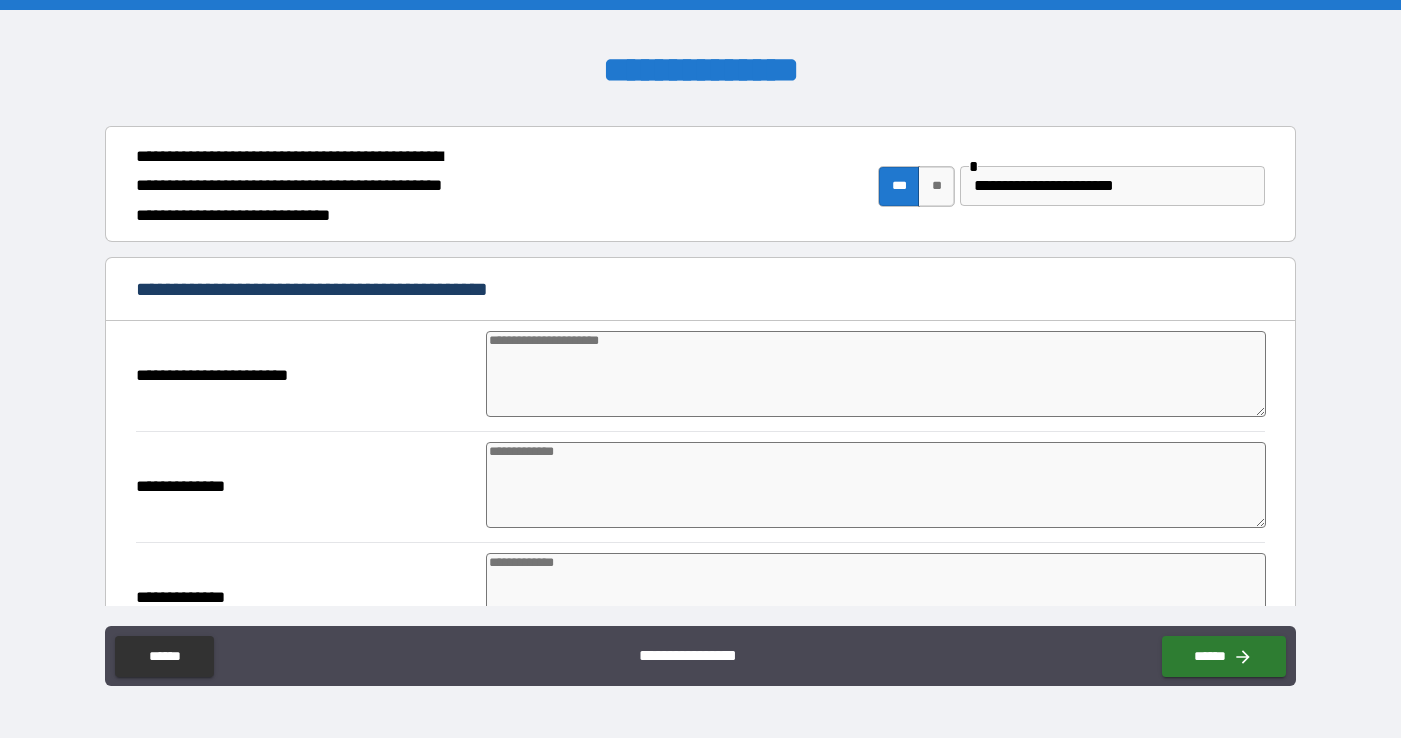 type on "*" 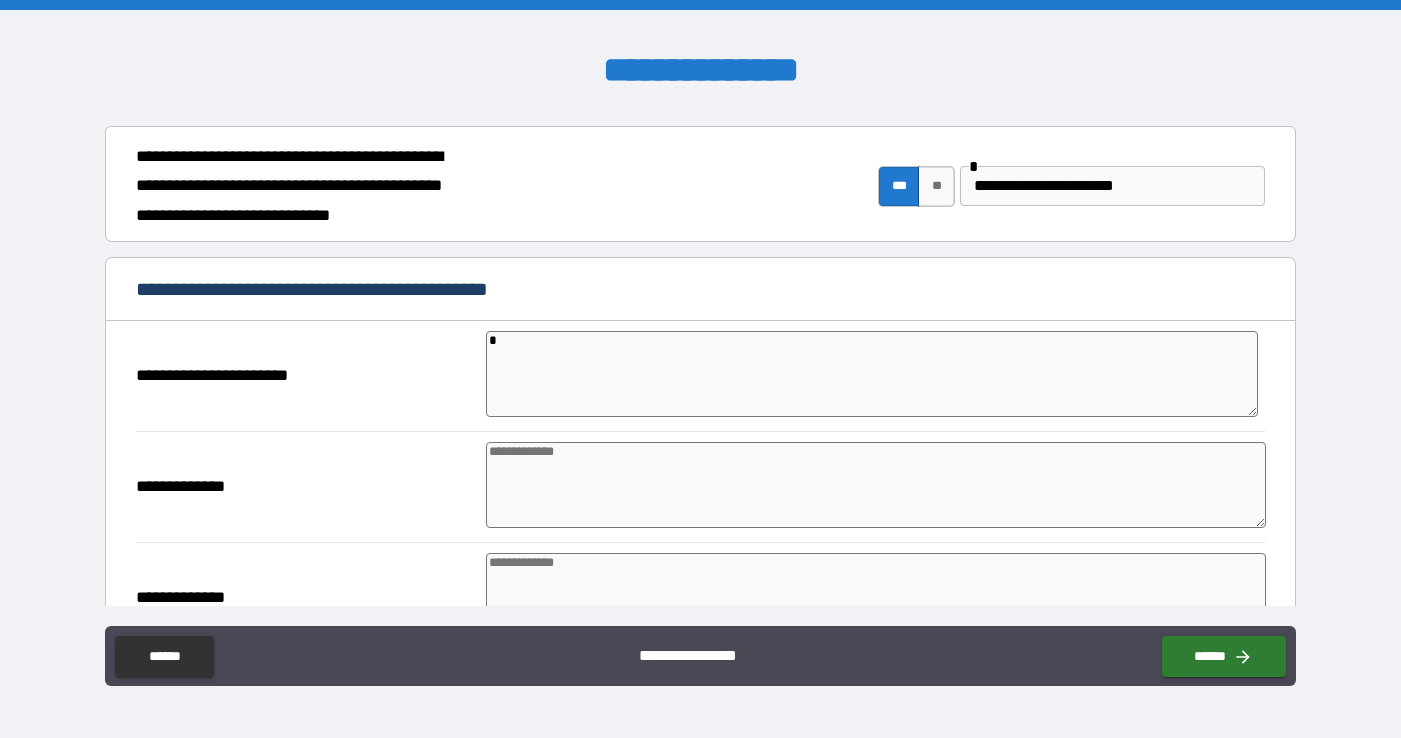 type on "*" 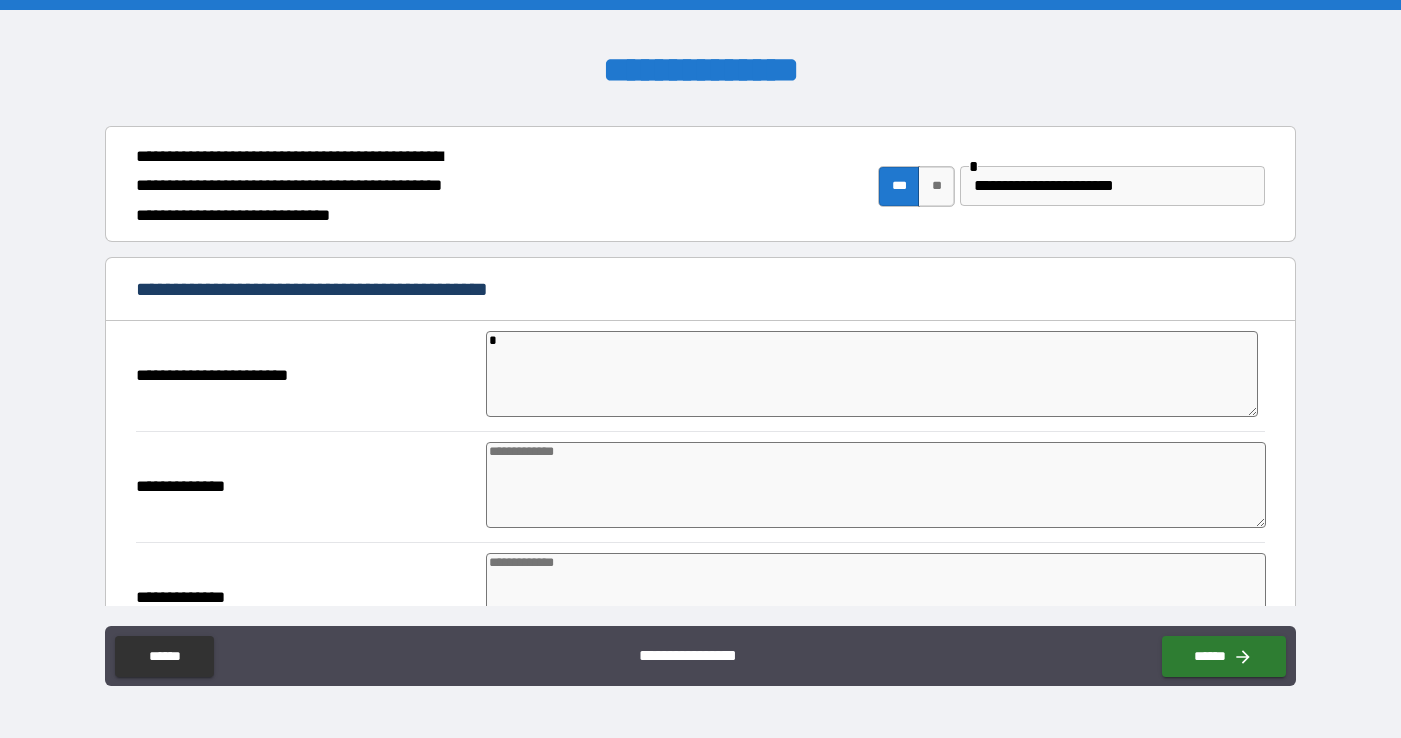 type on "*" 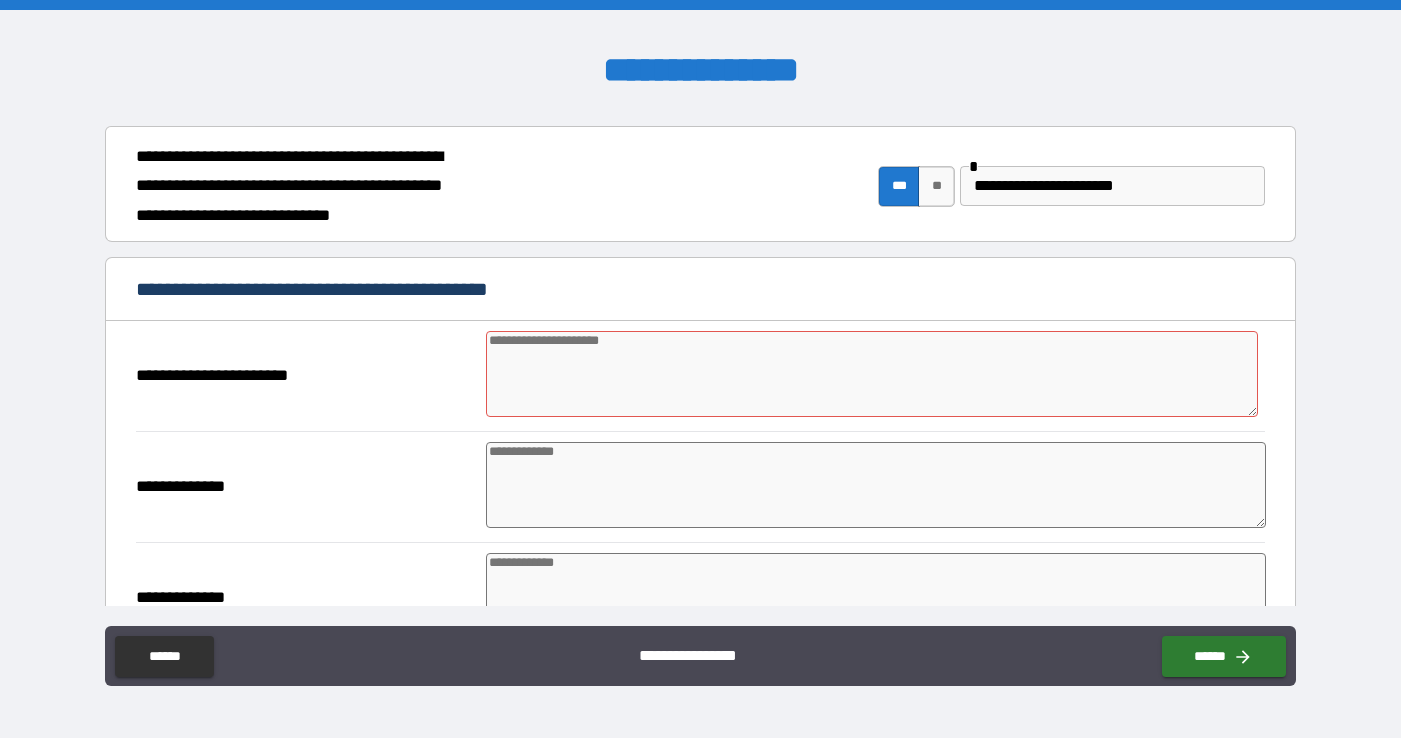 type on "*" 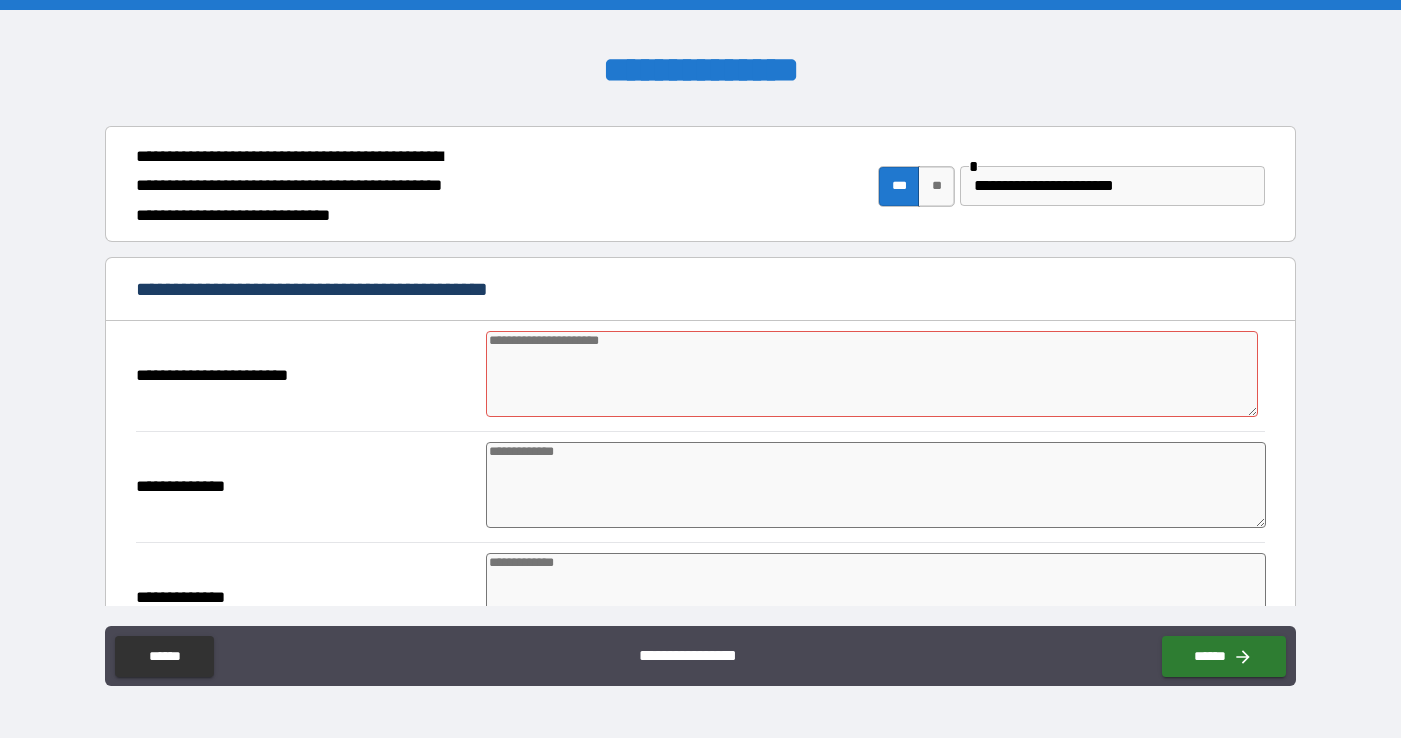 type on "*" 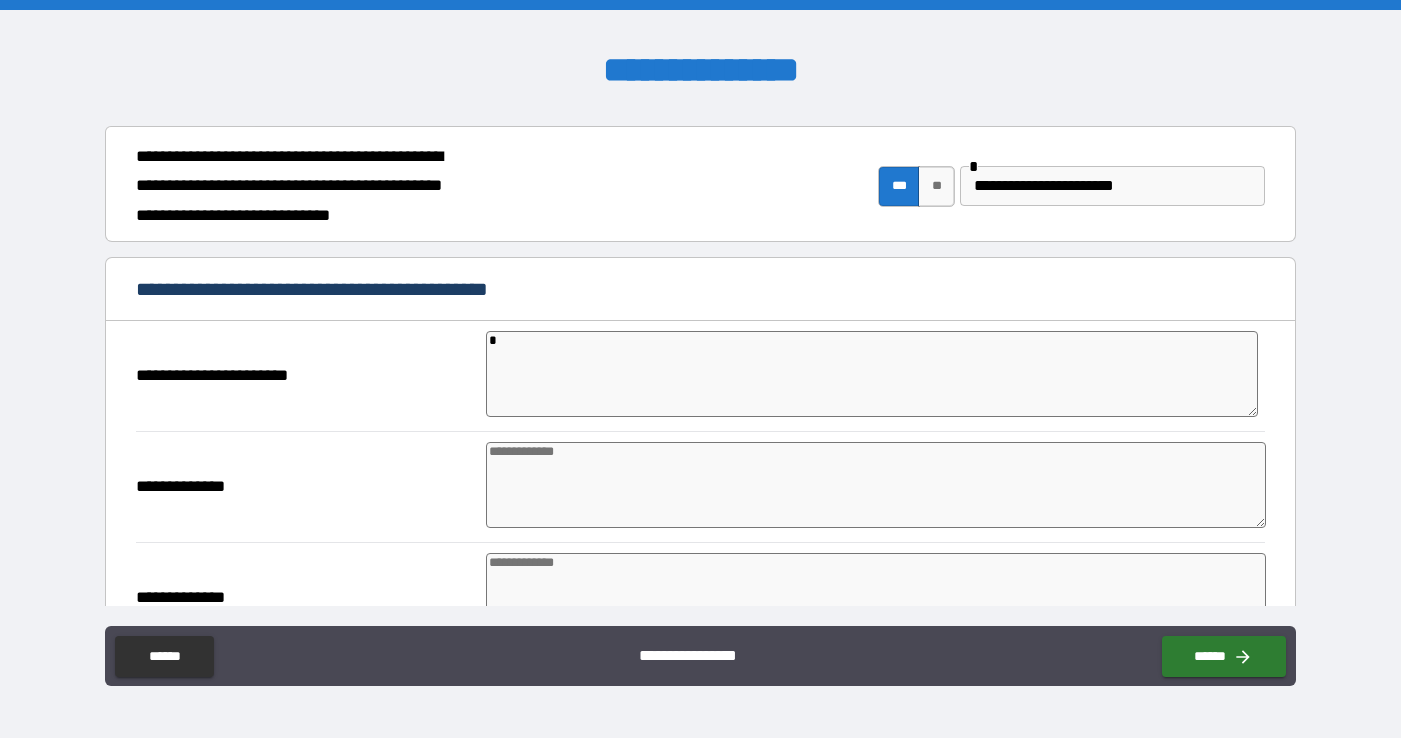 type on "*" 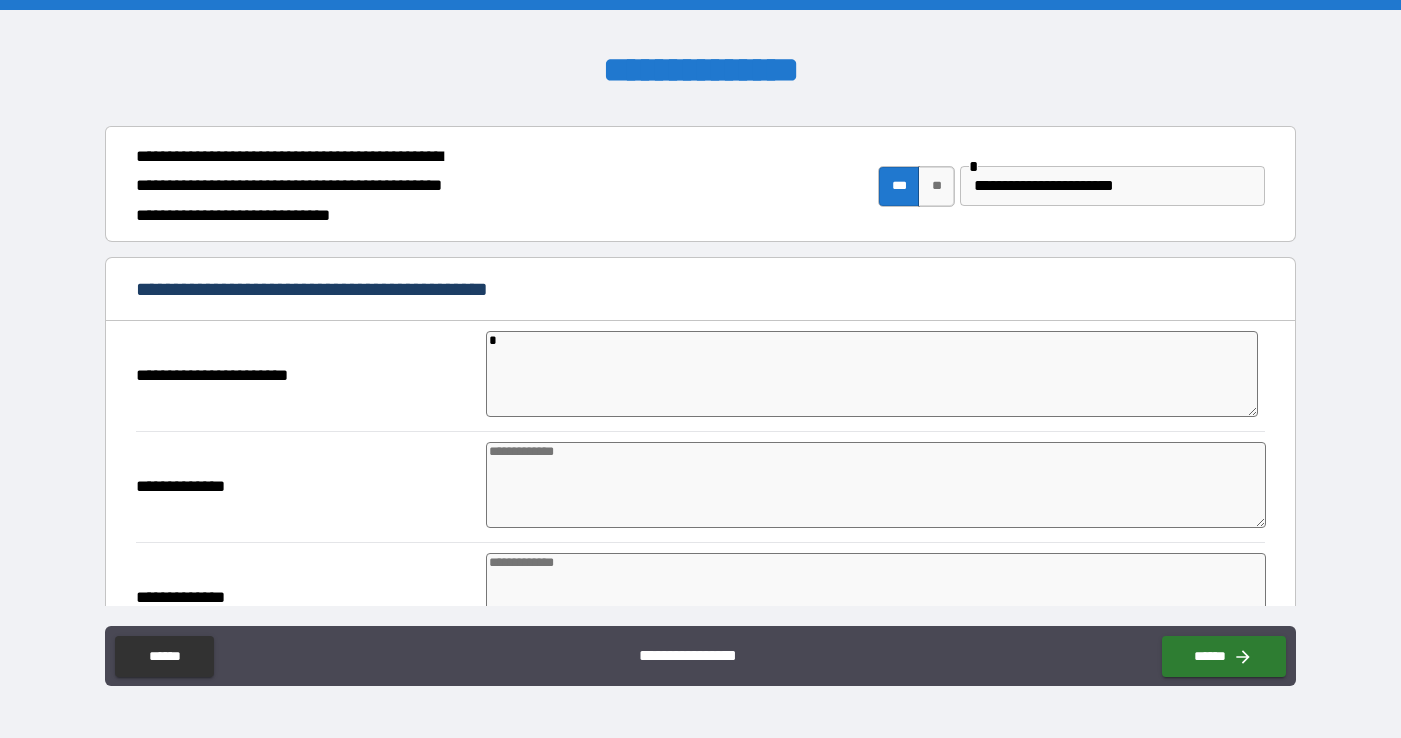 type on "*" 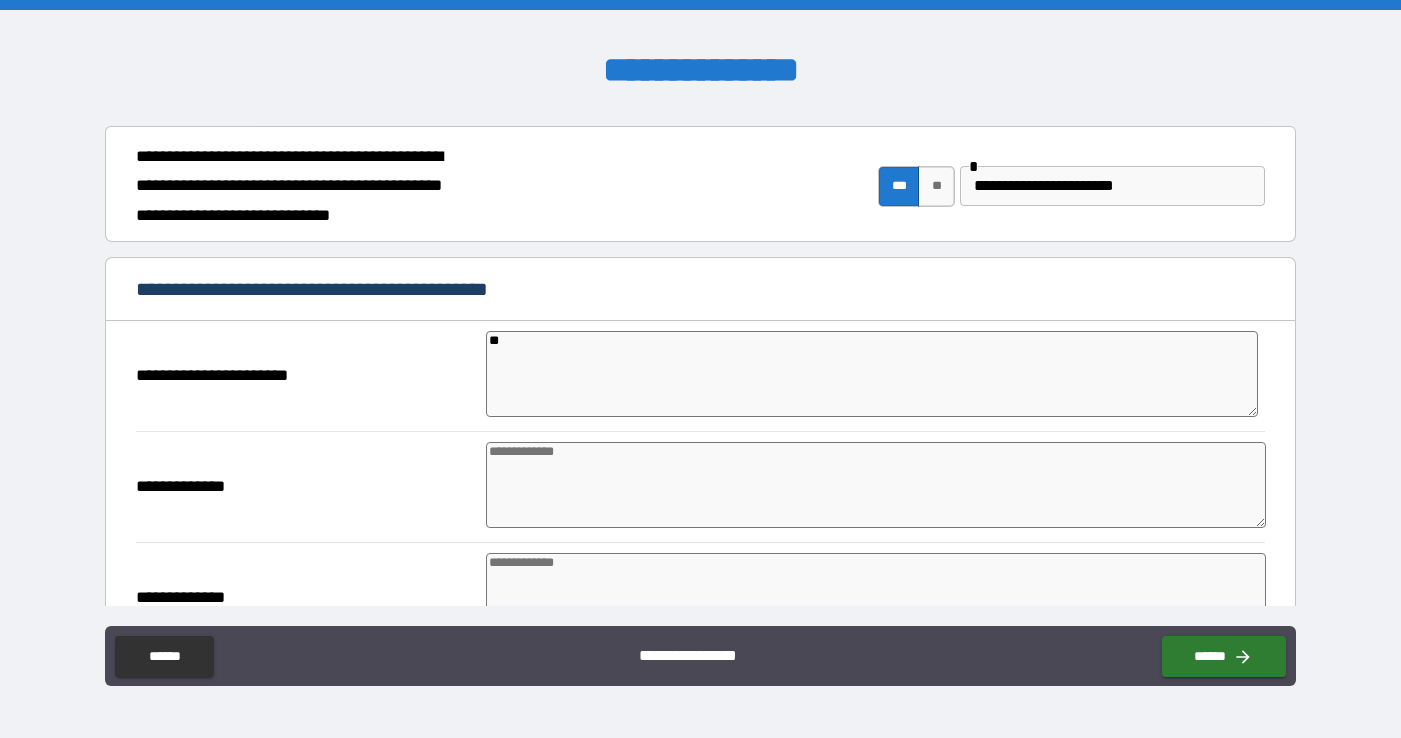 type on "***" 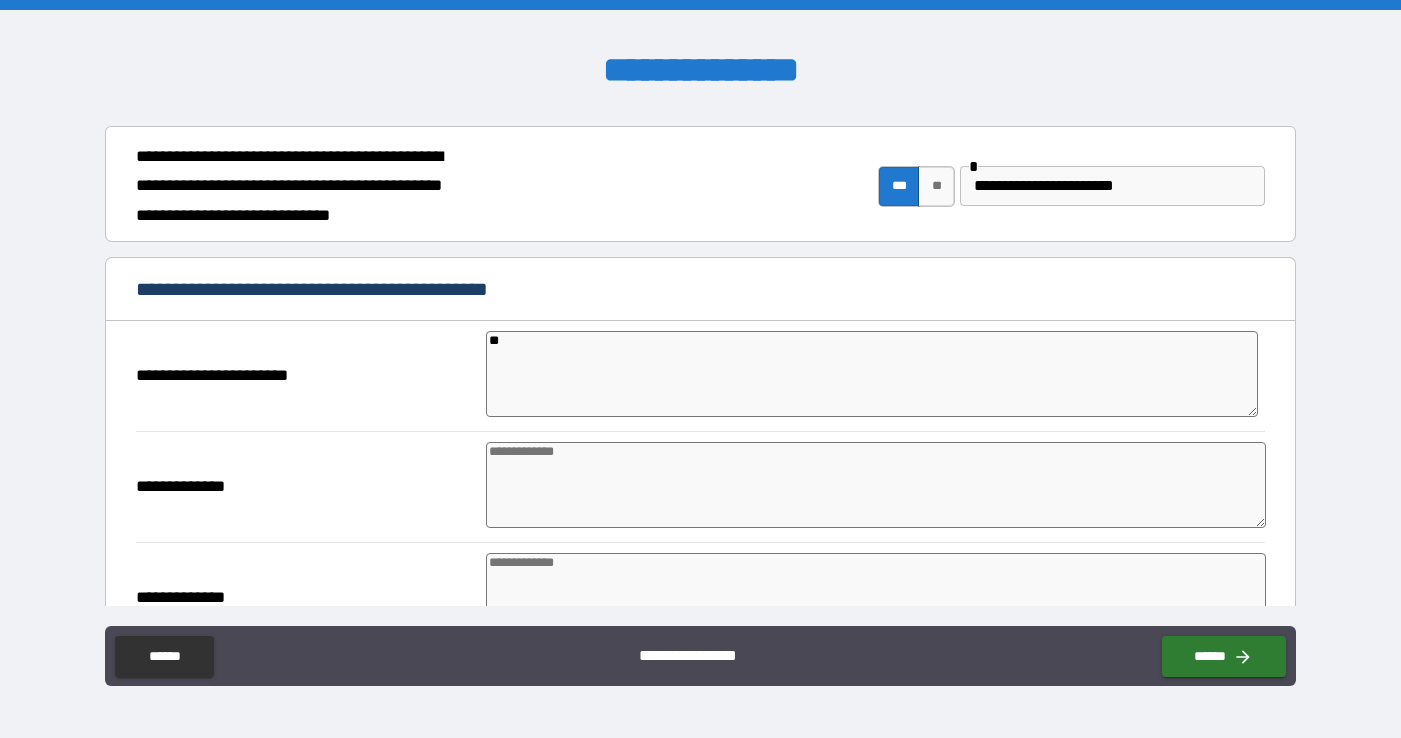 type on "*" 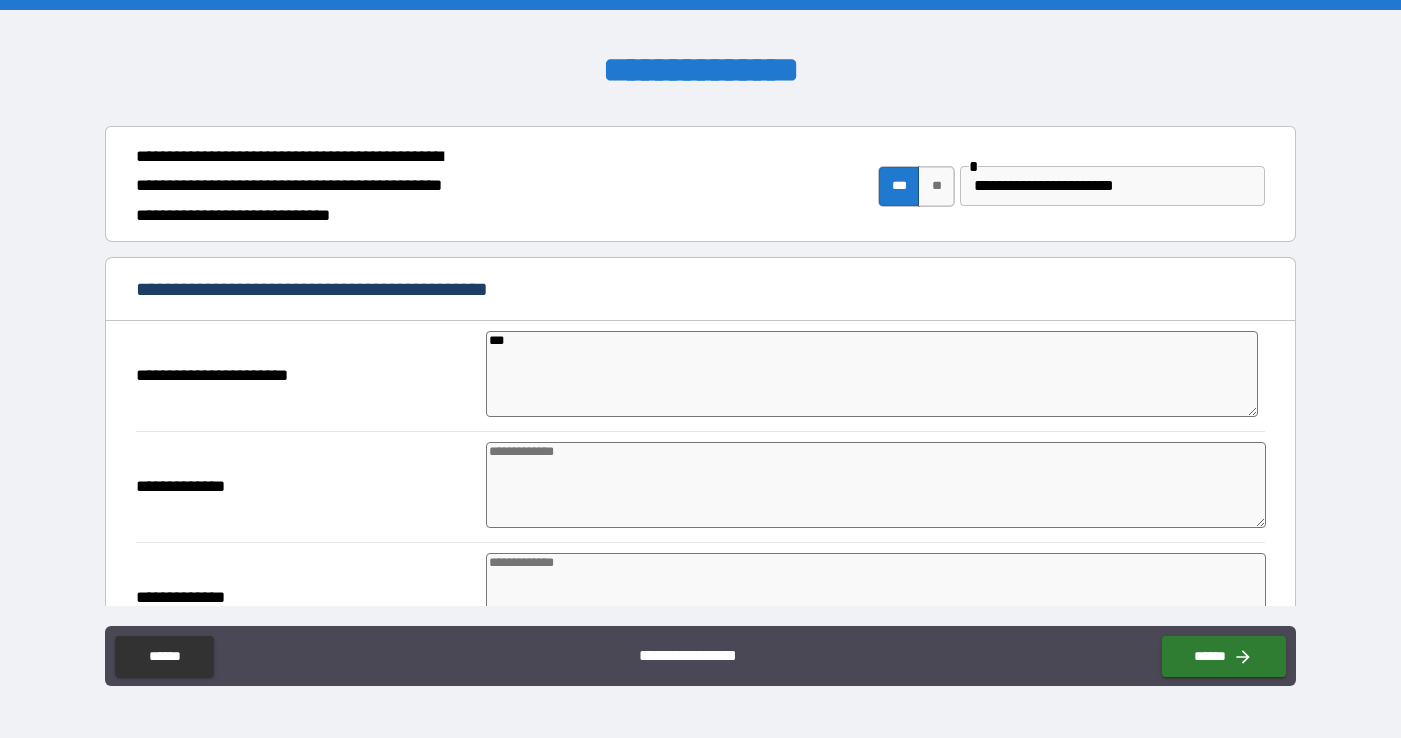 type on "*" 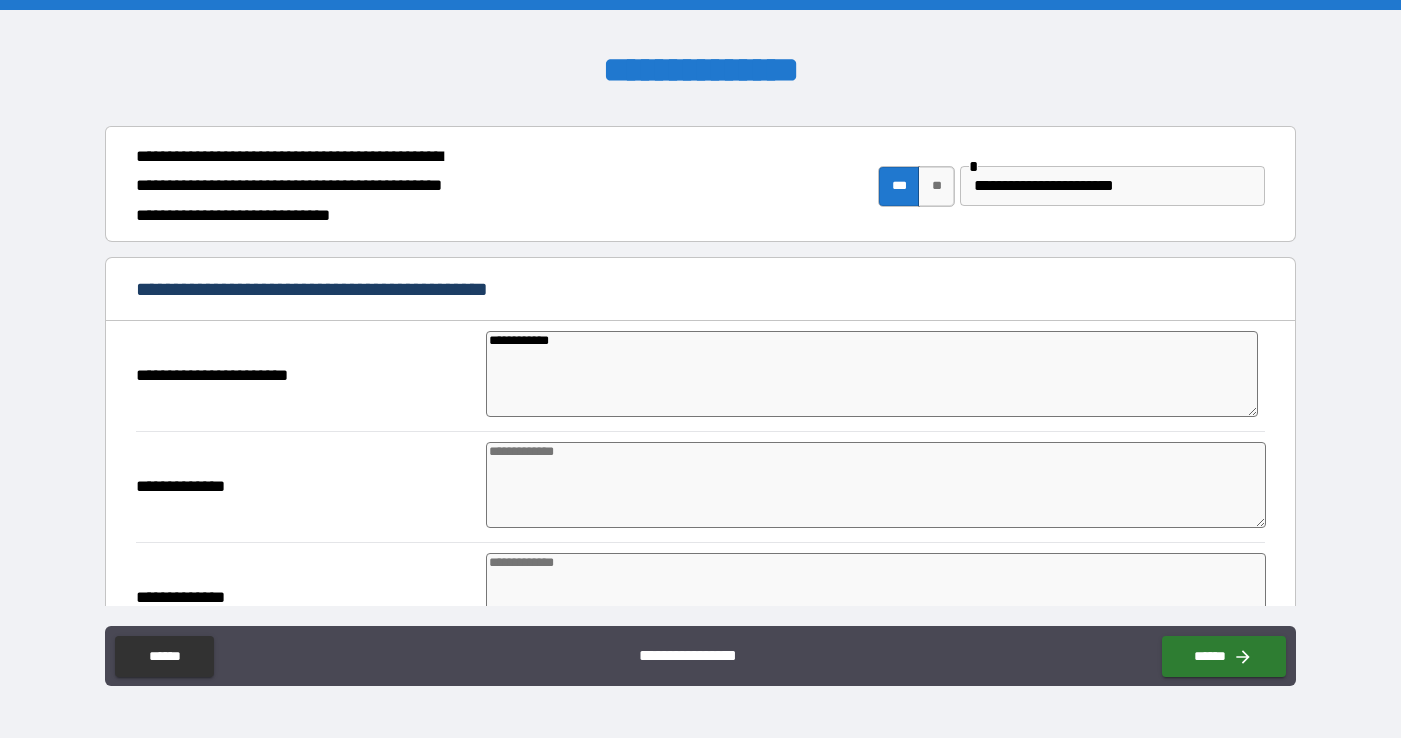 click at bounding box center (876, 485) 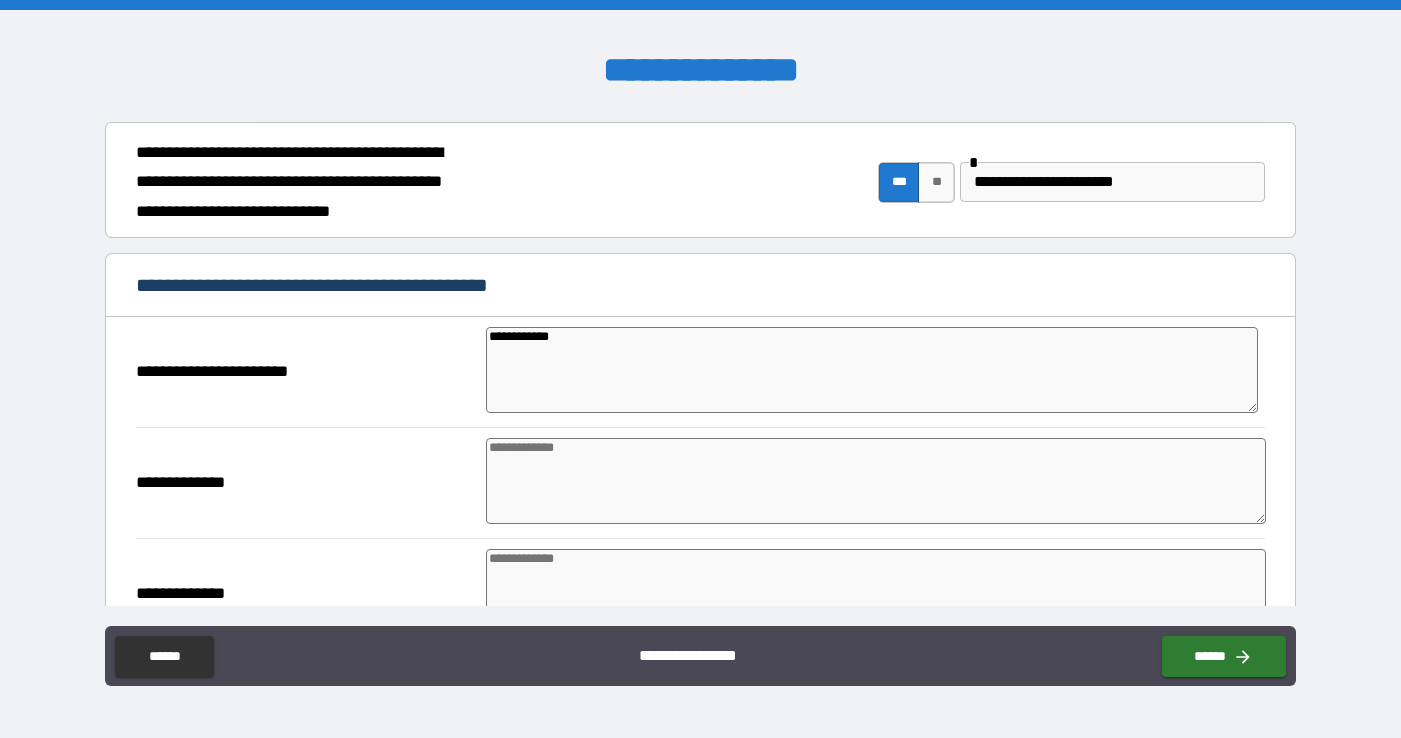 scroll, scrollTop: 134, scrollLeft: 0, axis: vertical 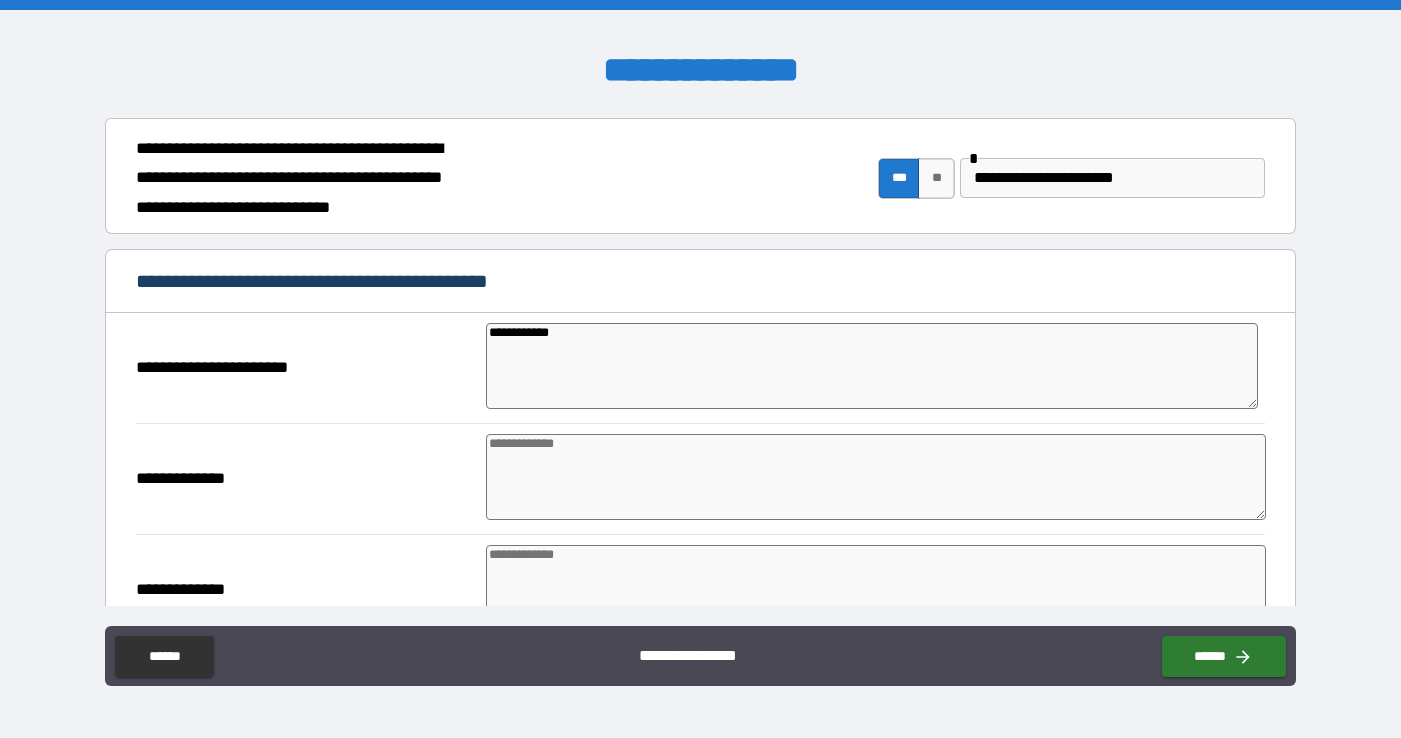 click on "**********" at bounding box center [872, 366] 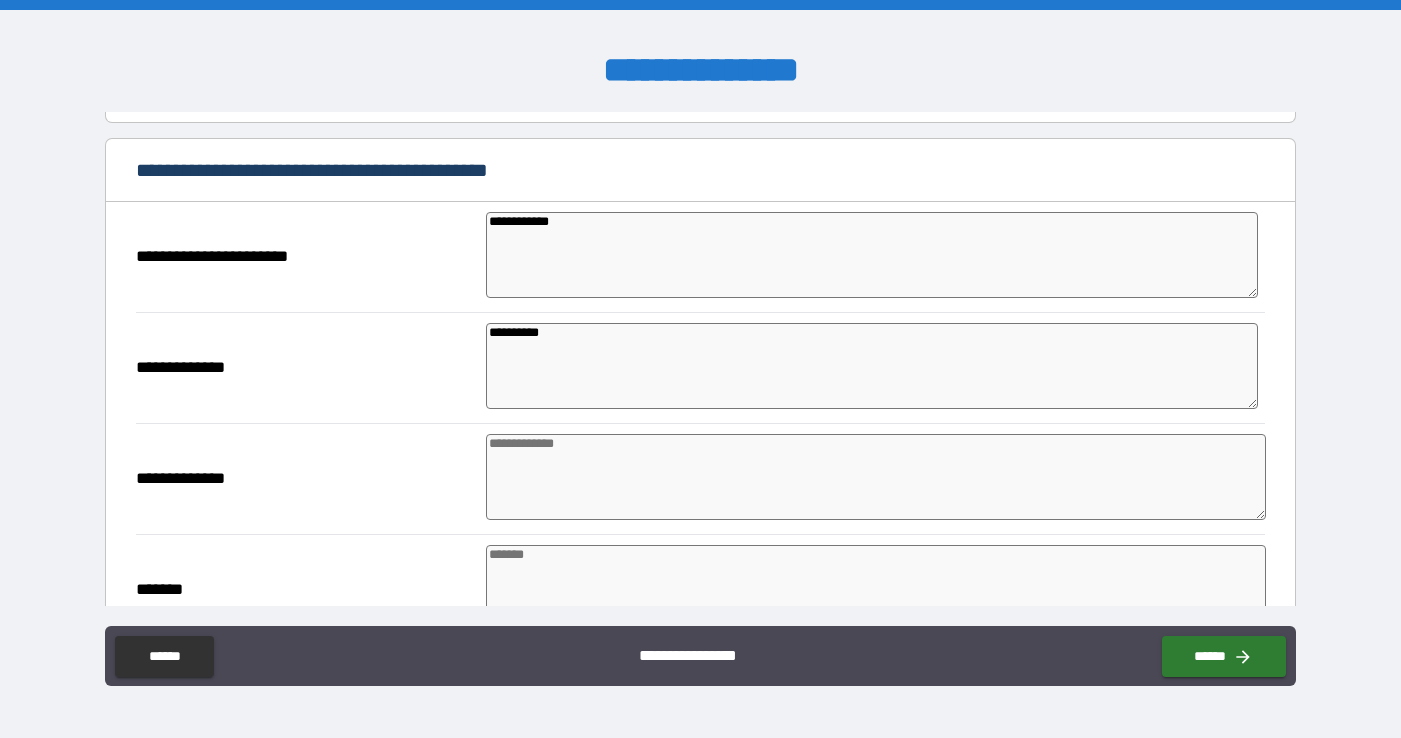 scroll, scrollTop: 291, scrollLeft: 0, axis: vertical 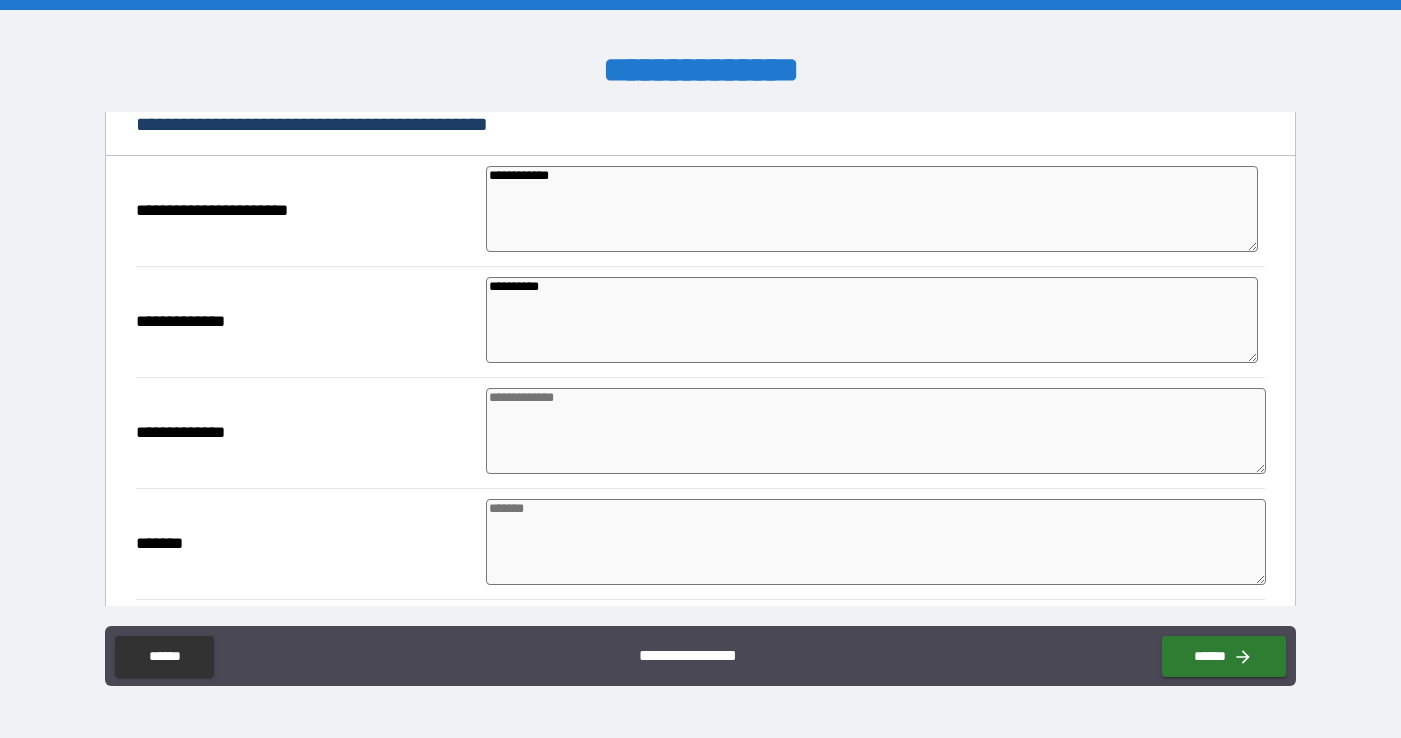 click at bounding box center (876, 431) 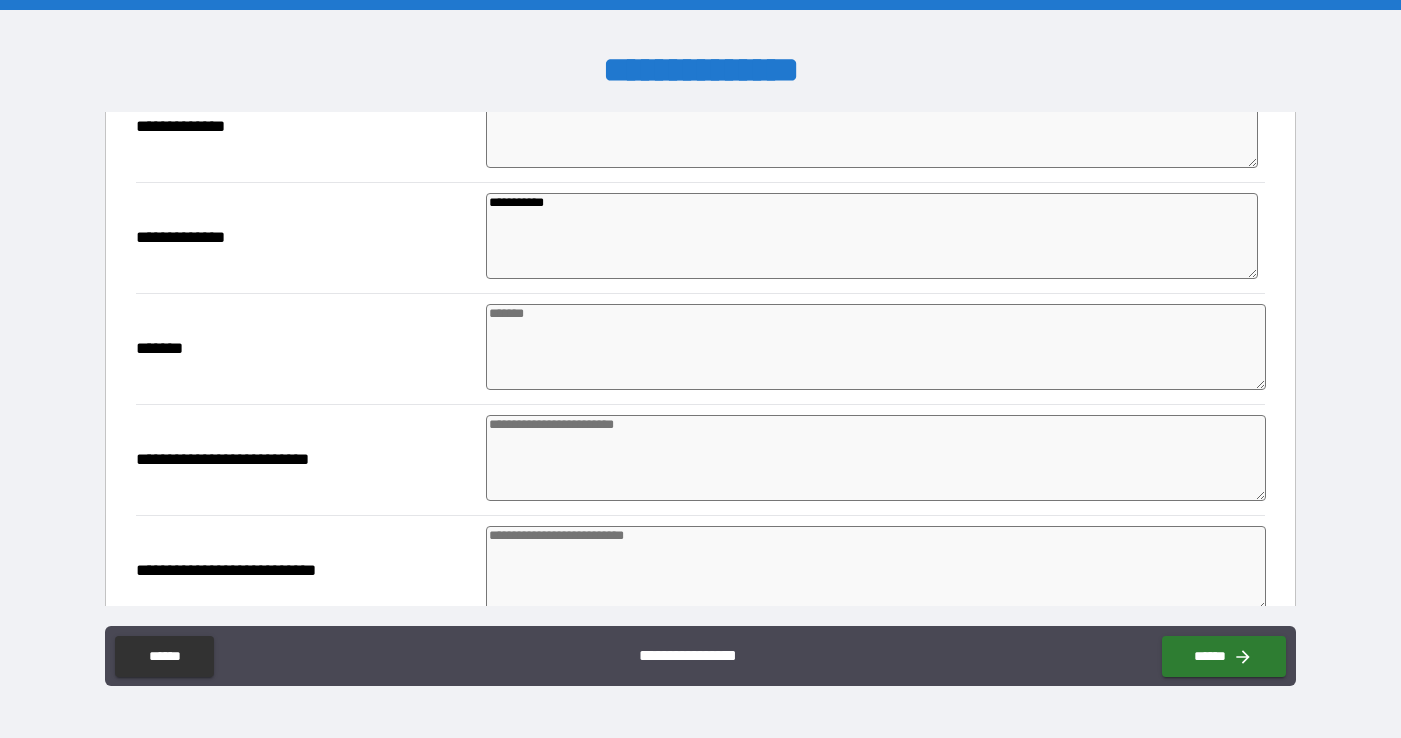 scroll, scrollTop: 487, scrollLeft: 0, axis: vertical 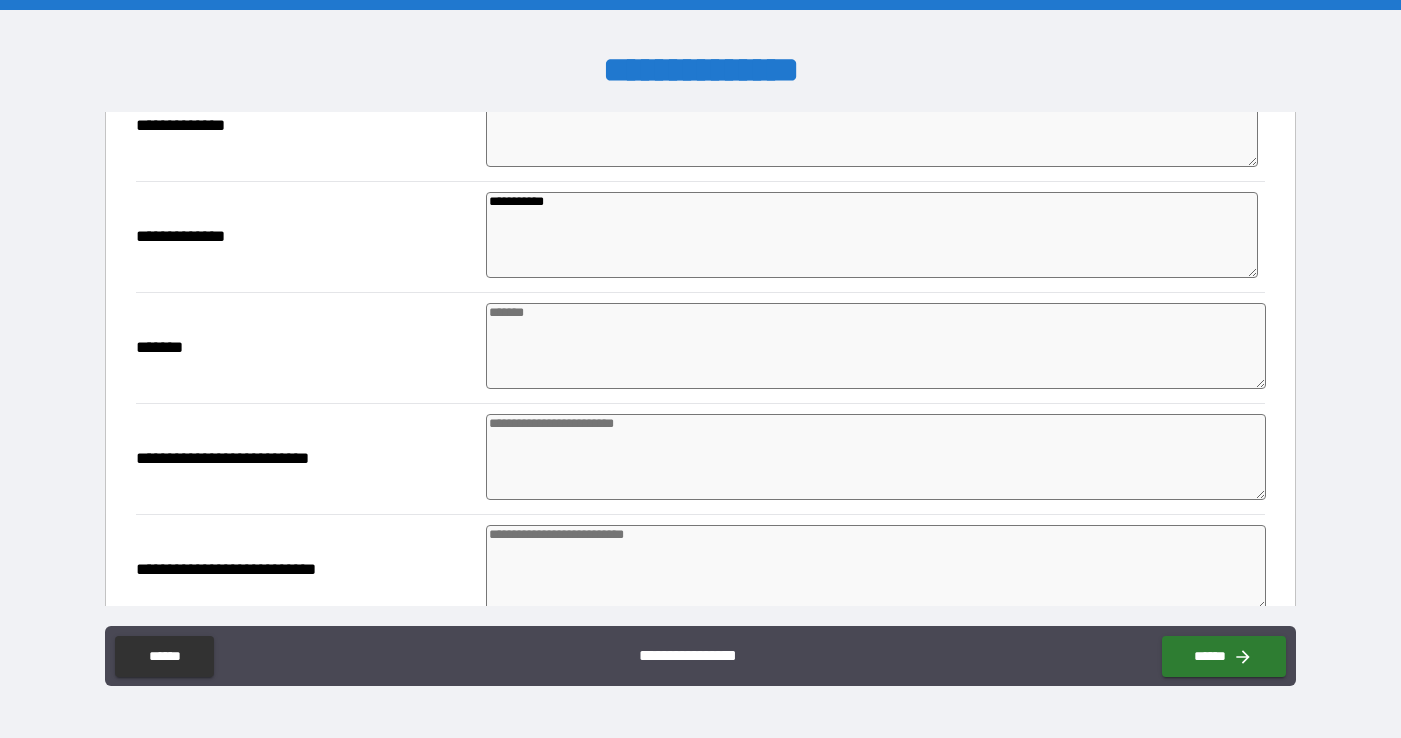 click at bounding box center (876, 457) 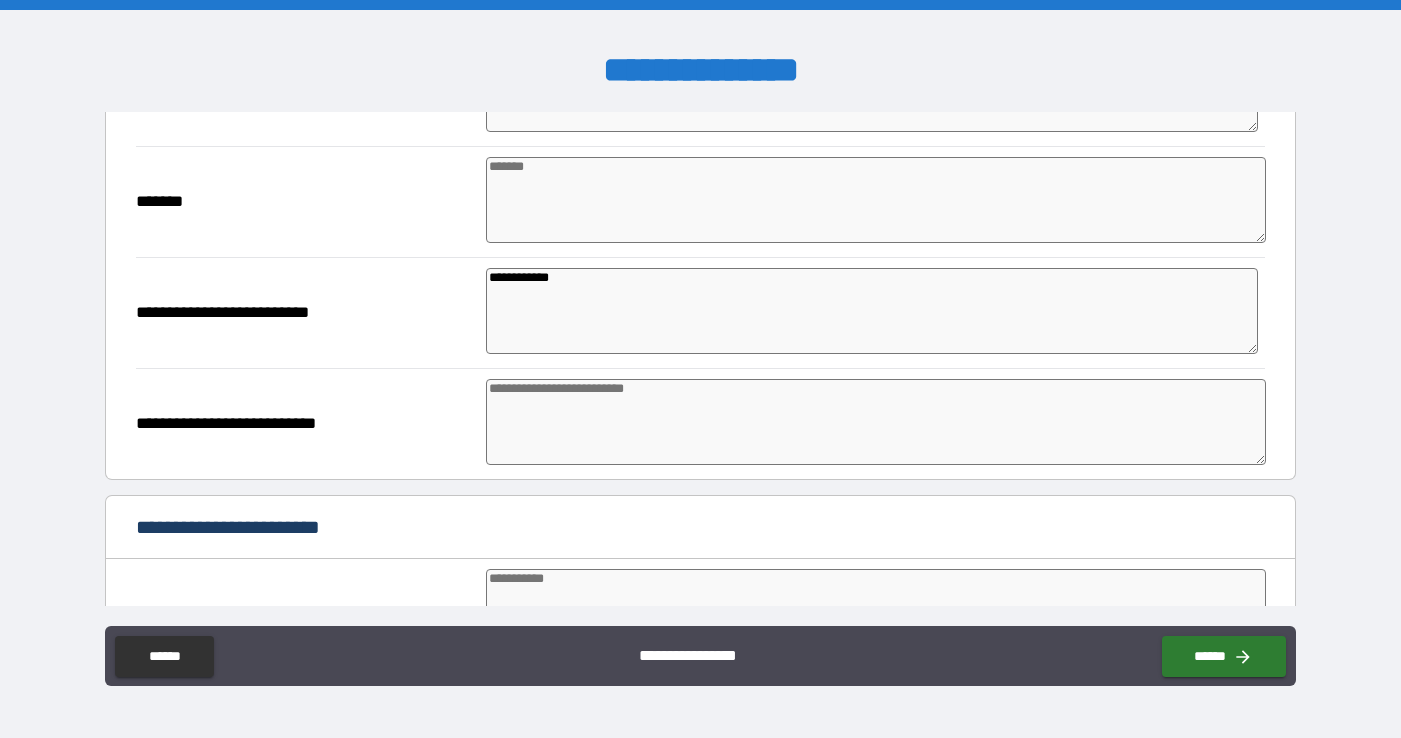 scroll, scrollTop: 637, scrollLeft: 0, axis: vertical 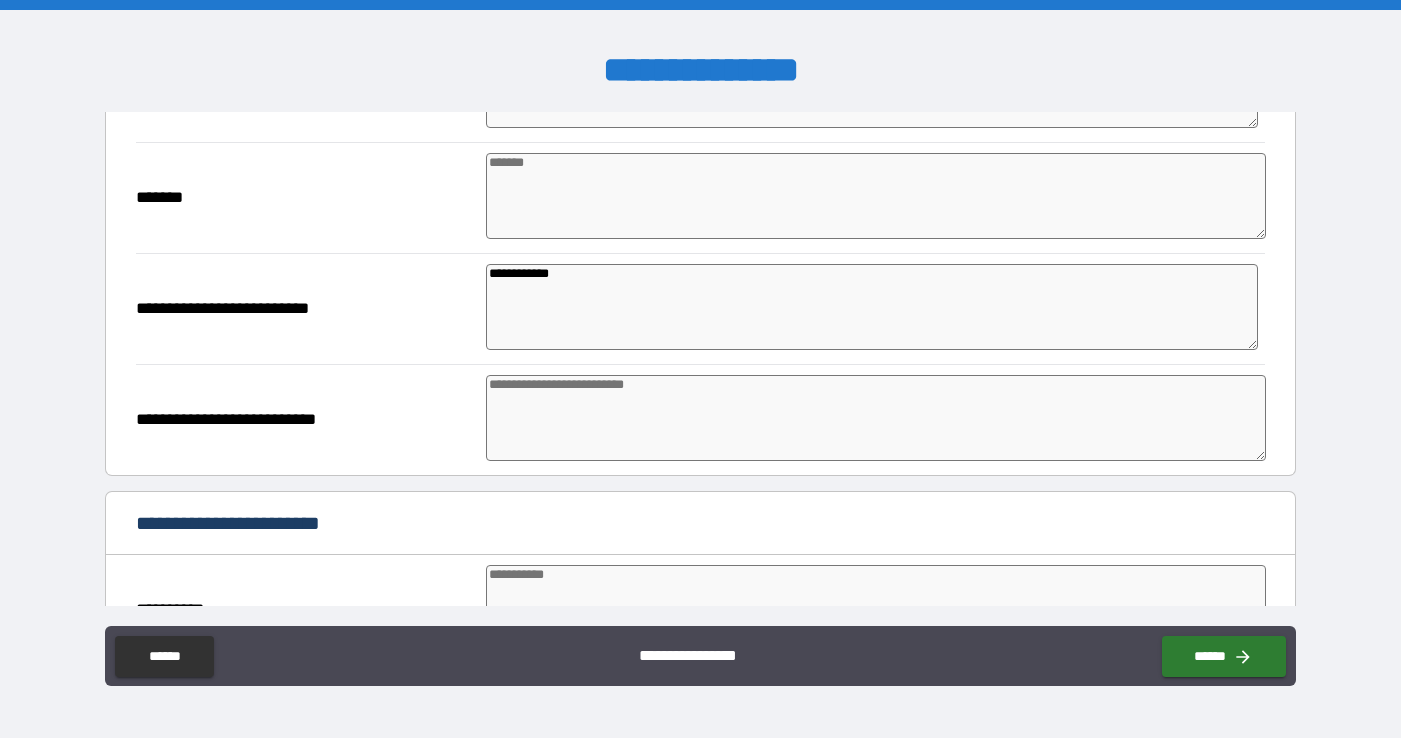 click at bounding box center [876, 418] 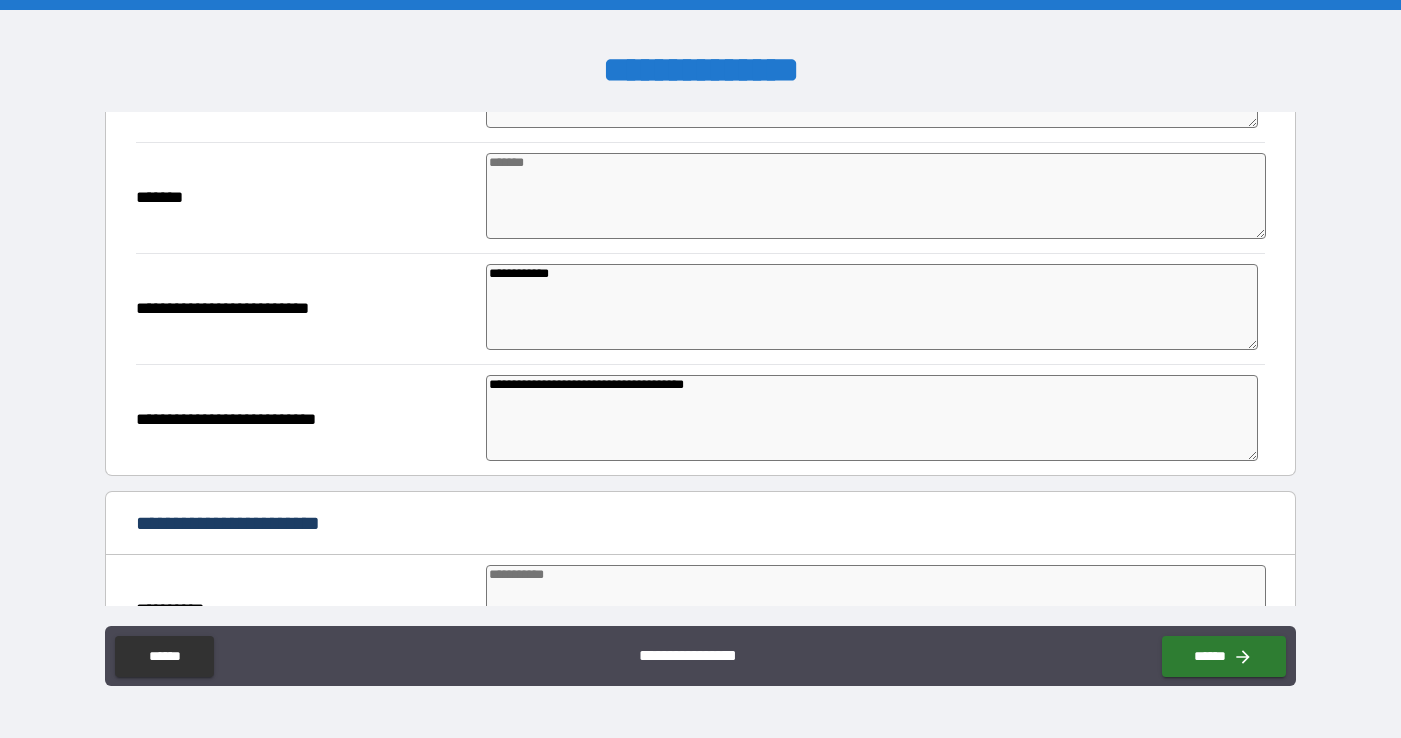 click on "**********" at bounding box center (700, 525) 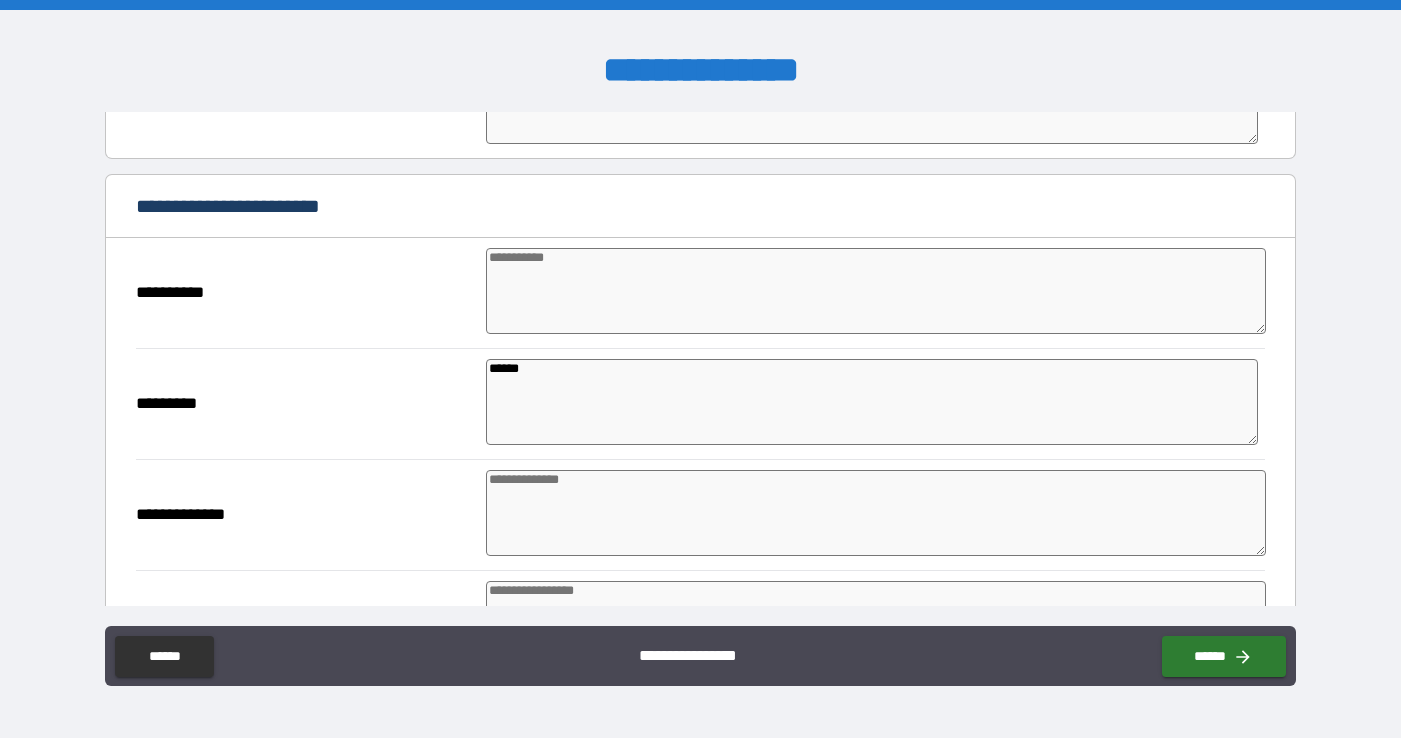 scroll, scrollTop: 957, scrollLeft: 0, axis: vertical 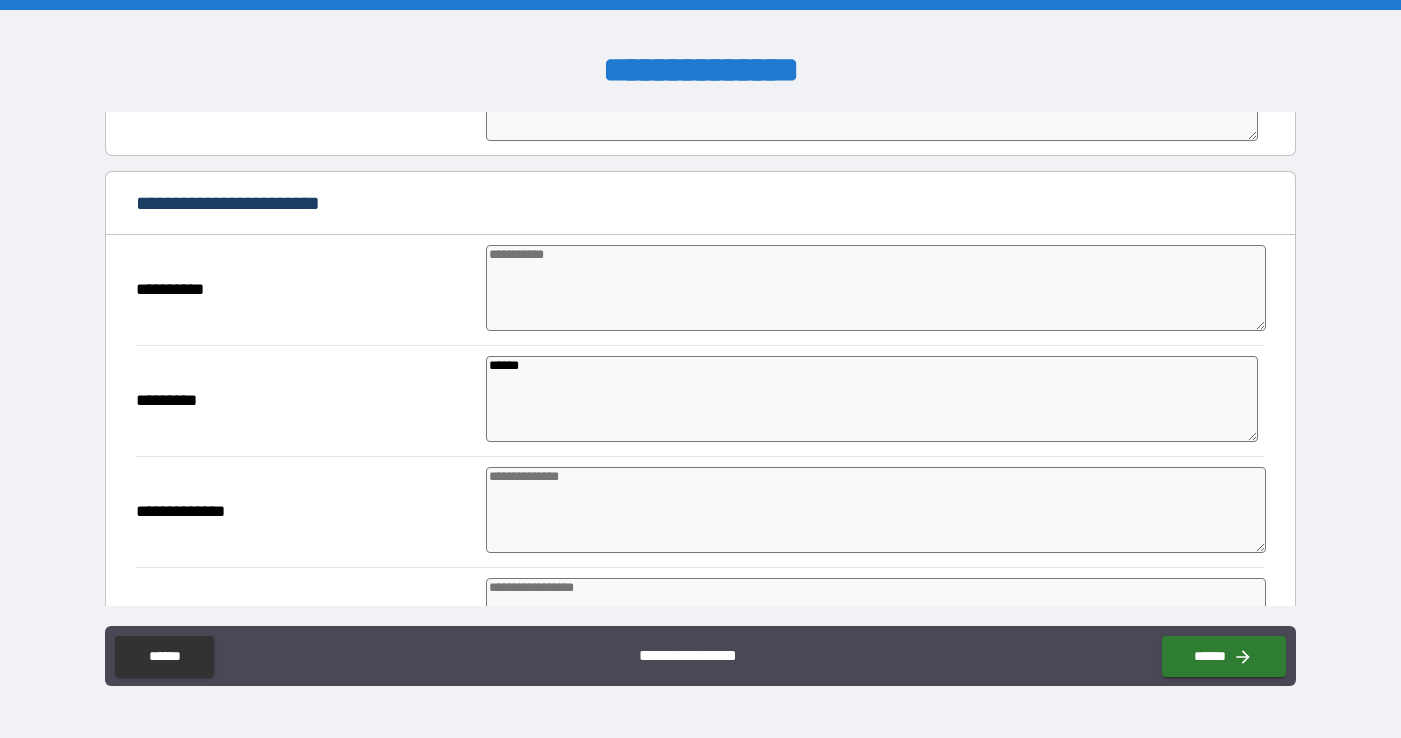 click at bounding box center (876, 288) 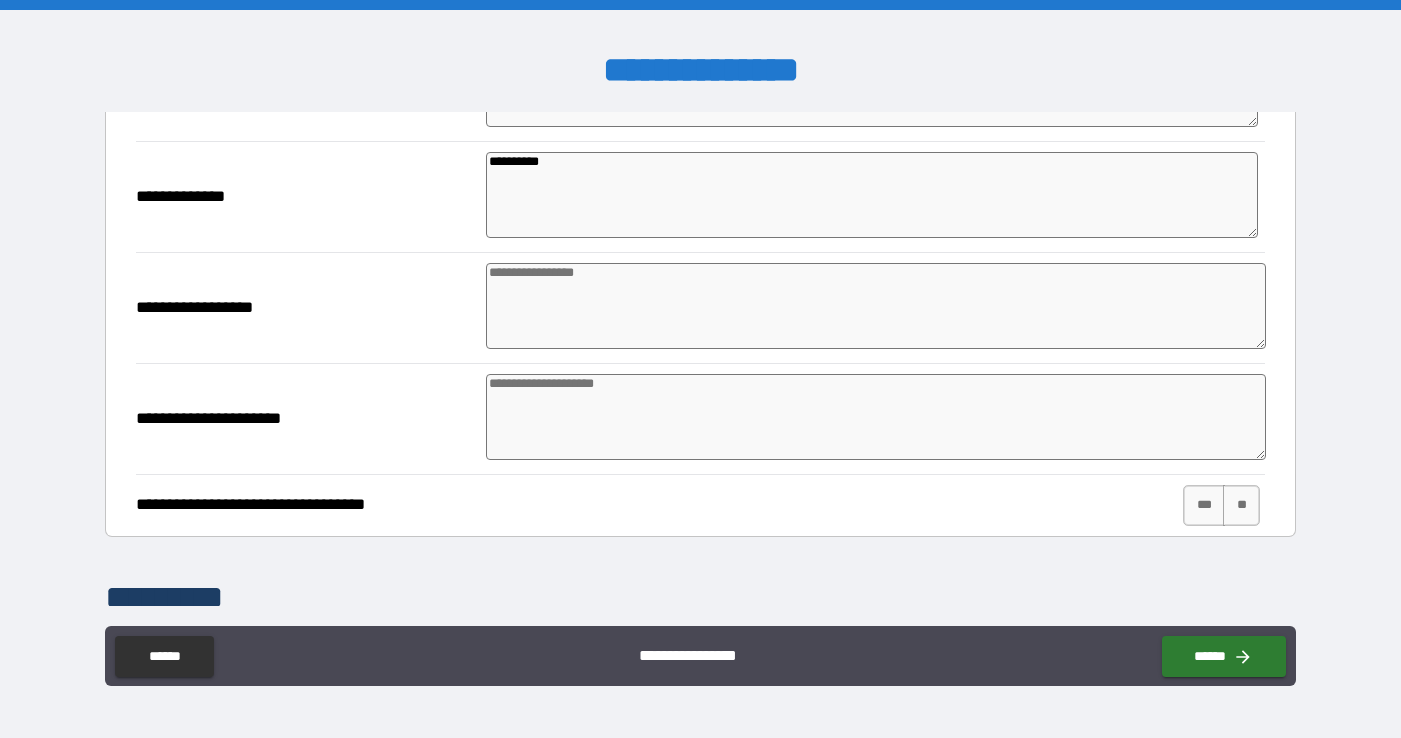 scroll, scrollTop: 1279, scrollLeft: 0, axis: vertical 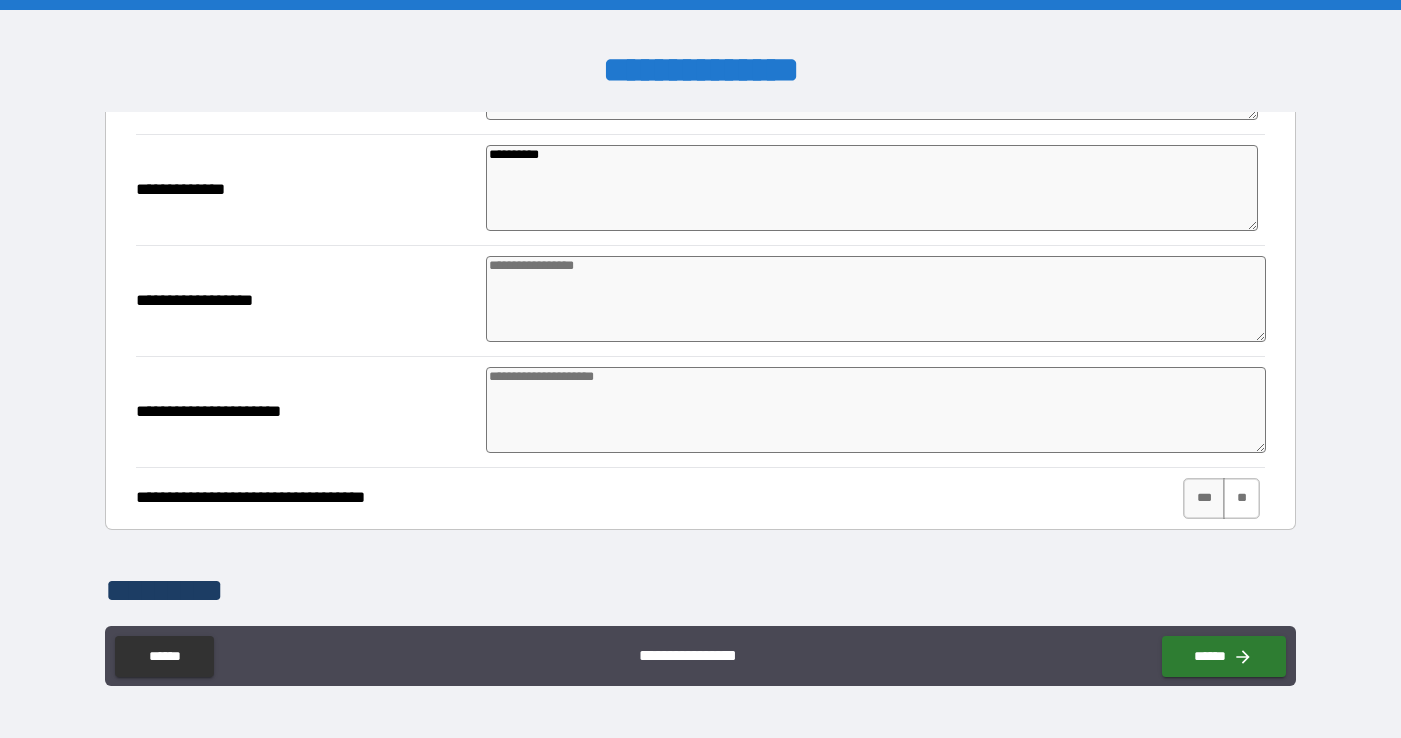 click on "**" at bounding box center [1241, 498] 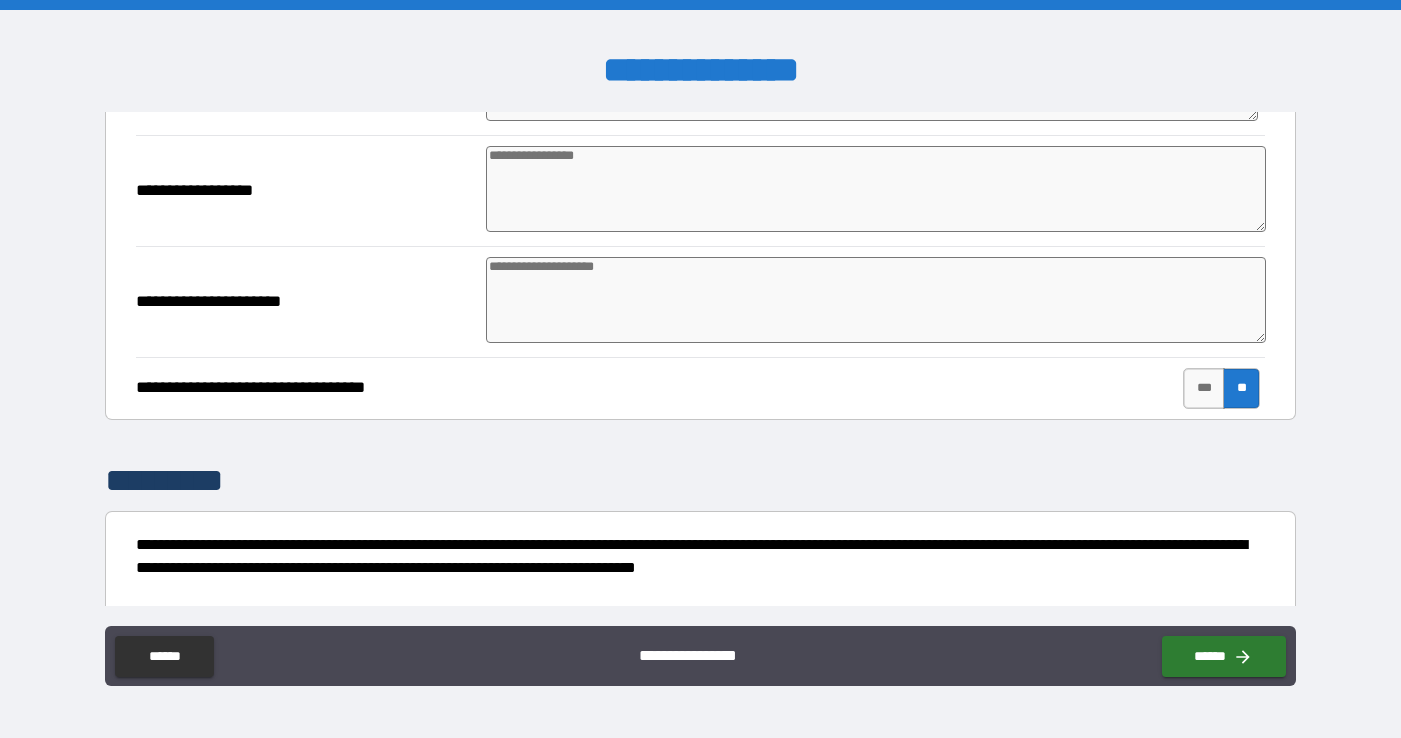 scroll, scrollTop: 1385, scrollLeft: 0, axis: vertical 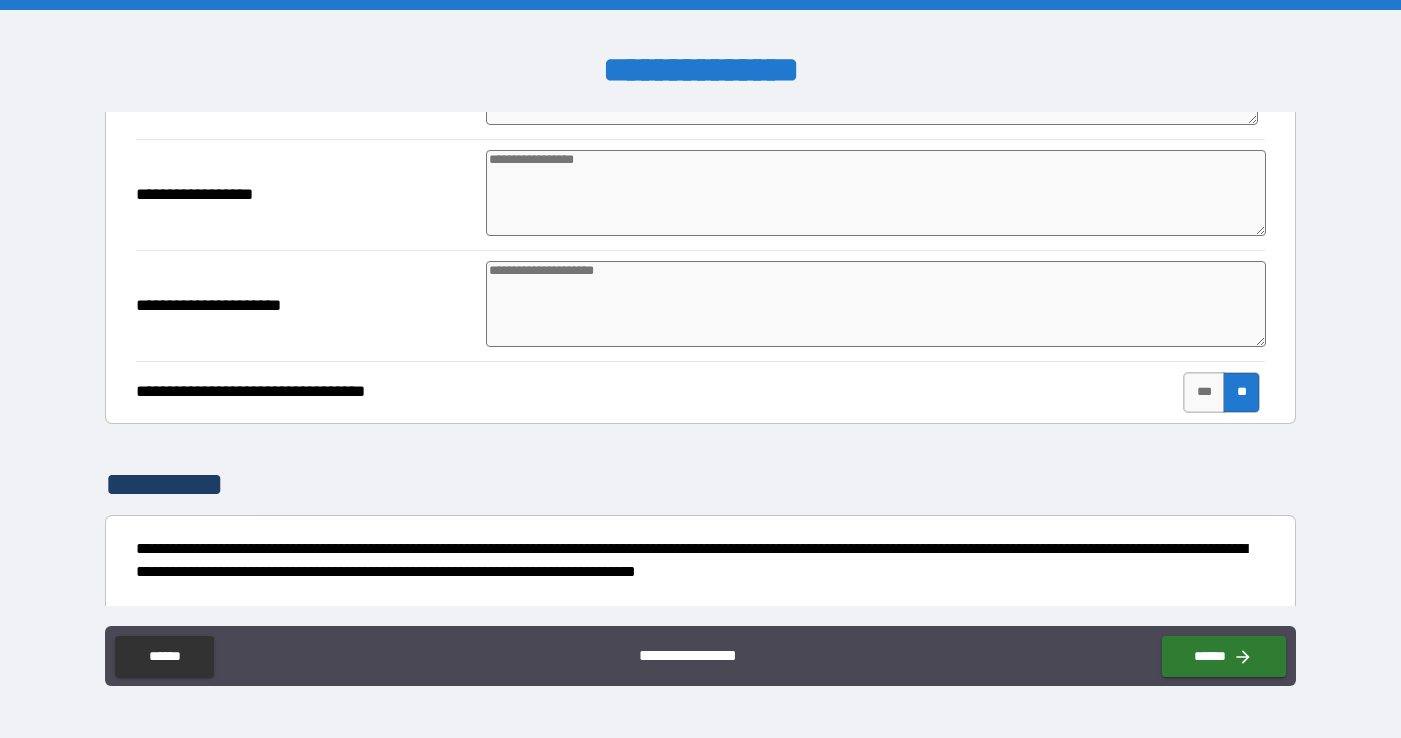 click at bounding box center [876, 304] 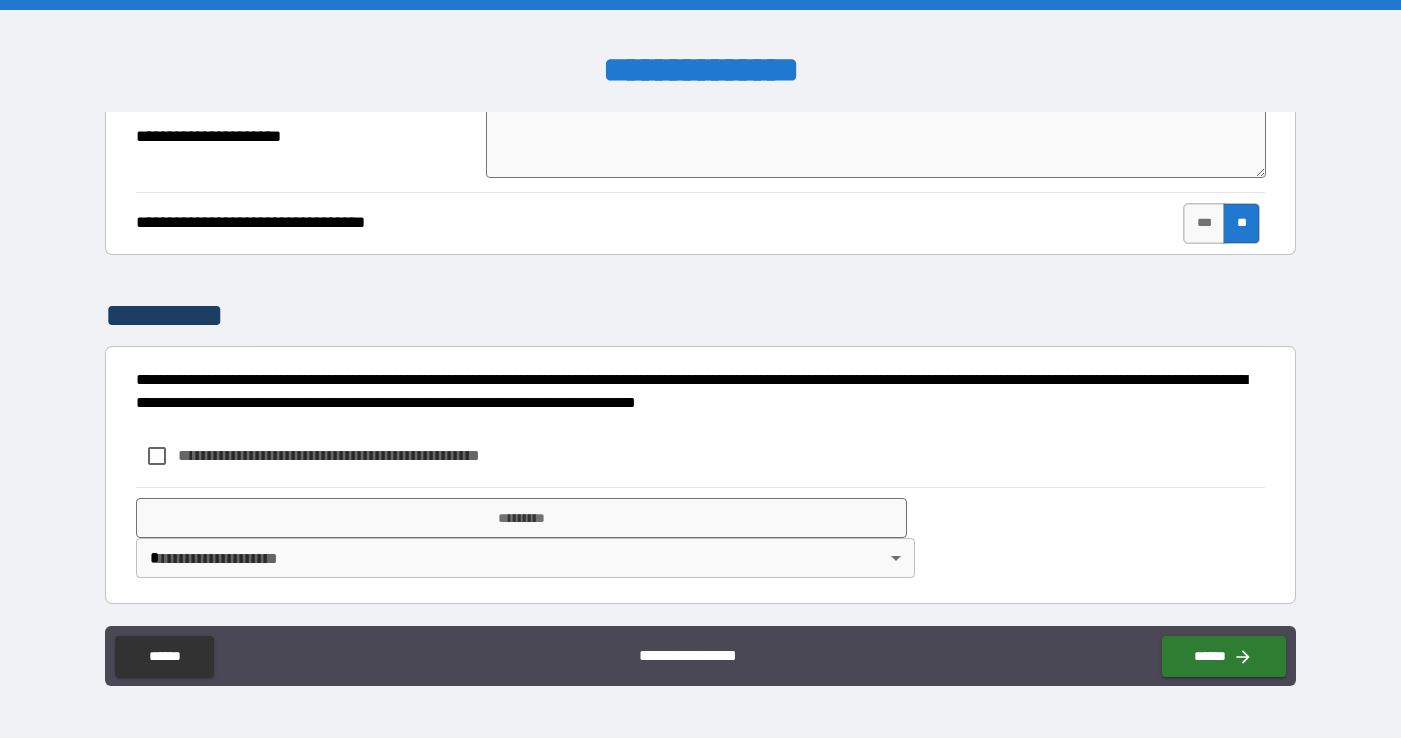 scroll, scrollTop: 1556, scrollLeft: 0, axis: vertical 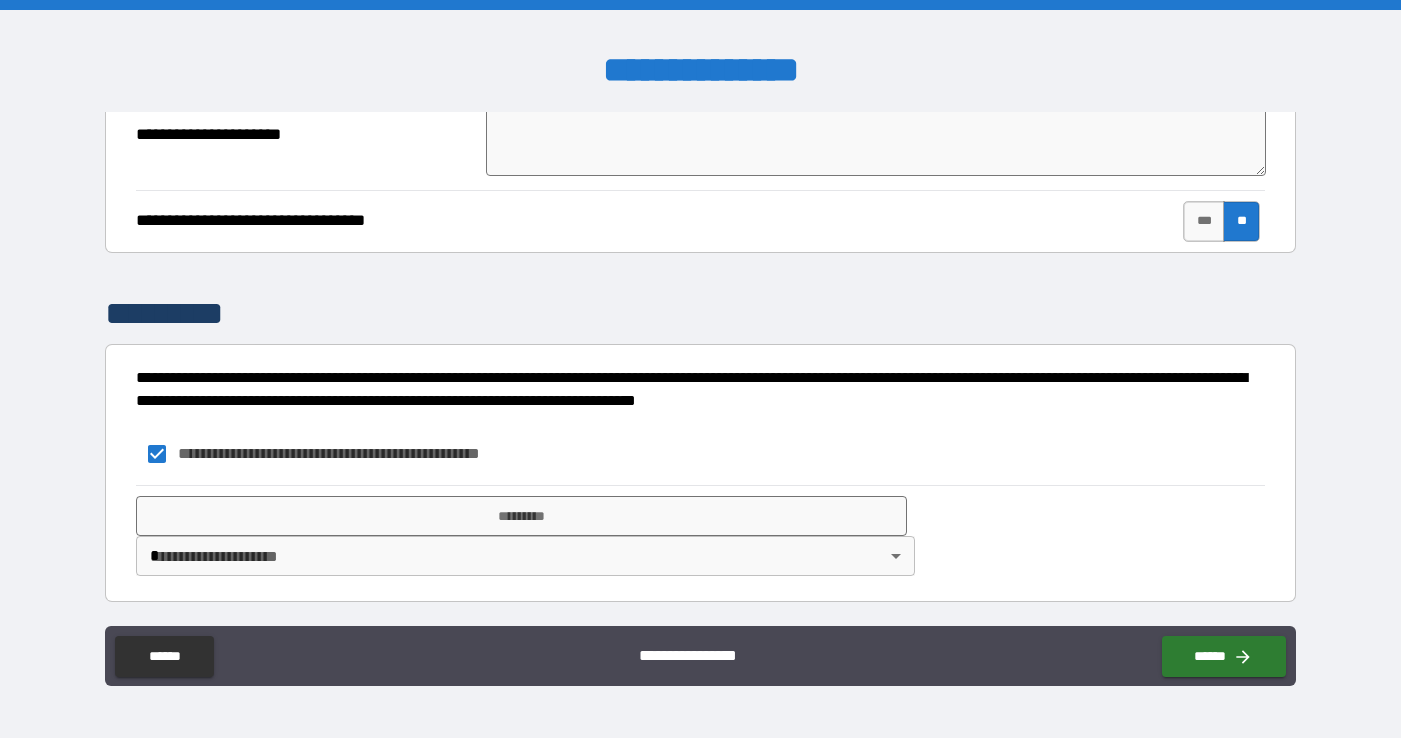 click on "**********" at bounding box center [700, 369] 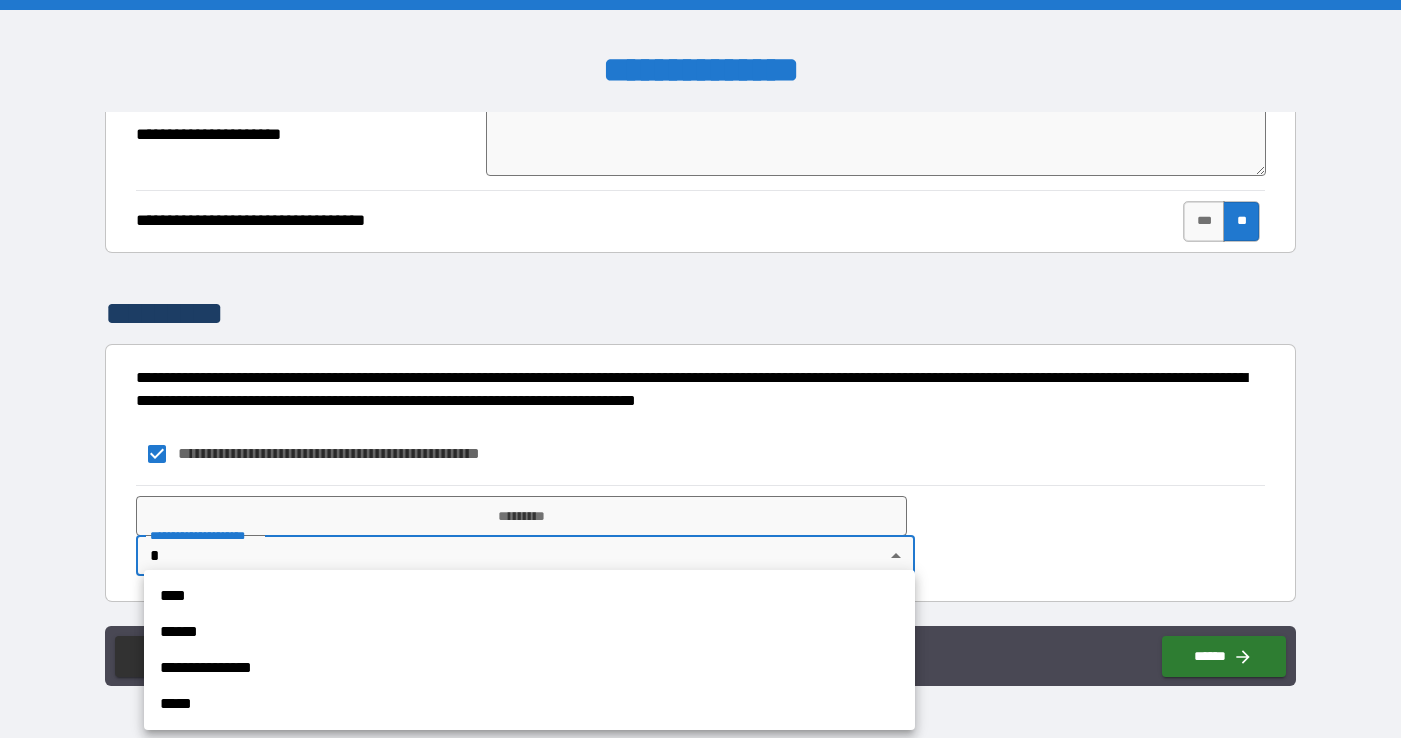 click on "****" at bounding box center [529, 596] 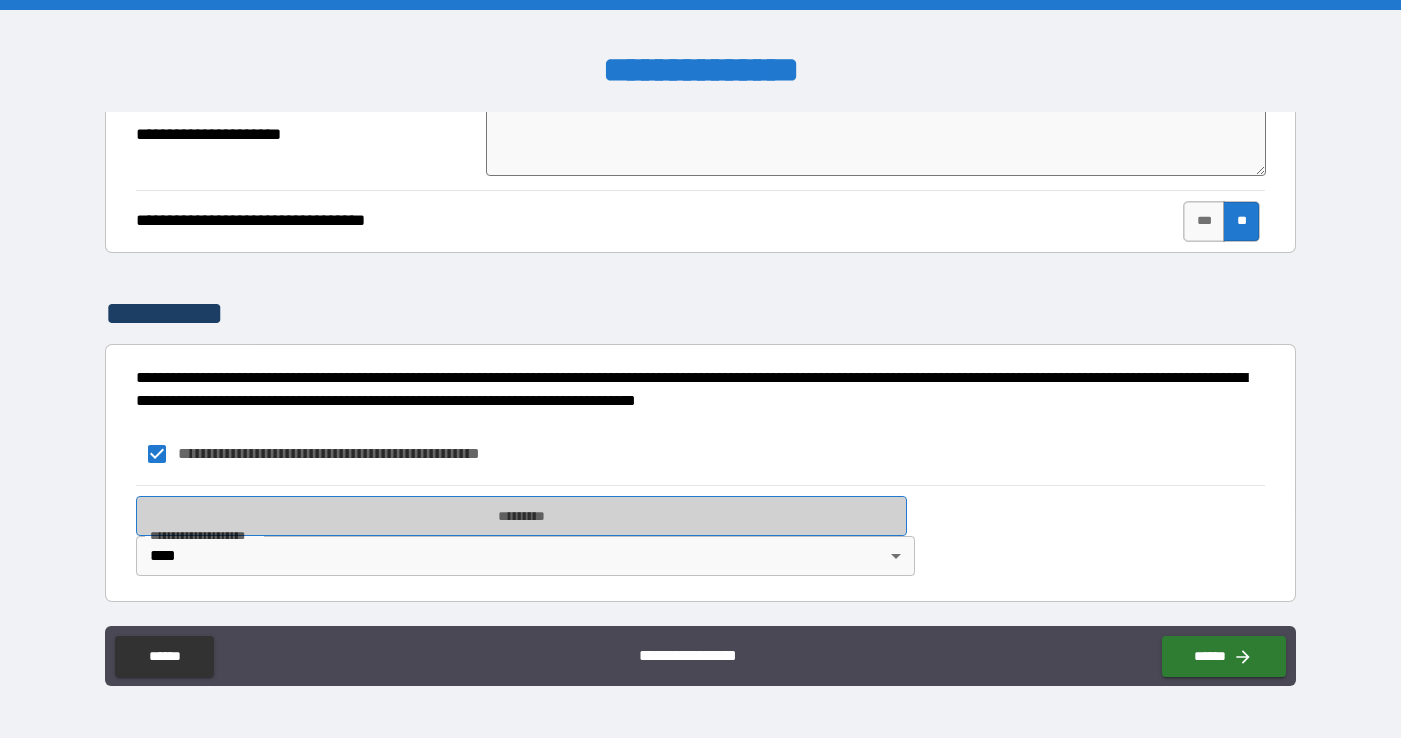 click on "*********" at bounding box center [521, 516] 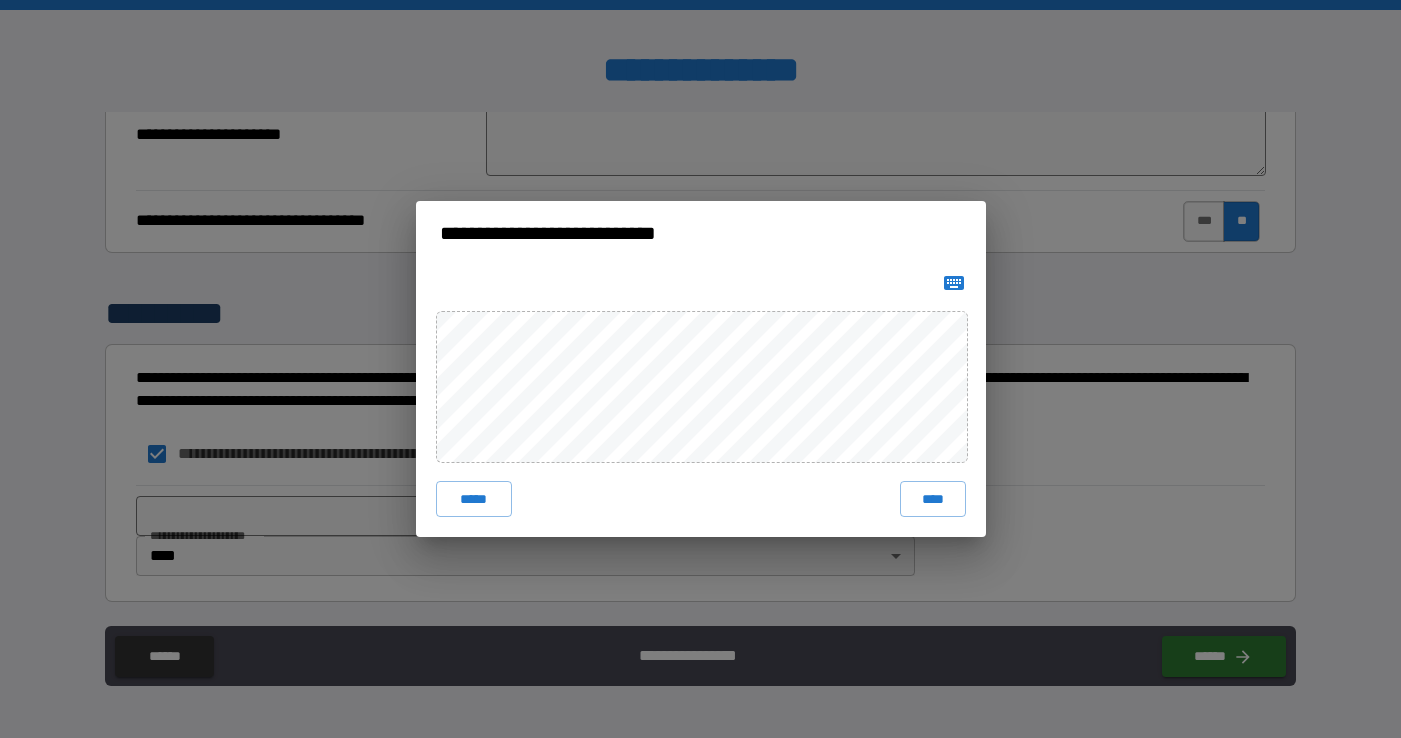 click 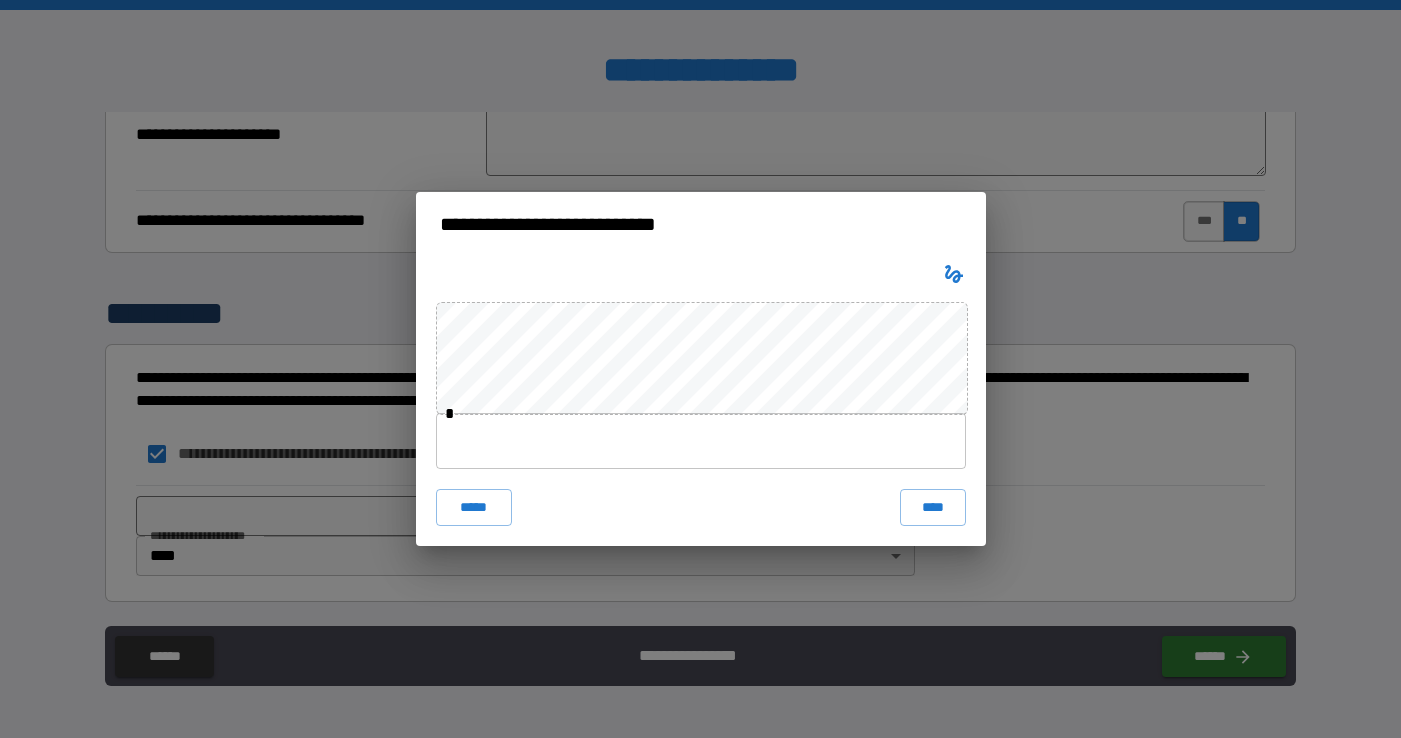click at bounding box center (701, 441) 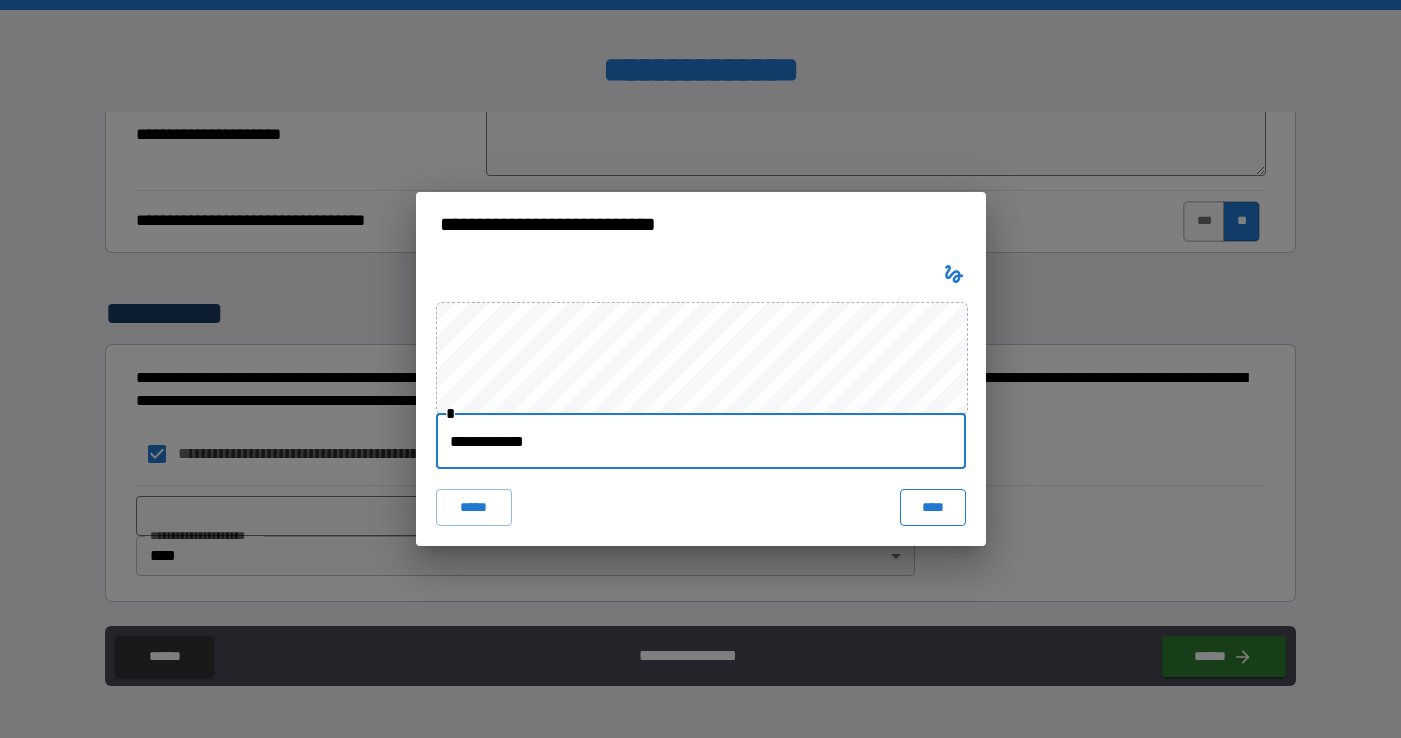click on "****" at bounding box center (933, 507) 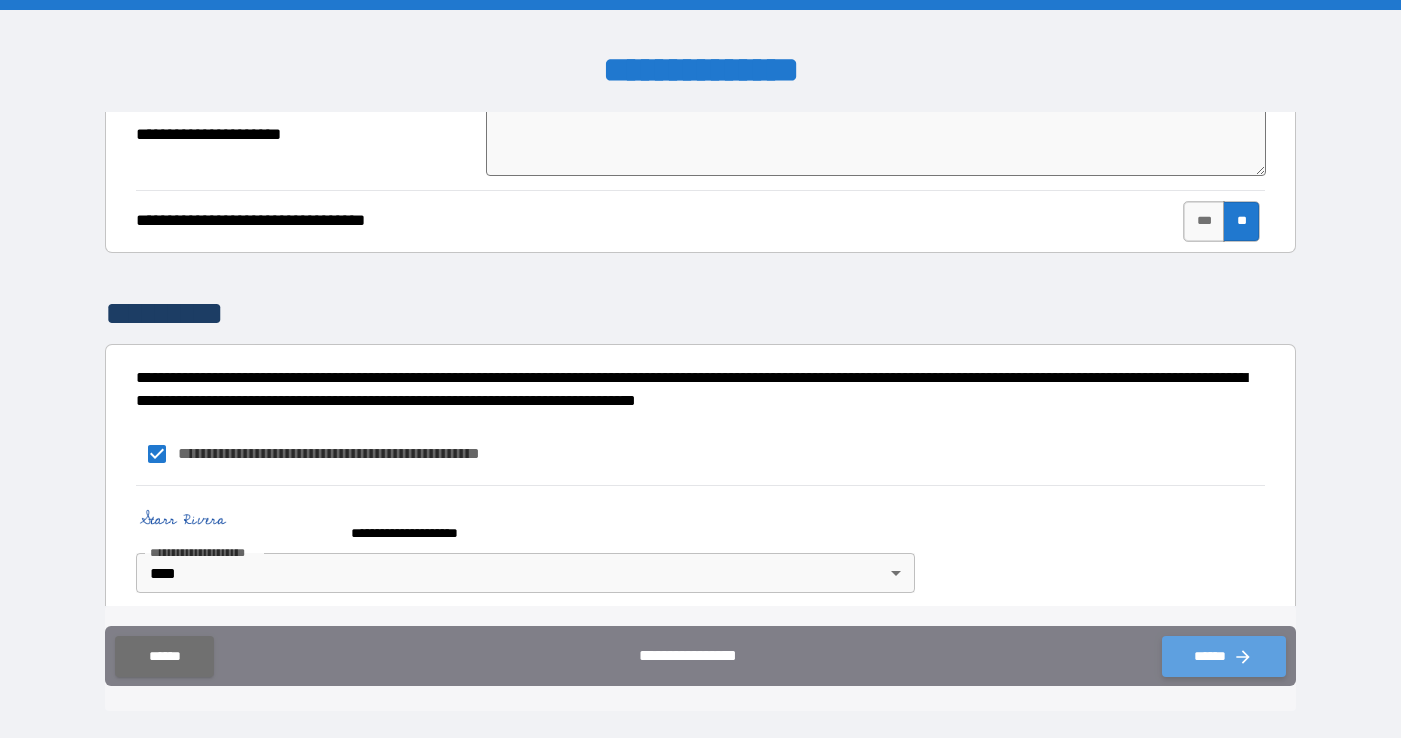 click on "******" at bounding box center (1224, 656) 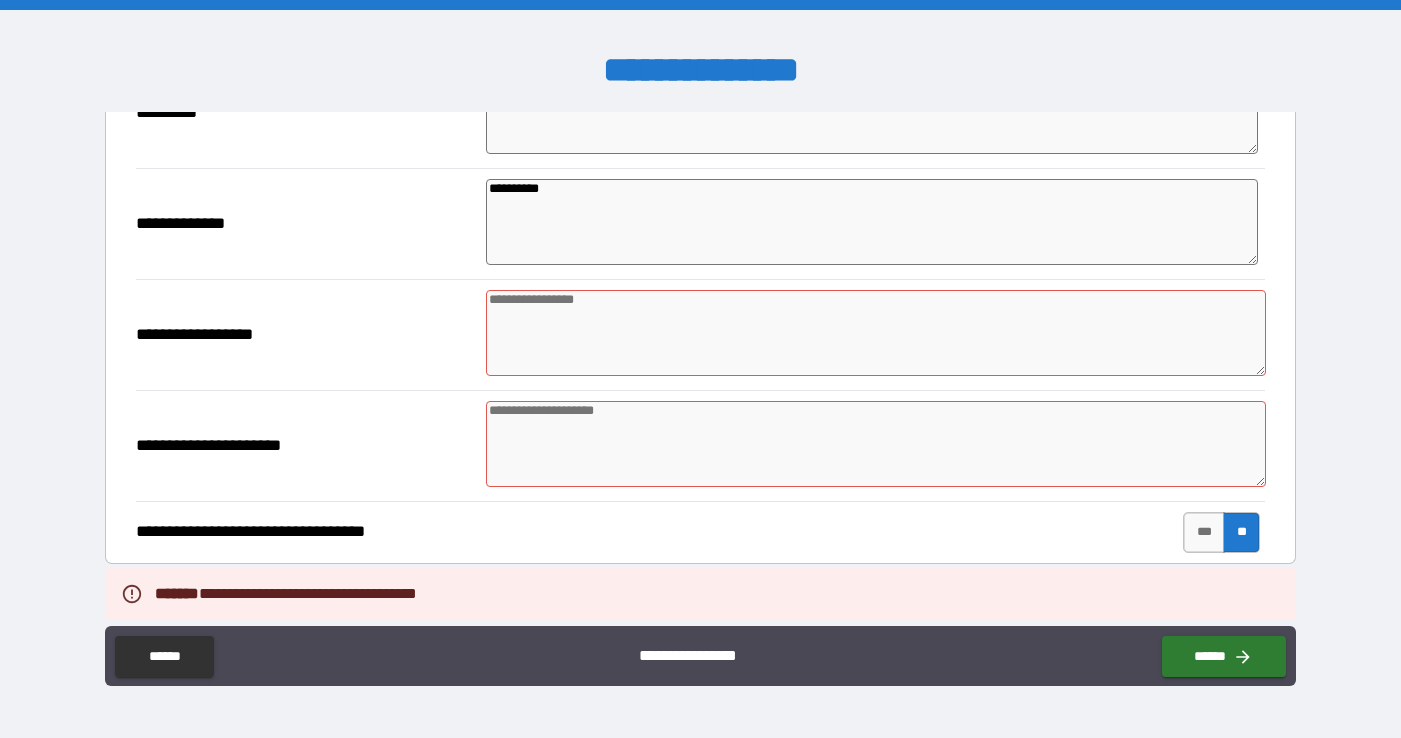 scroll, scrollTop: 1242, scrollLeft: 0, axis: vertical 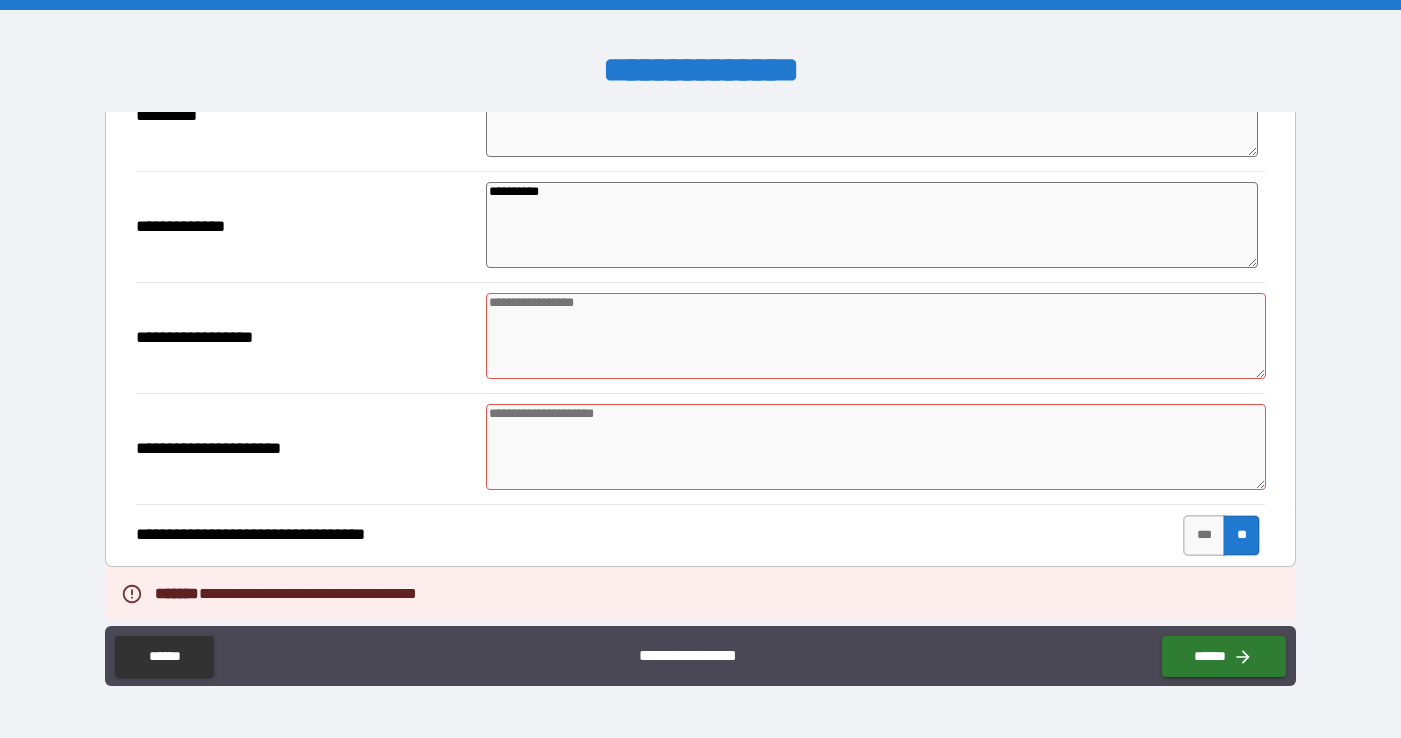 click at bounding box center [876, 336] 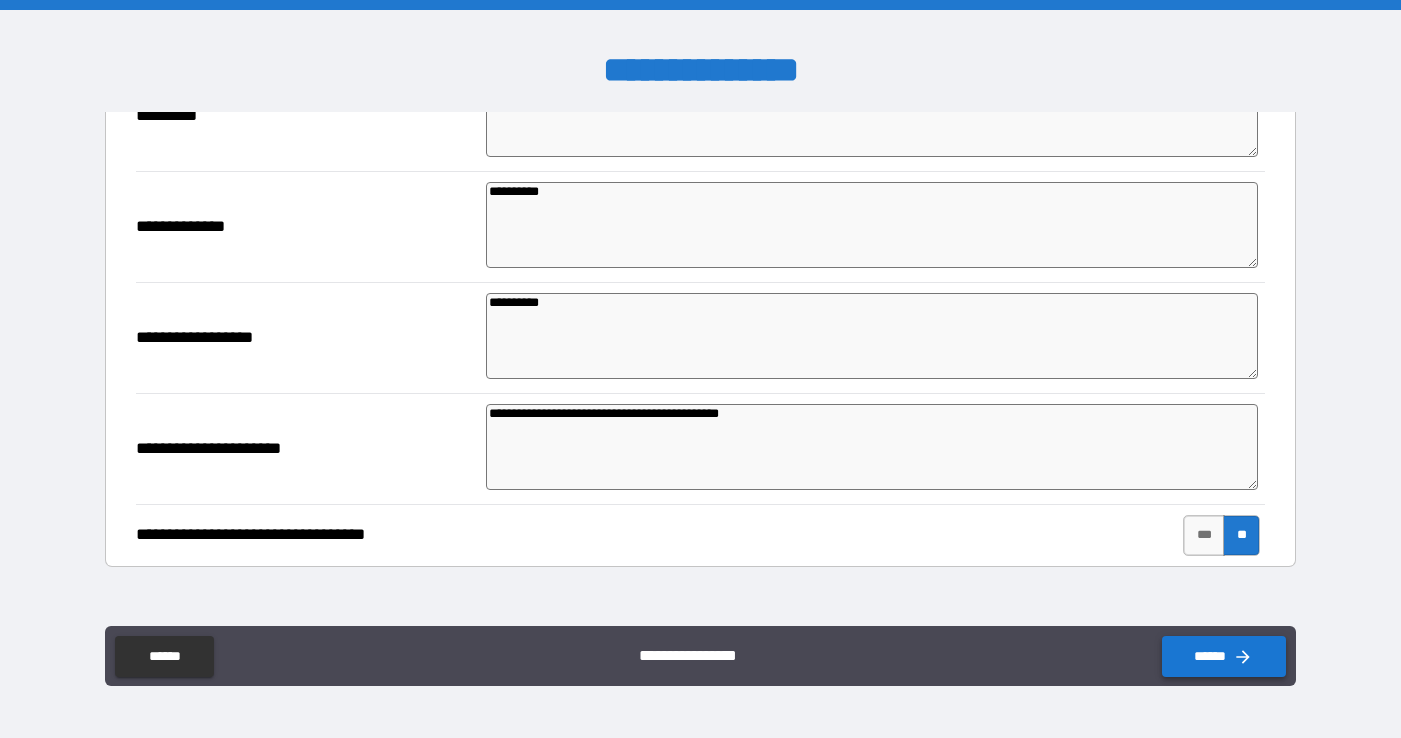 click on "******" at bounding box center (1224, 656) 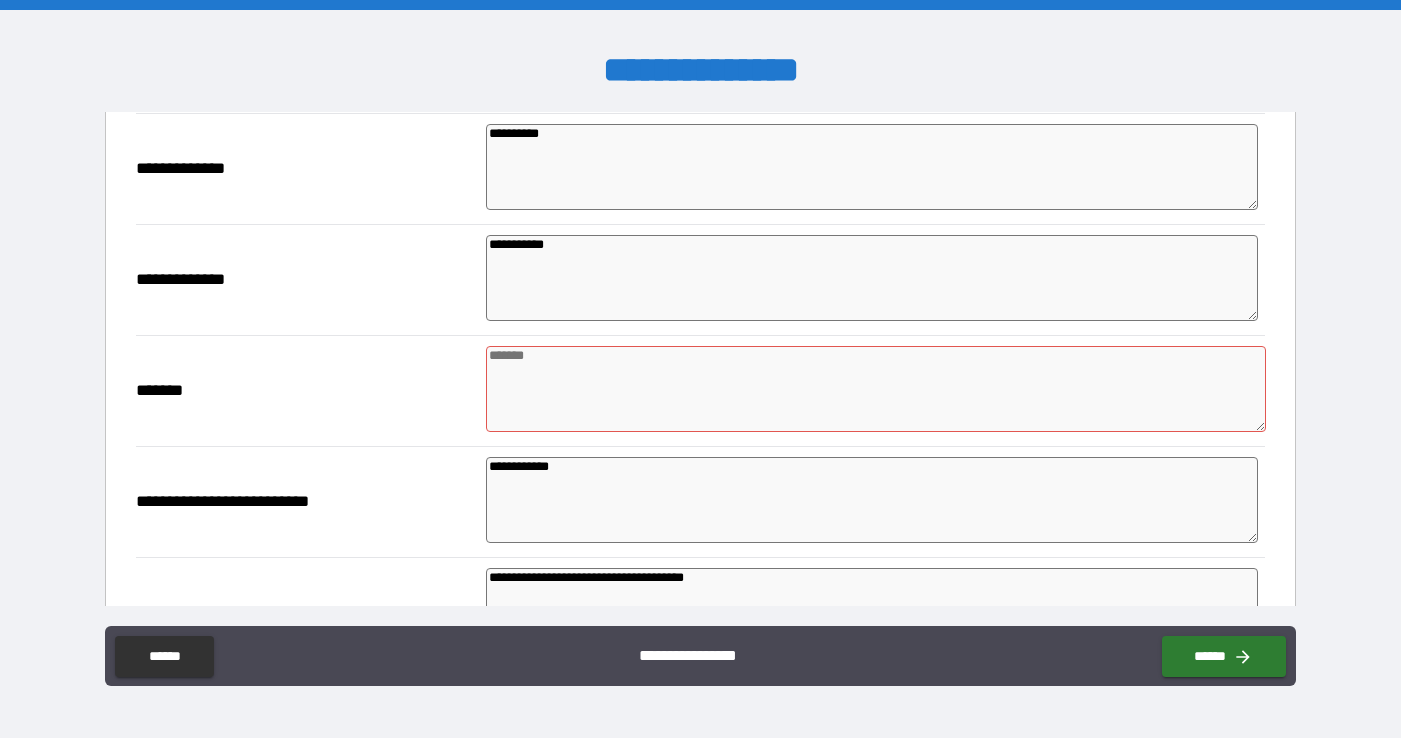 scroll, scrollTop: 441, scrollLeft: 0, axis: vertical 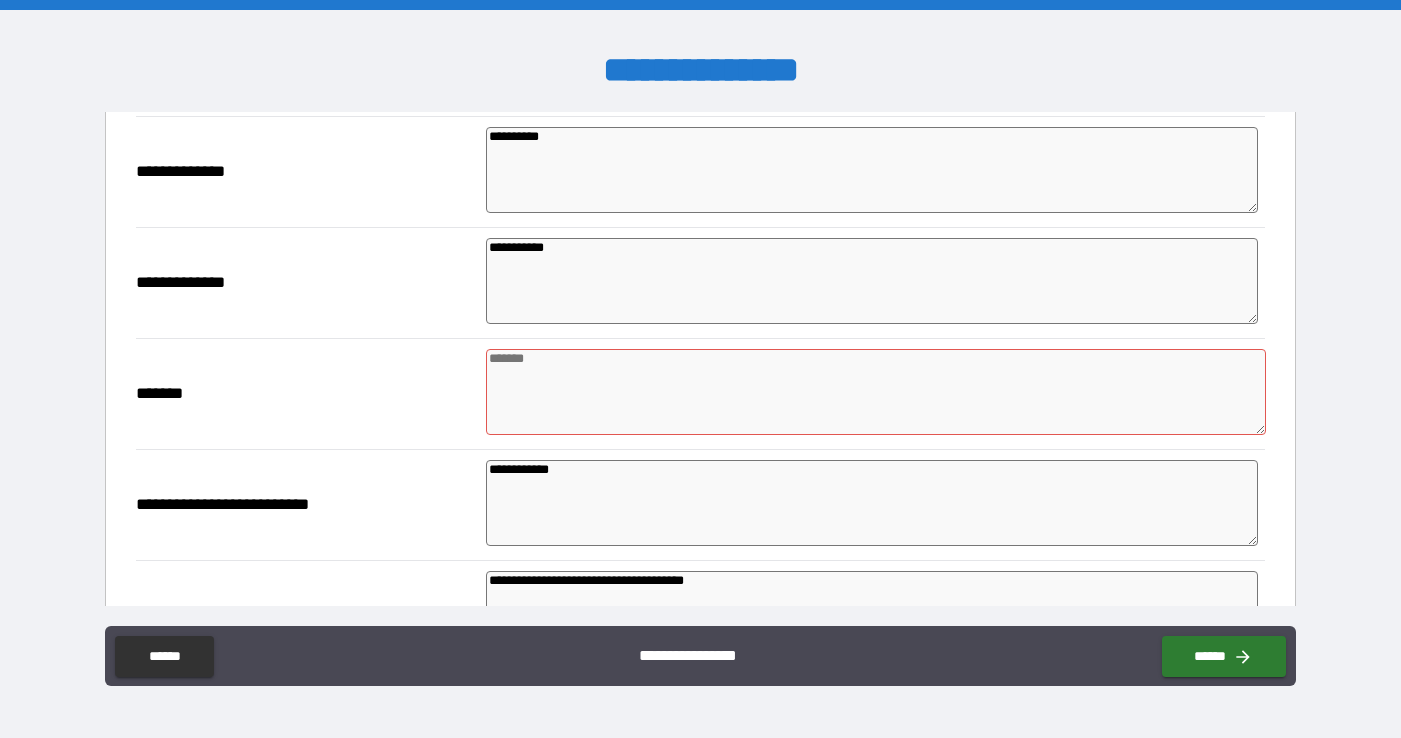 click at bounding box center [876, 392] 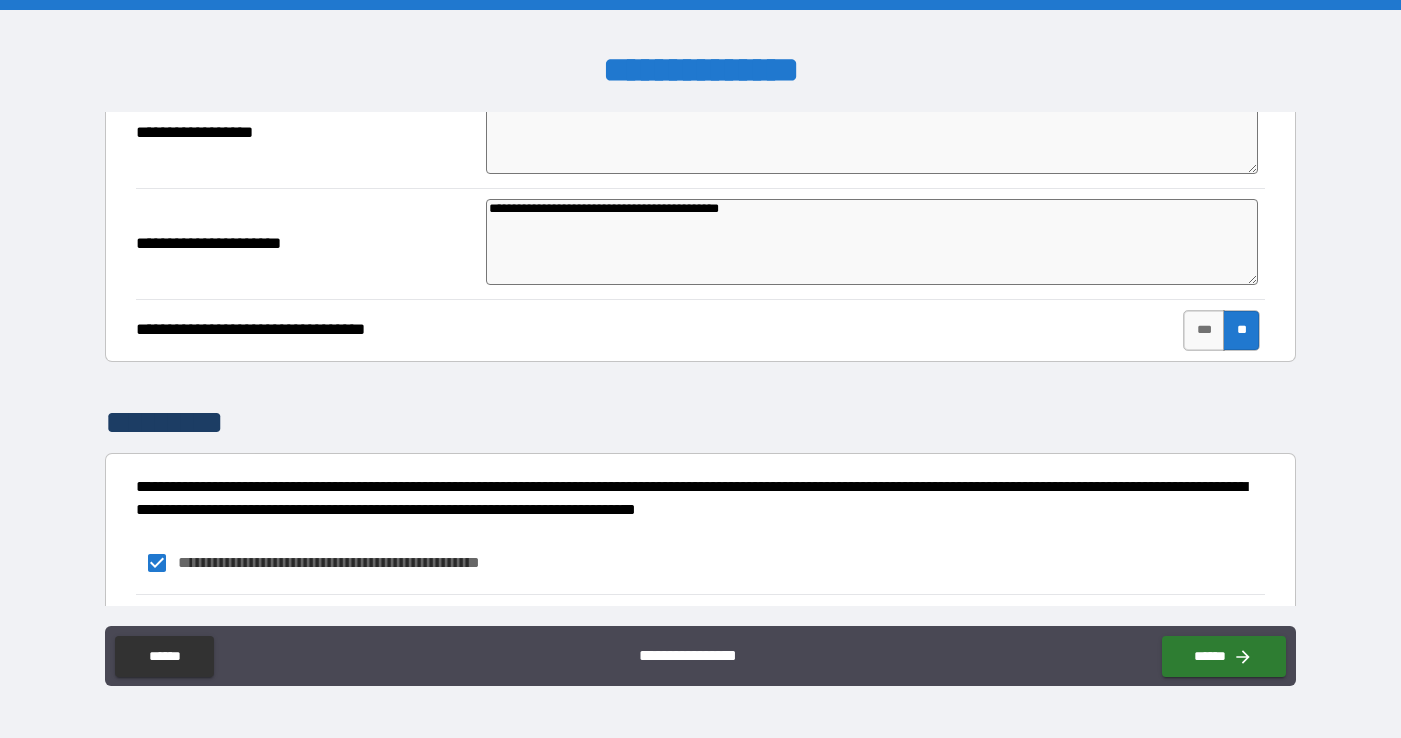 scroll, scrollTop: 1573, scrollLeft: 0, axis: vertical 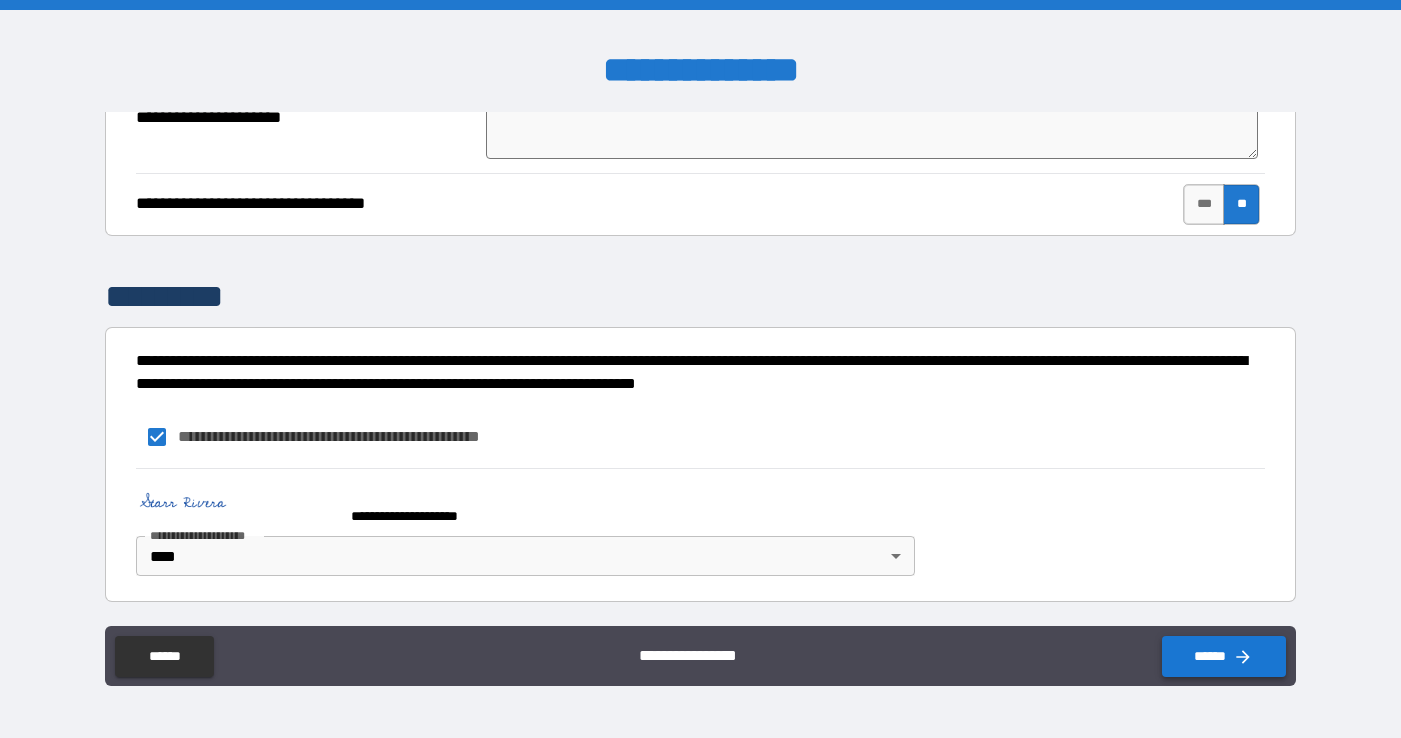 click on "******" at bounding box center (1224, 656) 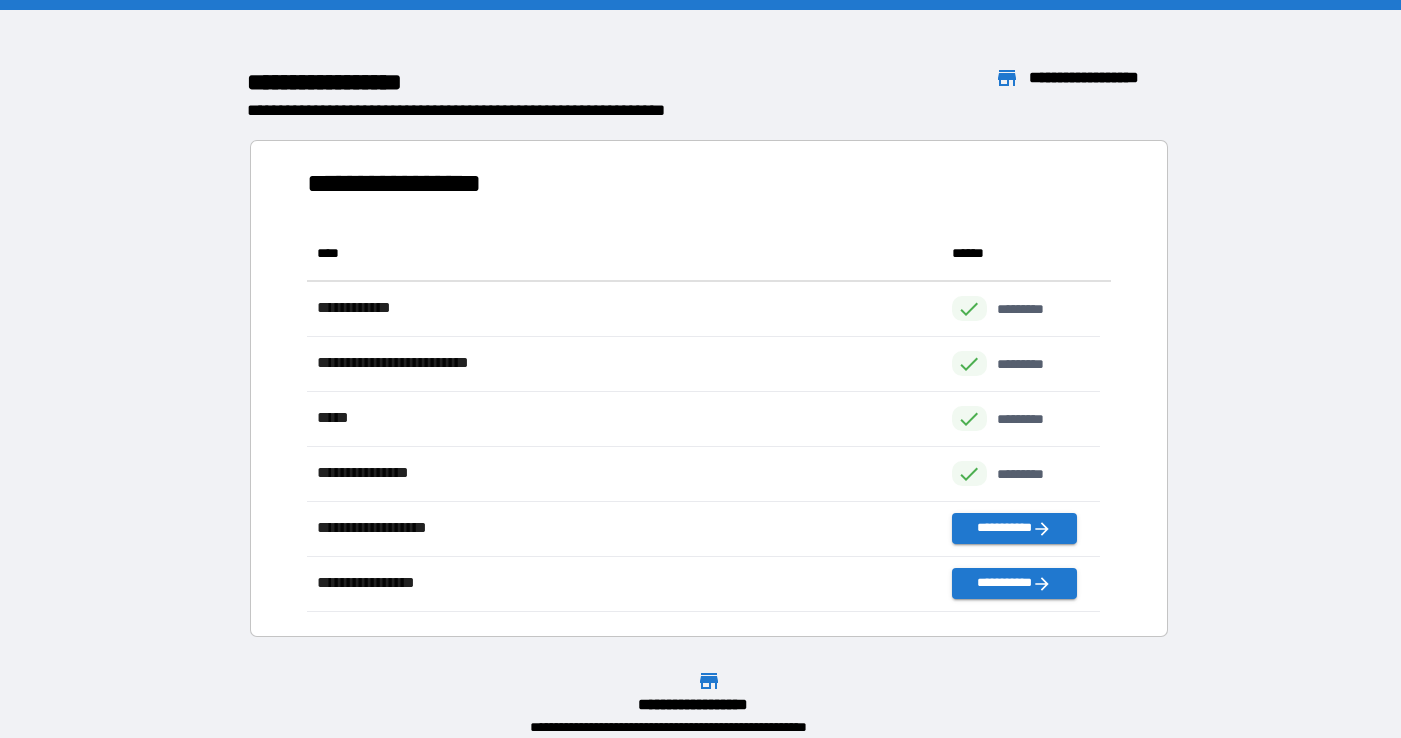 scroll, scrollTop: 16, scrollLeft: 16, axis: both 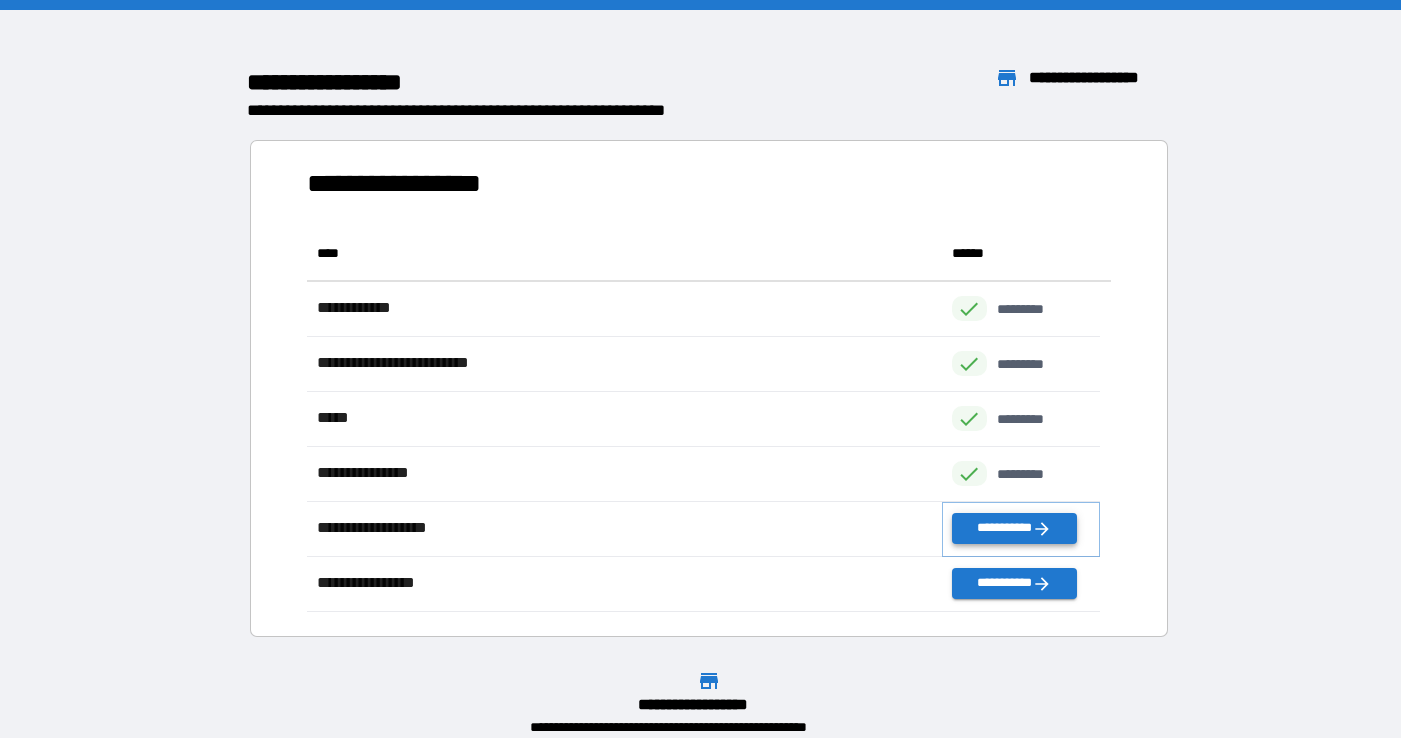 click on "**********" at bounding box center [1014, 528] 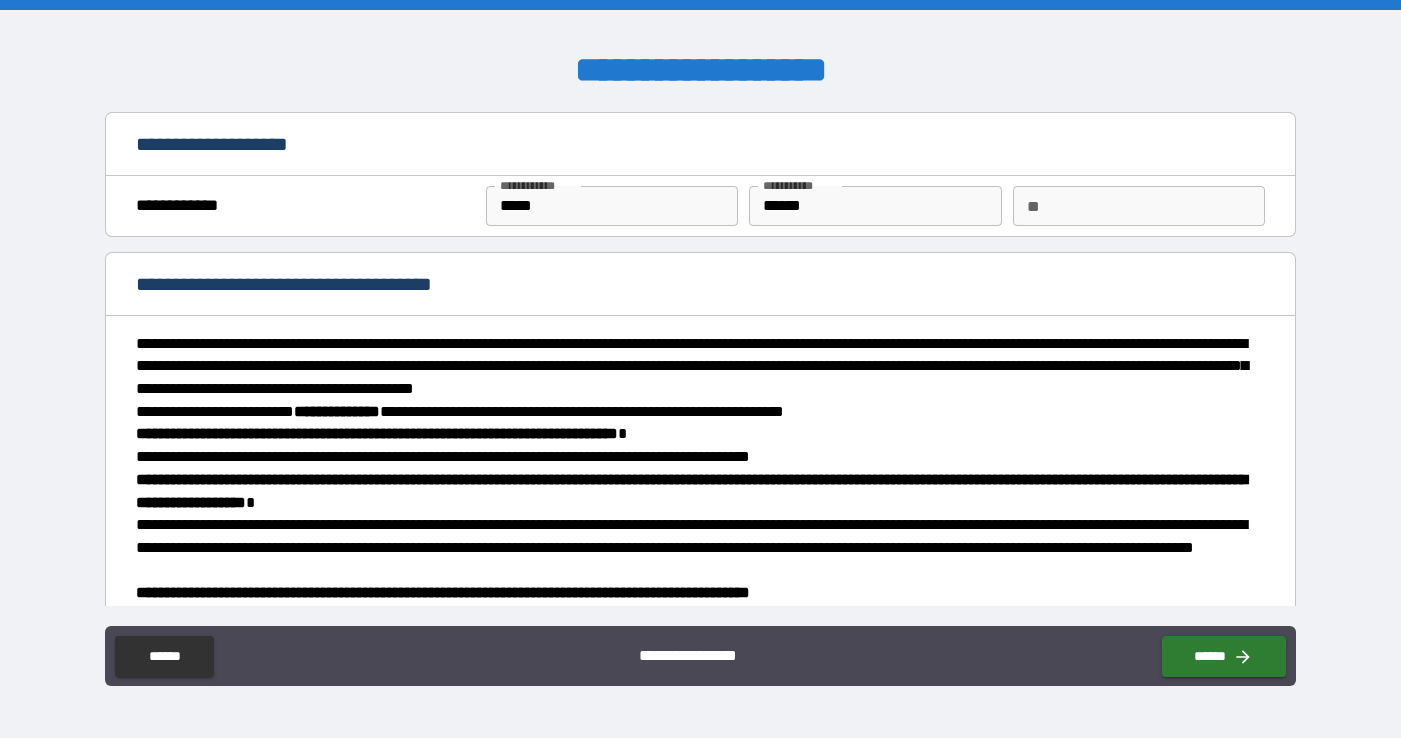 click on "**" at bounding box center [1139, 206] 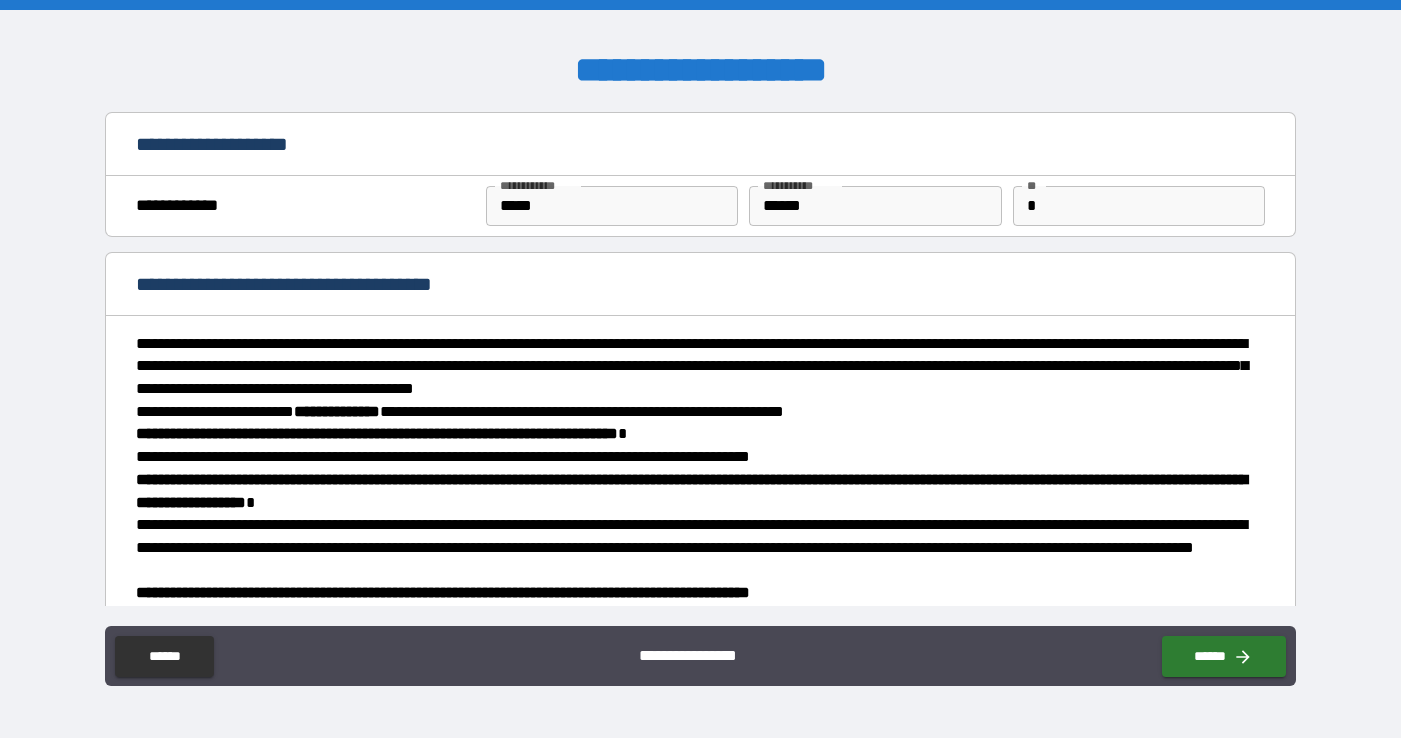 click on "**********" at bounding box center [695, 367] 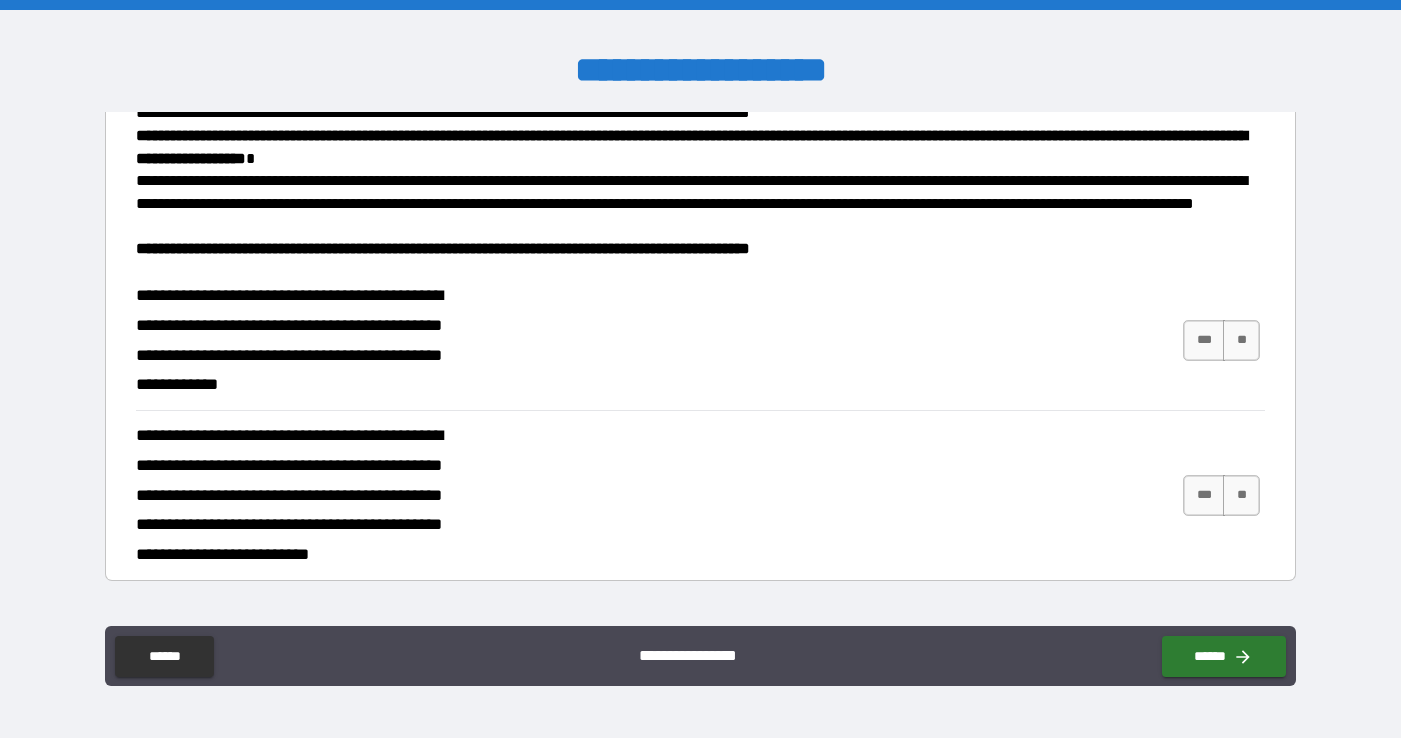 scroll, scrollTop: 356, scrollLeft: 0, axis: vertical 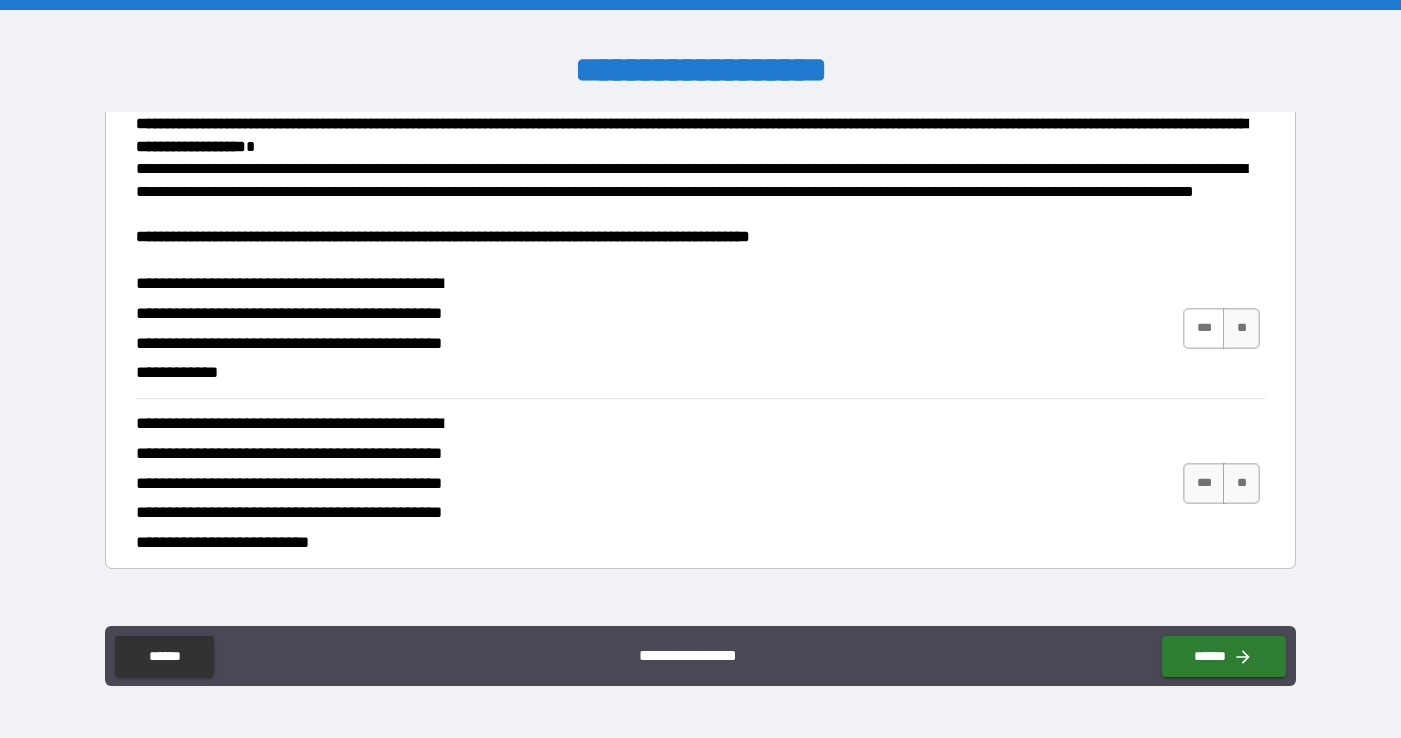click on "***" at bounding box center (1204, 328) 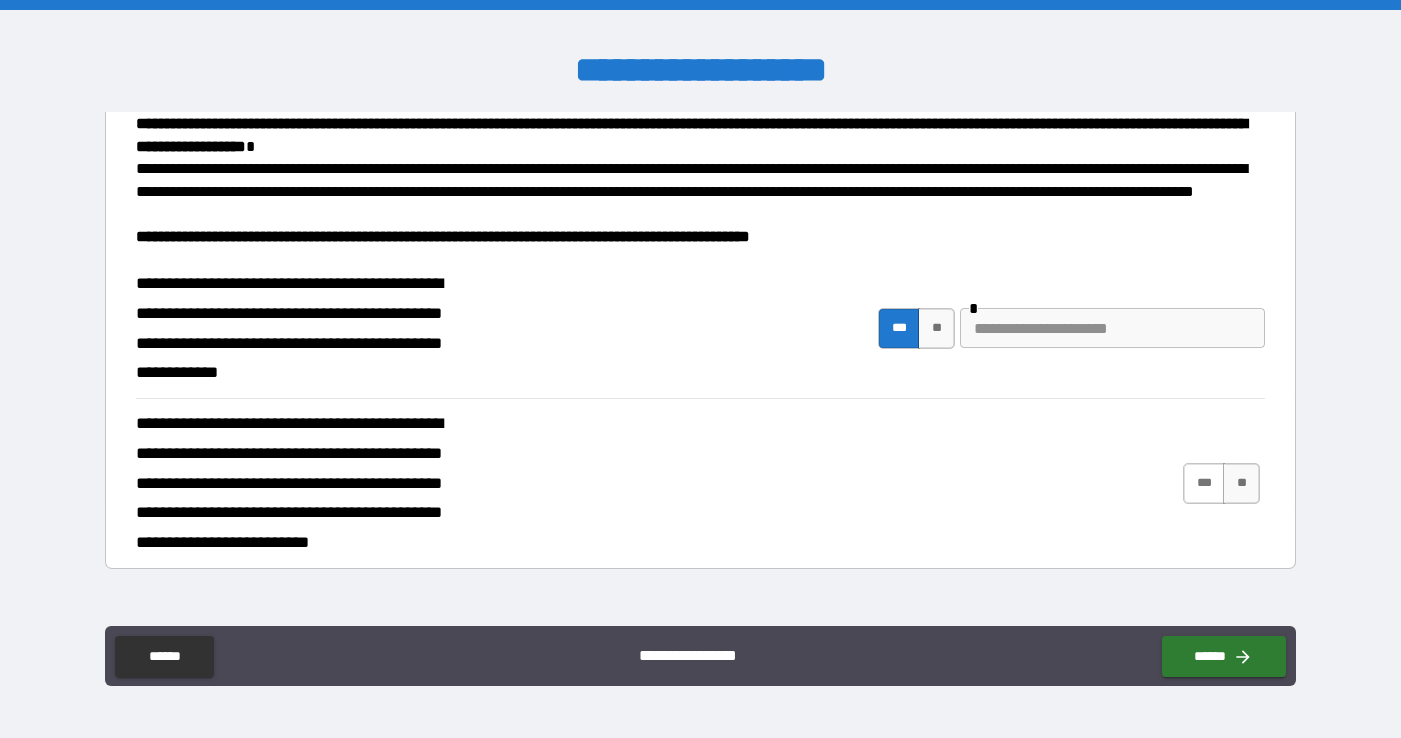 click on "***" at bounding box center [1204, 483] 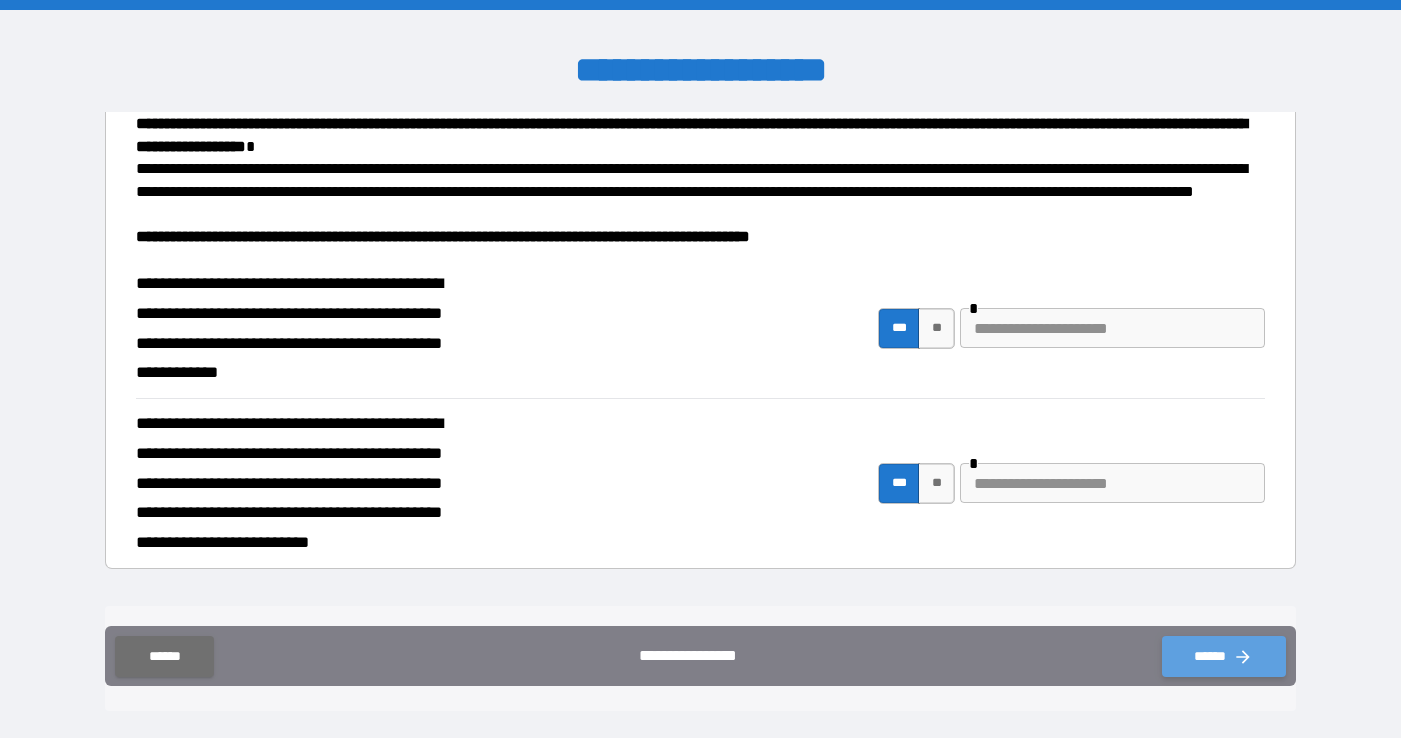 click on "******" at bounding box center (1224, 656) 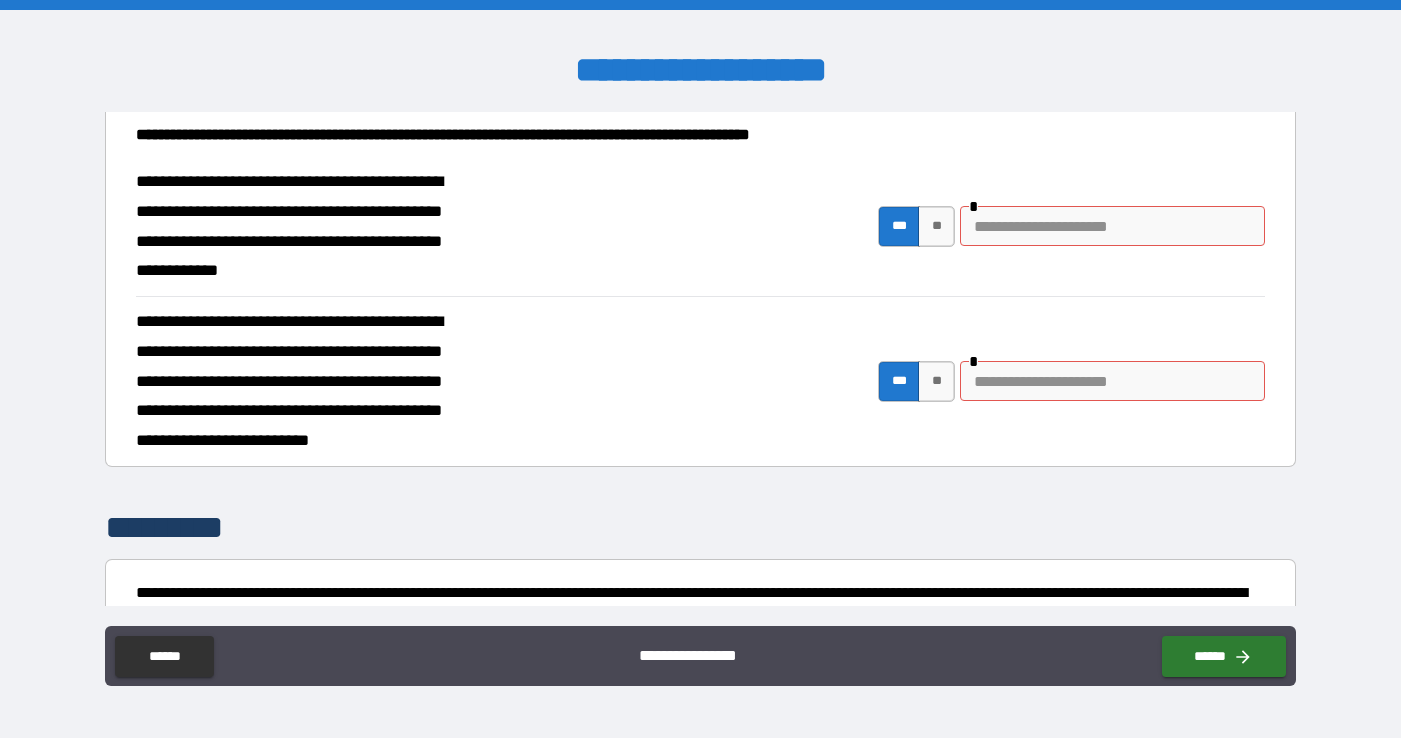 scroll, scrollTop: 454, scrollLeft: 0, axis: vertical 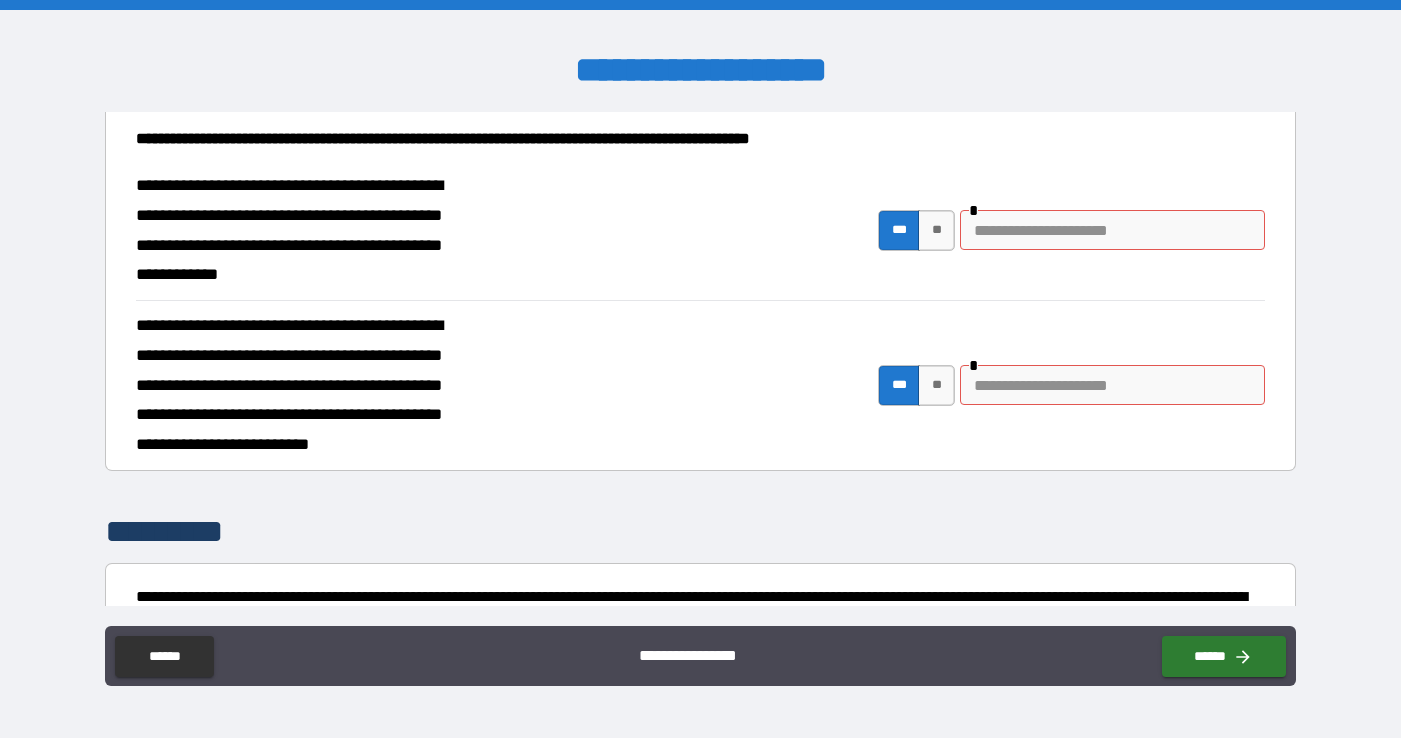 click on "***" at bounding box center [899, 230] 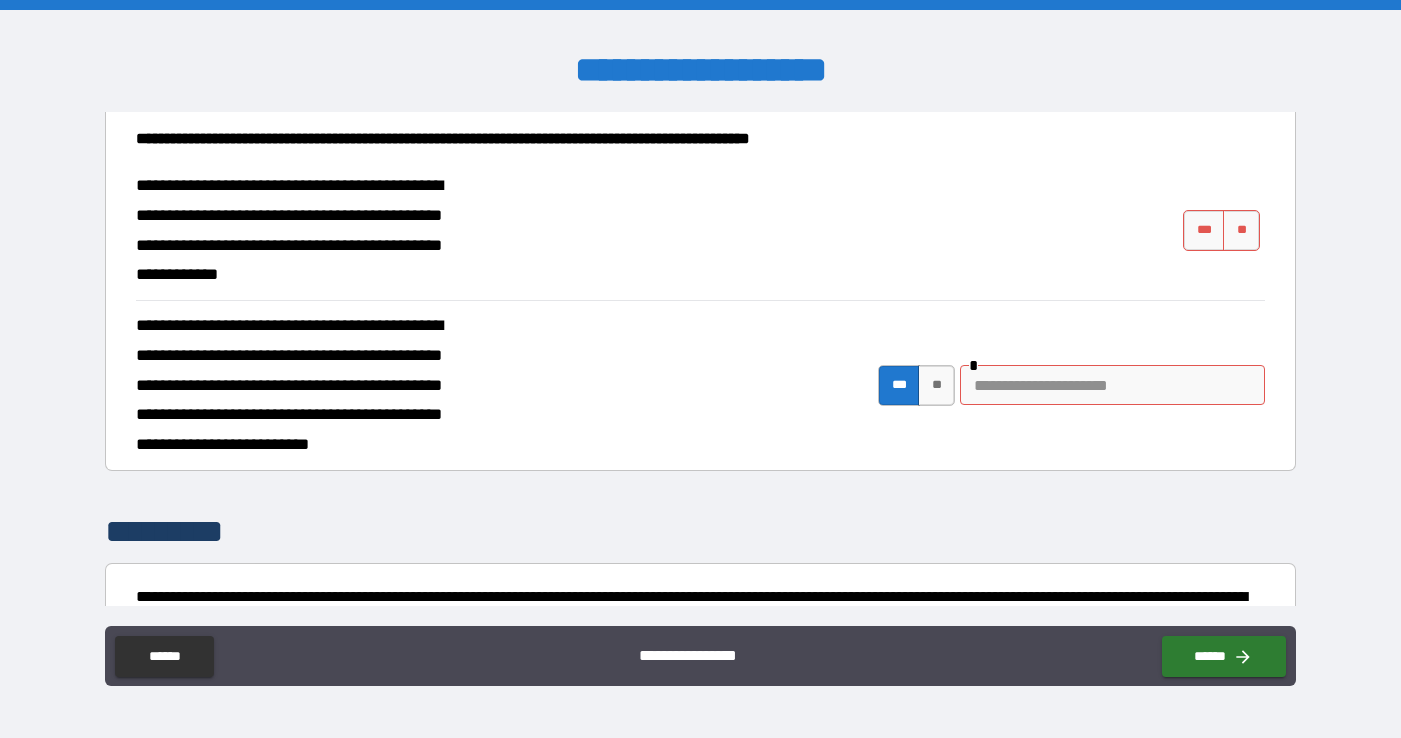 click on "***" at bounding box center [899, 385] 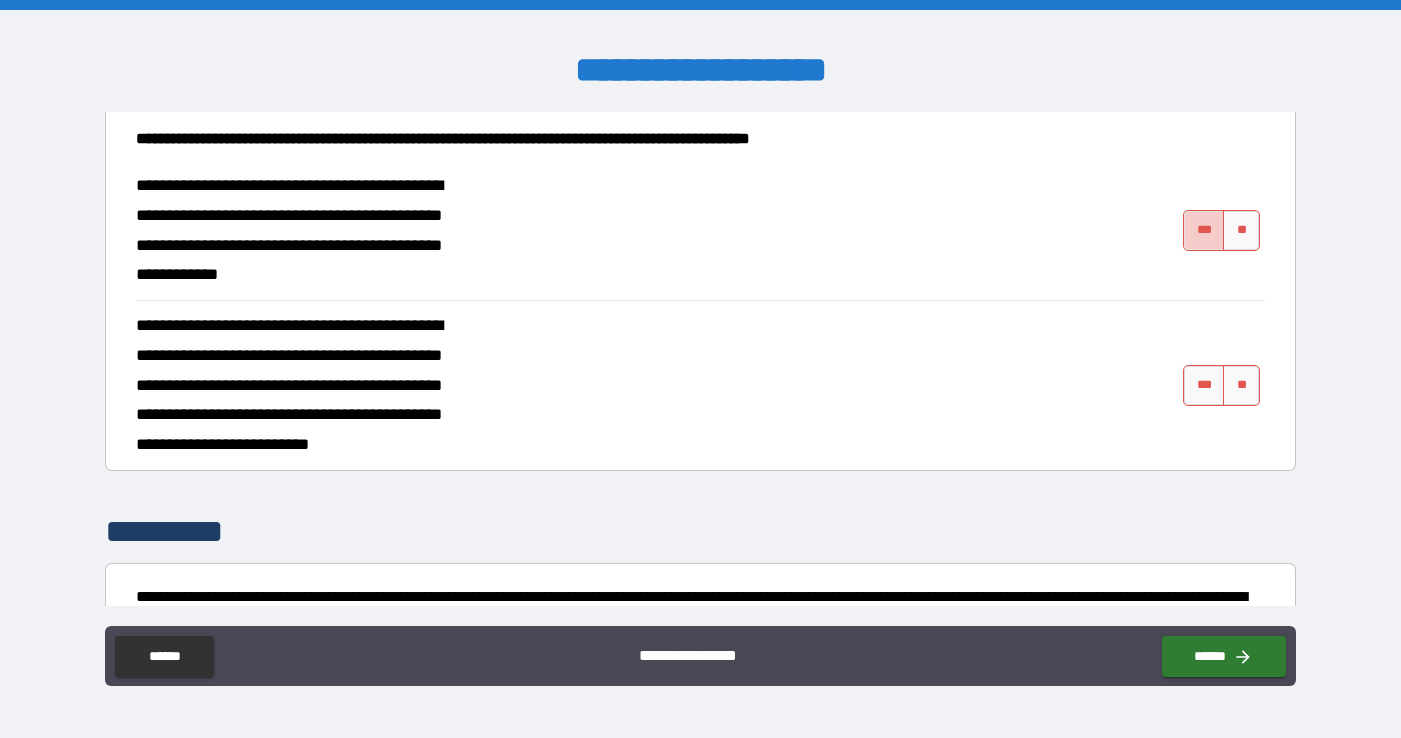 click on "***" at bounding box center (1204, 230) 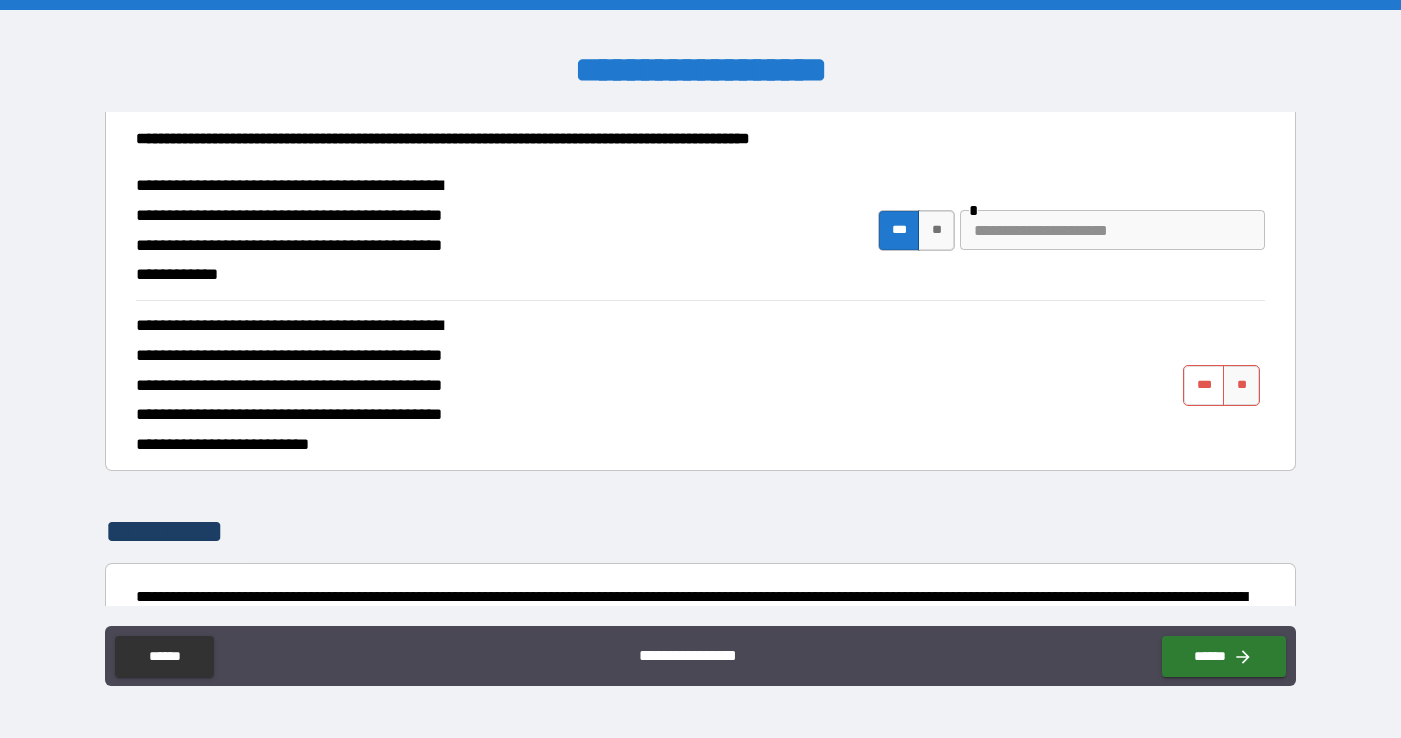 click on "***" at bounding box center [1204, 385] 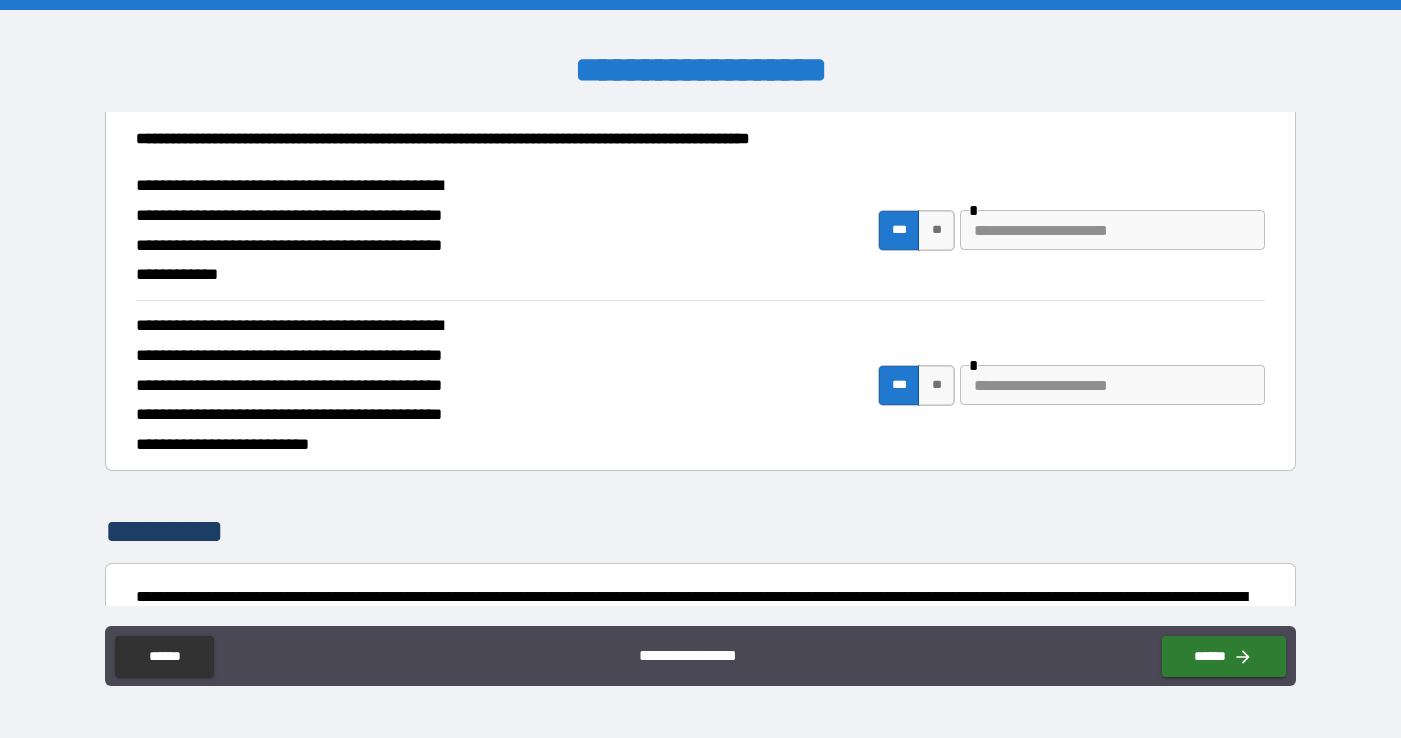 click at bounding box center [1112, 230] 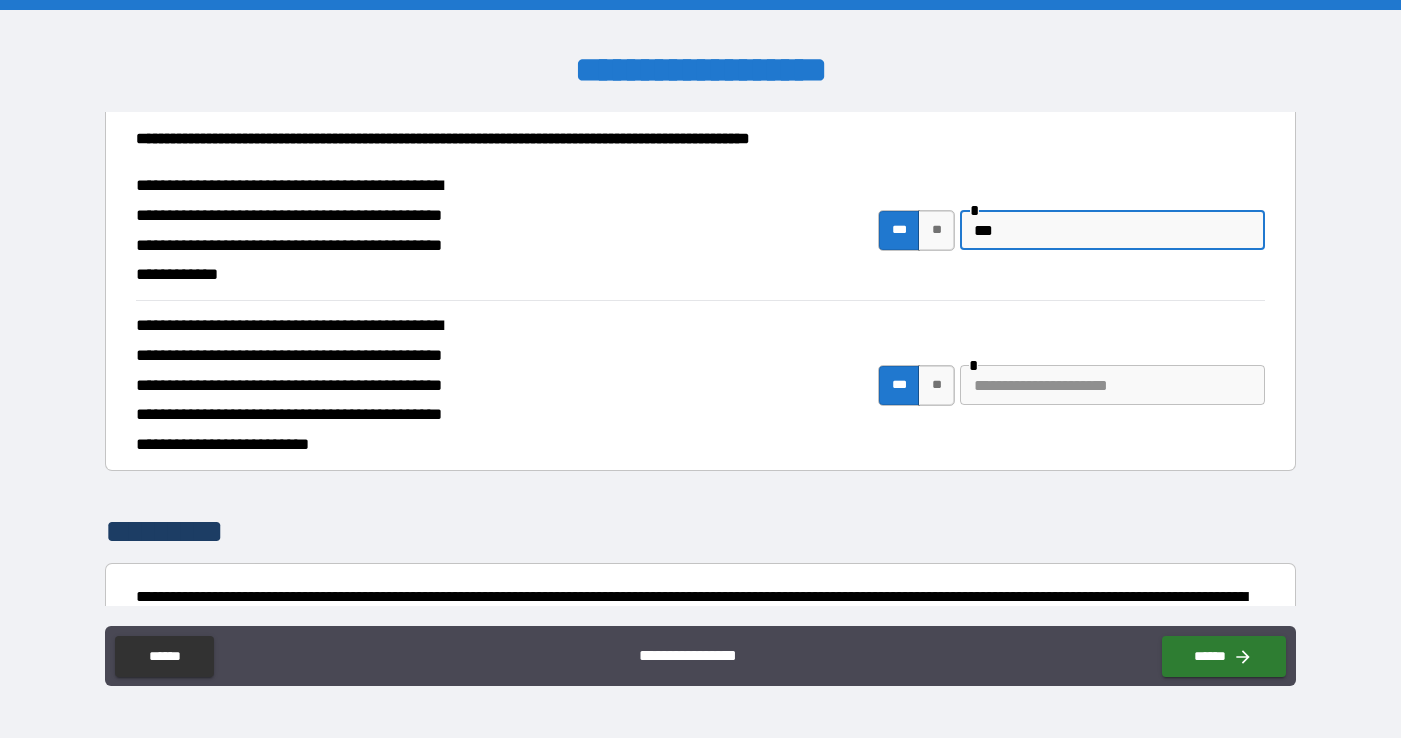 click at bounding box center [1112, 385] 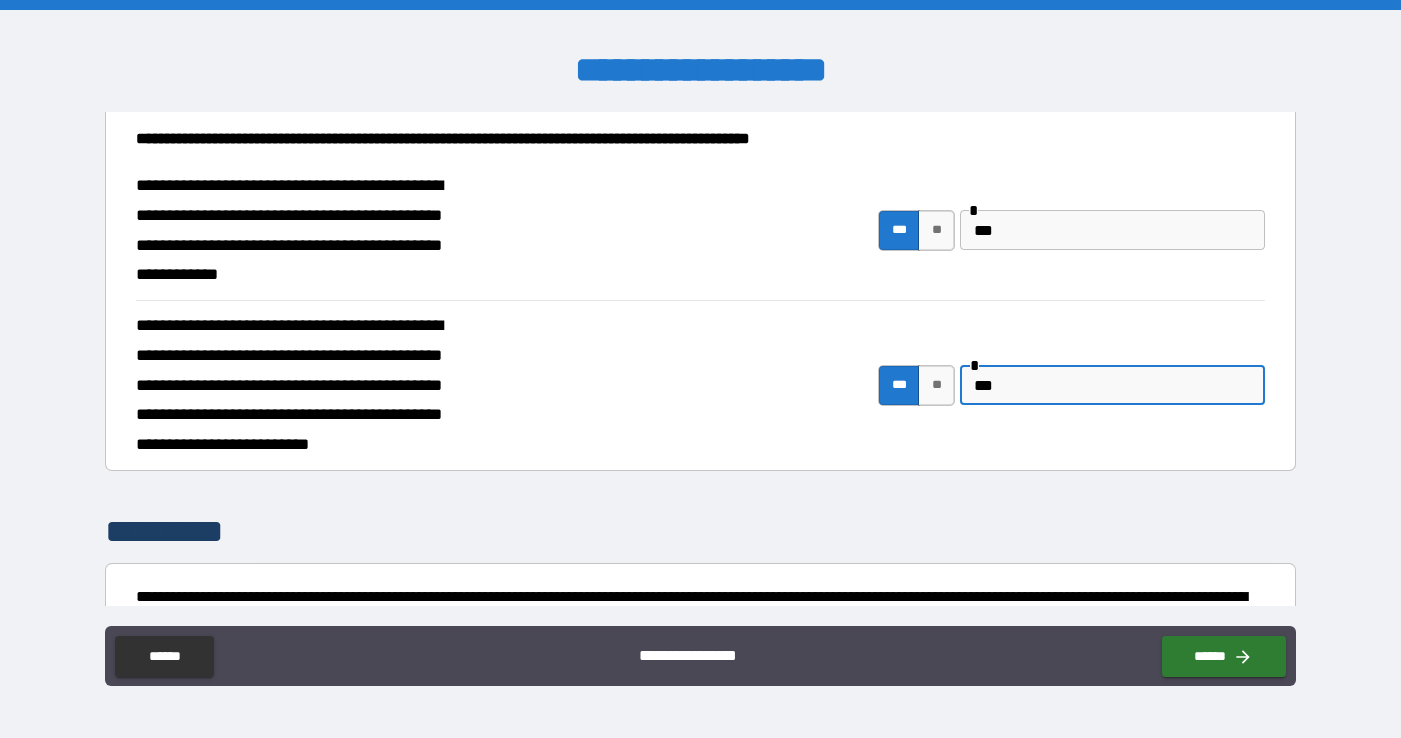 drag, startPoint x: 812, startPoint y: 376, endPoint x: 719, endPoint y: 364, distance: 93.770996 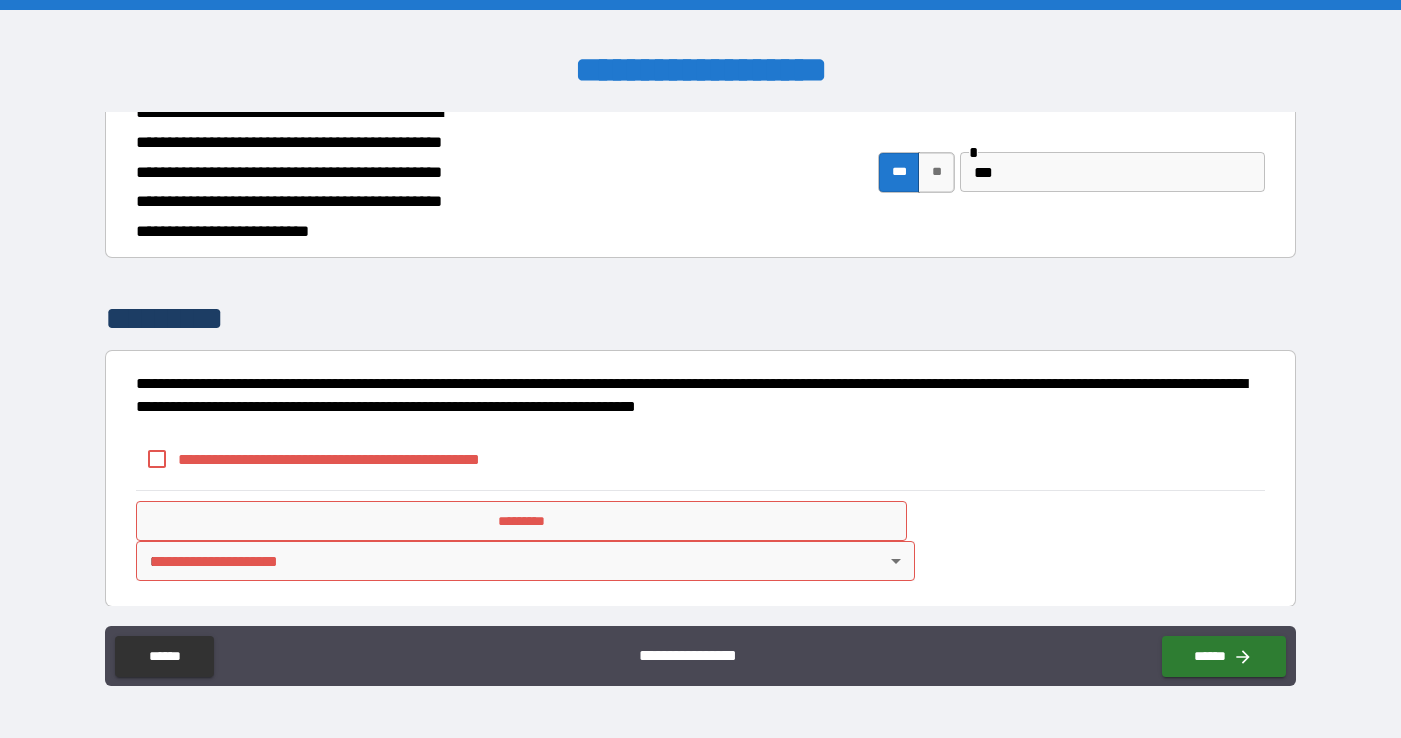 scroll, scrollTop: 673, scrollLeft: 0, axis: vertical 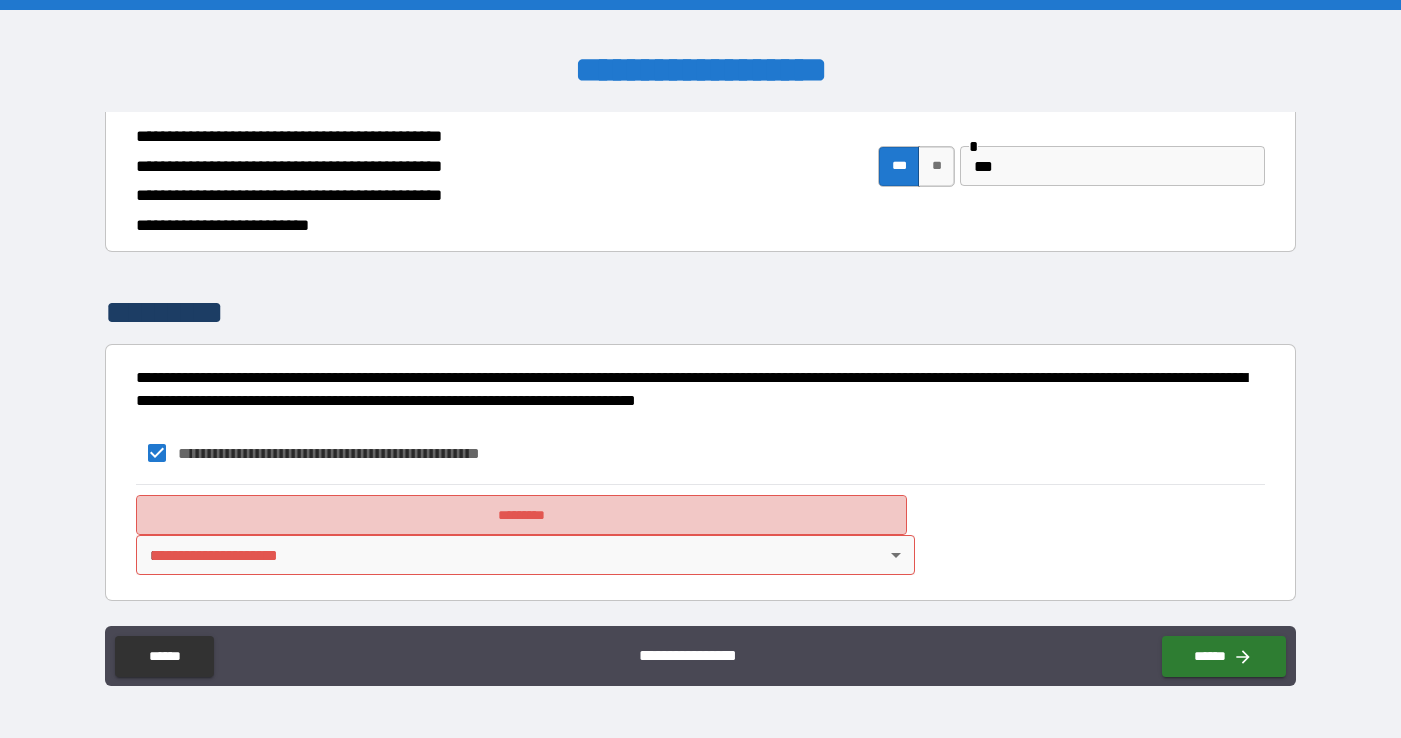 click on "*********" at bounding box center [521, 515] 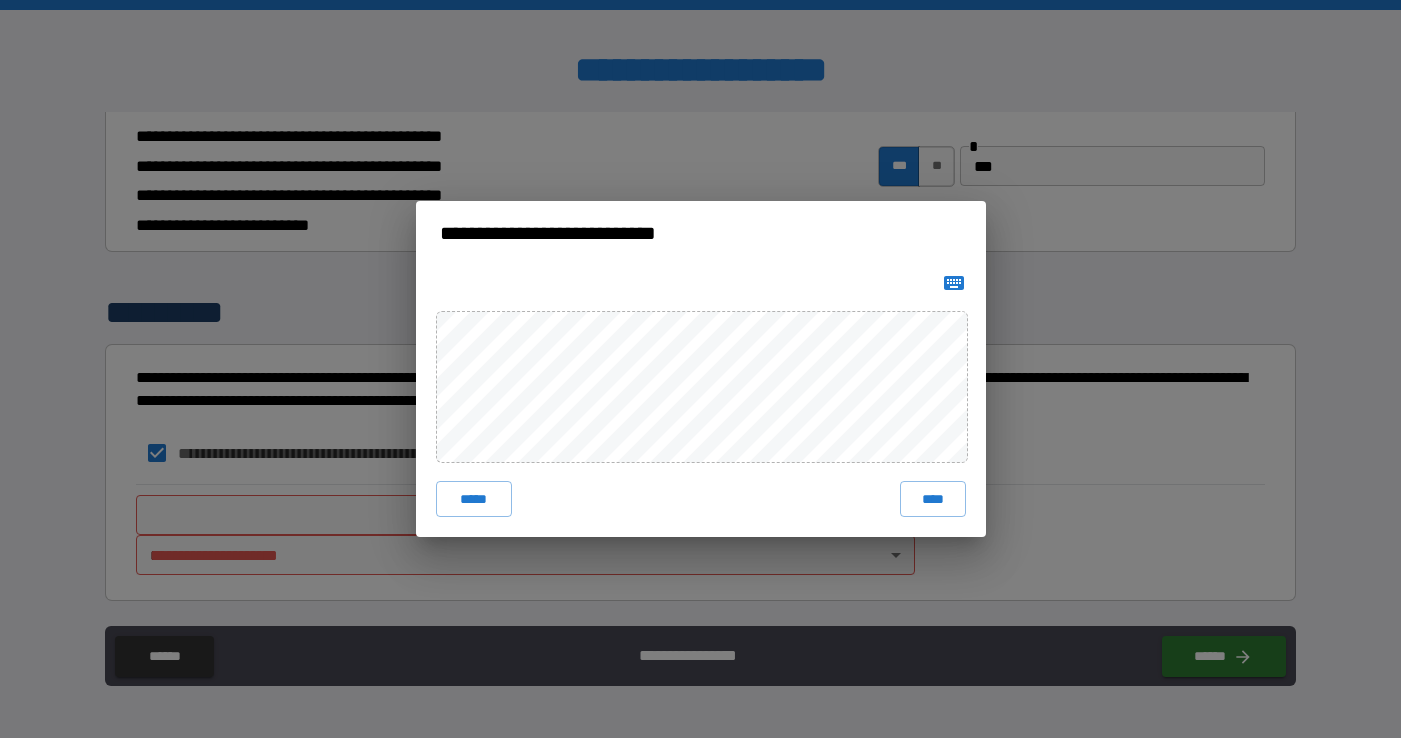 click 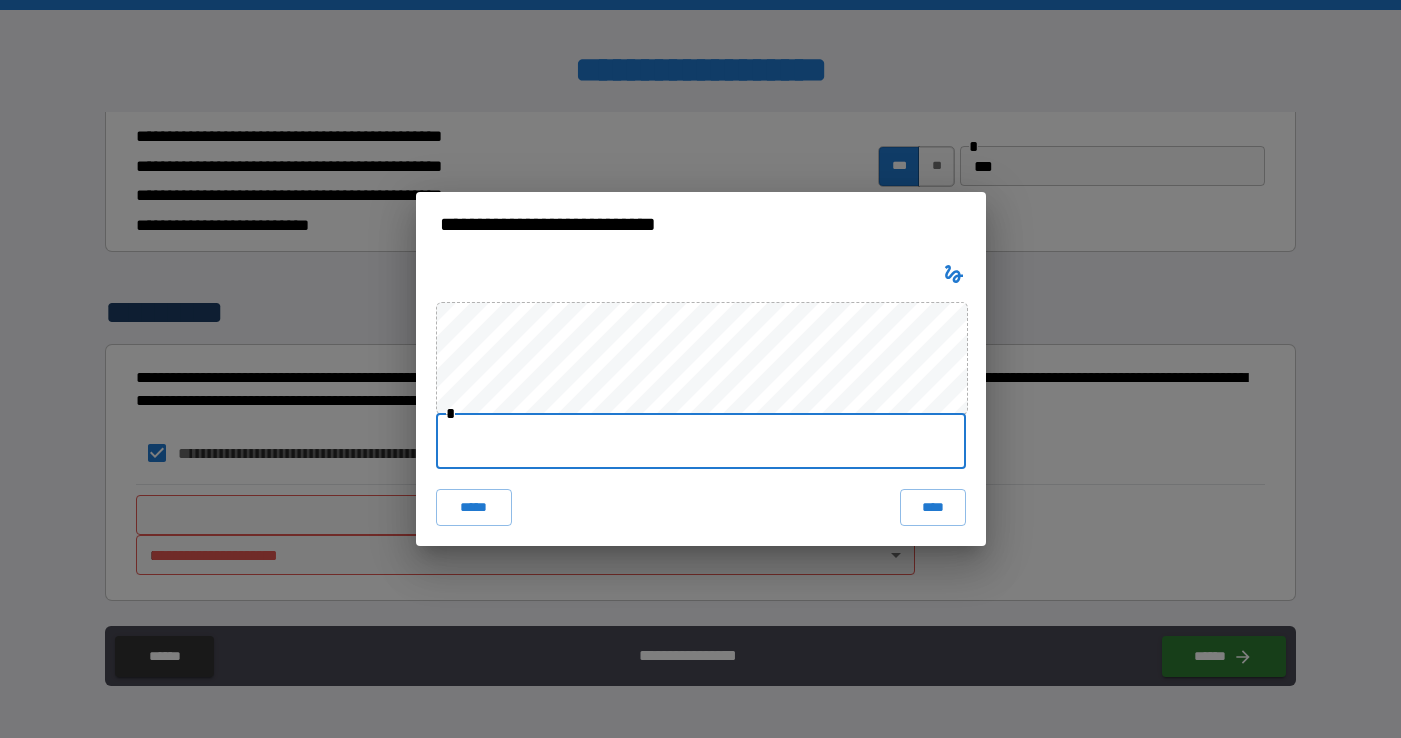 click at bounding box center (701, 441) 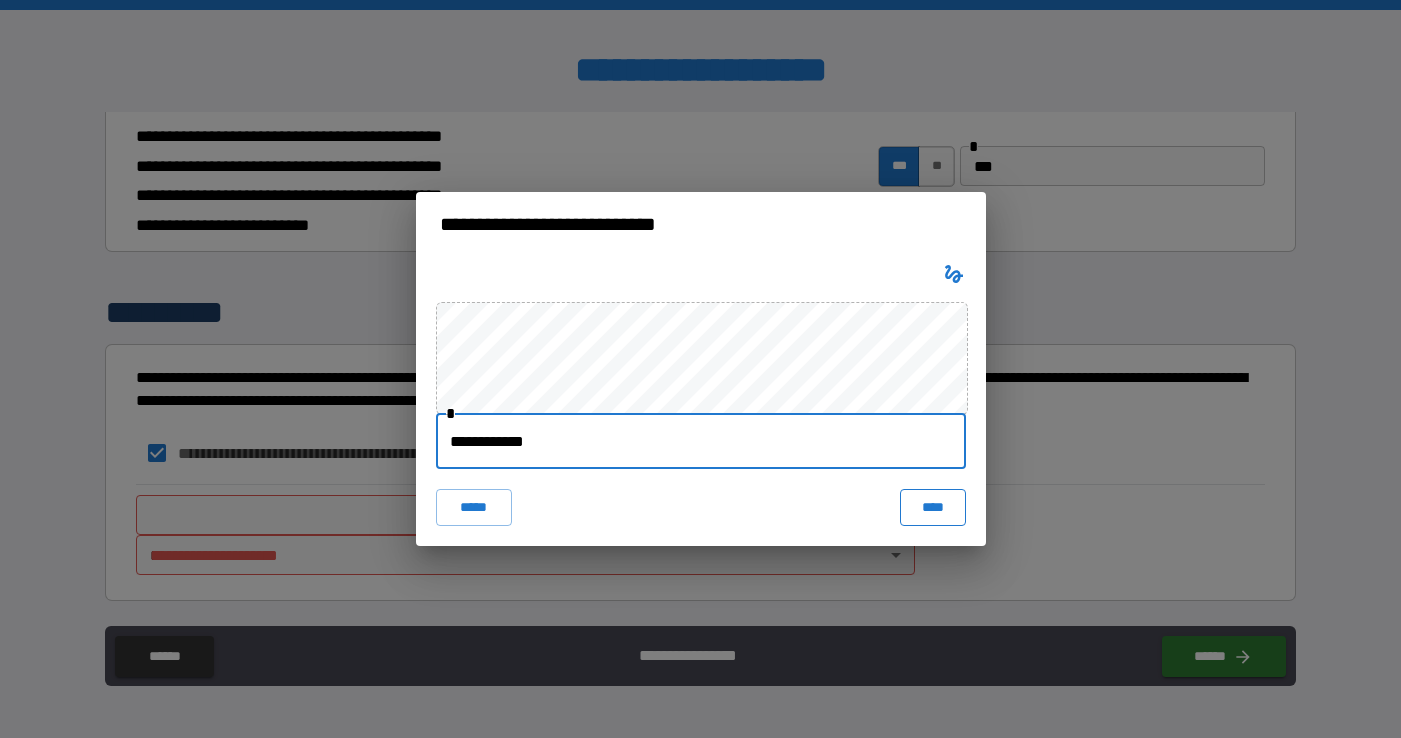 click on "****" at bounding box center [933, 507] 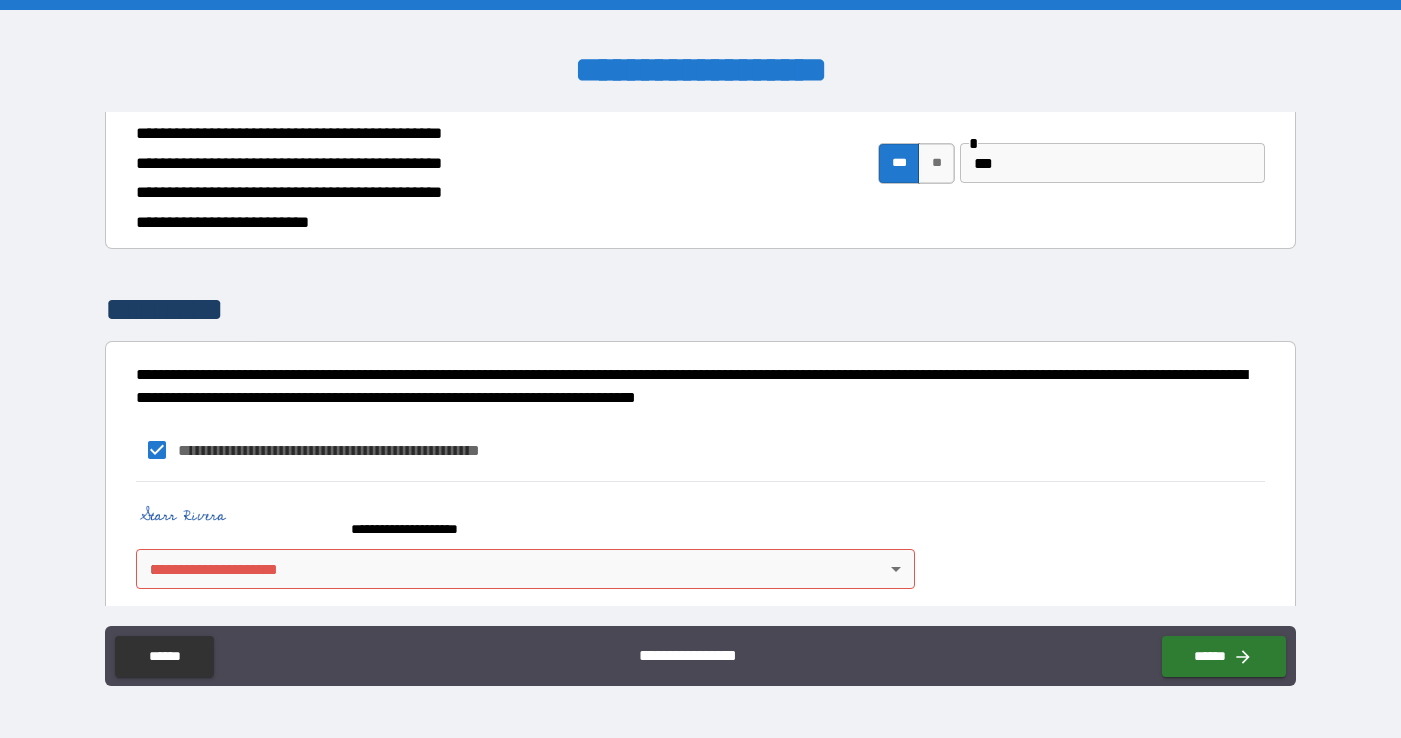 scroll, scrollTop: 690, scrollLeft: 0, axis: vertical 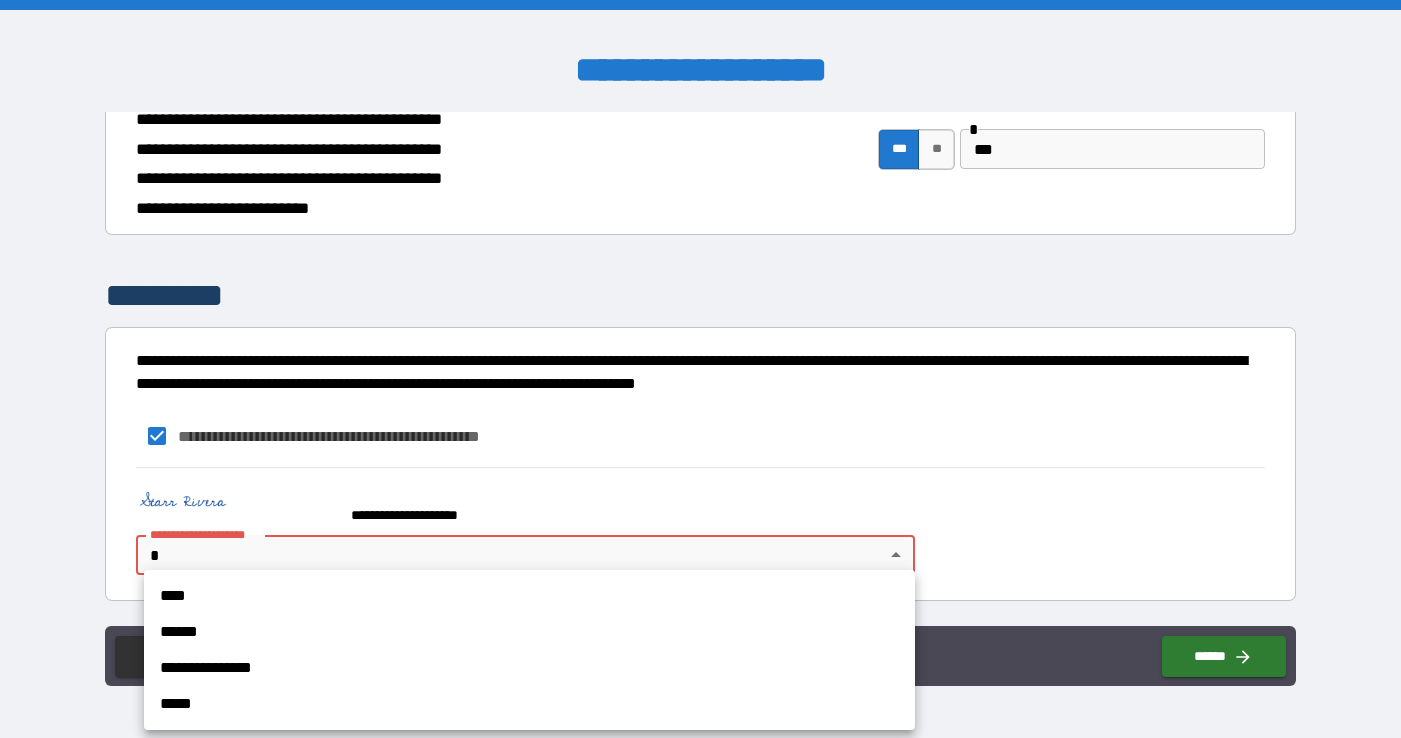 click on "**********" at bounding box center (700, 369) 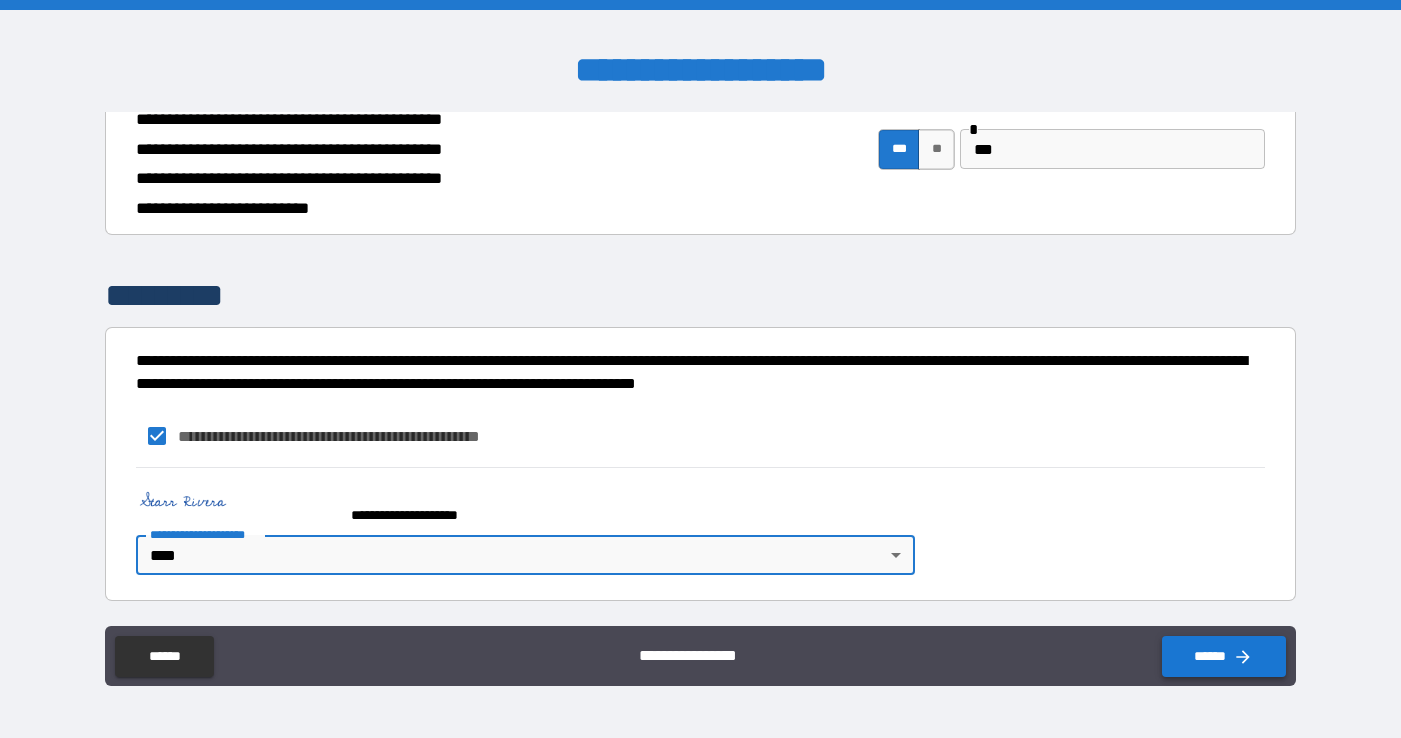click on "******" at bounding box center [1224, 656] 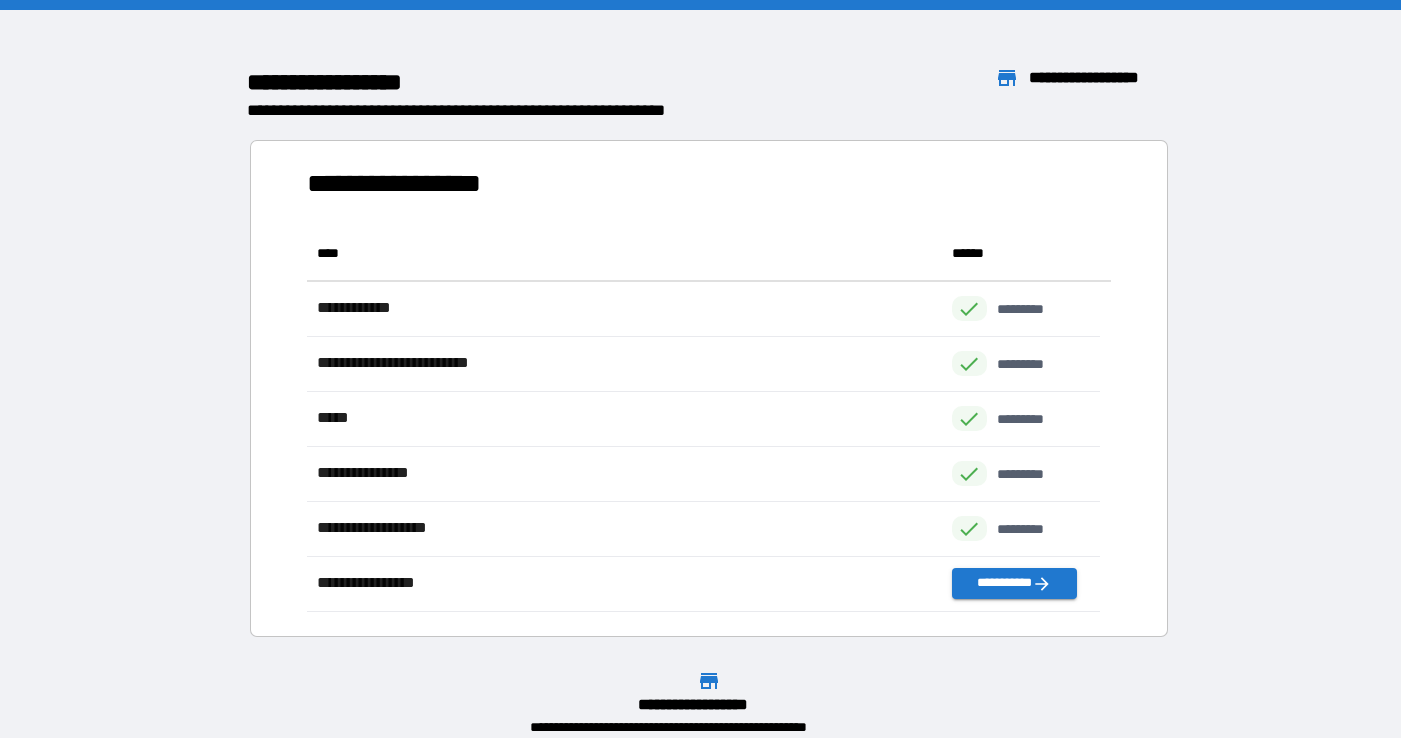 scroll, scrollTop: 16, scrollLeft: 16, axis: both 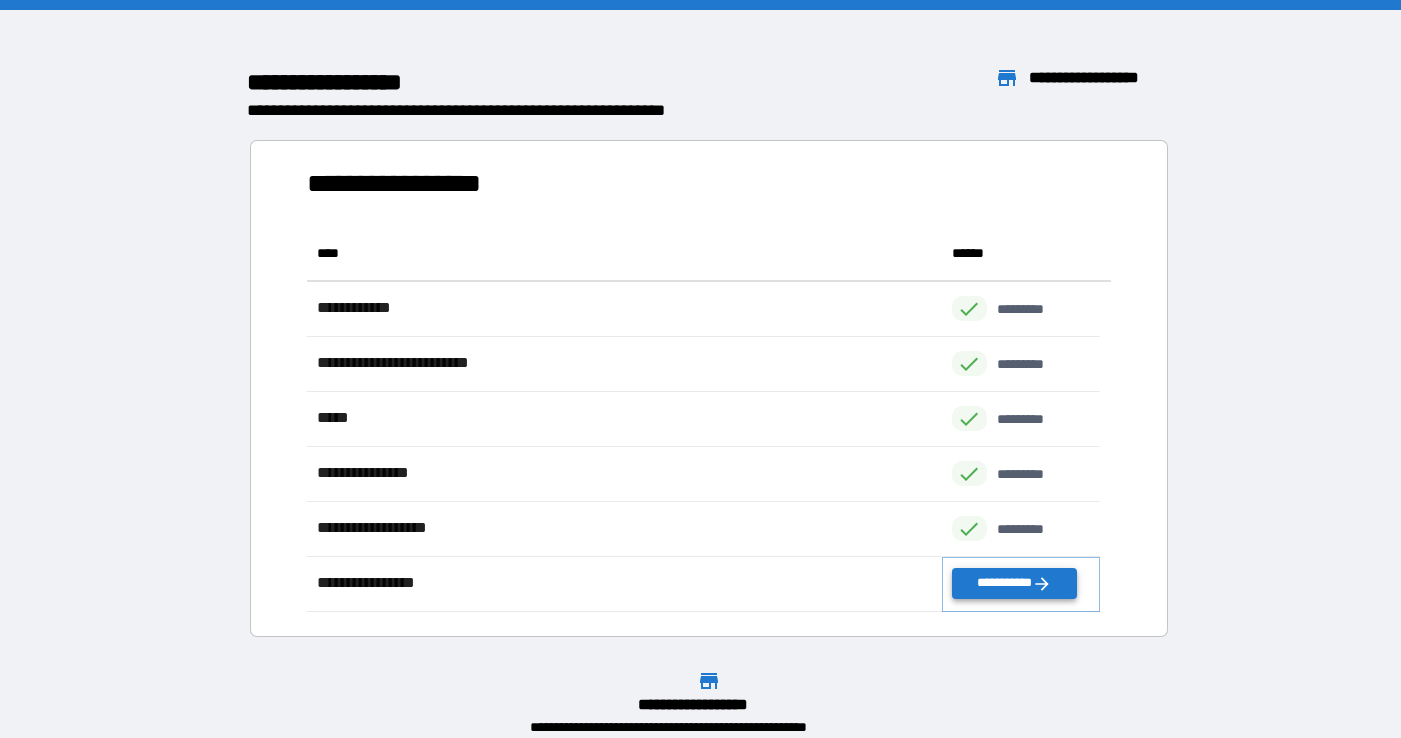 click on "**********" at bounding box center [1014, 583] 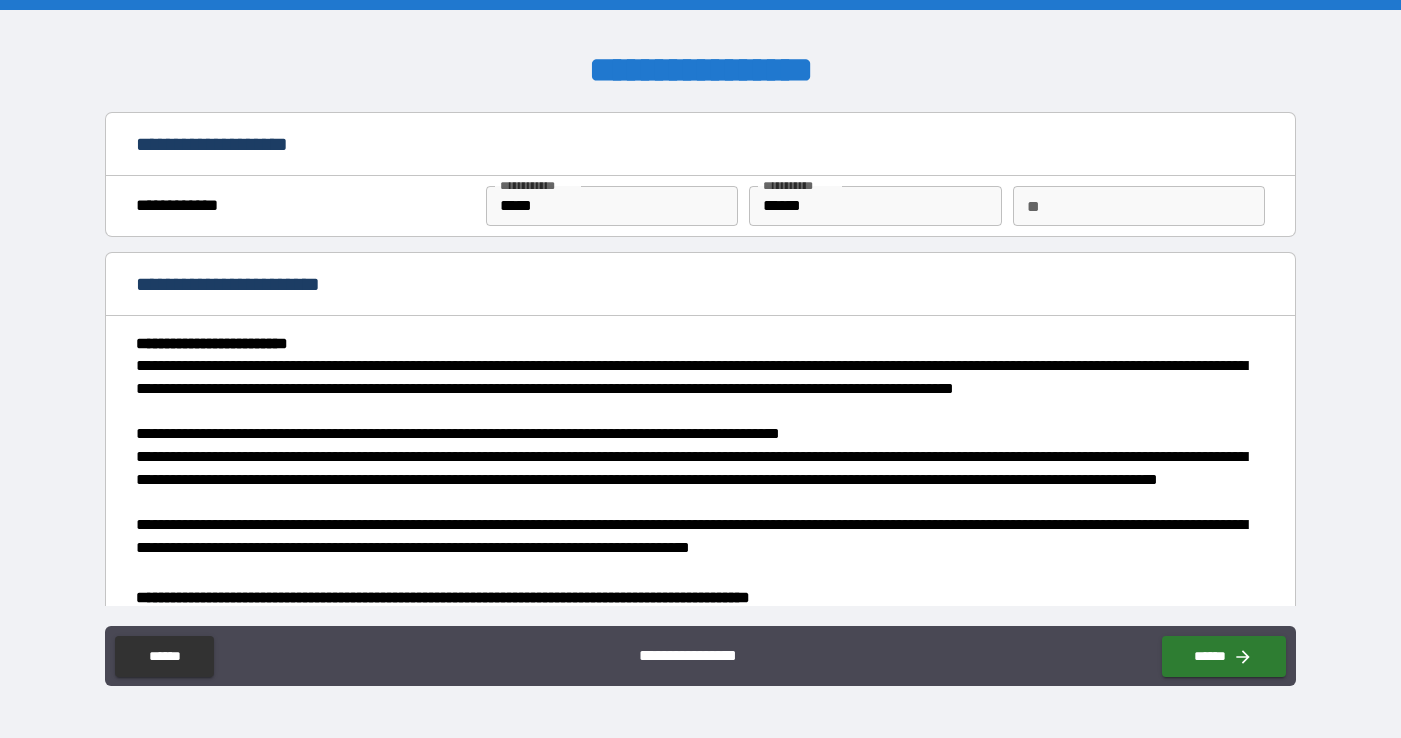 click on "**" at bounding box center [1139, 206] 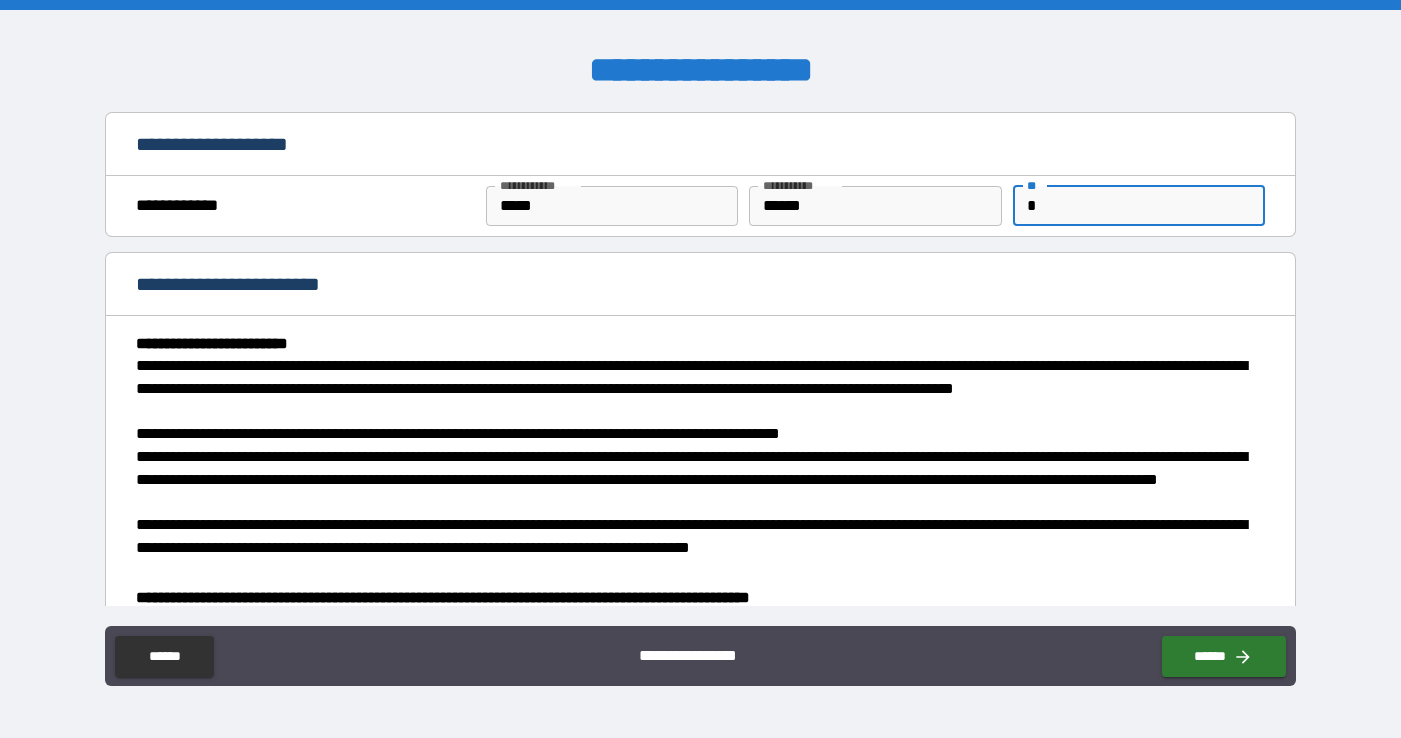 click on "**********" at bounding box center [700, 443] 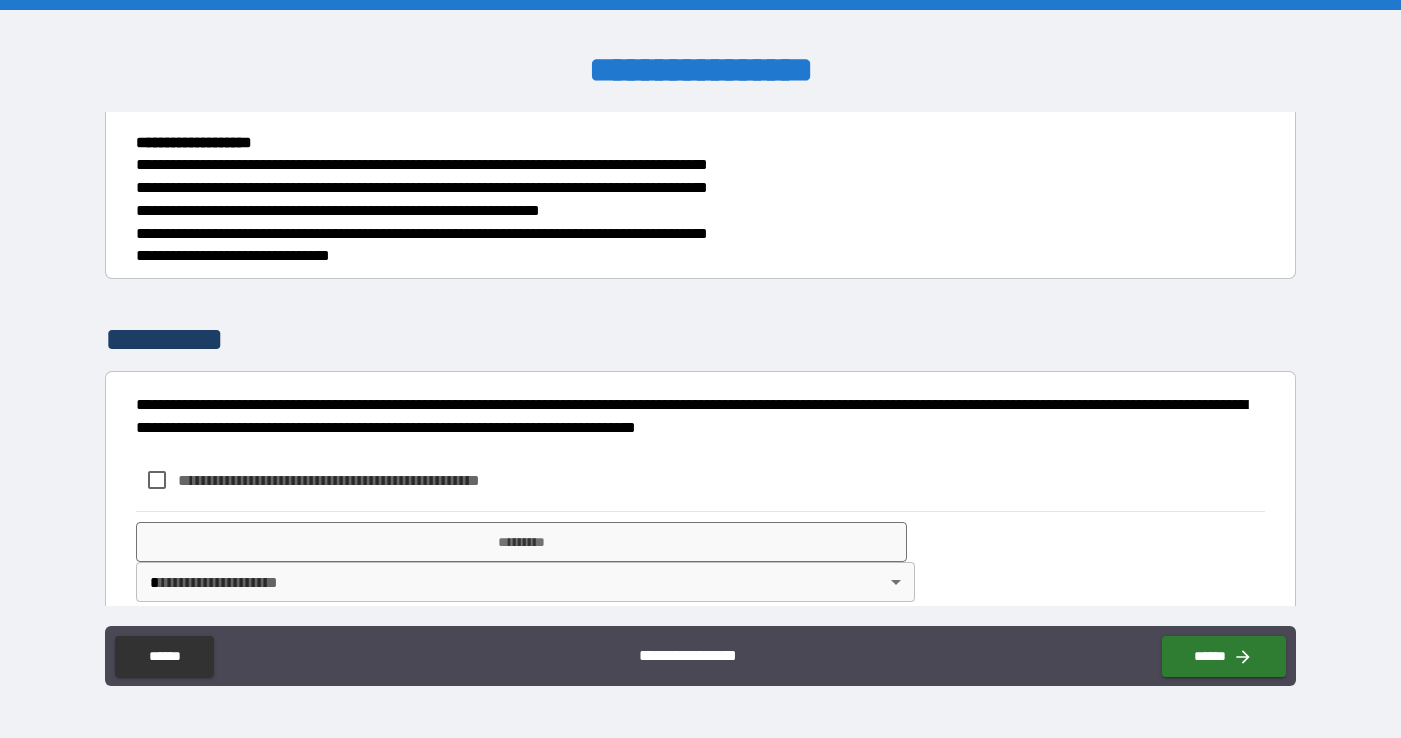 scroll, scrollTop: 668, scrollLeft: 0, axis: vertical 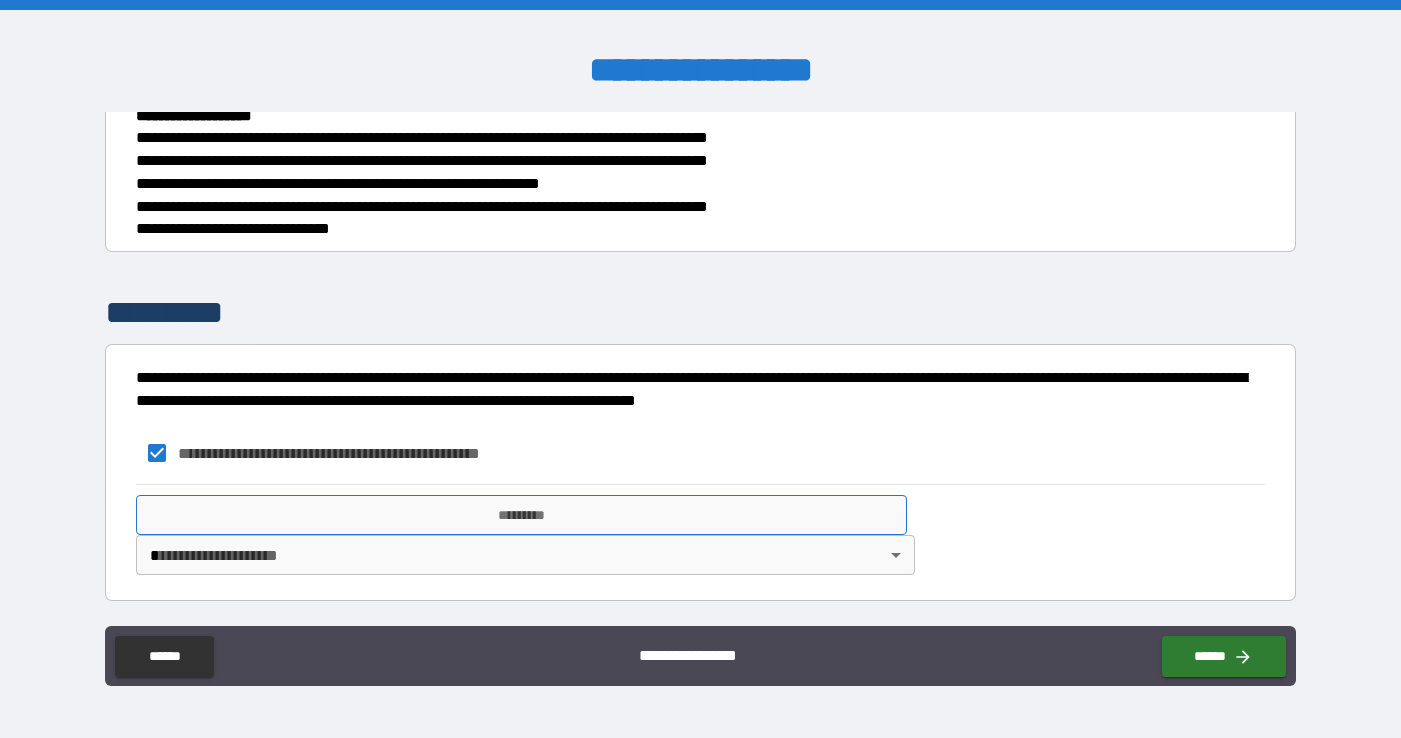 click on "*********" at bounding box center (521, 515) 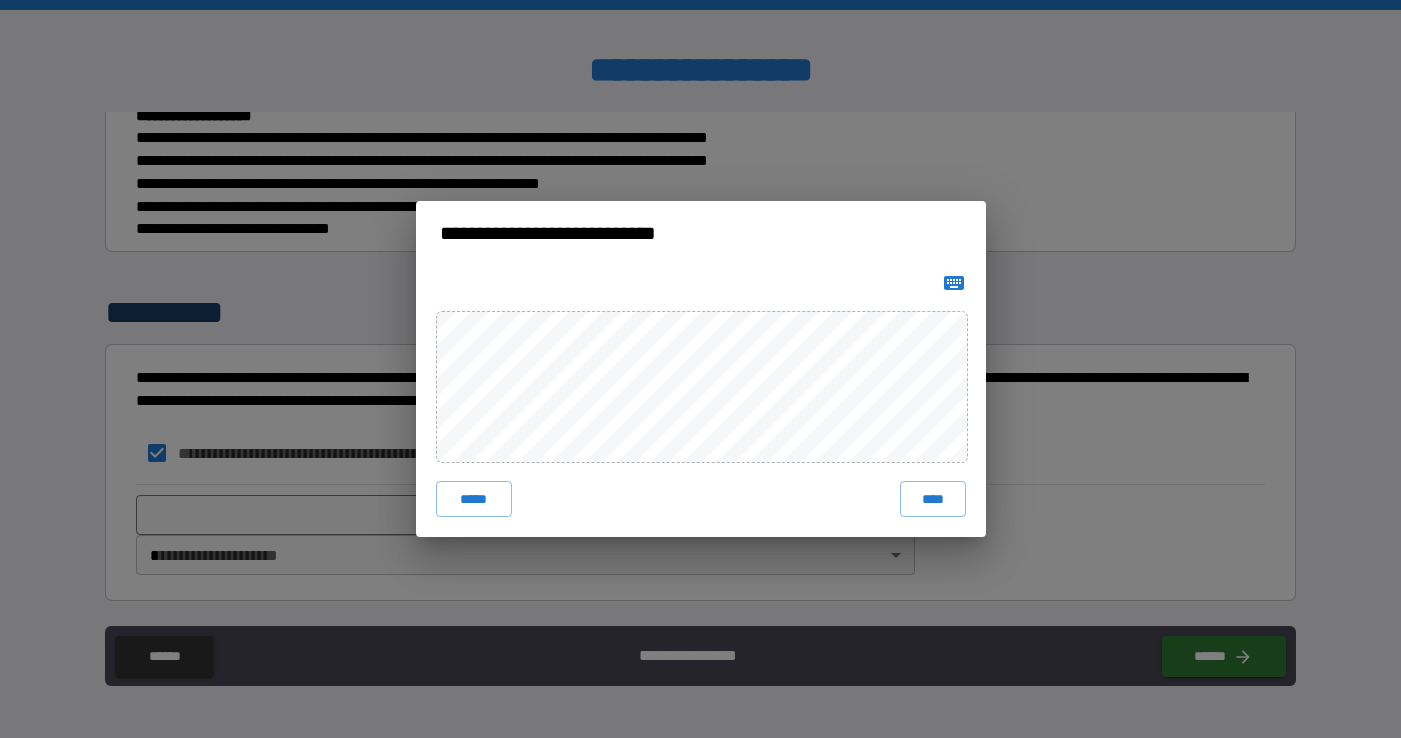 click 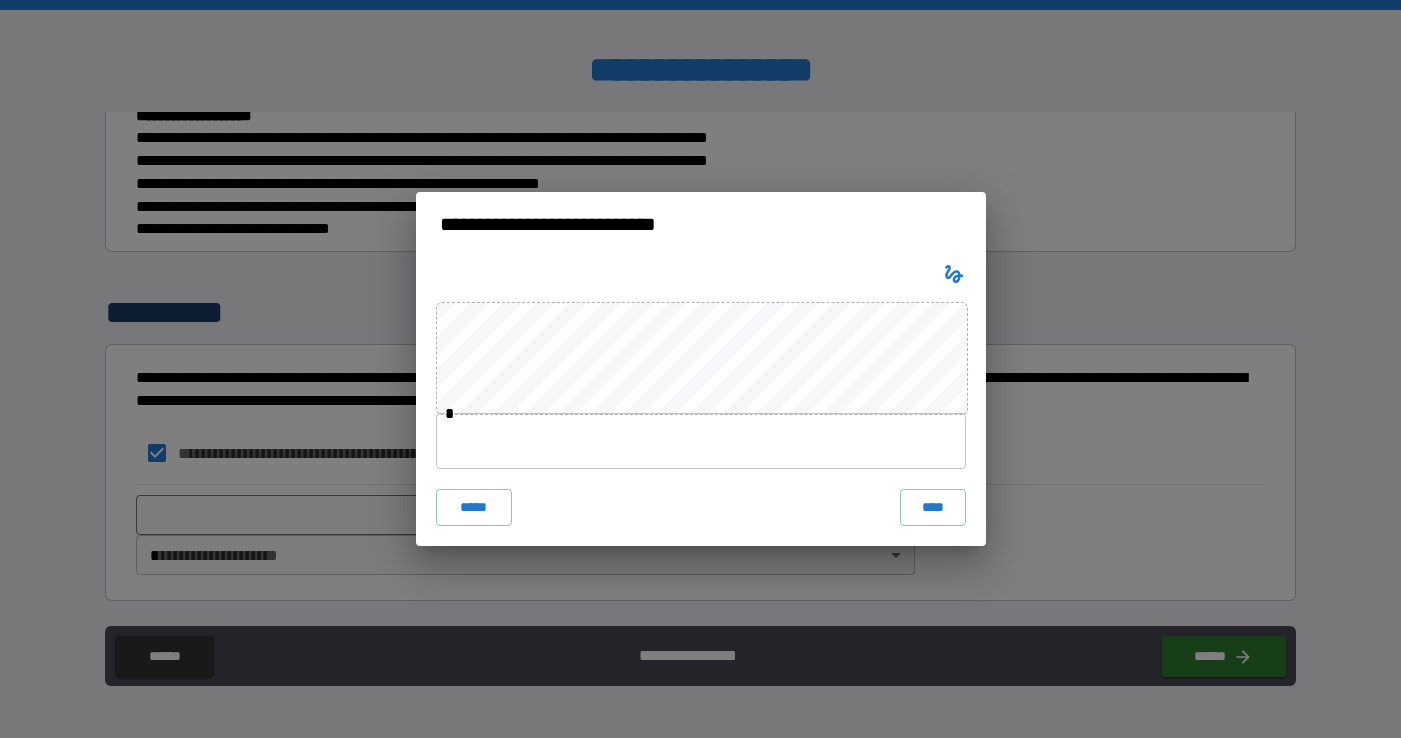 click at bounding box center [701, 441] 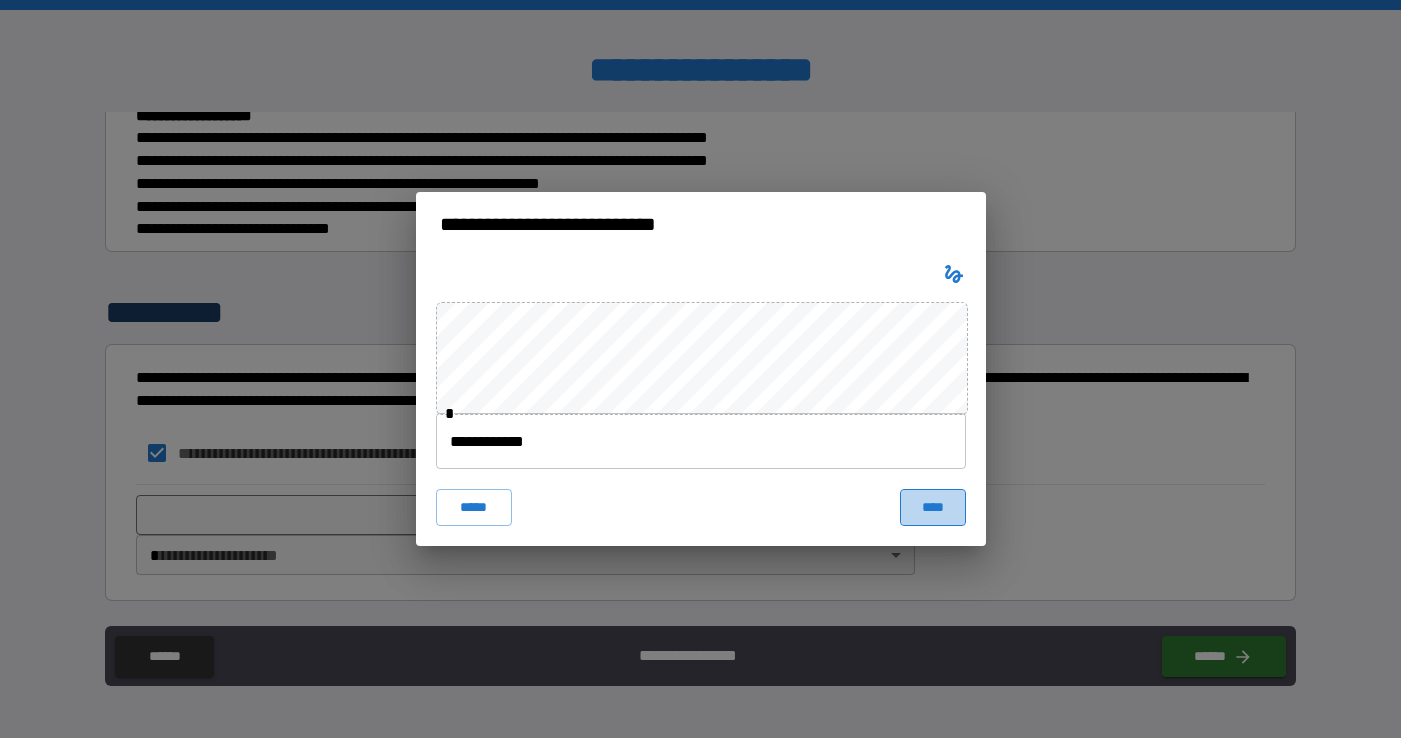 click on "****" at bounding box center (933, 507) 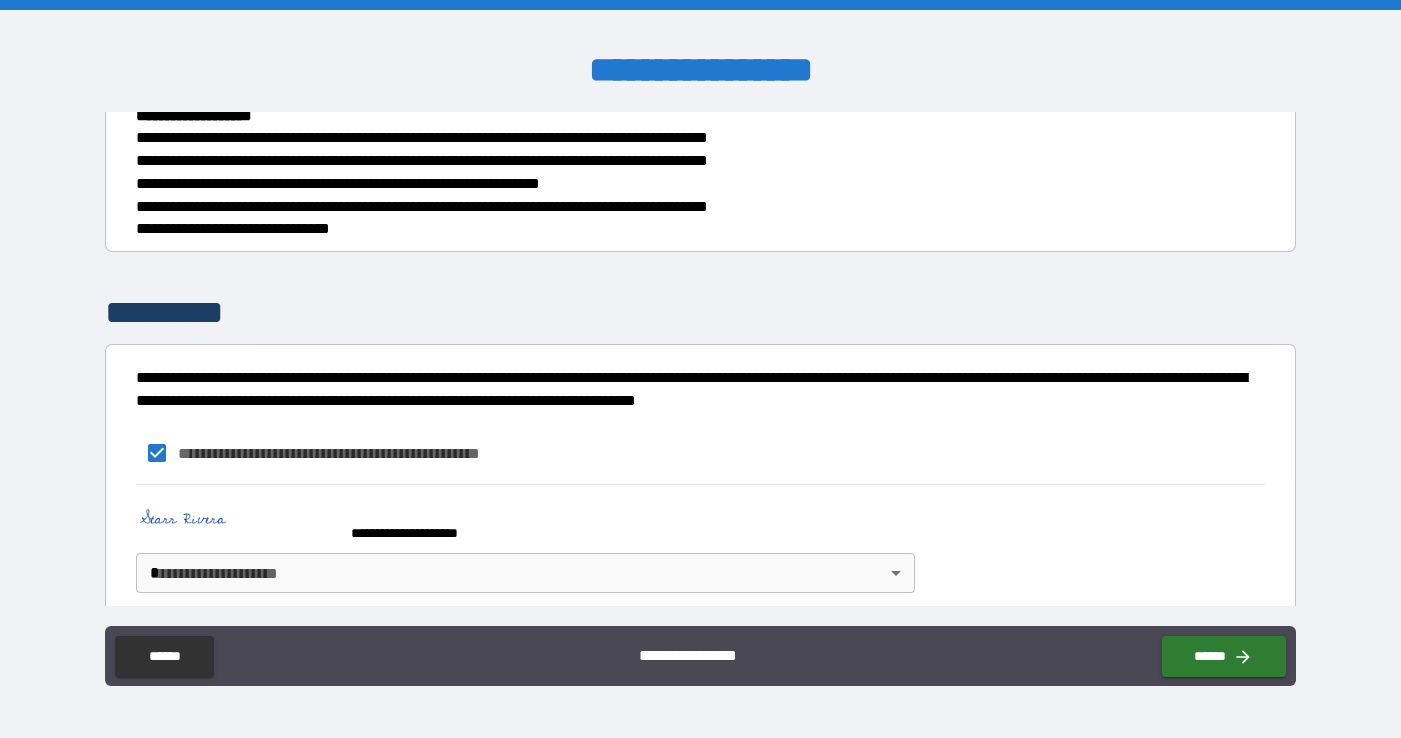 click on "**********" at bounding box center [700, 453] 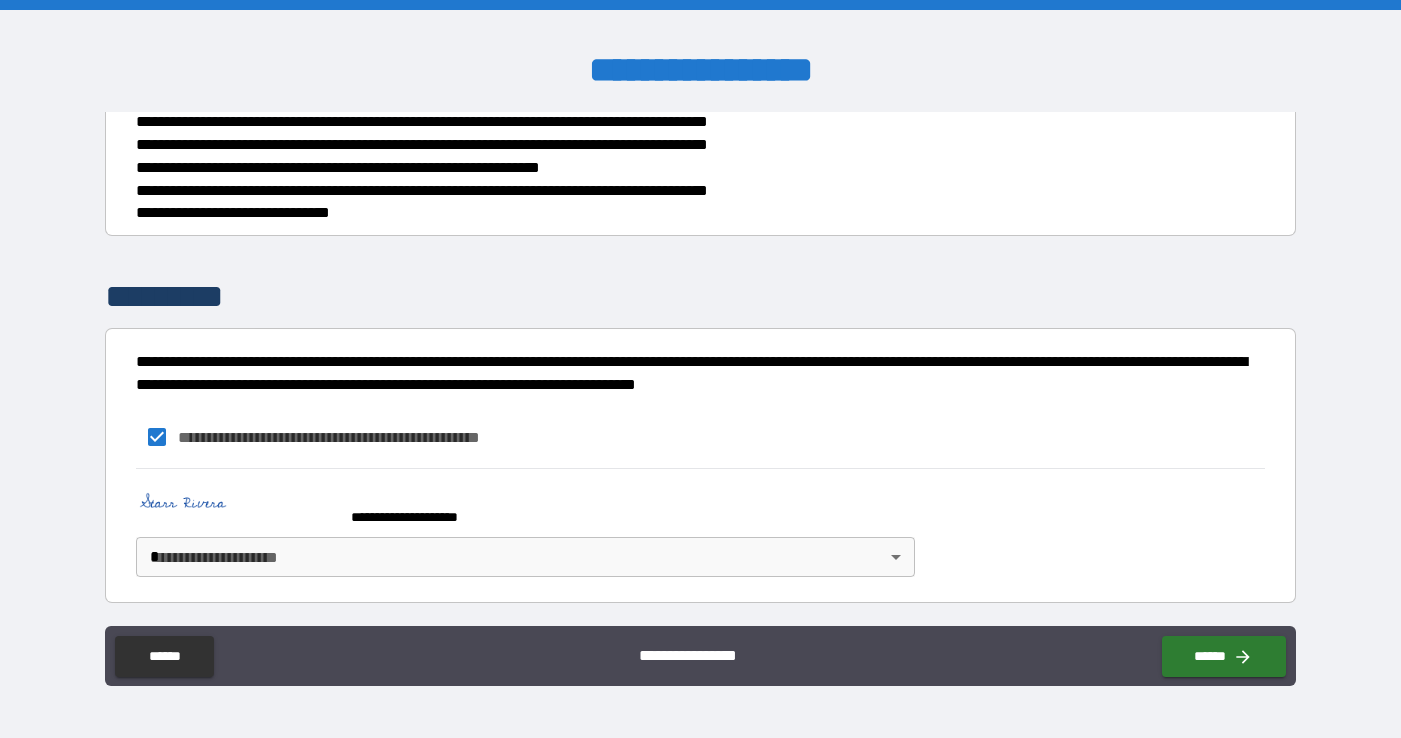 scroll, scrollTop: 685, scrollLeft: 0, axis: vertical 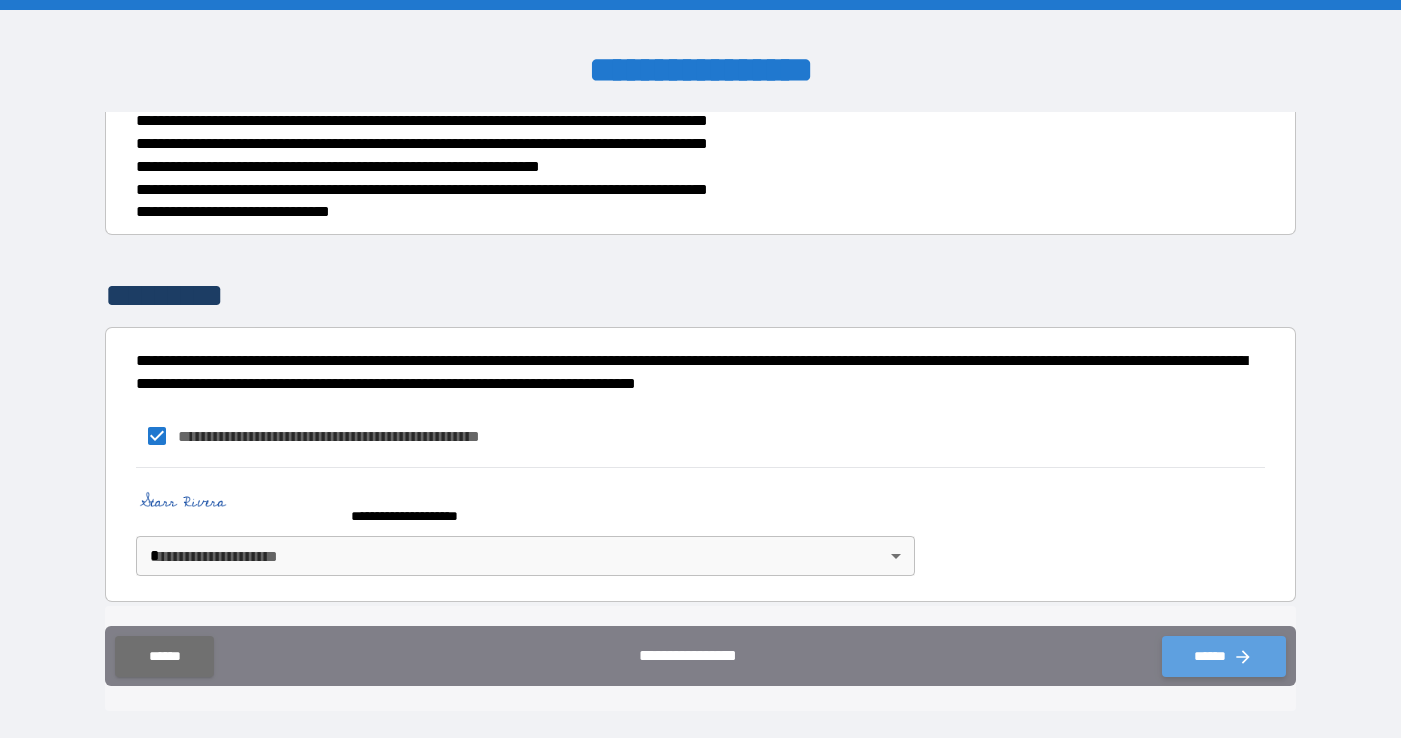 click on "******" at bounding box center [1224, 656] 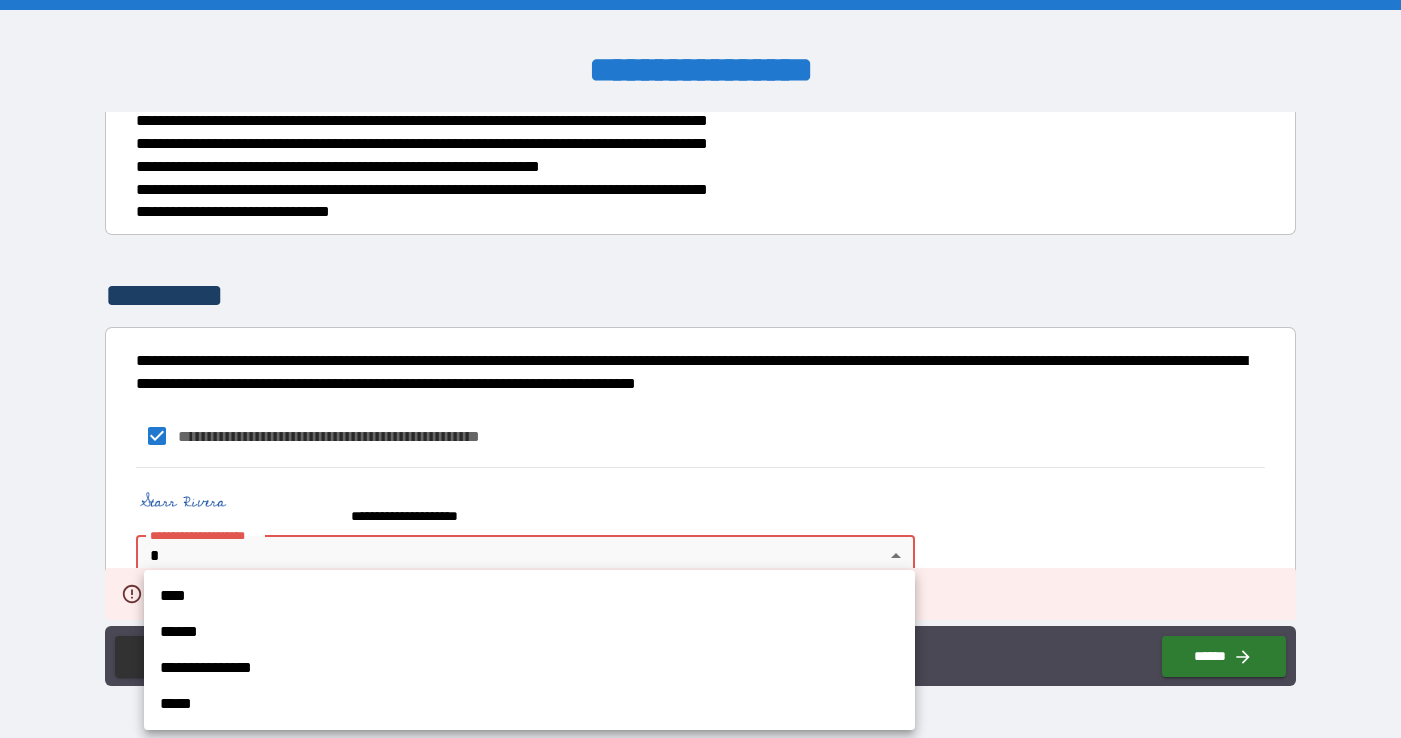 click on "[FIRST] [LAST] [EMAIL]
*********" at bounding box center [700, 369] 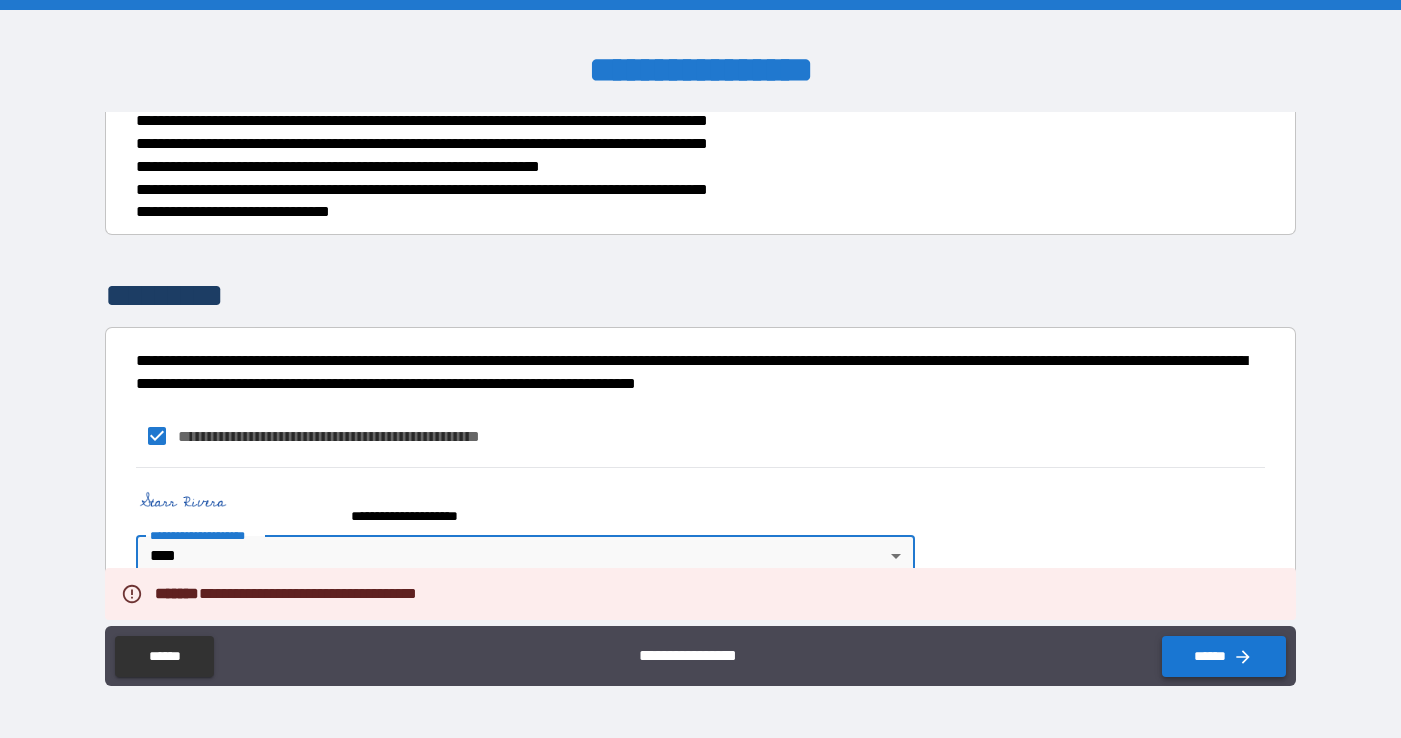 click on "******" at bounding box center [1224, 656] 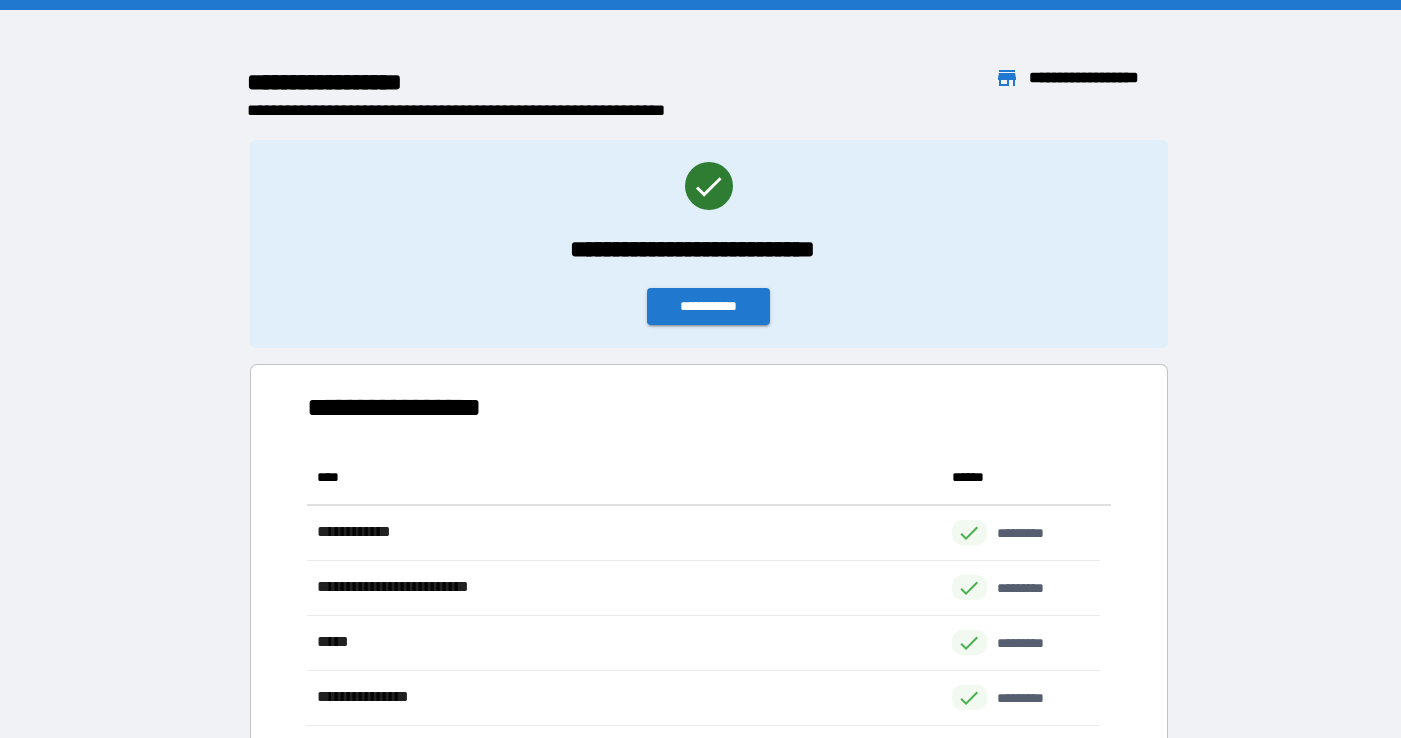 scroll, scrollTop: 16, scrollLeft: 16, axis: both 